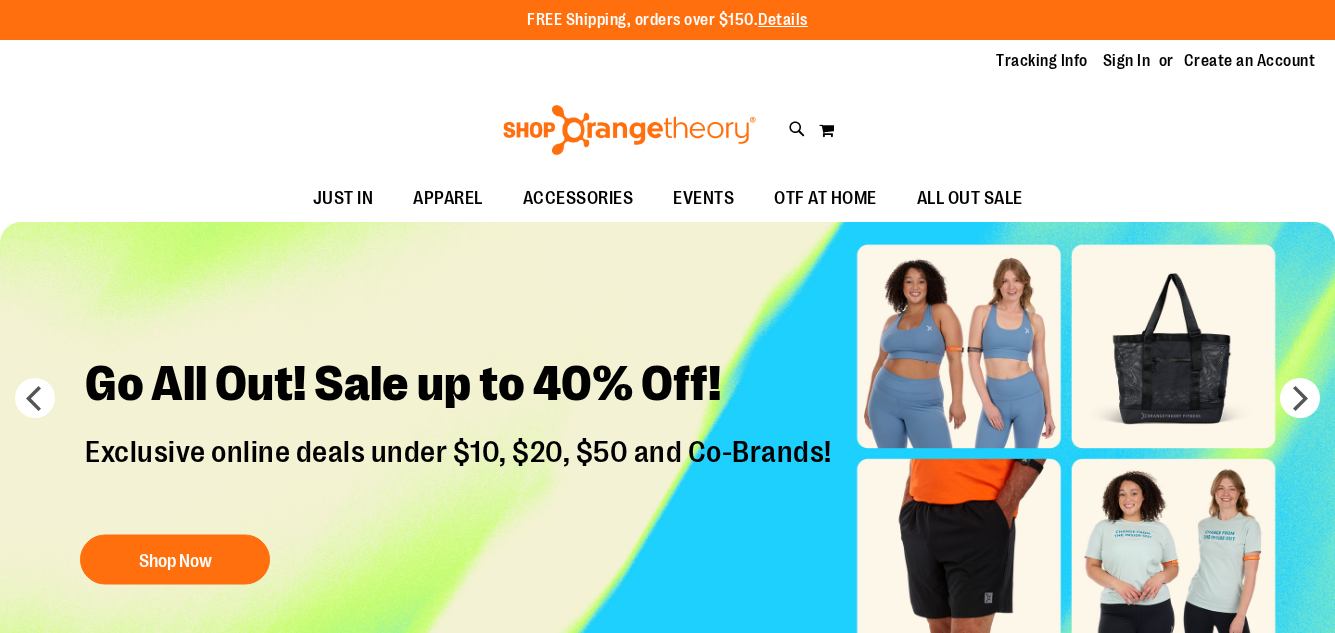 scroll, scrollTop: 0, scrollLeft: 0, axis: both 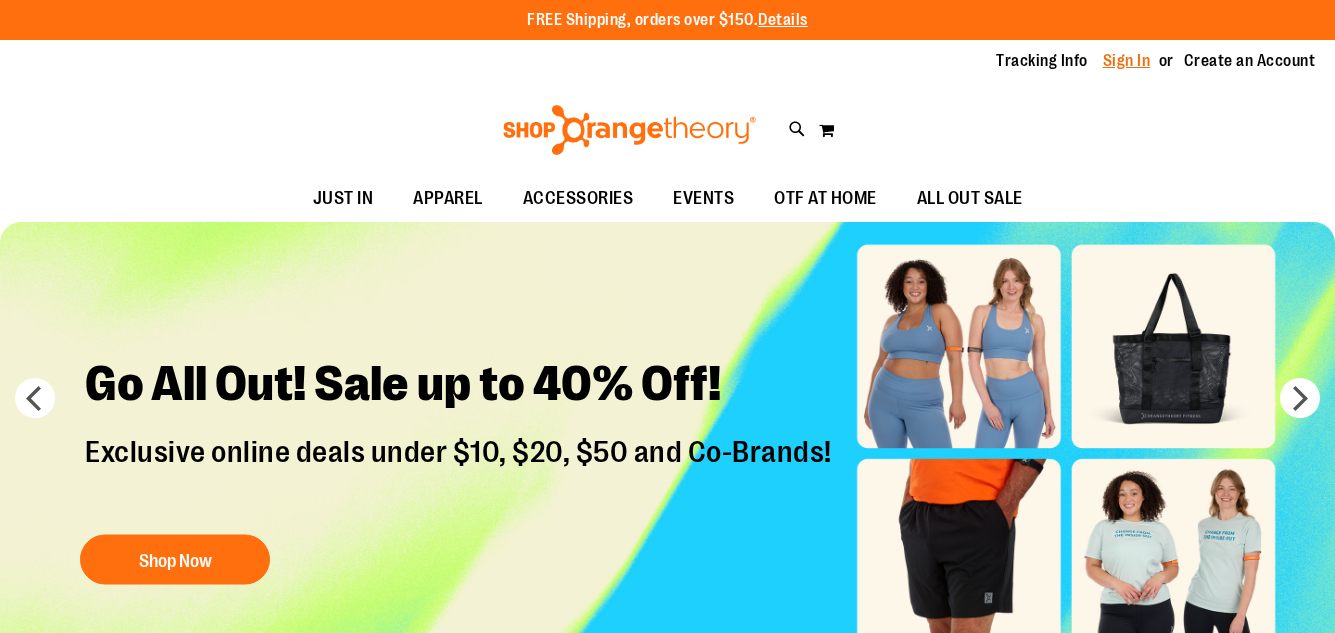 type on "**********" 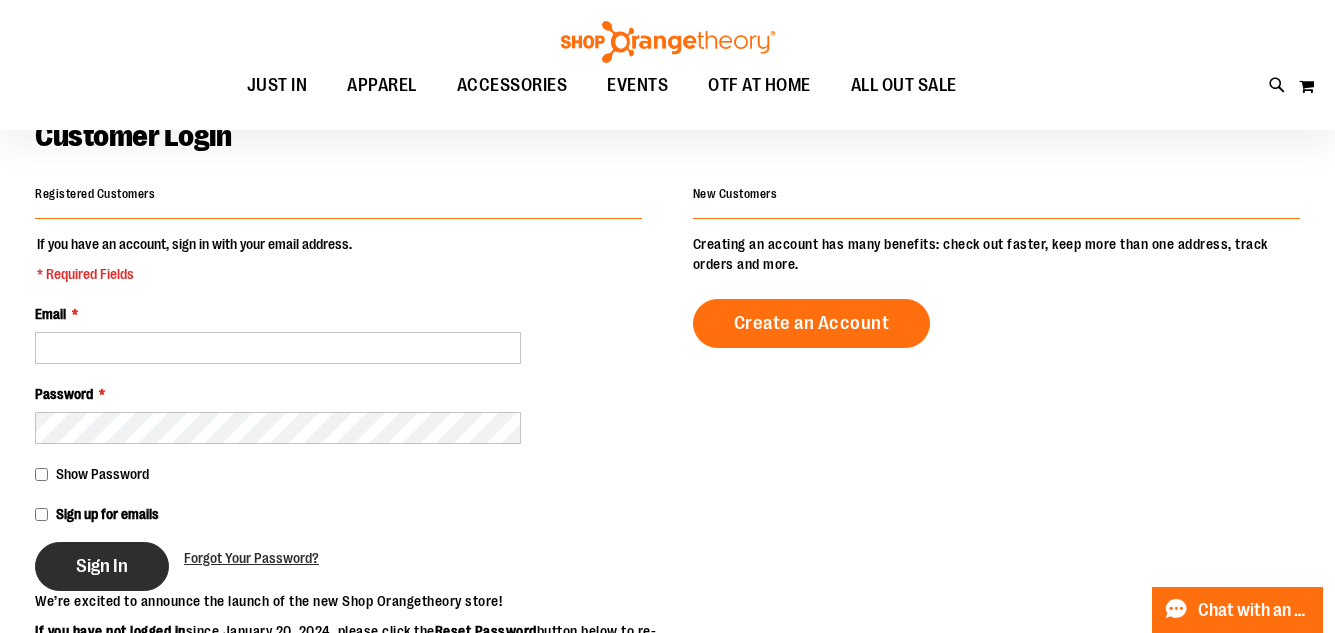 scroll, scrollTop: 199, scrollLeft: 0, axis: vertical 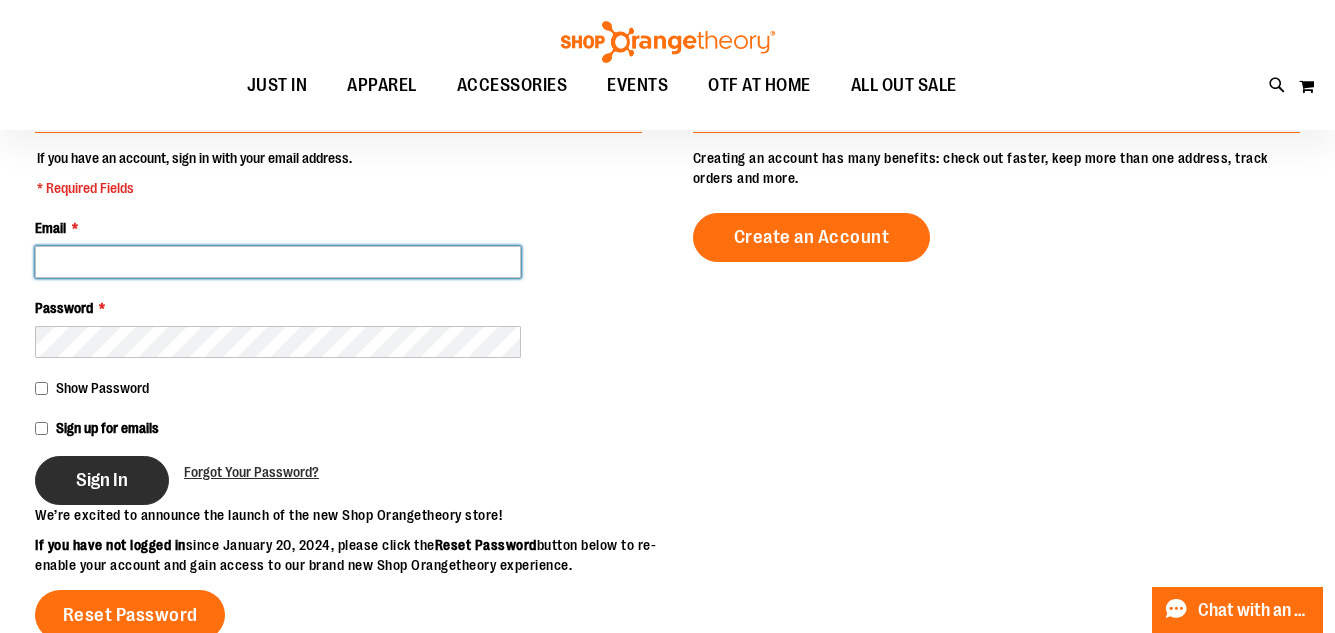 type on "**********" 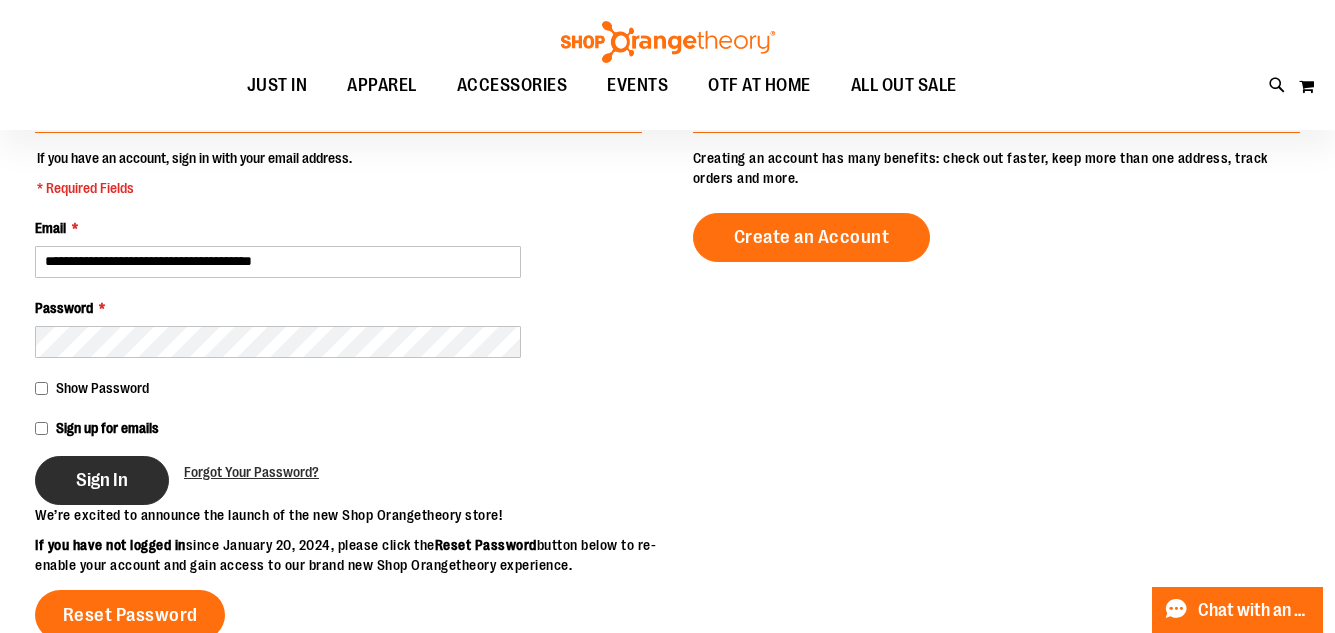 type on "**********" 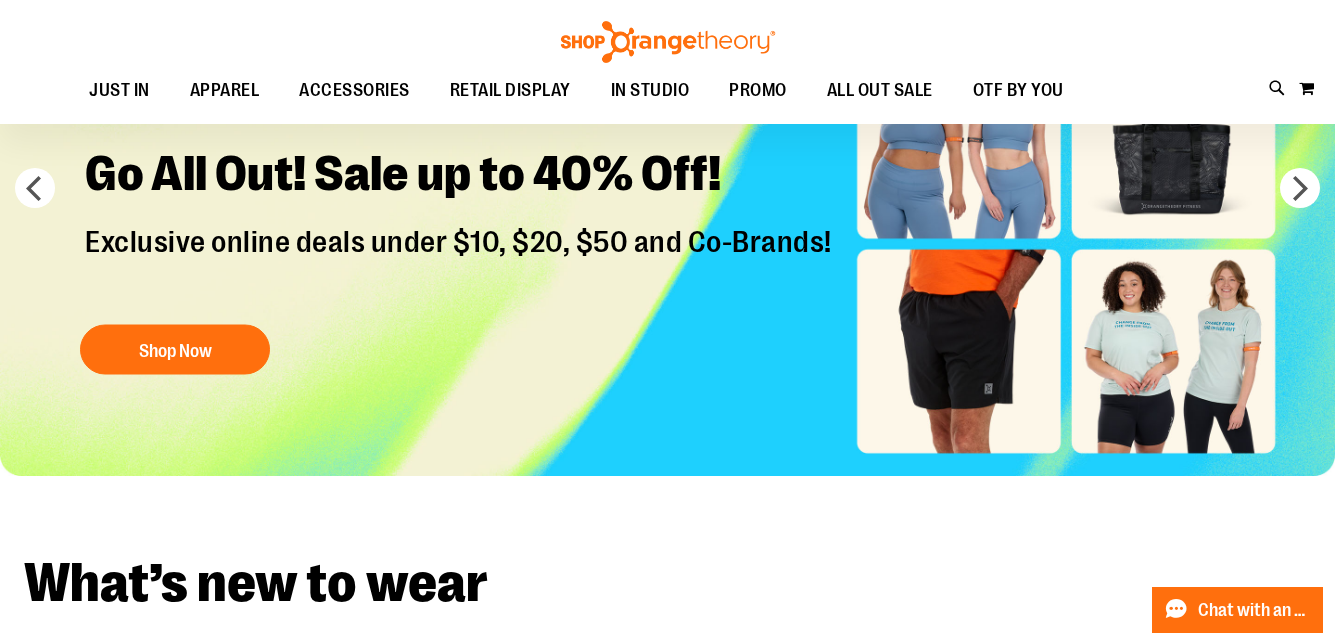scroll, scrollTop: 199, scrollLeft: 0, axis: vertical 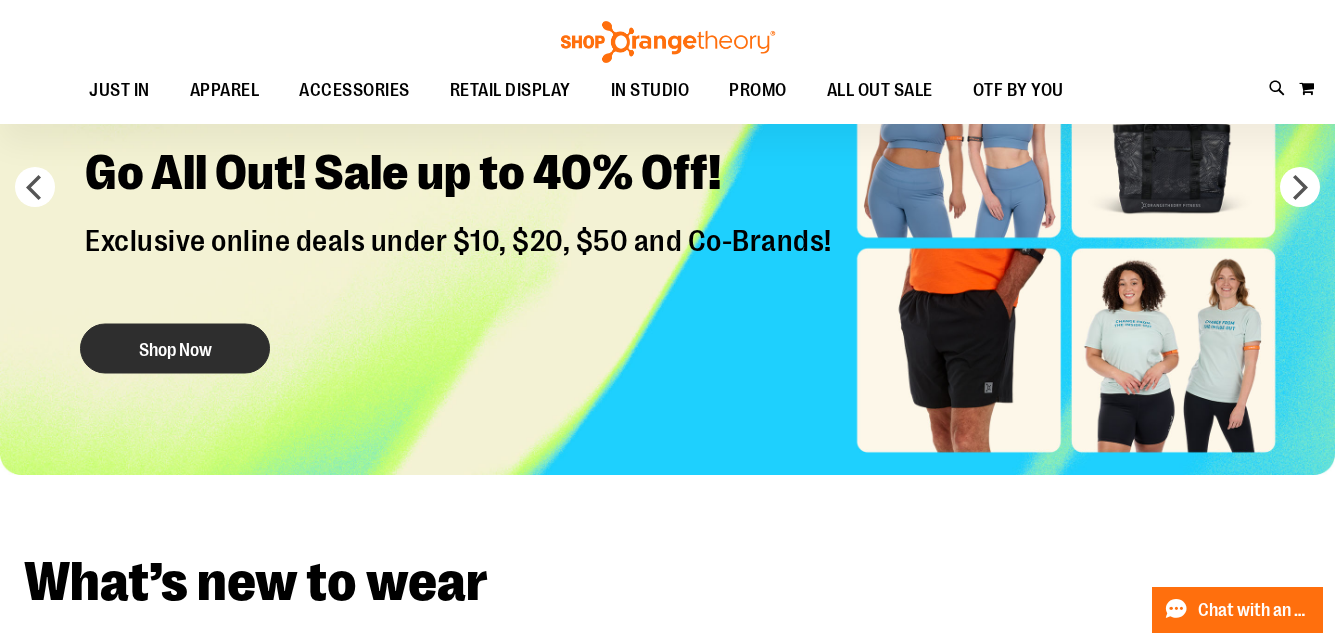type on "**********" 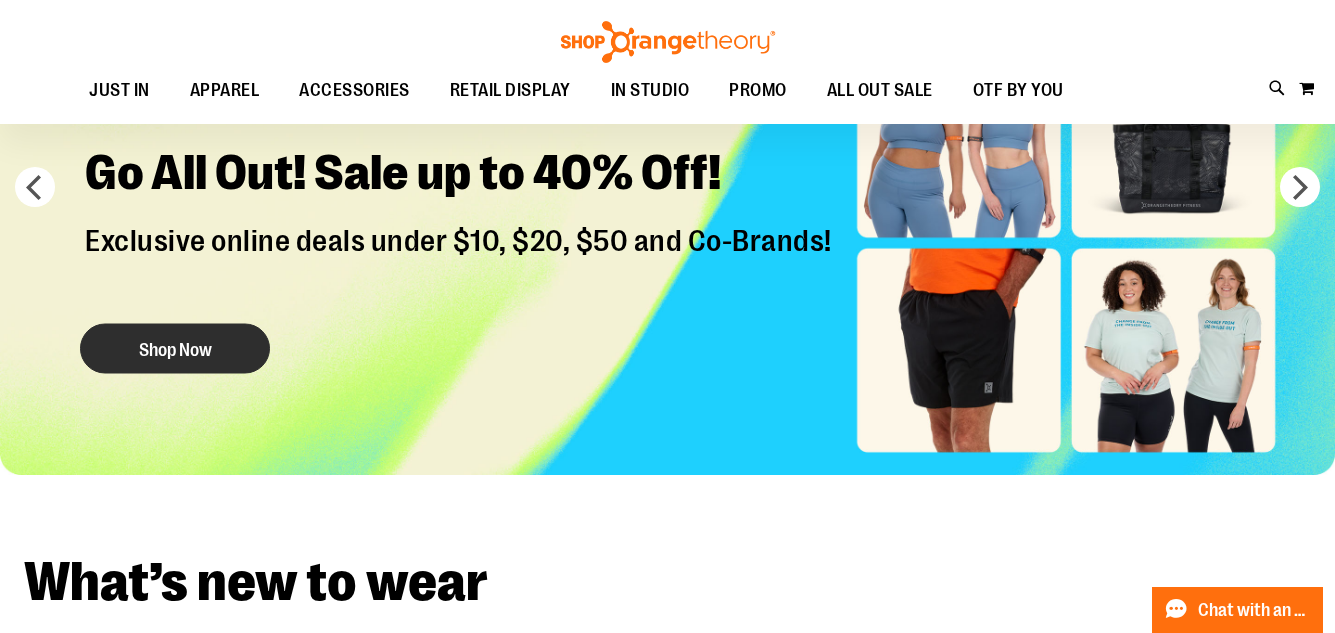 click on "Shop Now" at bounding box center (175, 348) 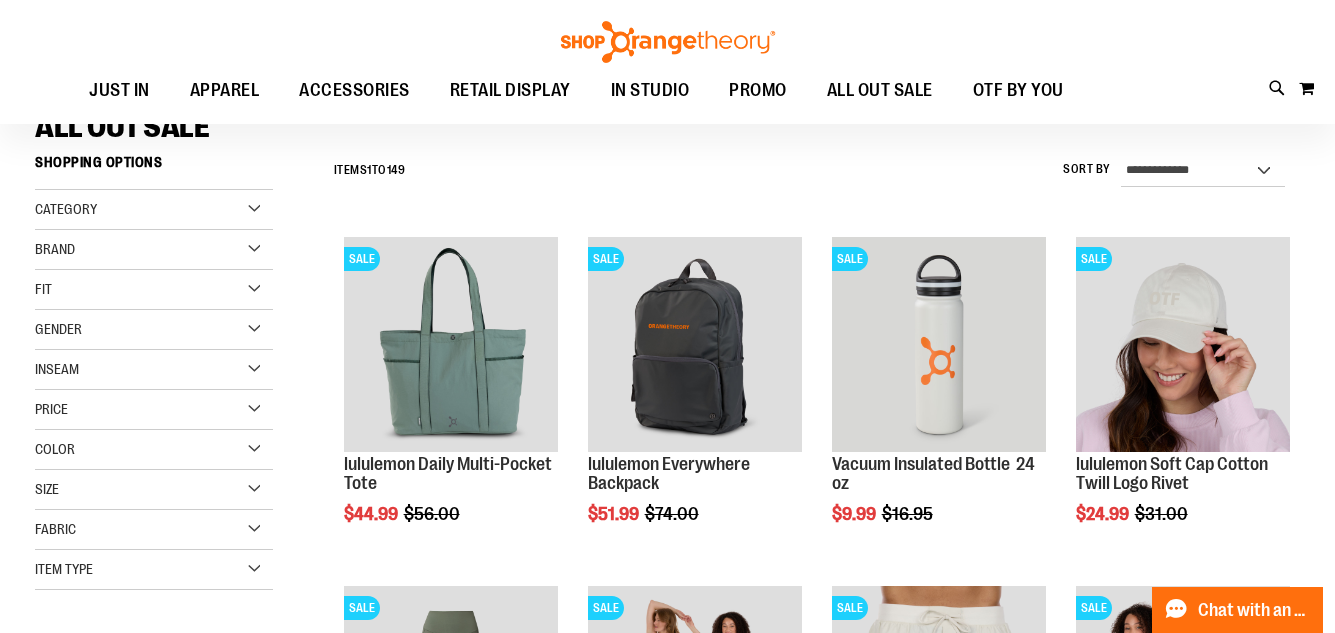 scroll, scrollTop: 0, scrollLeft: 0, axis: both 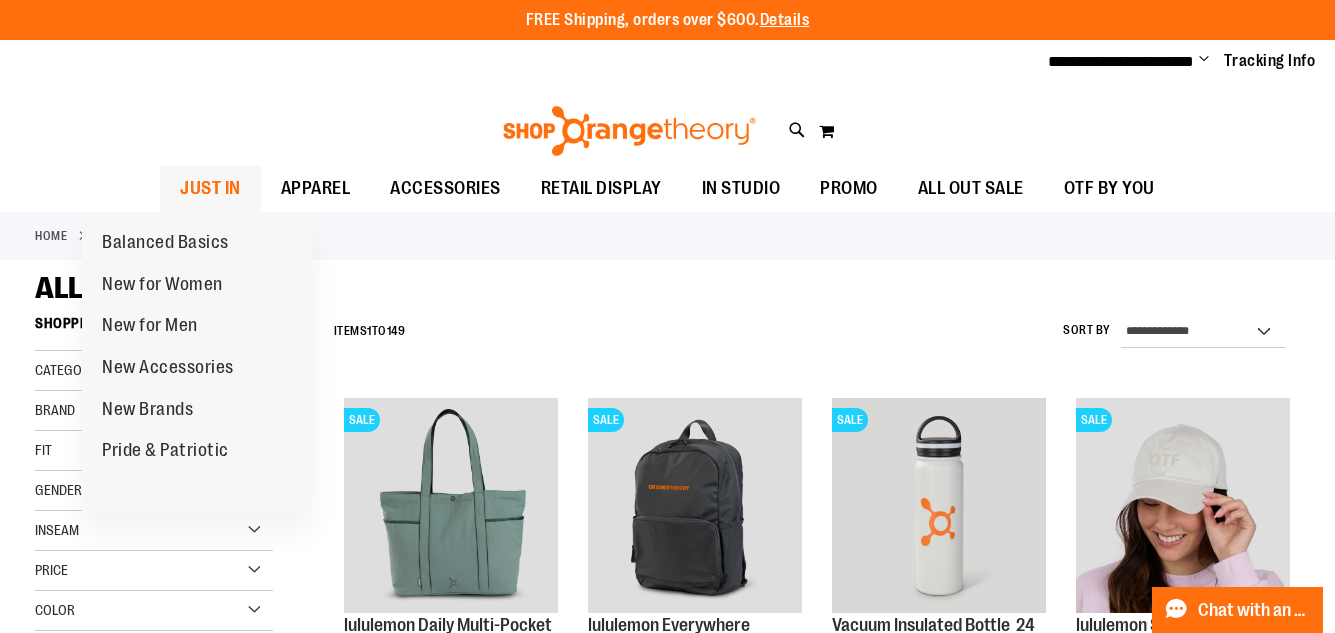 type on "**********" 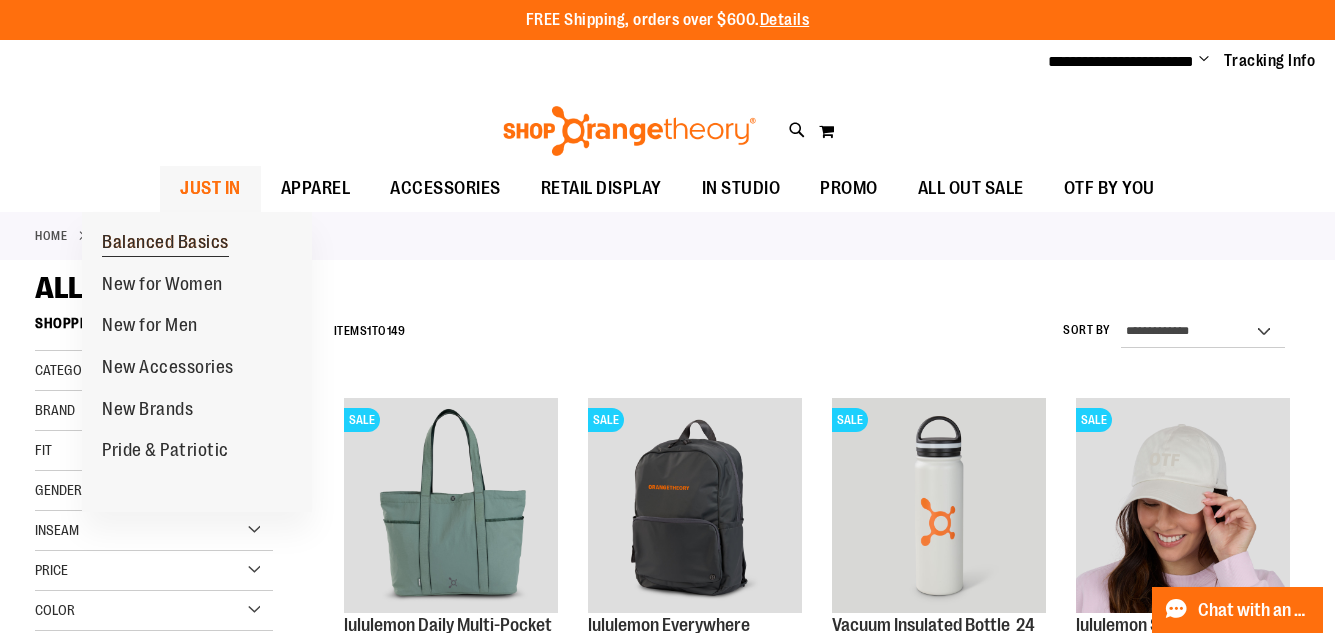 click on "Balanced Basics" at bounding box center (165, 244) 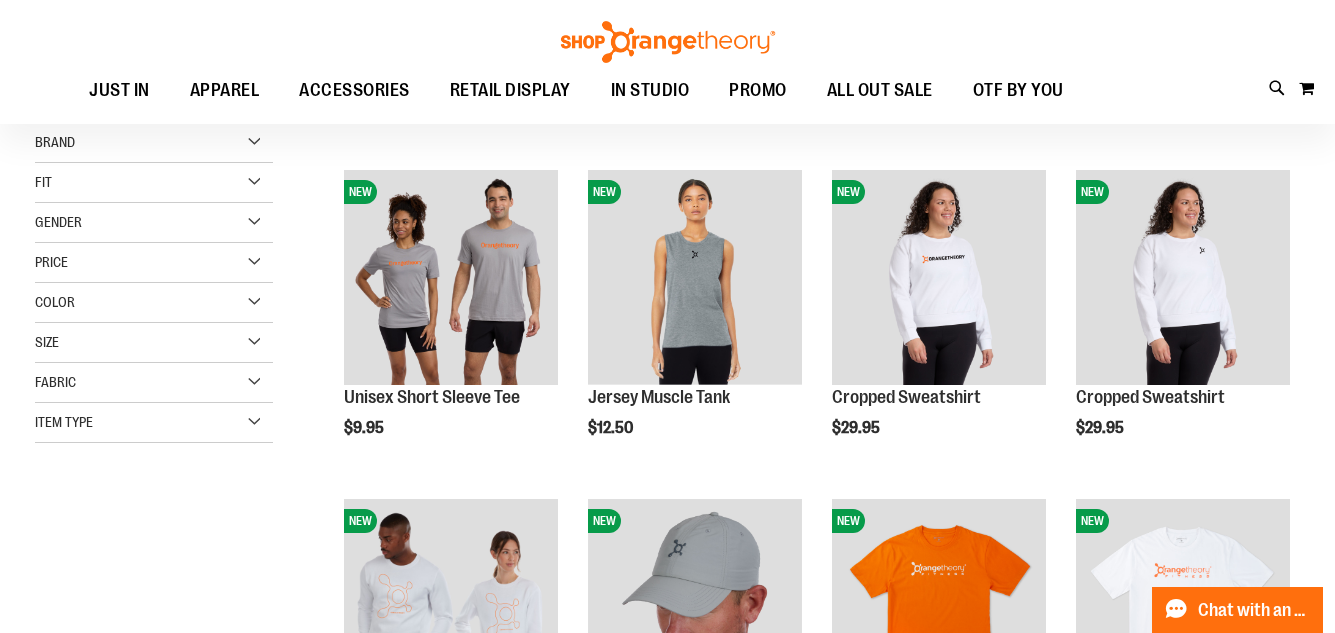 scroll, scrollTop: 0, scrollLeft: 0, axis: both 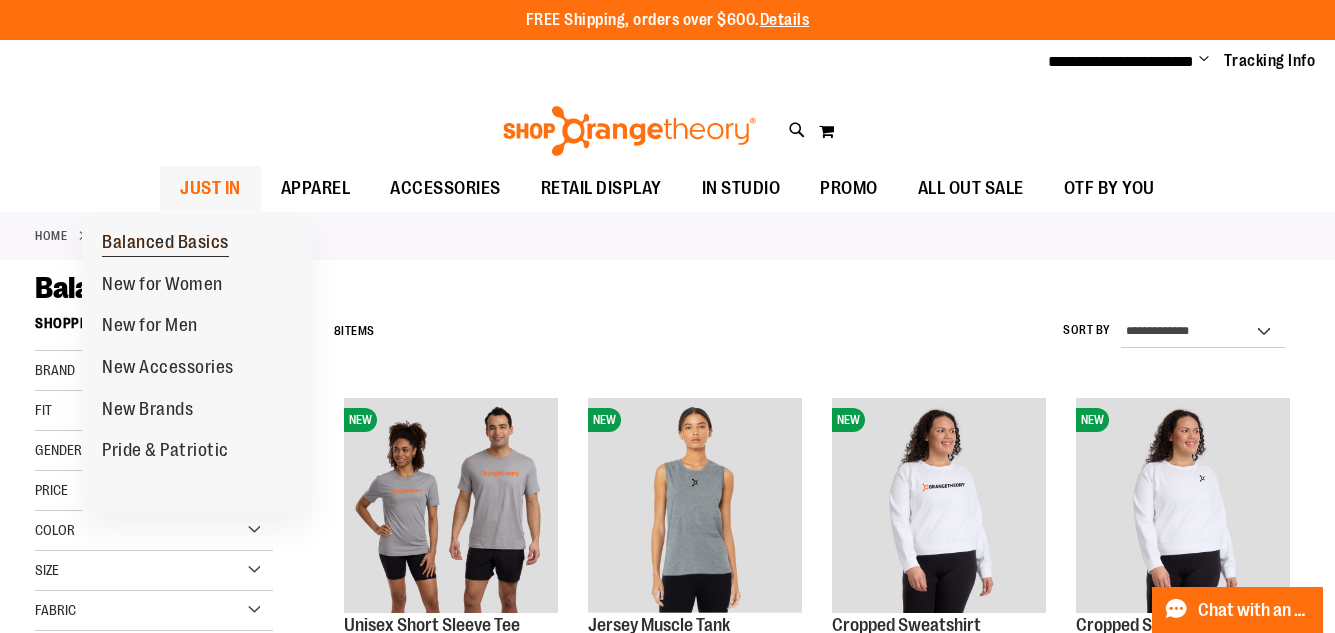 type on "**********" 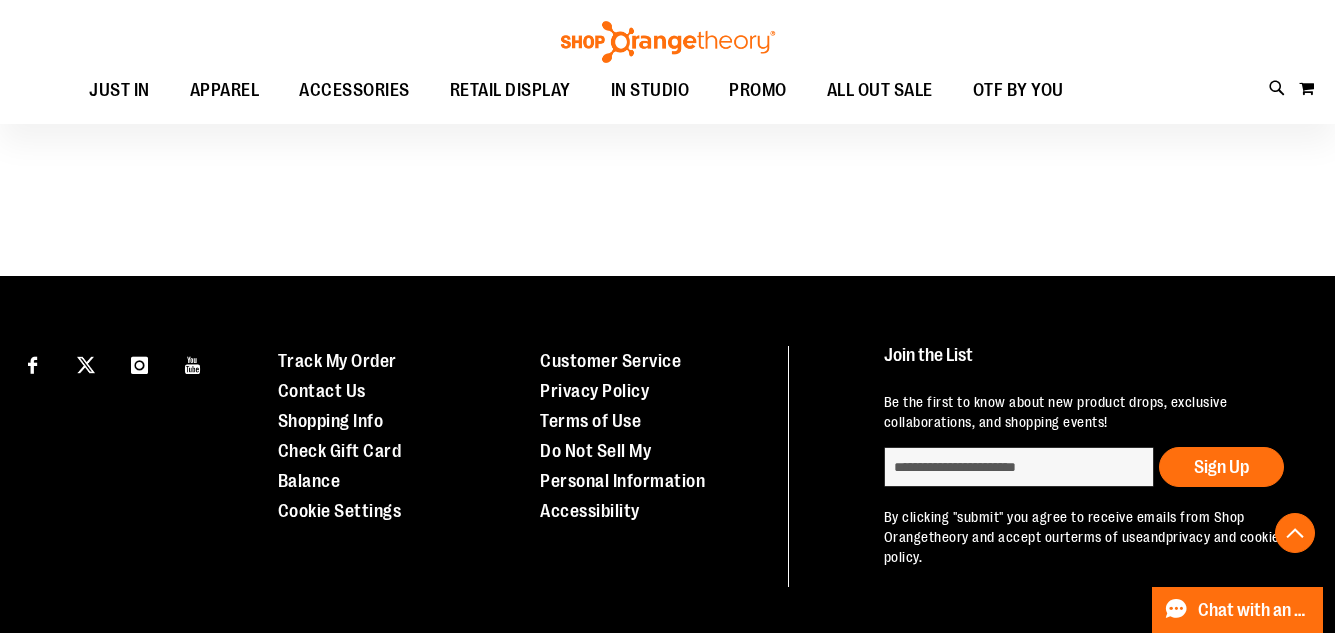 scroll, scrollTop: 0, scrollLeft: 0, axis: both 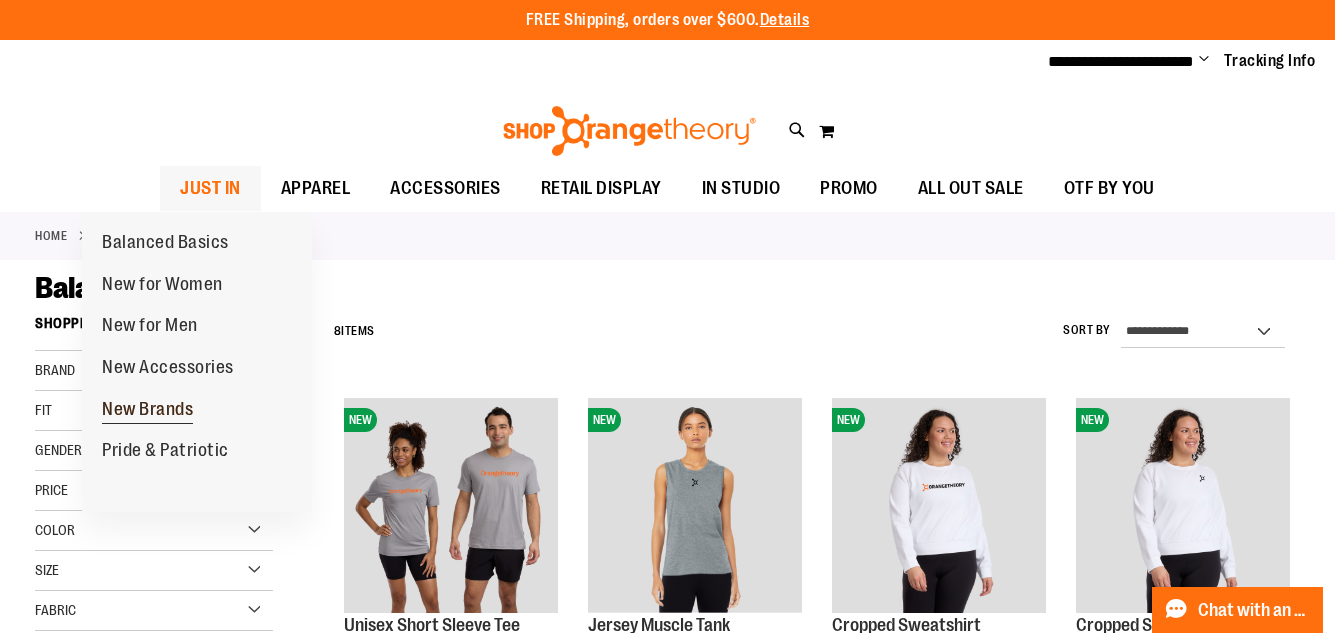 type on "**********" 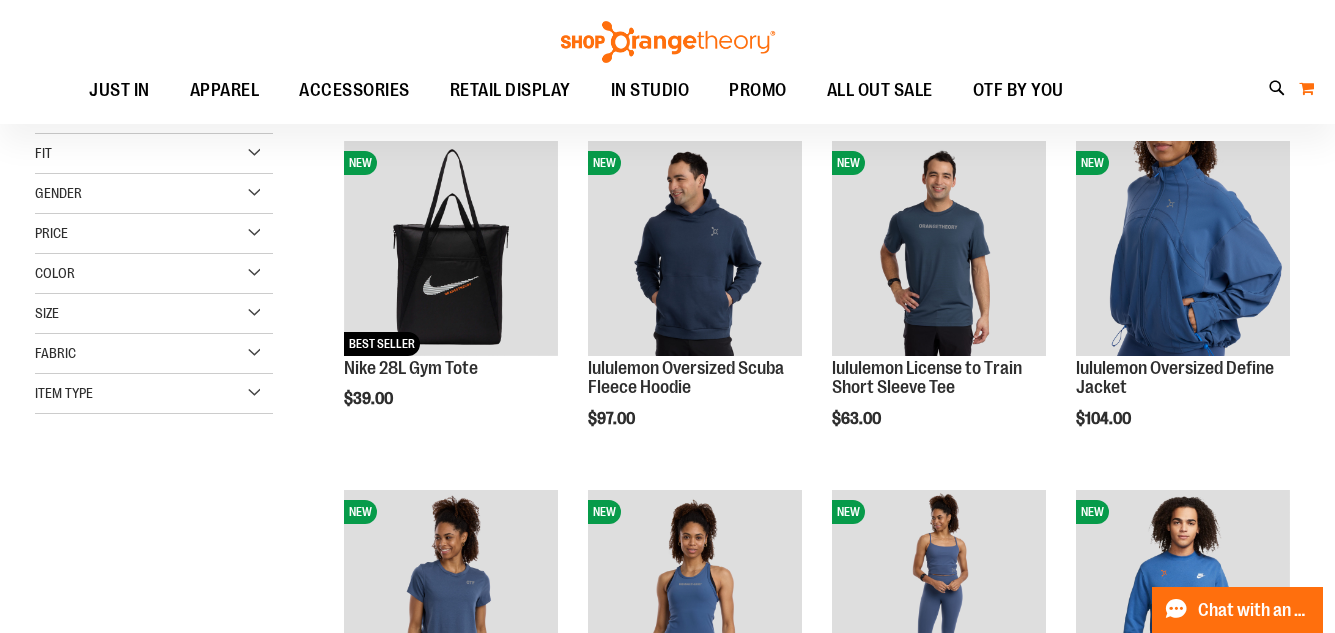 scroll, scrollTop: 0, scrollLeft: 0, axis: both 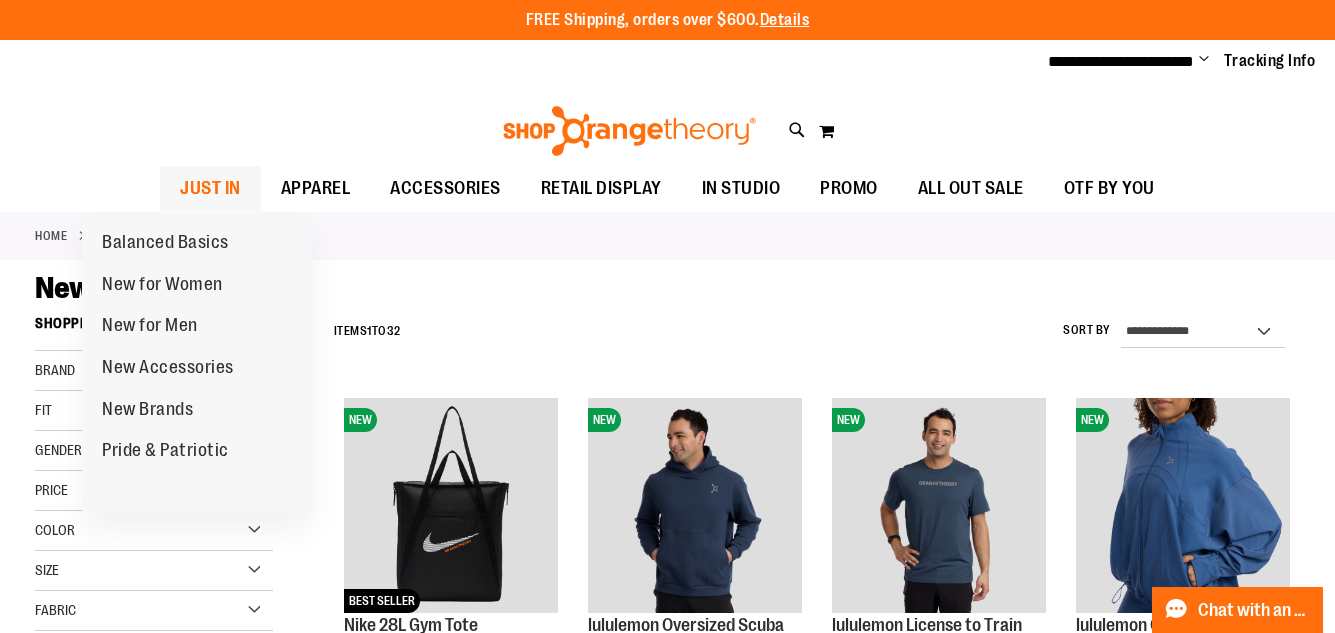 type on "**********" 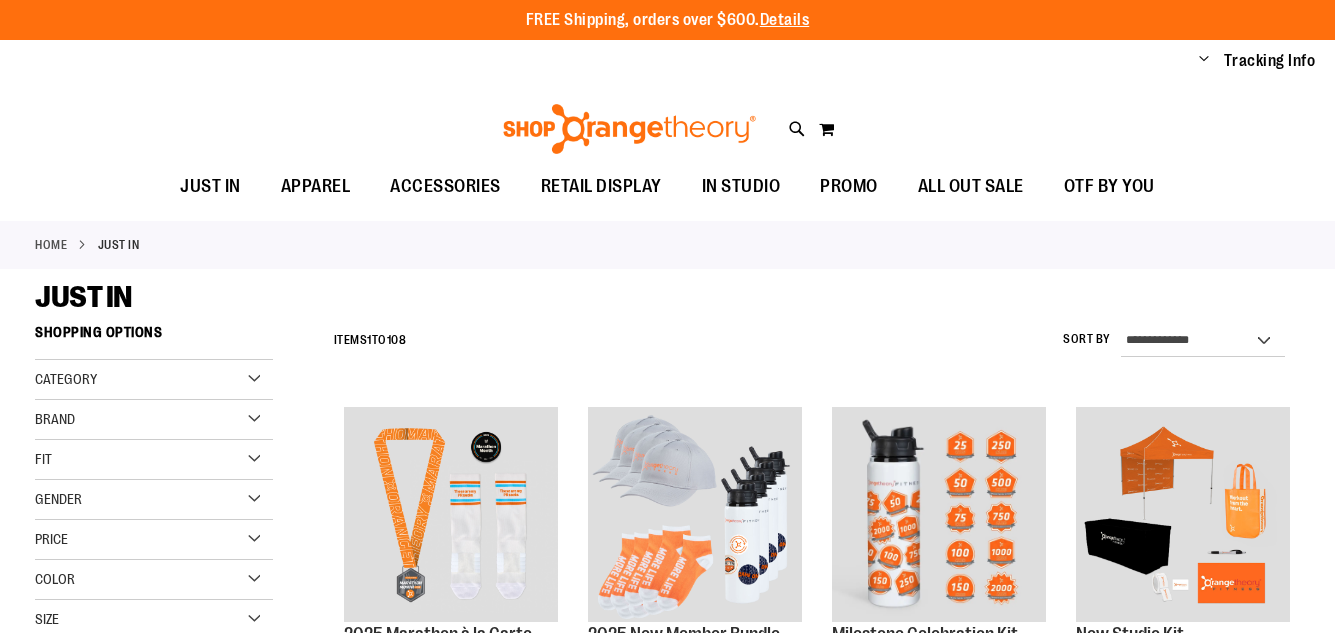 scroll, scrollTop: 0, scrollLeft: 0, axis: both 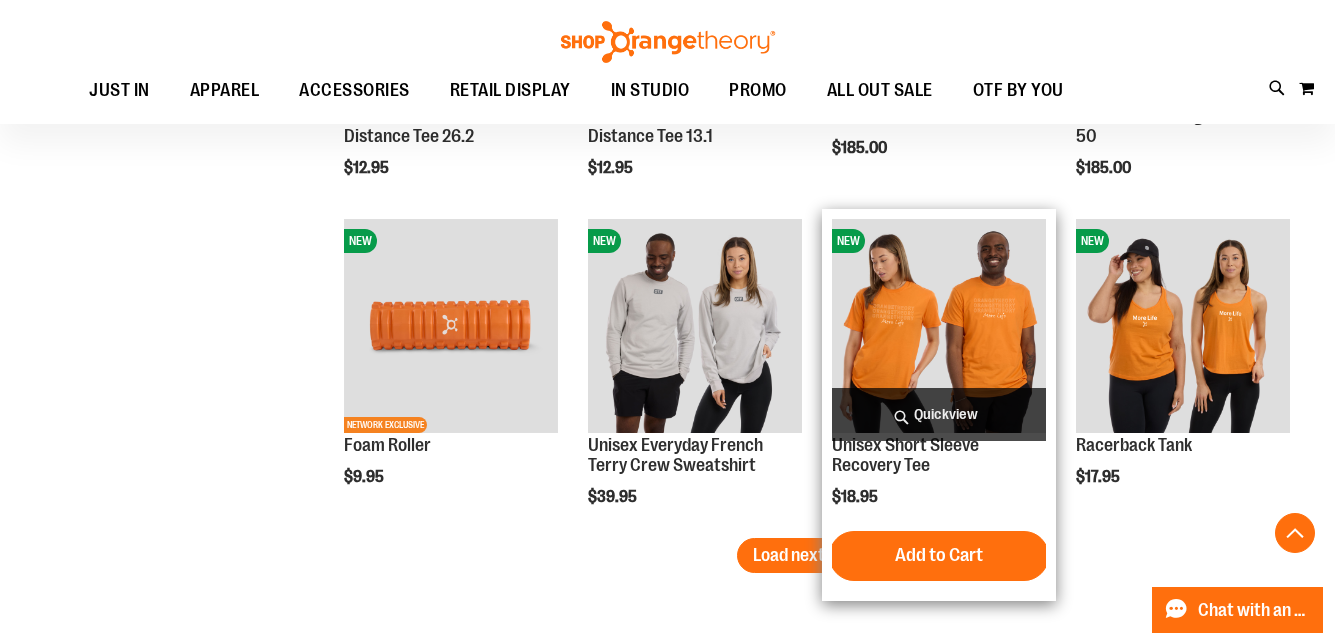 type on "**********" 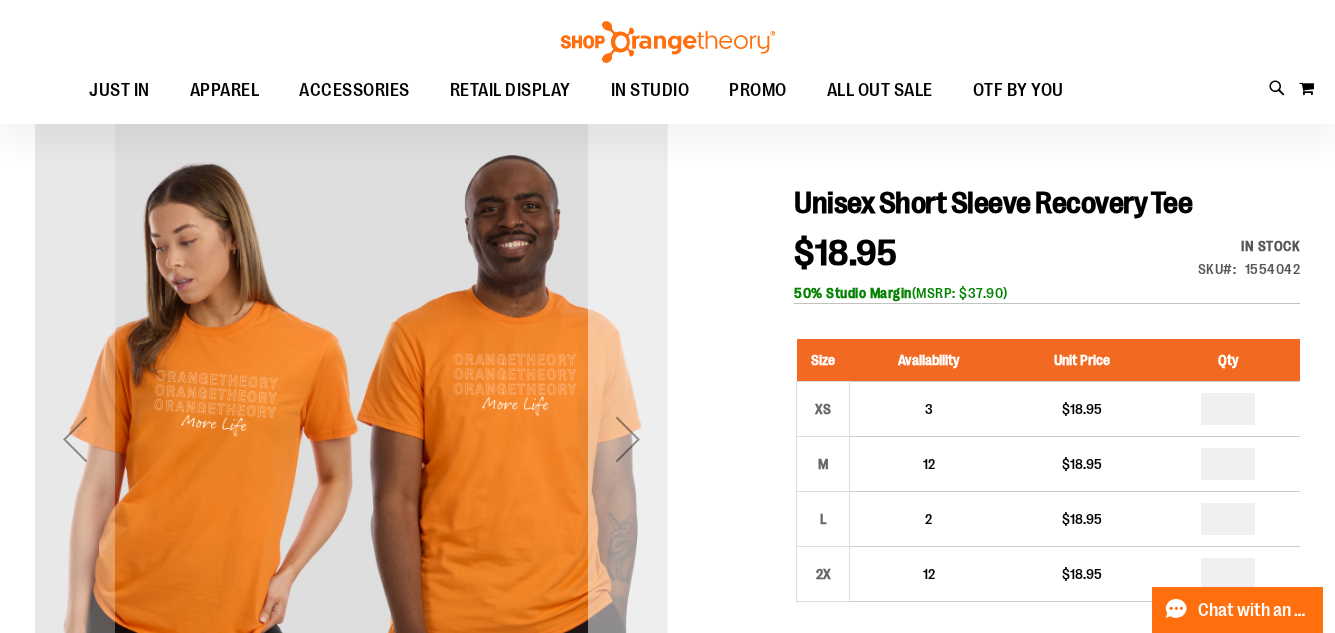 scroll, scrollTop: 199, scrollLeft: 0, axis: vertical 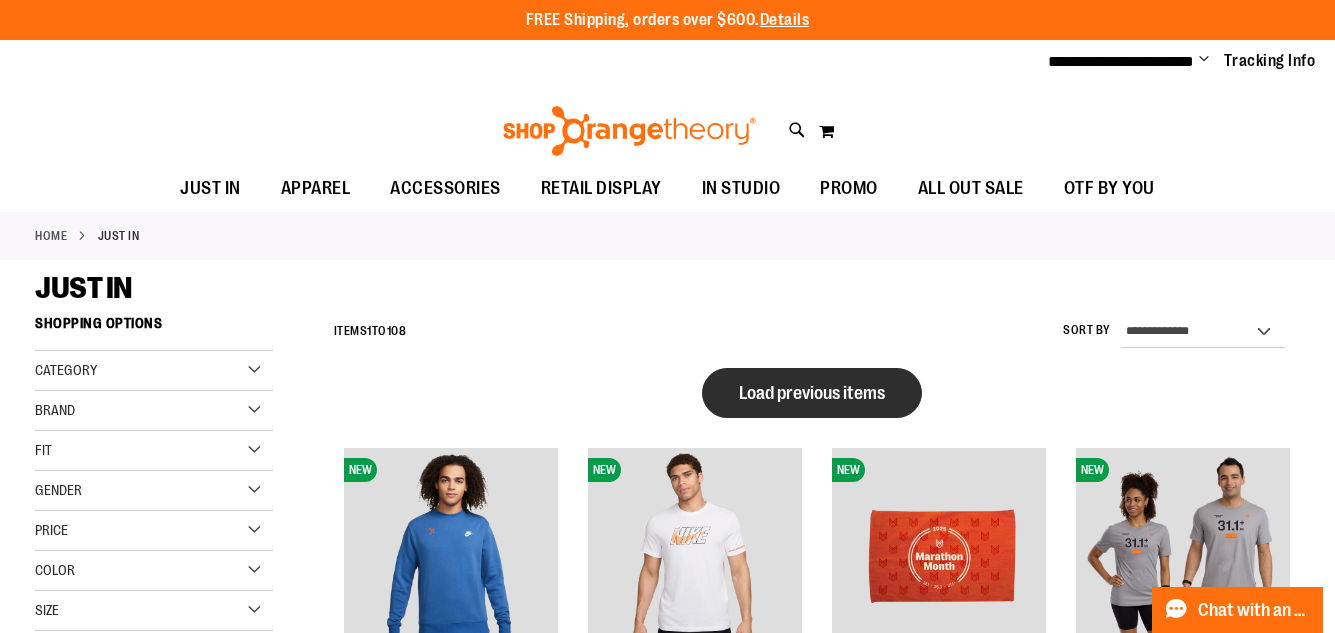 type on "**********" 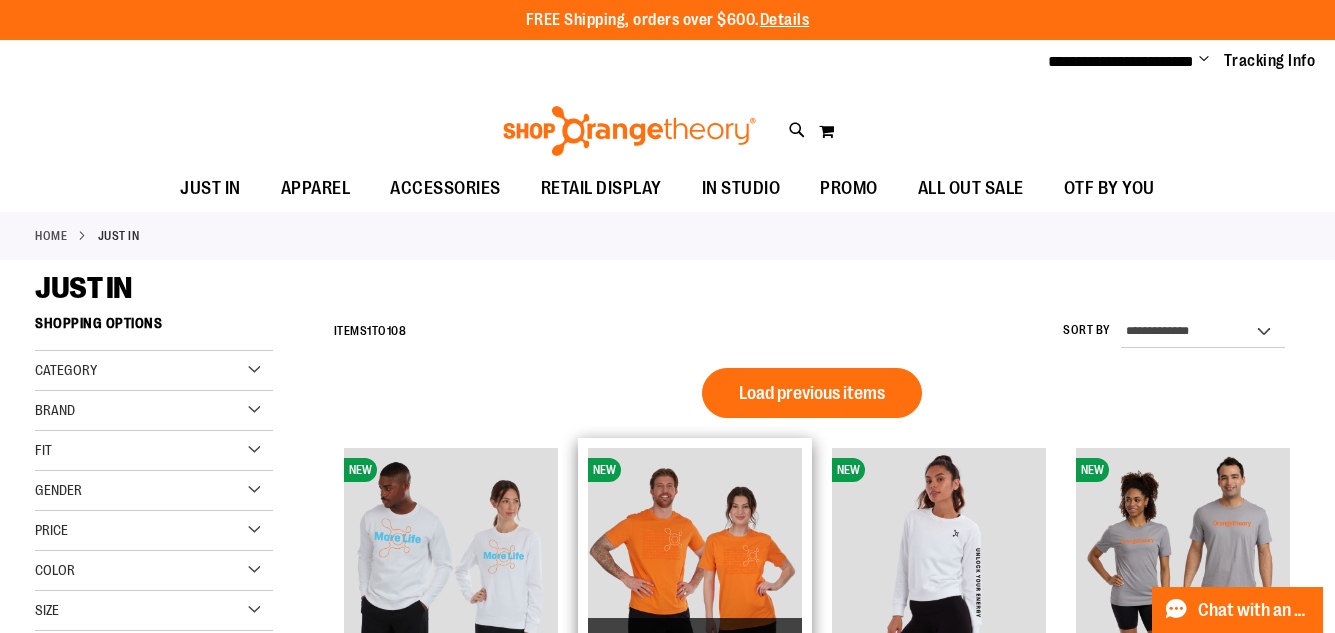 click at bounding box center (695, 555) 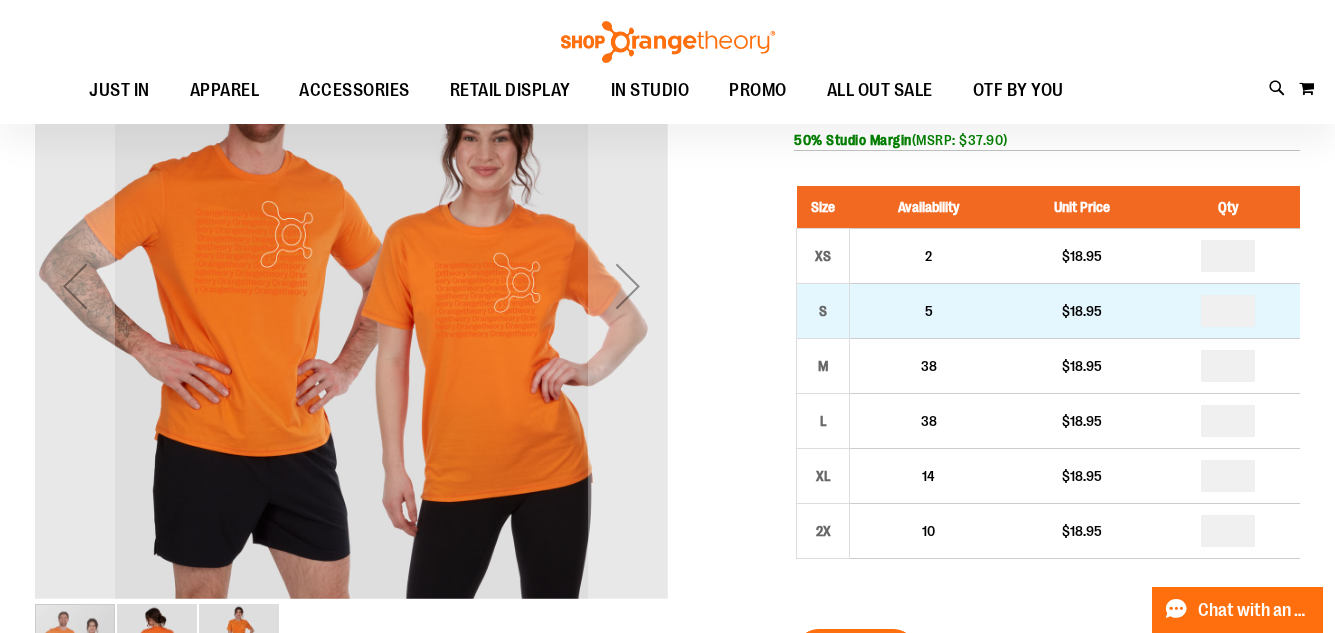 scroll, scrollTop: 99, scrollLeft: 0, axis: vertical 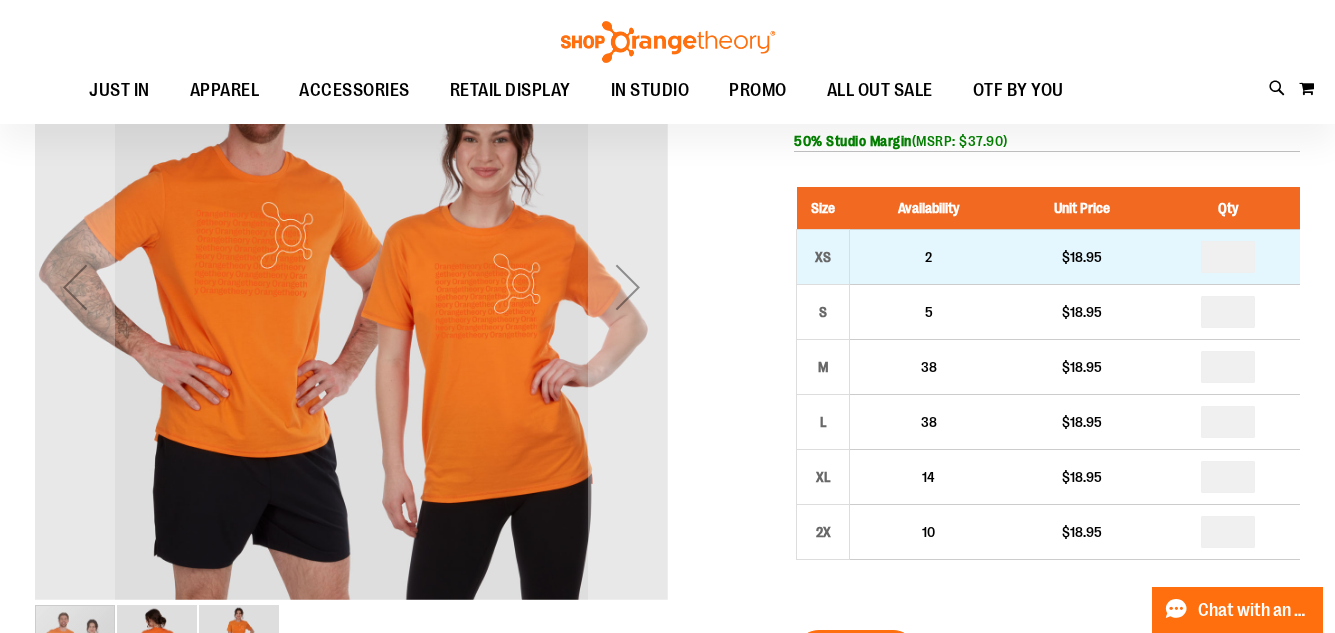 type on "**********" 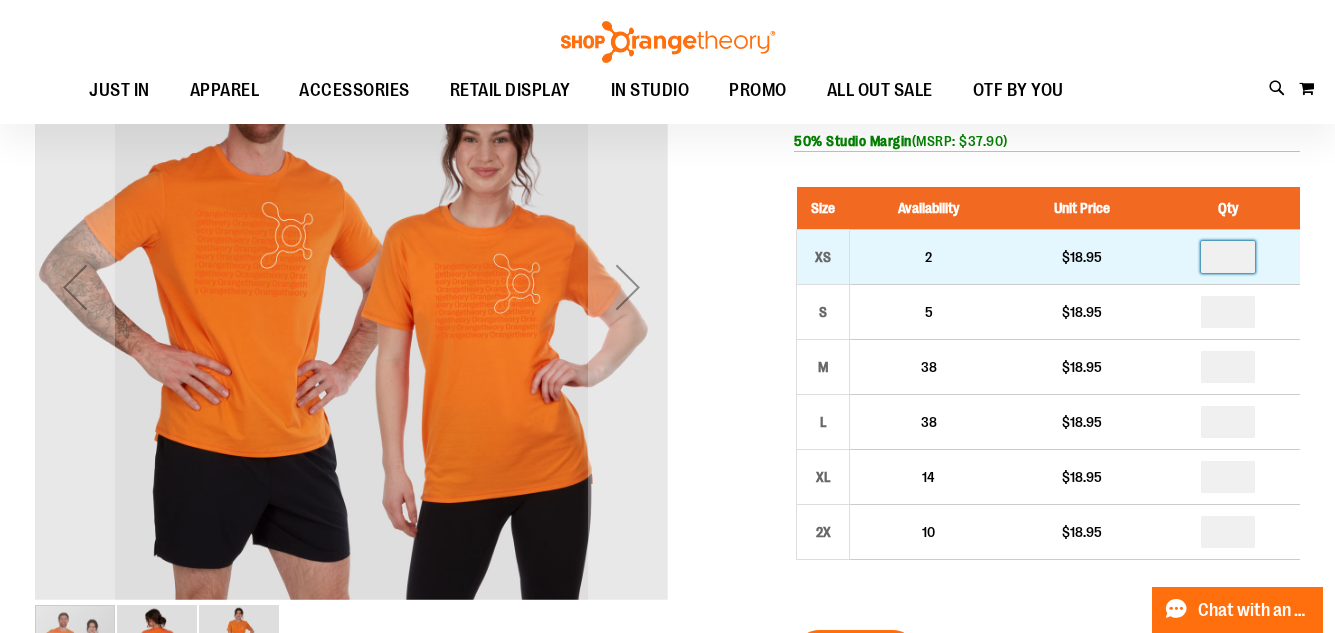 click at bounding box center [1228, 257] 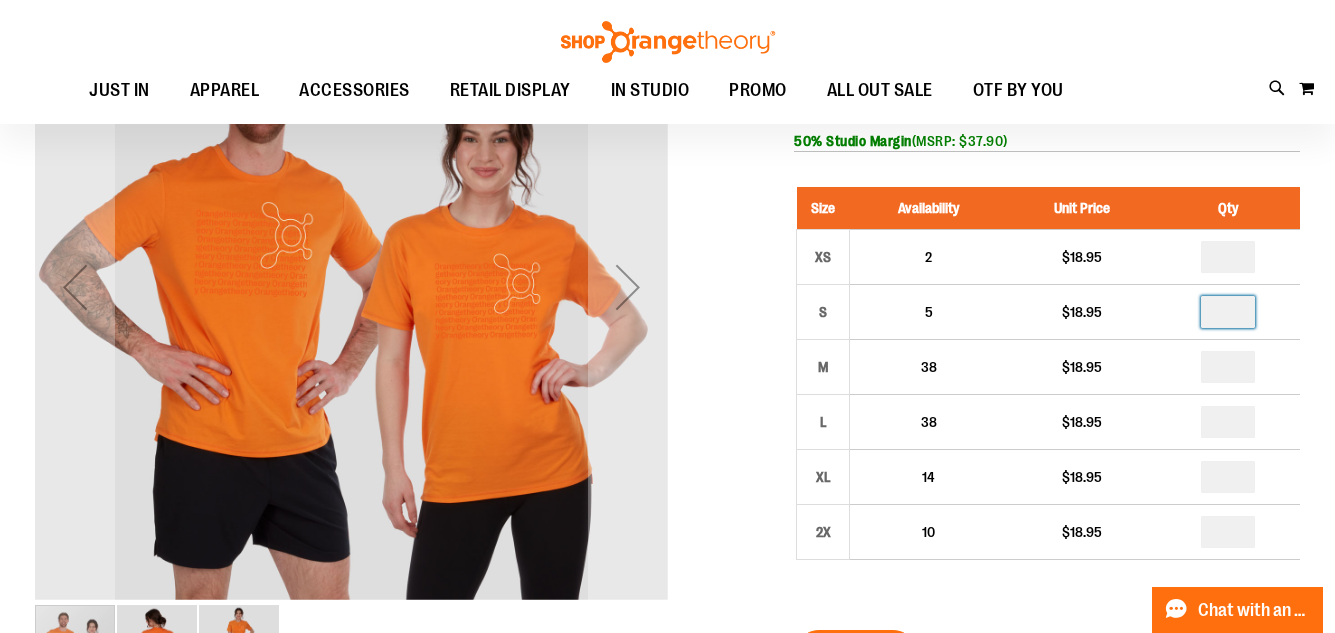 click at bounding box center (1228, 312) 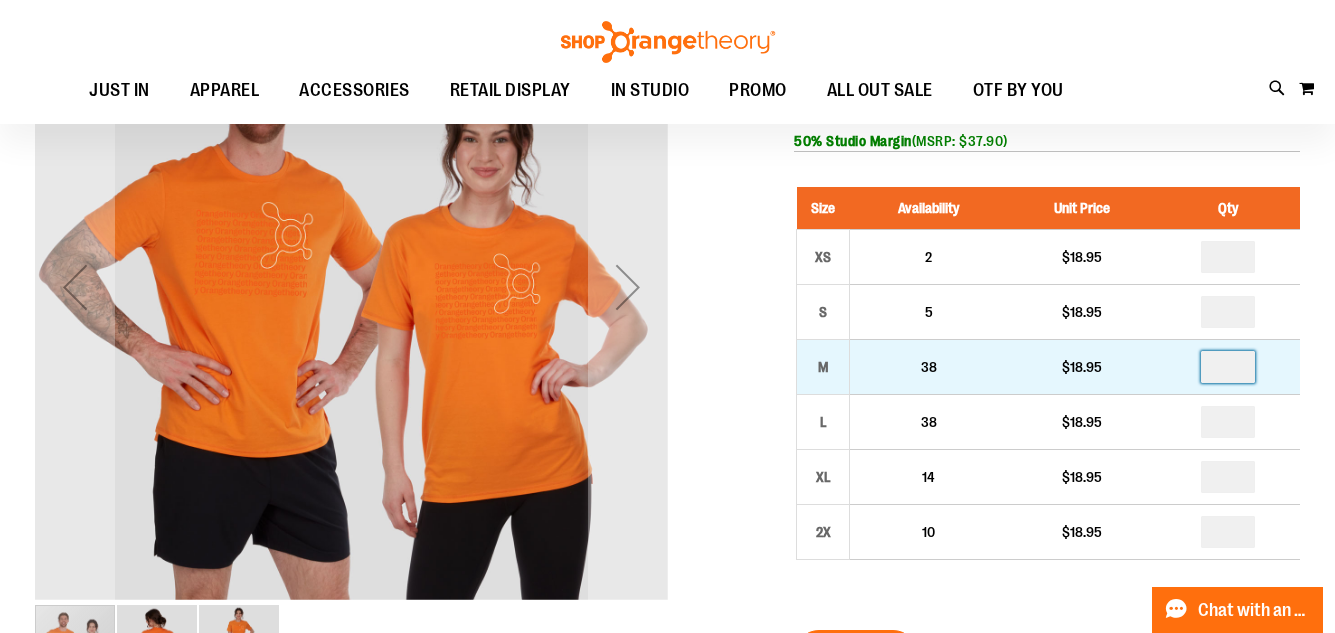 click at bounding box center [1228, 367] 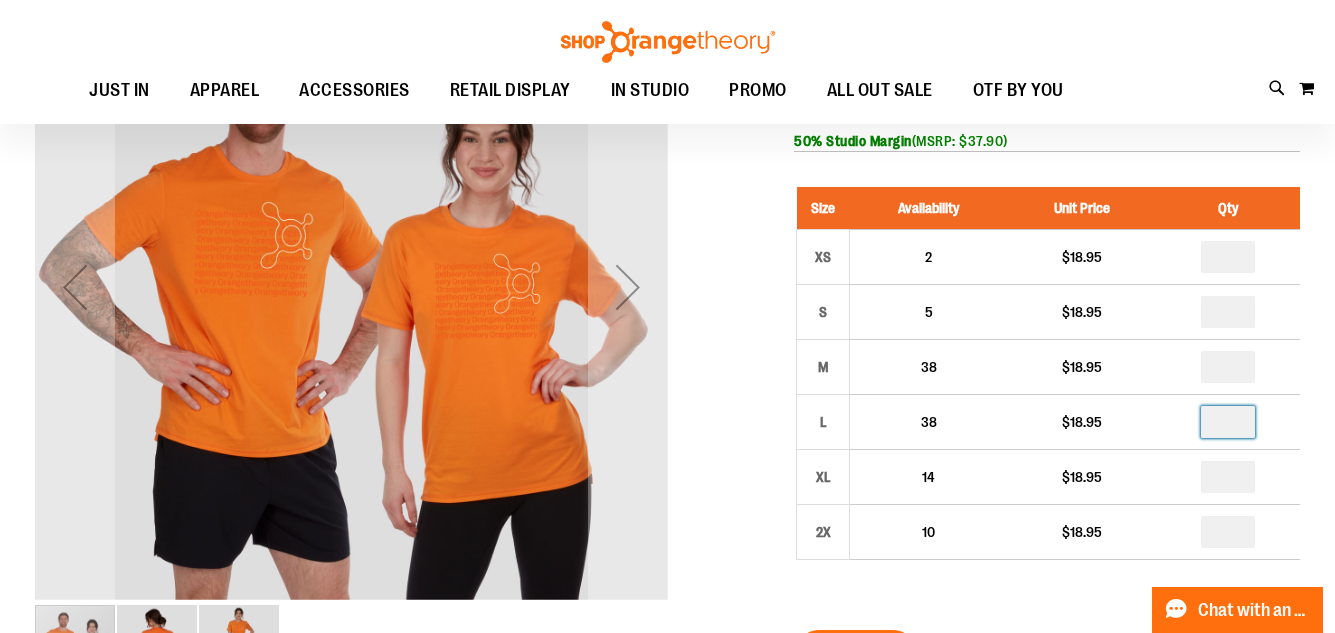 click at bounding box center (1228, 422) 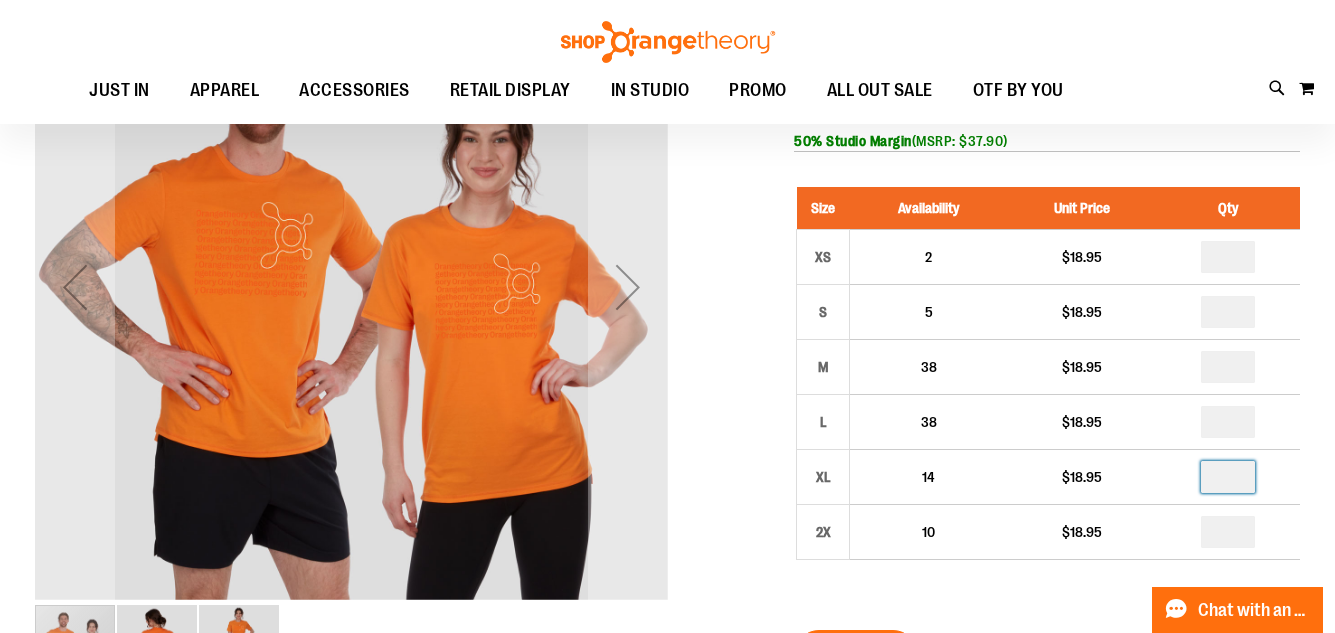click at bounding box center [1228, 477] 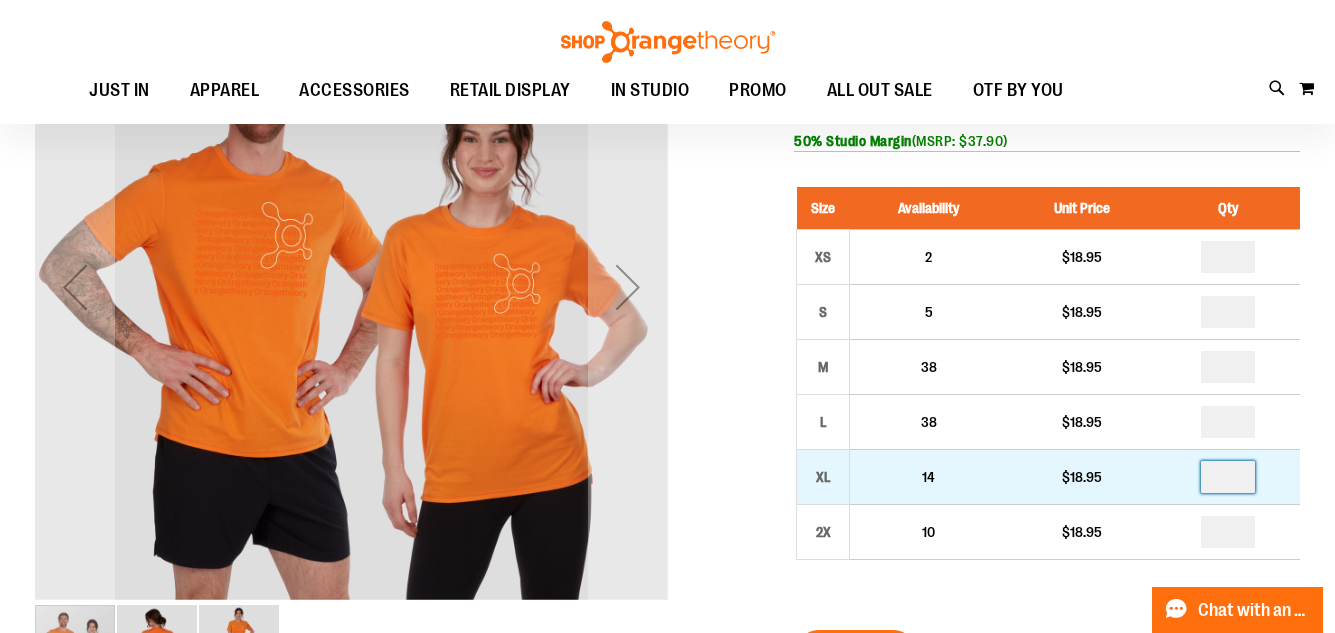 type on "*" 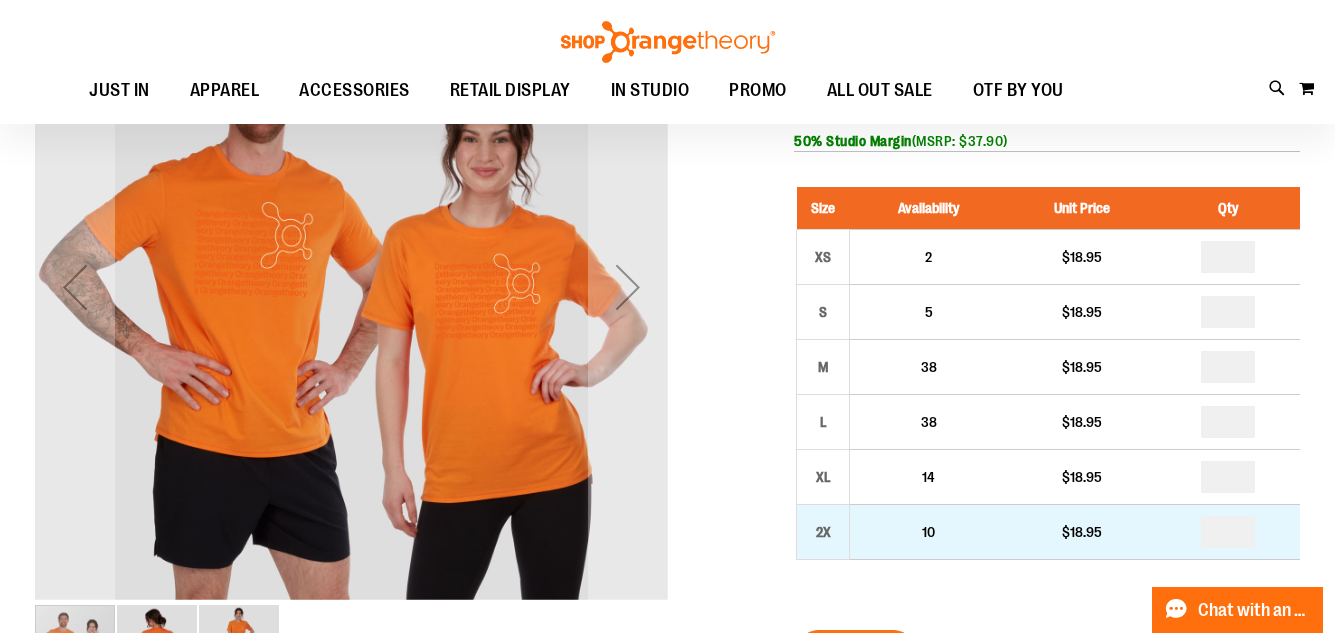 type on "*" 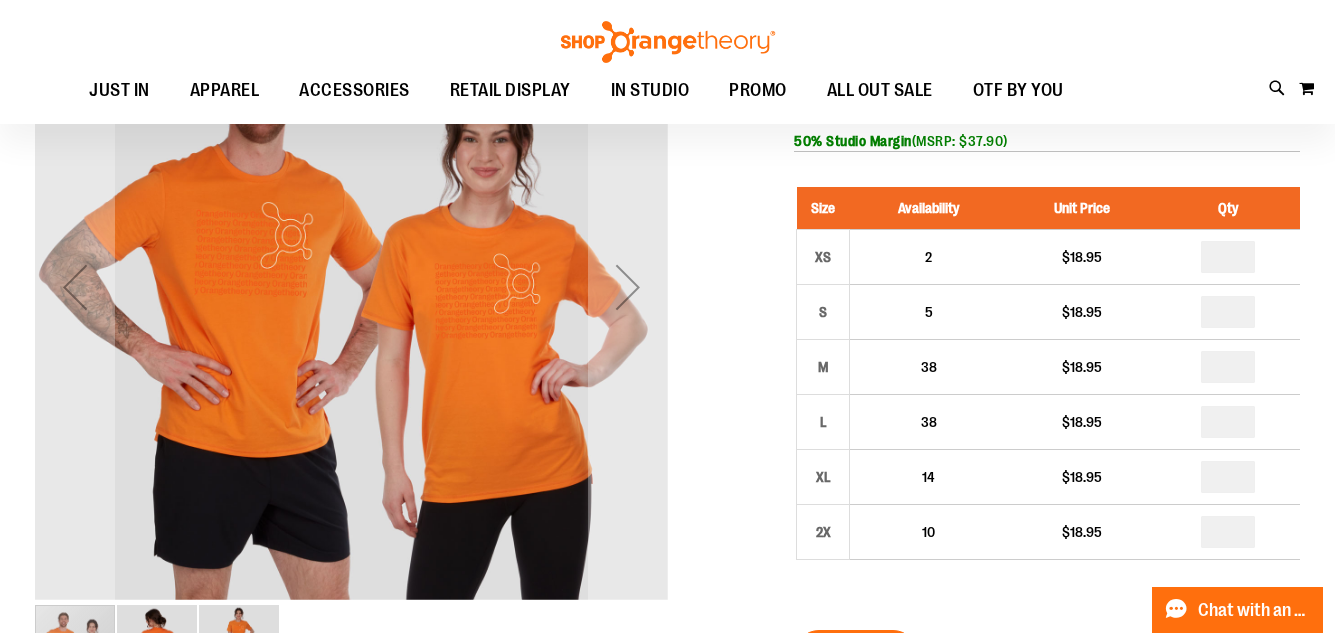 click on "Unisex Short Sleeve Recovery Tee
$18.95
In stock
Only  %1  left
SKU
1555262
50% Studio Margin  (MSRP: $37.90)
Size
Availability
Unit Price
Qty
XS
2
$18.95
* S 5" at bounding box center [667, 827] 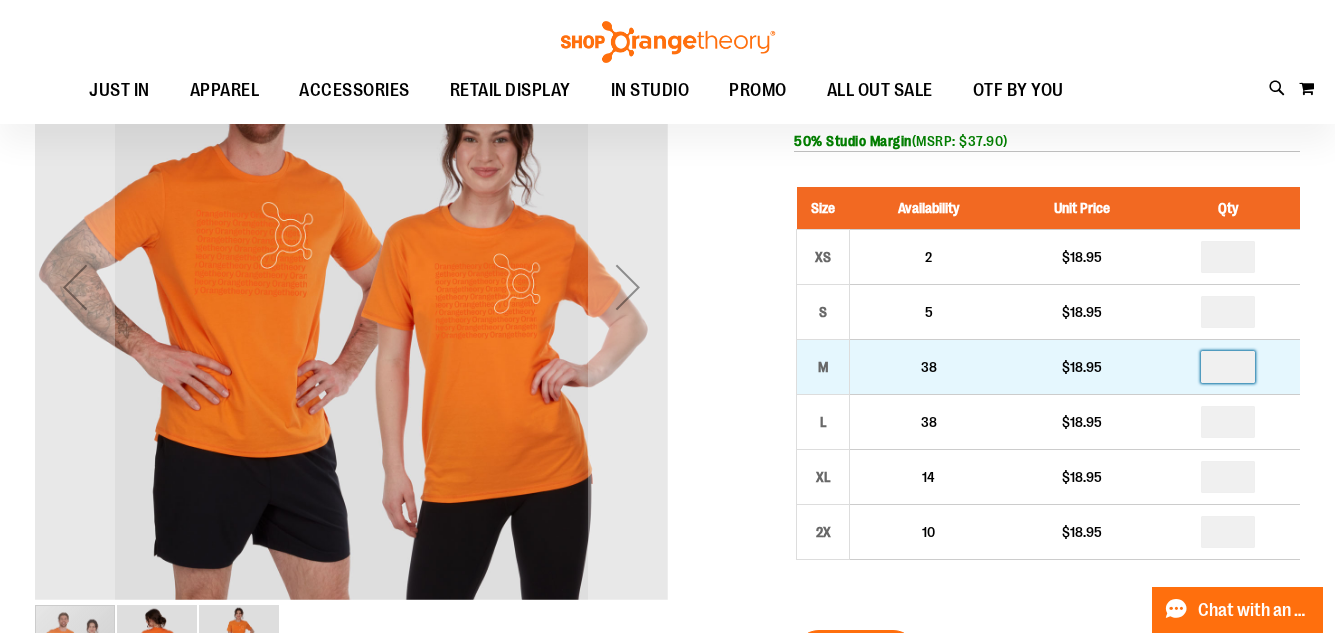 click on "*" at bounding box center (1228, 367) 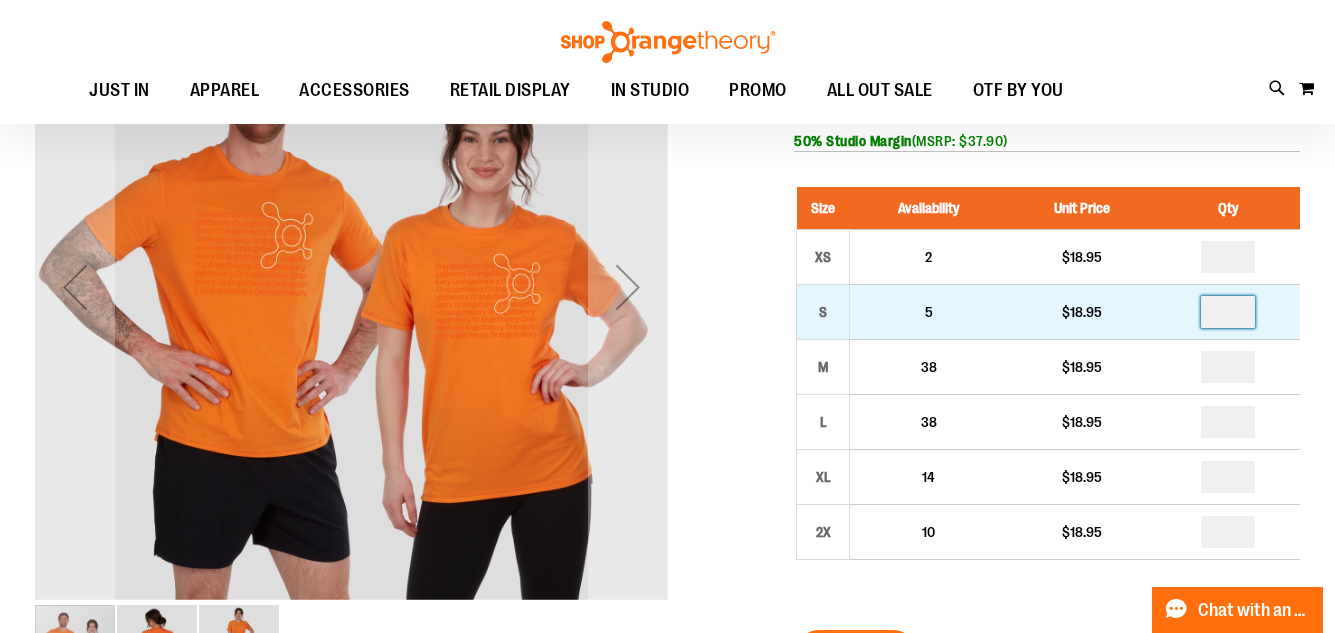 click on "*" at bounding box center (1228, 312) 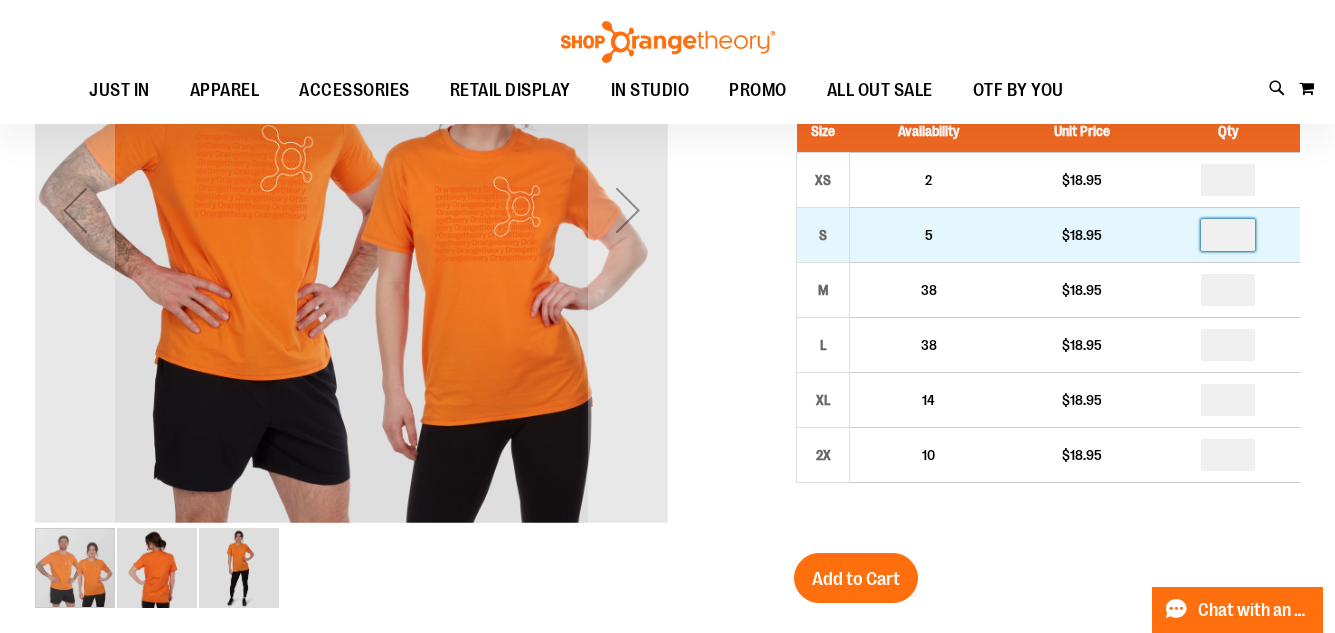 scroll, scrollTop: 299, scrollLeft: 0, axis: vertical 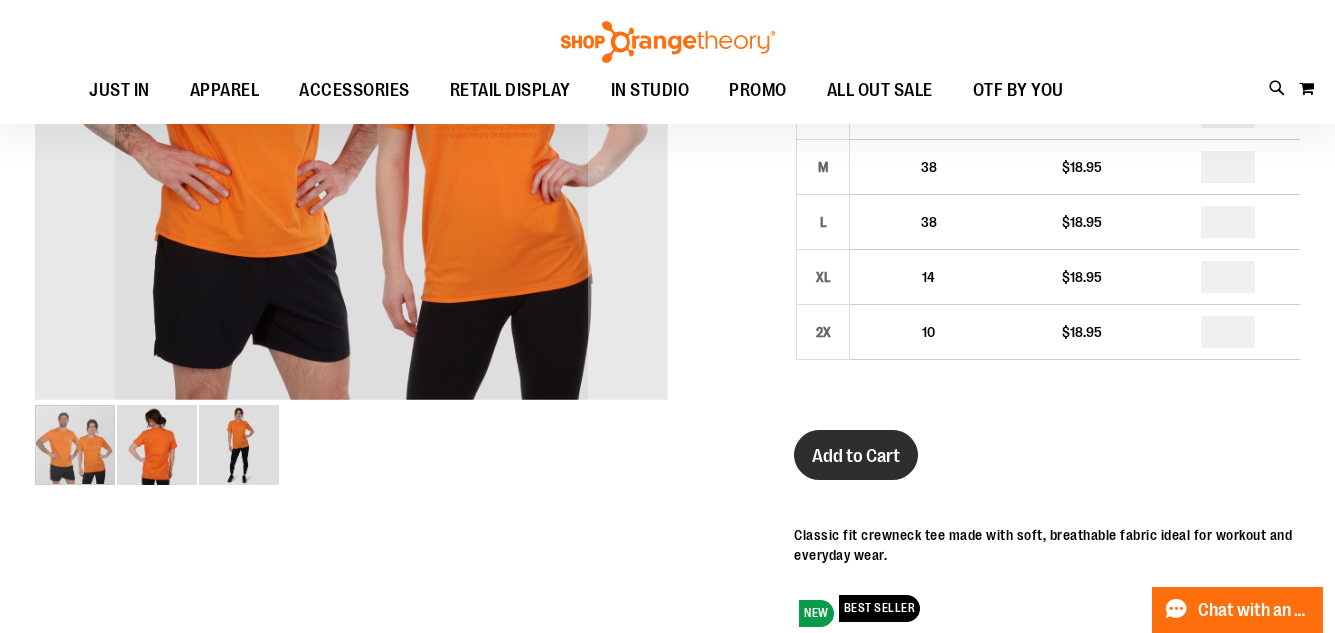 click on "Add to Cart" at bounding box center [856, 456] 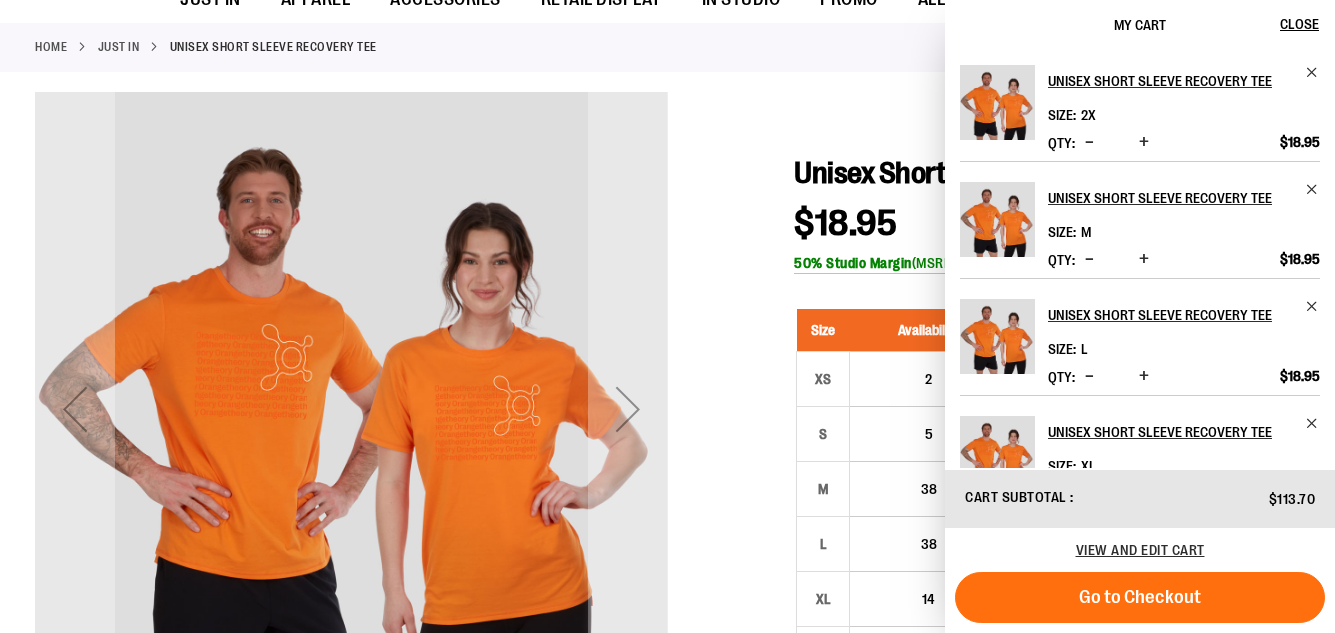 scroll, scrollTop: 0, scrollLeft: 0, axis: both 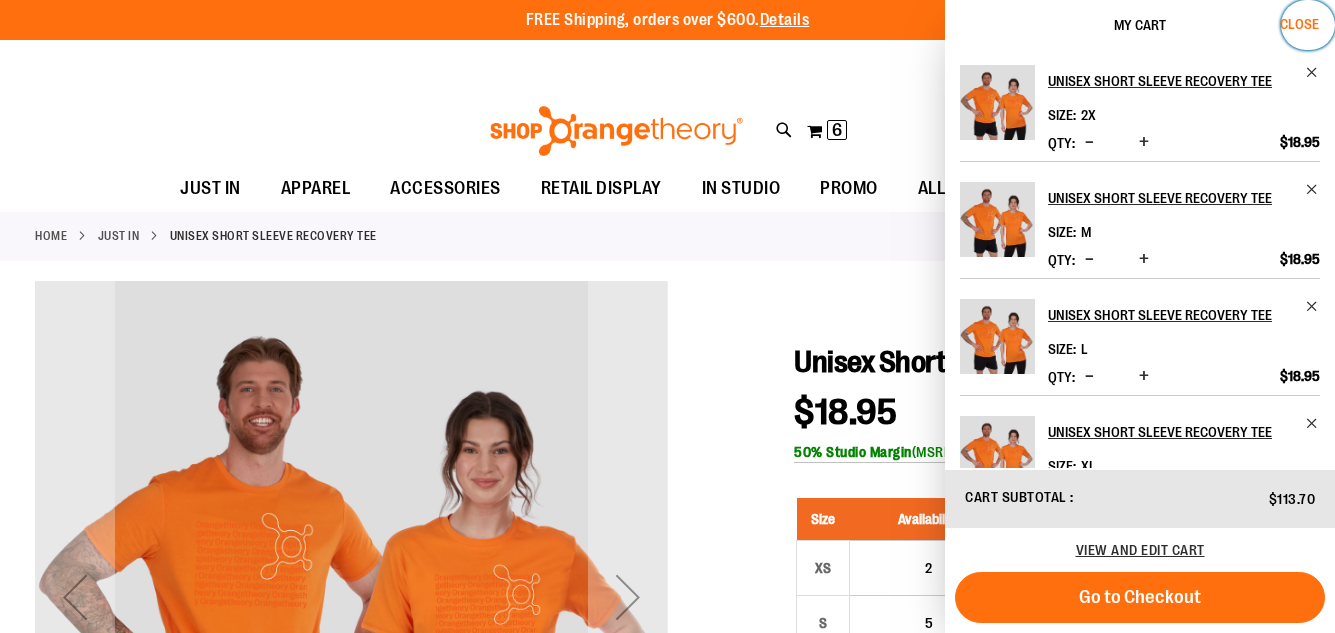 click on "Close" at bounding box center [1299, 24] 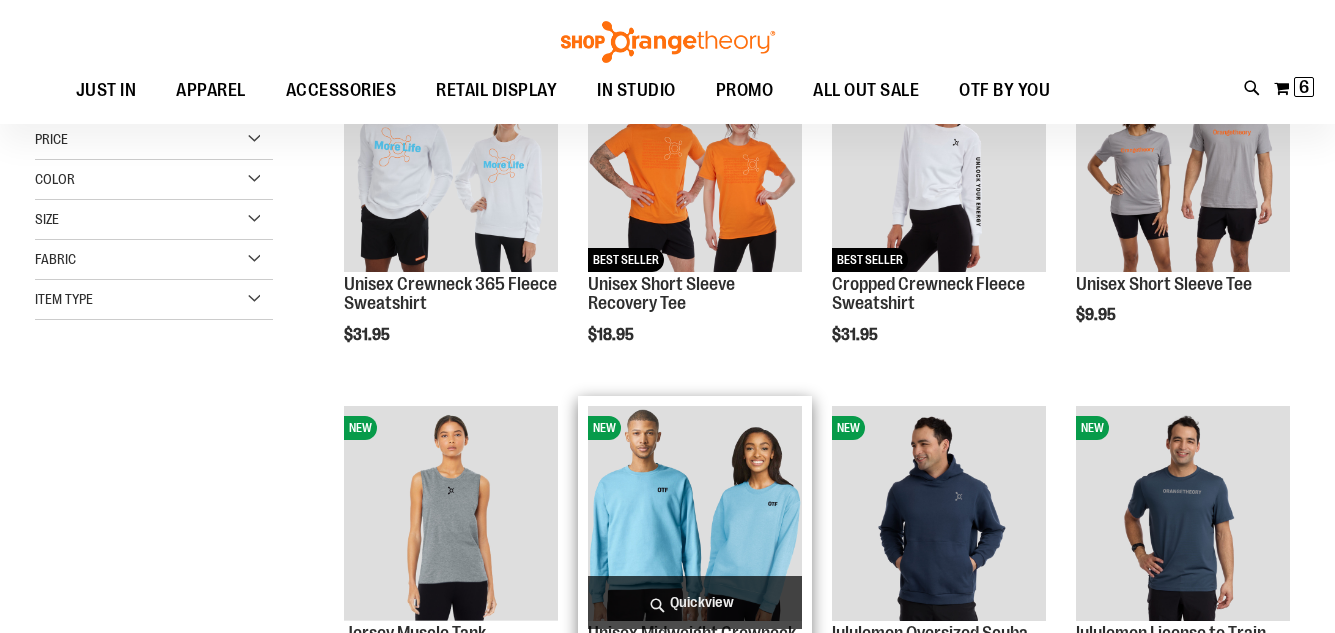scroll, scrollTop: 279, scrollLeft: 0, axis: vertical 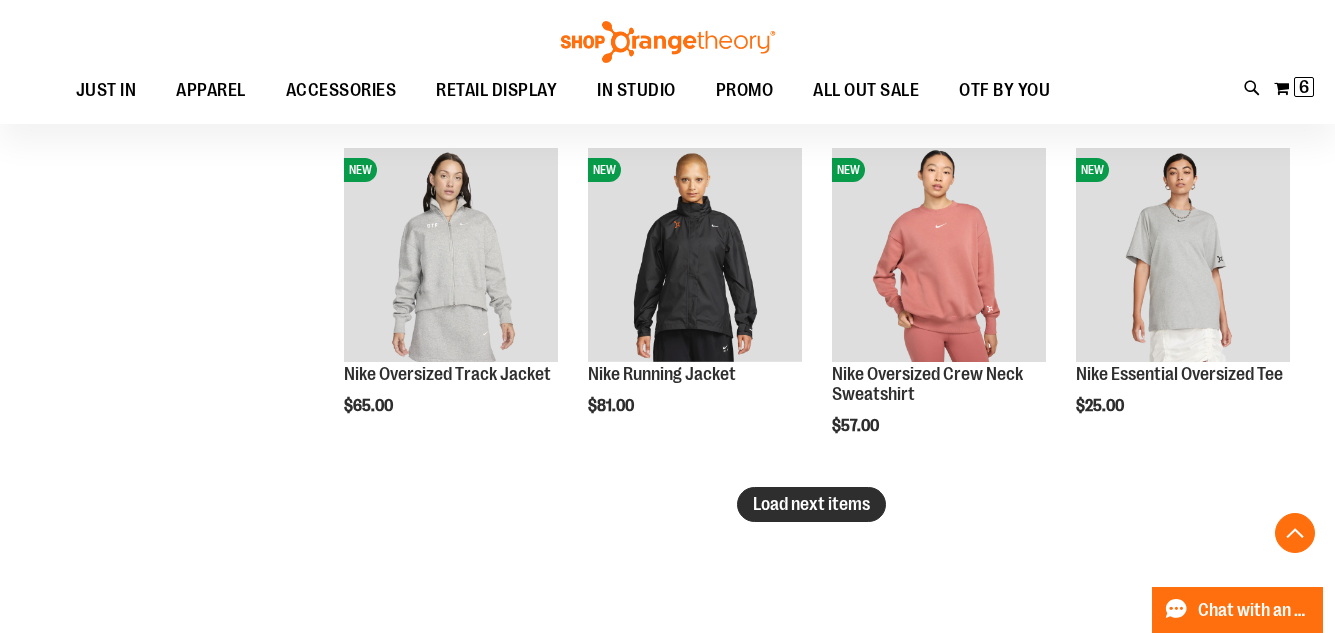 type on "**********" 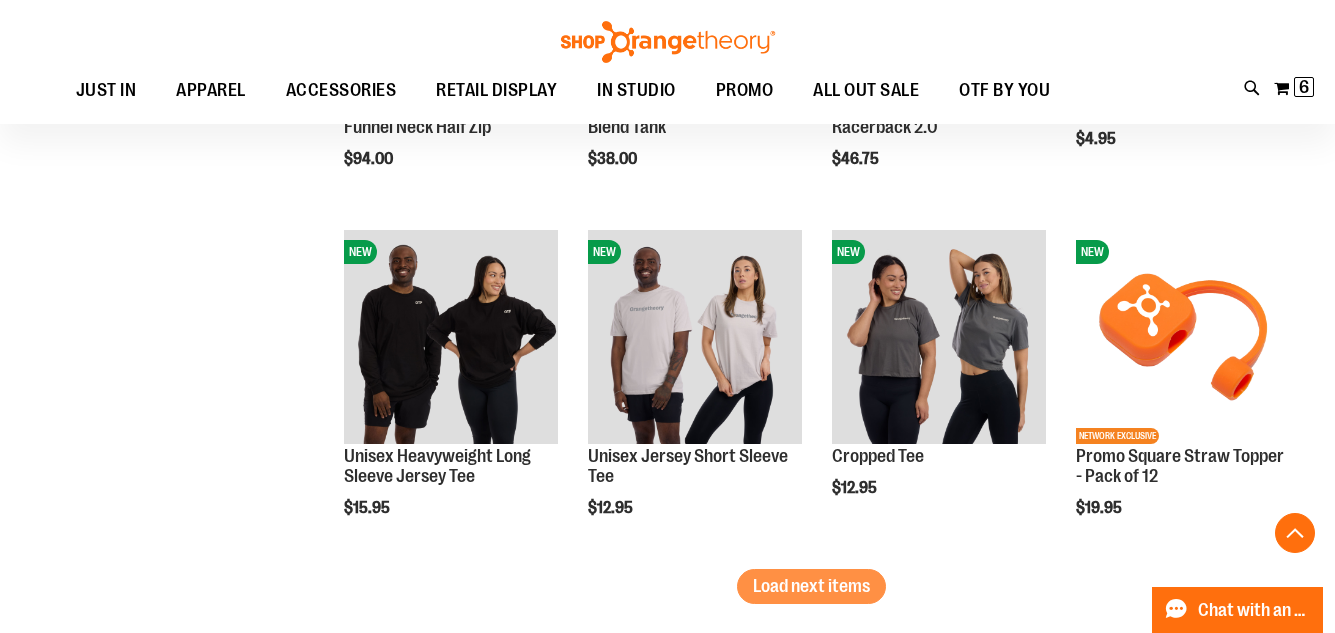 scroll, scrollTop: 3879, scrollLeft: 0, axis: vertical 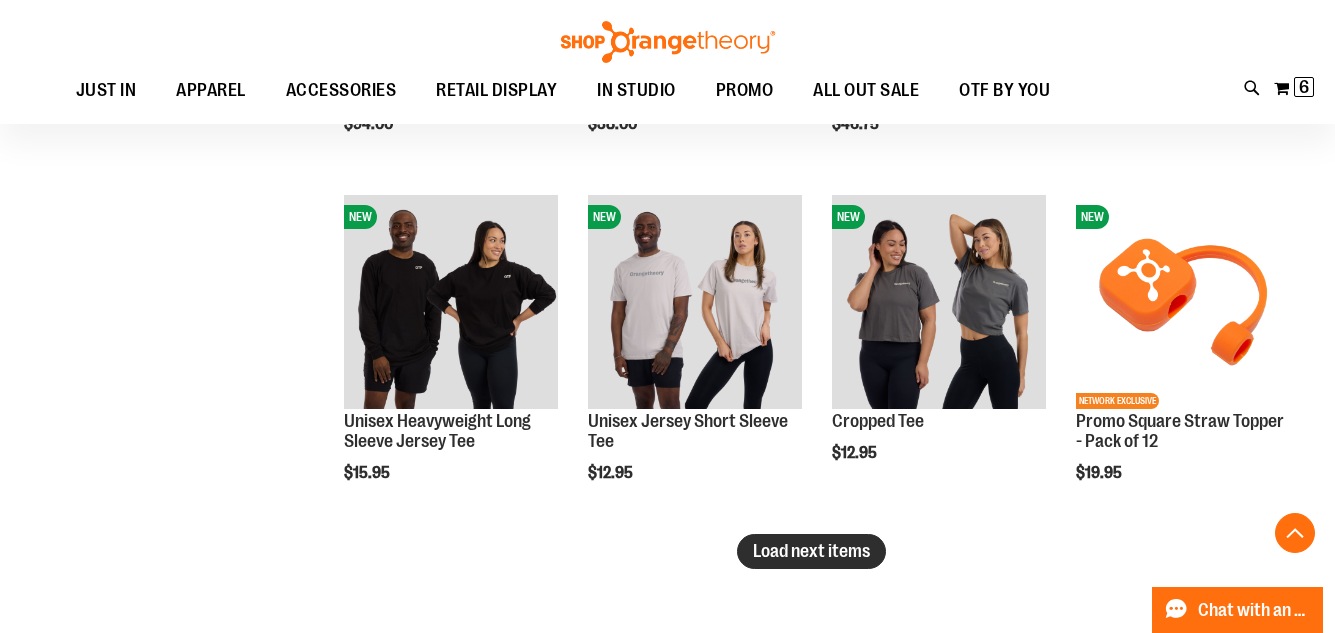 click on "Load next items" at bounding box center [811, 551] 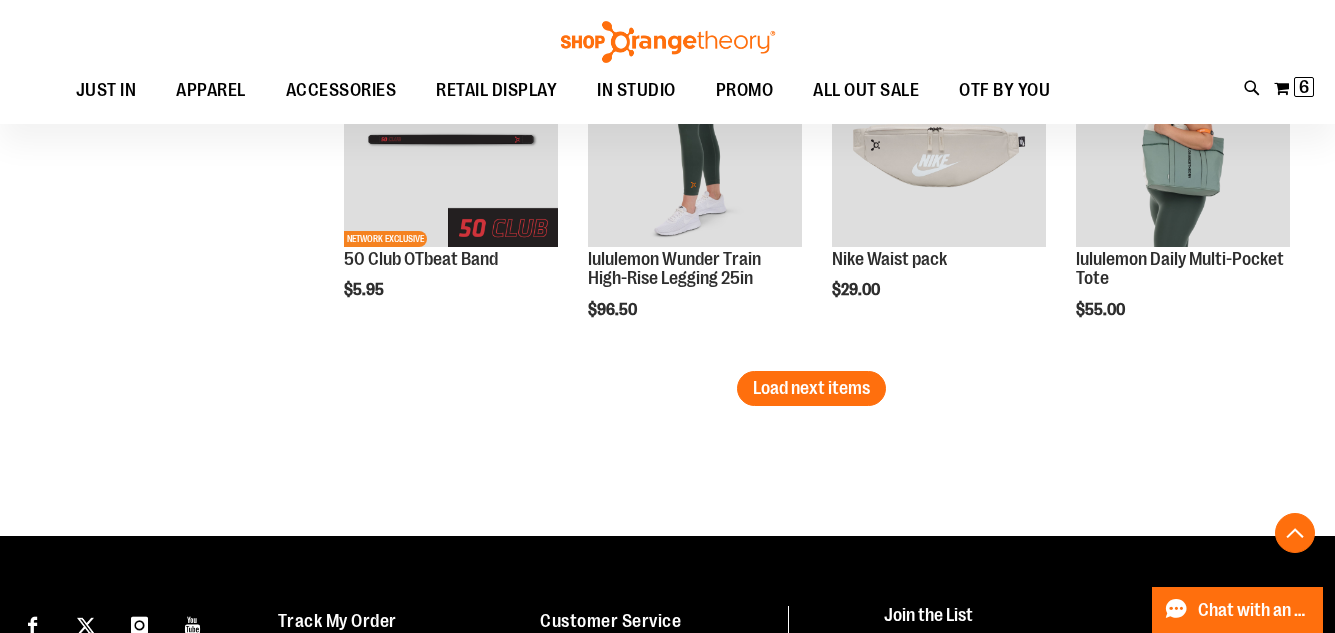scroll, scrollTop: 5179, scrollLeft: 0, axis: vertical 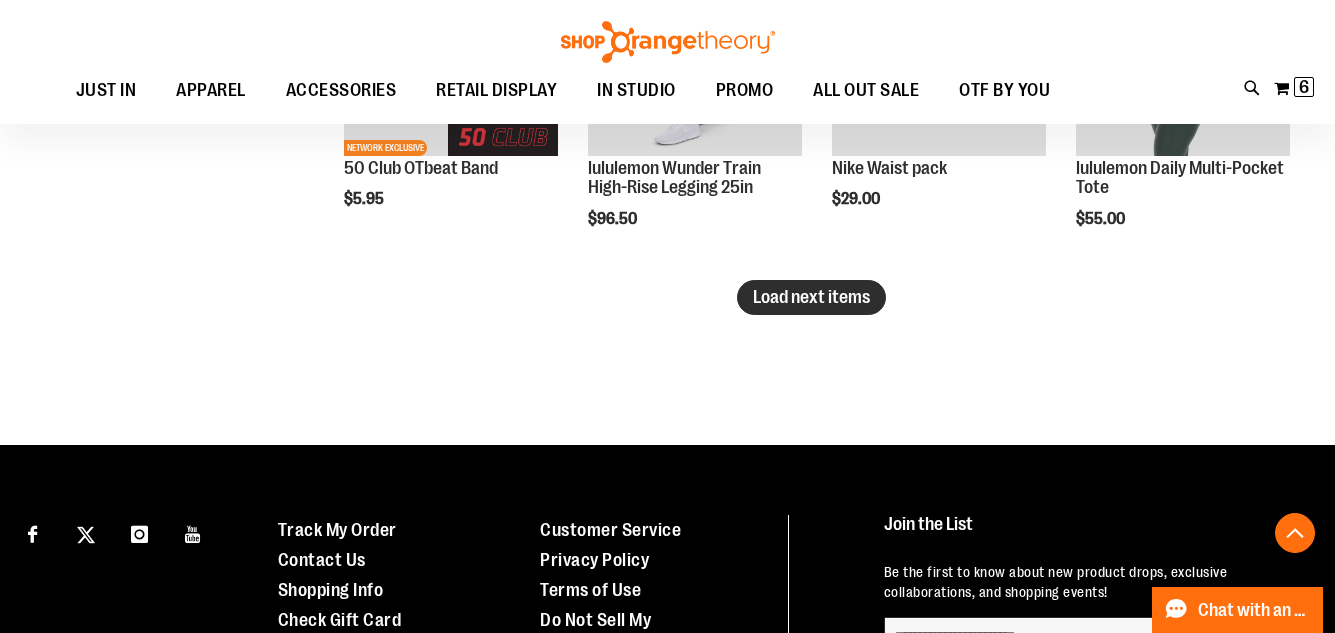 click on "Load next items" at bounding box center (811, 297) 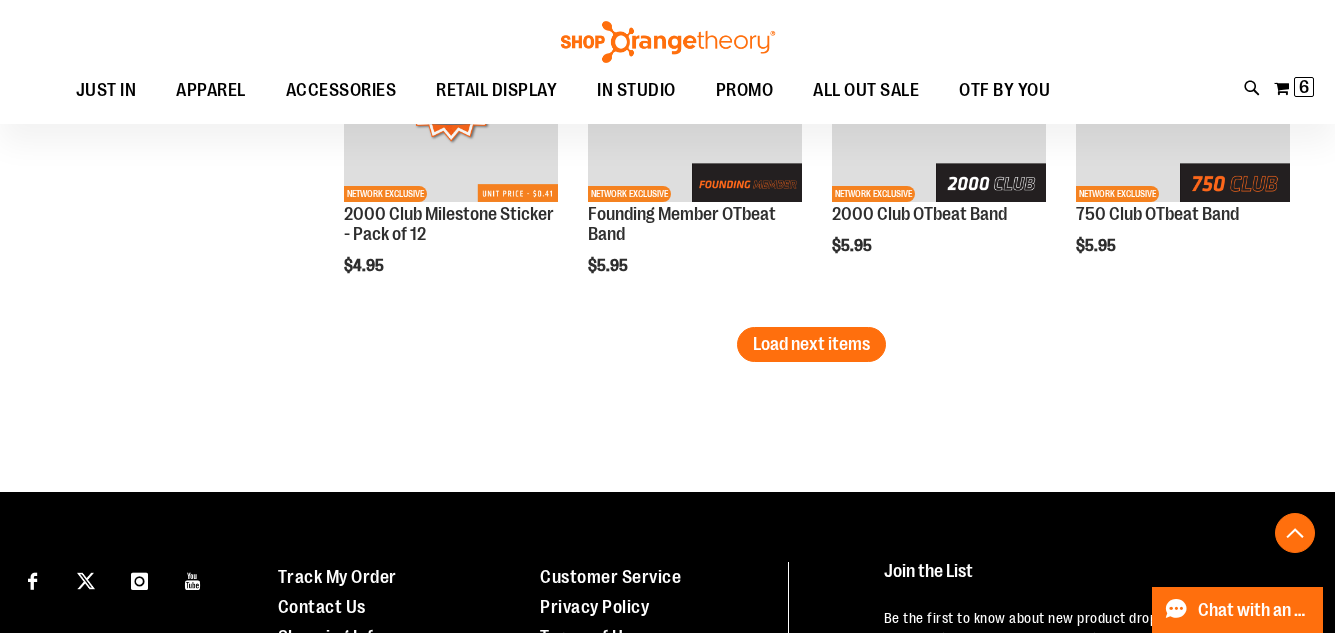scroll, scrollTop: 6279, scrollLeft: 0, axis: vertical 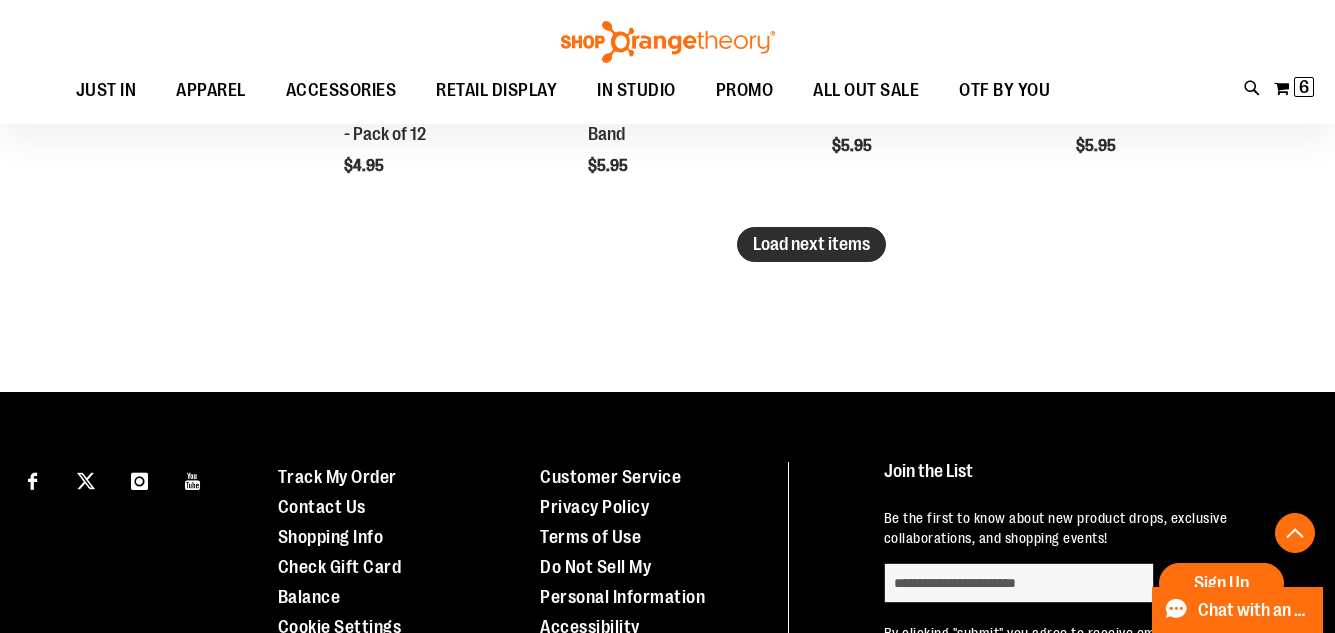 click on "Load next items" at bounding box center (811, 244) 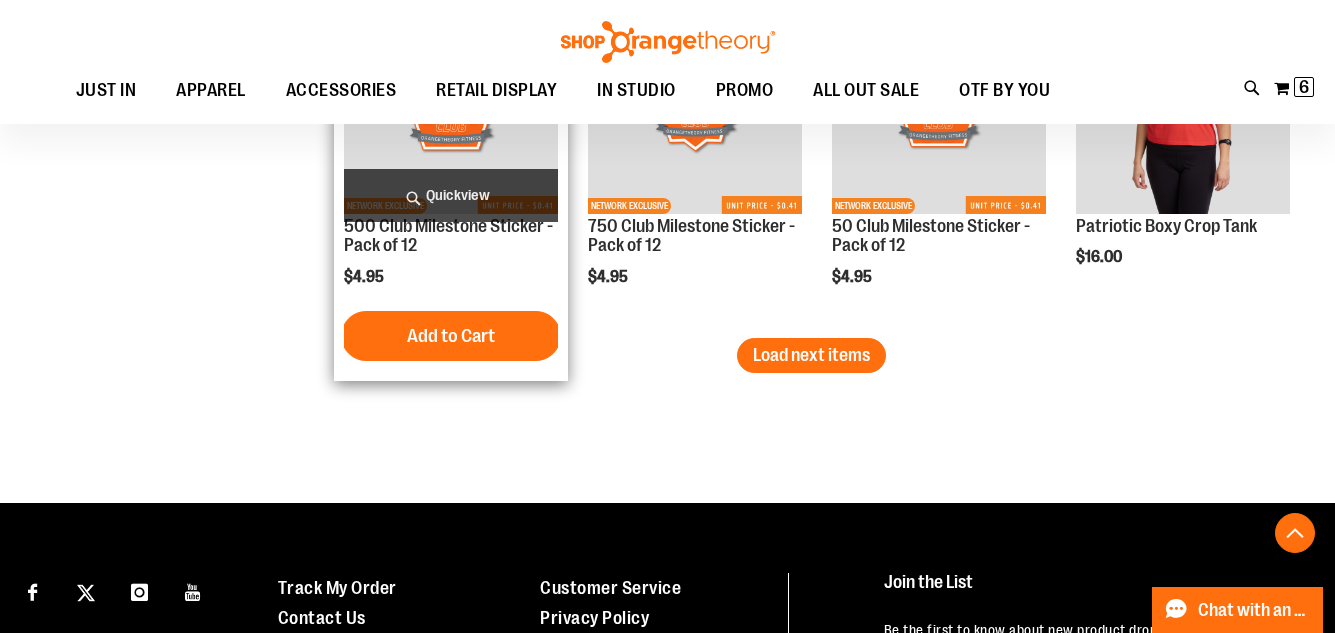 scroll, scrollTop: 7079, scrollLeft: 0, axis: vertical 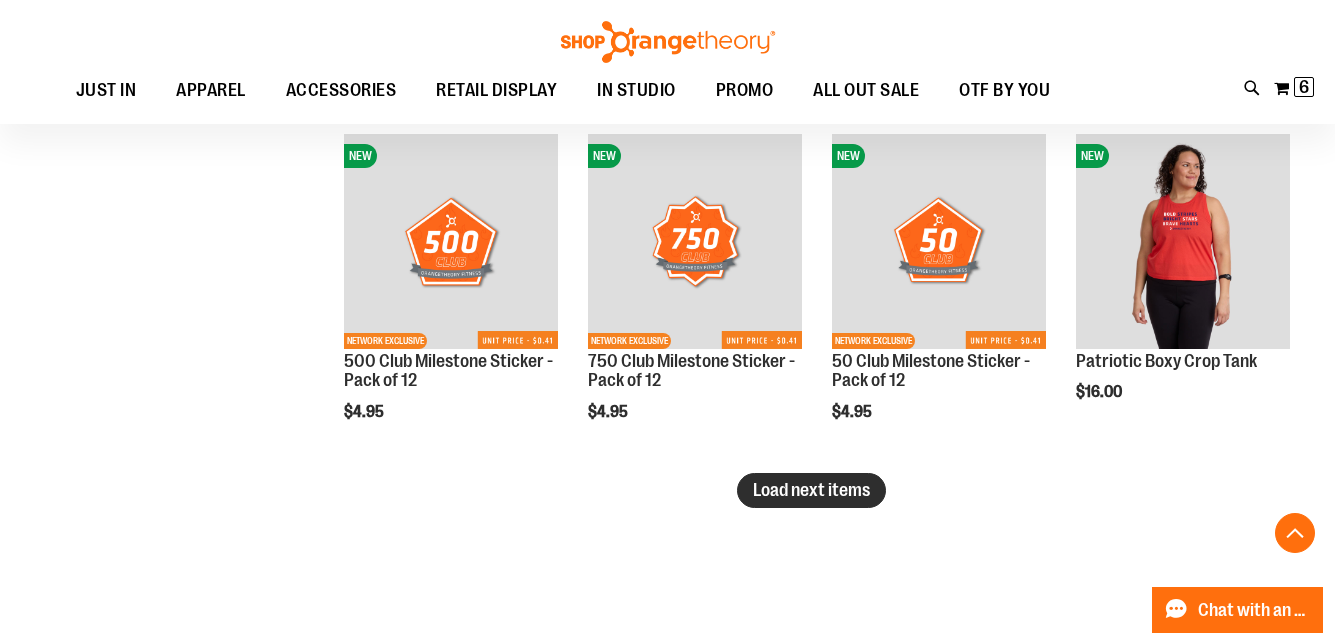 click on "Load next items" at bounding box center (811, 490) 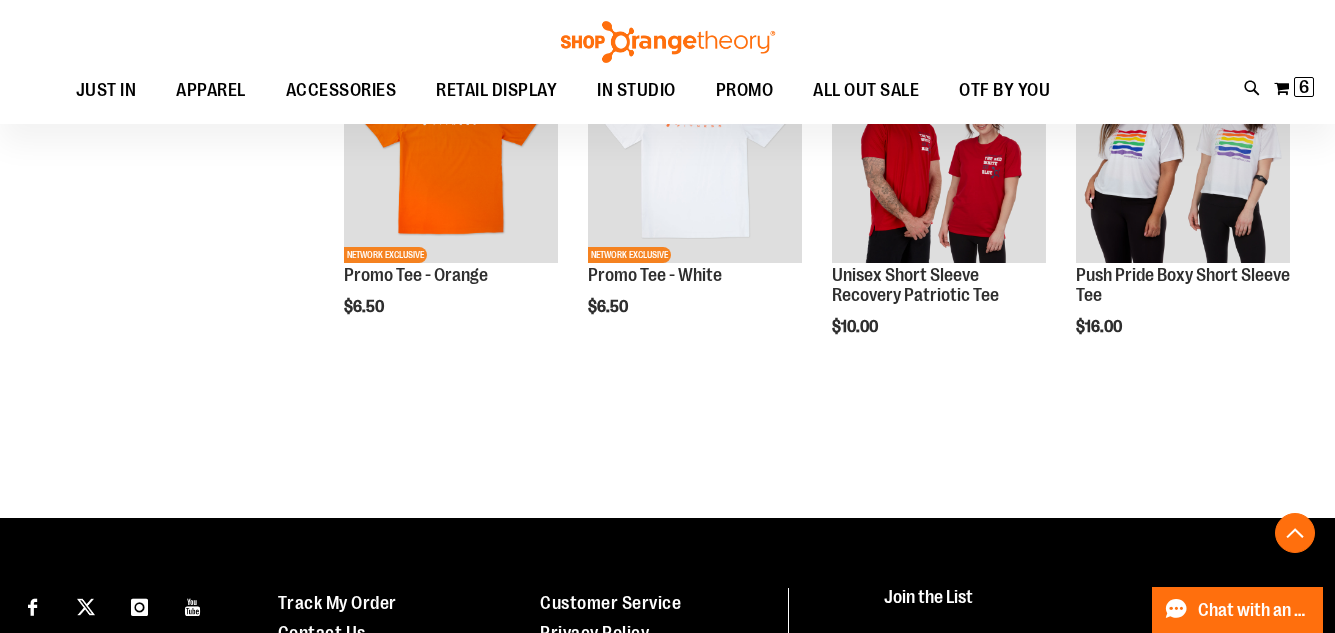 scroll, scrollTop: 8279, scrollLeft: 0, axis: vertical 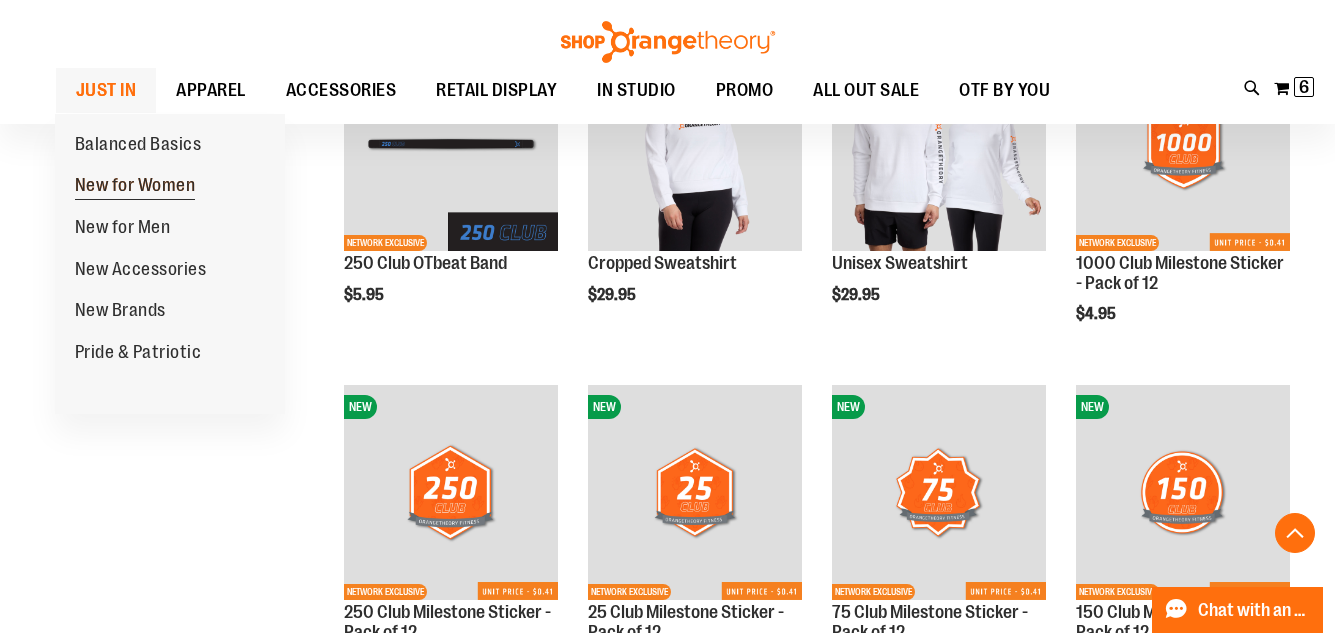 click on "New for Women" at bounding box center [135, 187] 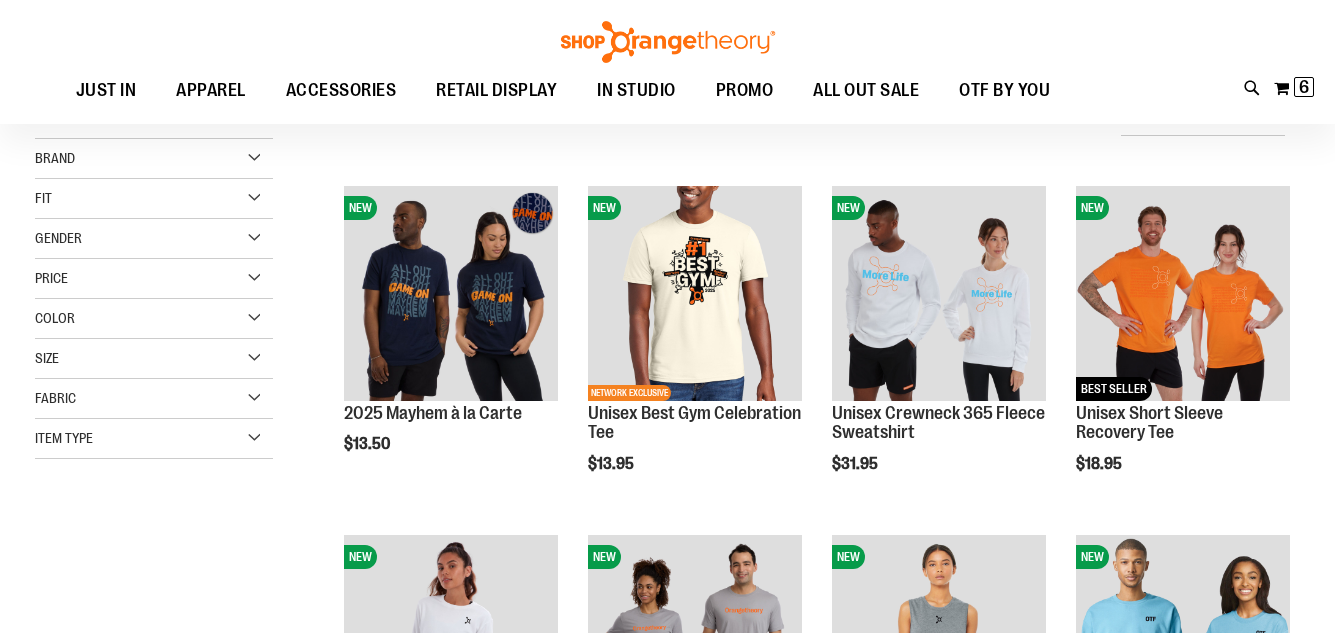 scroll, scrollTop: 199, scrollLeft: 0, axis: vertical 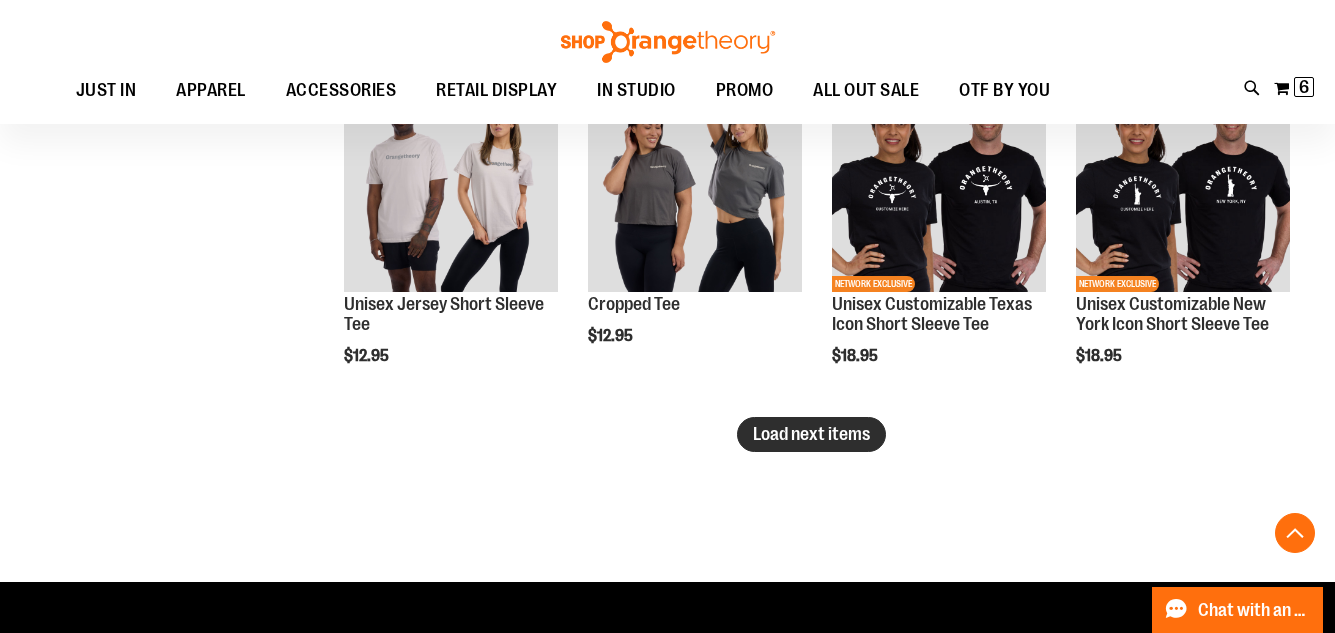 type on "**********" 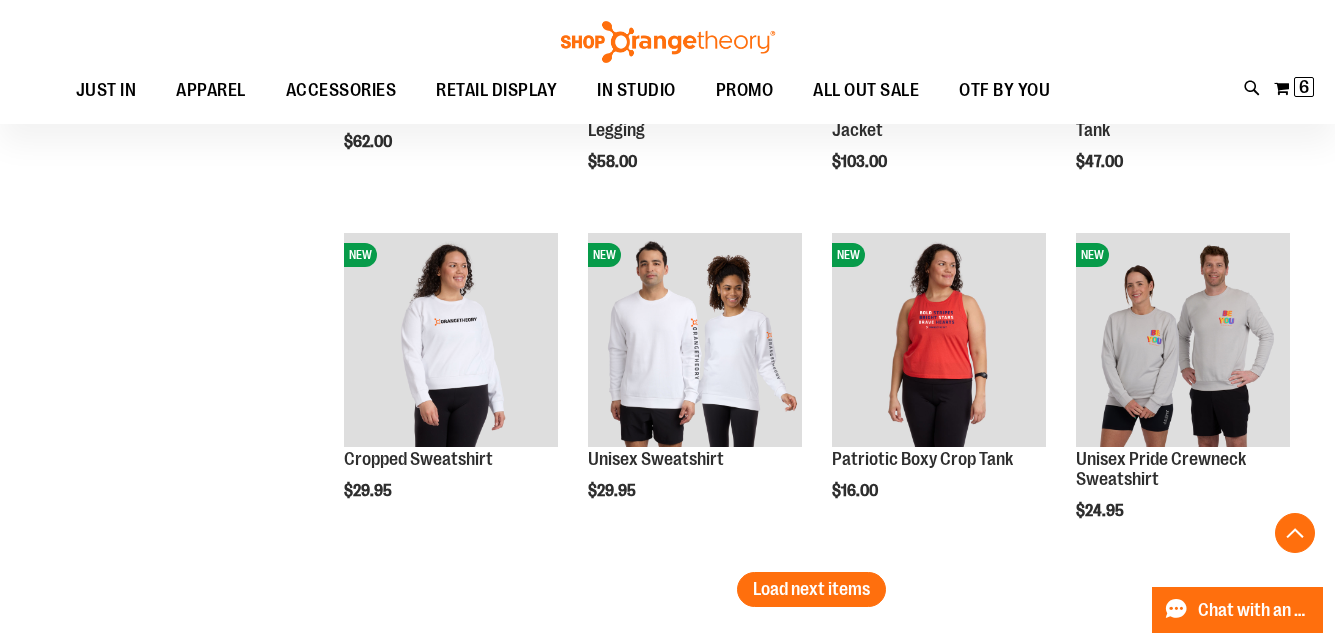 scroll, scrollTop: 3799, scrollLeft: 0, axis: vertical 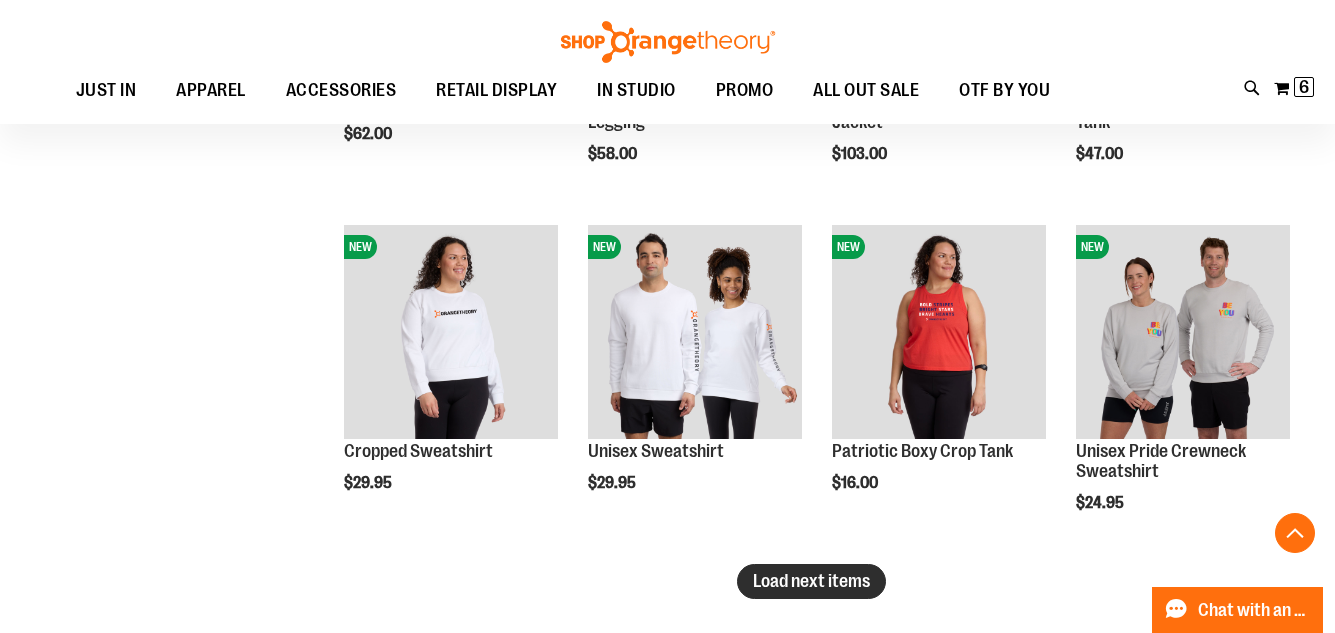 click on "Load next items" at bounding box center [811, 581] 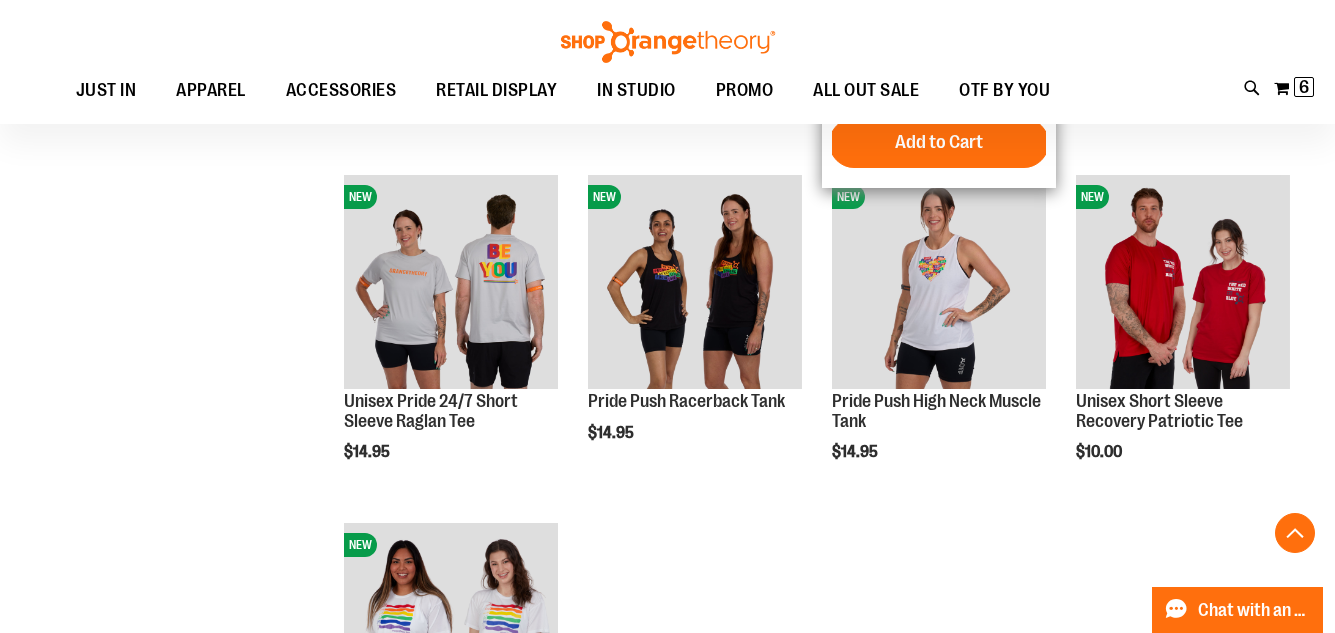scroll, scrollTop: 4199, scrollLeft: 0, axis: vertical 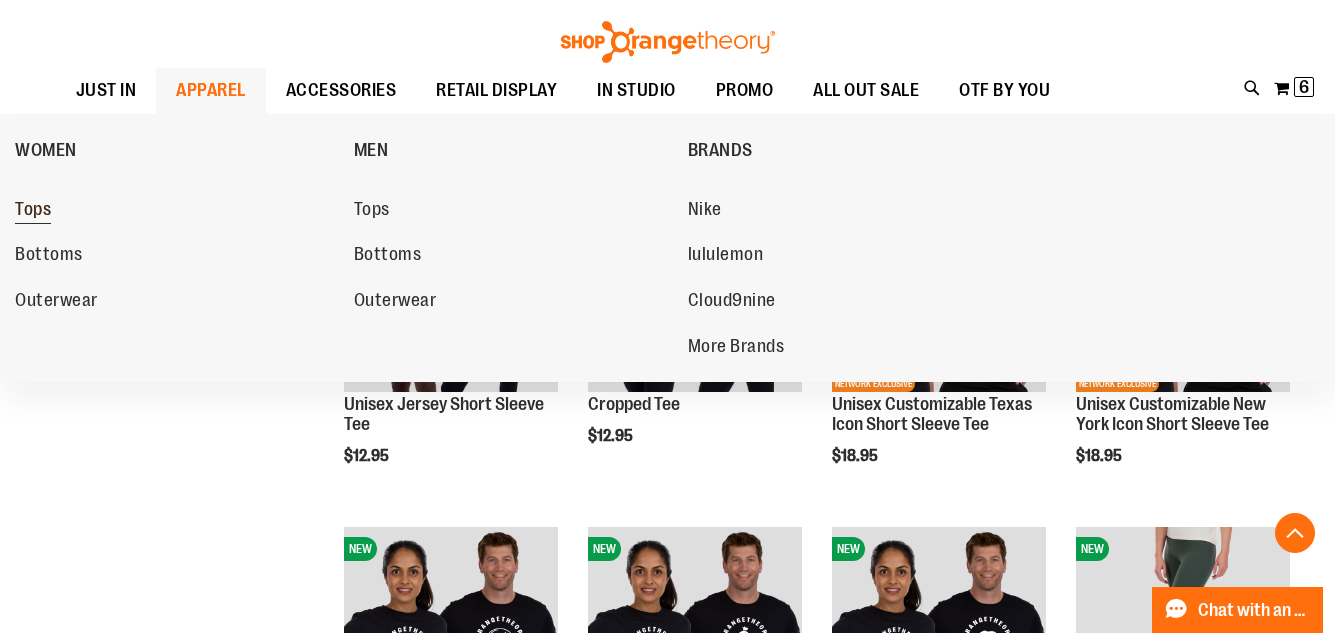 click on "Tops" at bounding box center [33, 211] 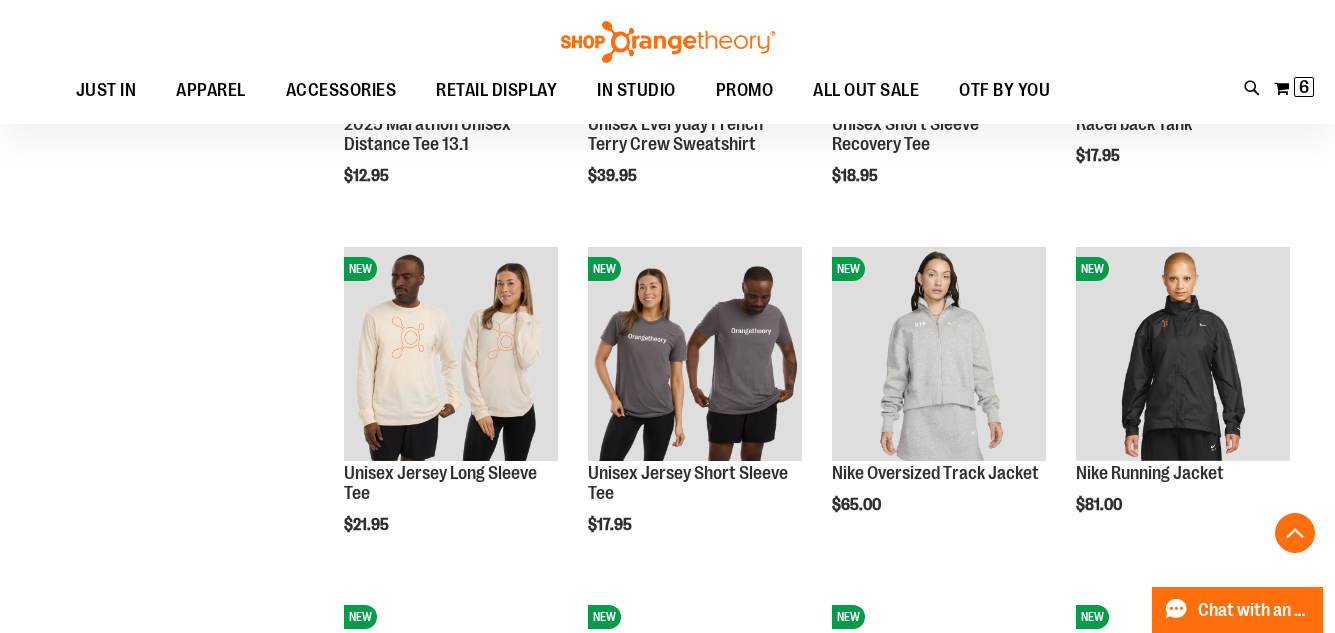 scroll, scrollTop: 1099, scrollLeft: 0, axis: vertical 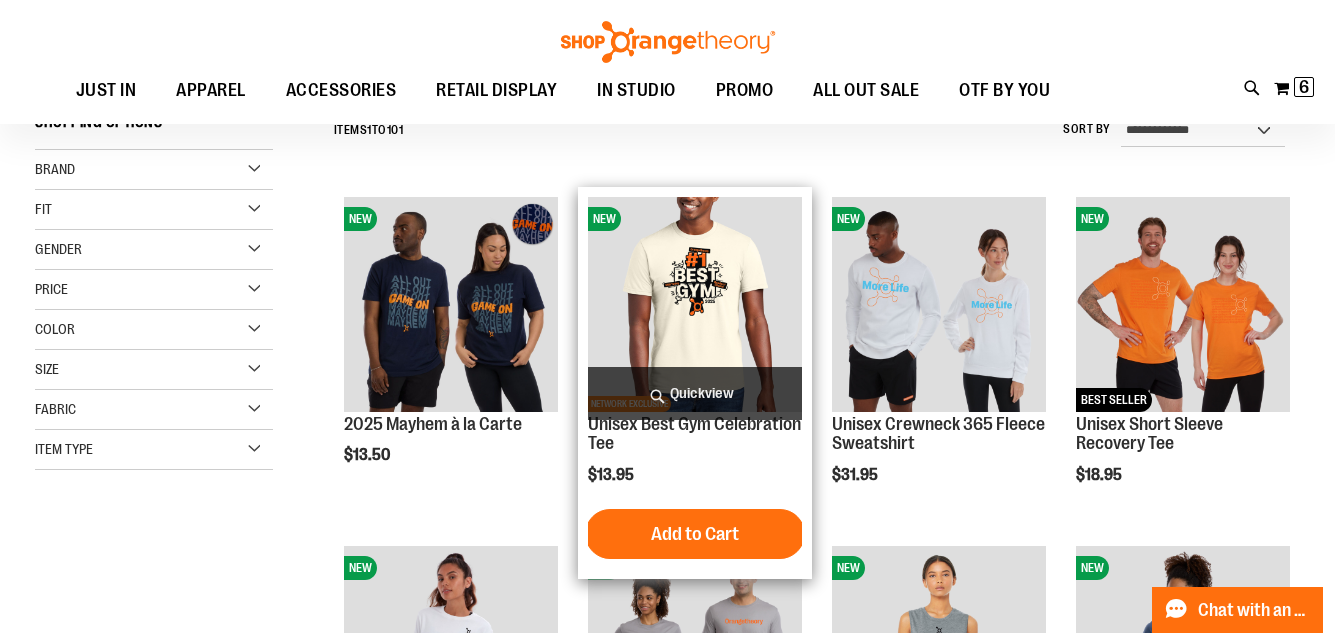 type on "**********" 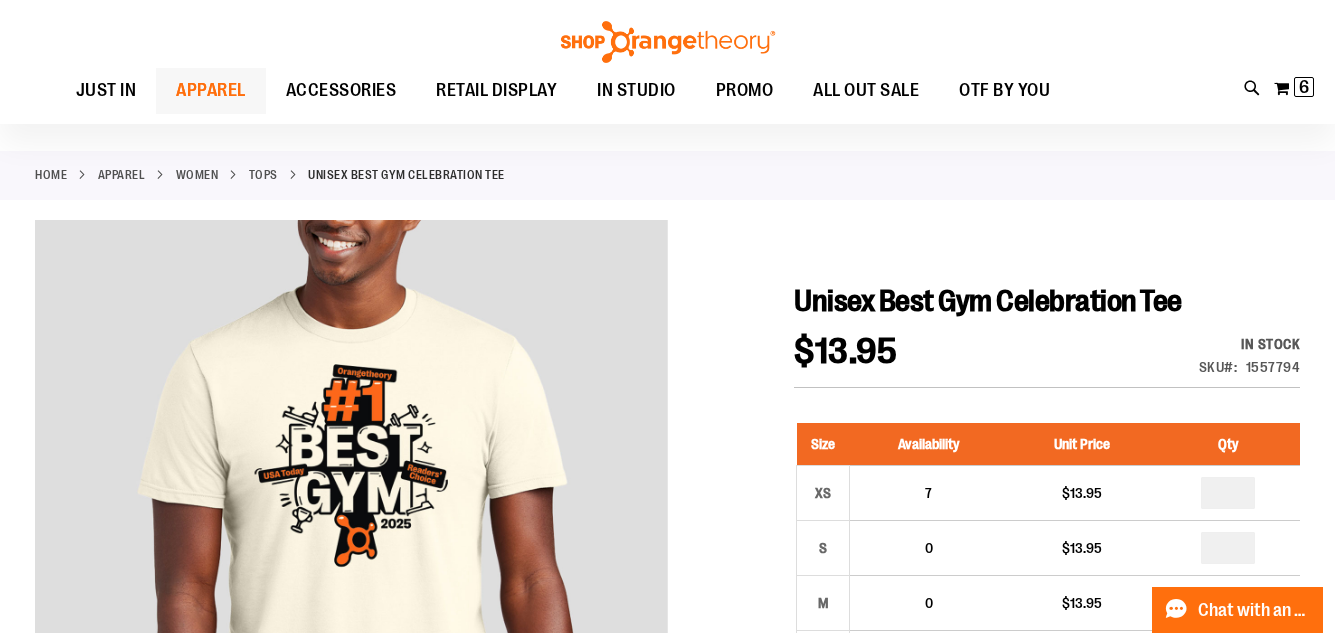 scroll, scrollTop: 0, scrollLeft: 0, axis: both 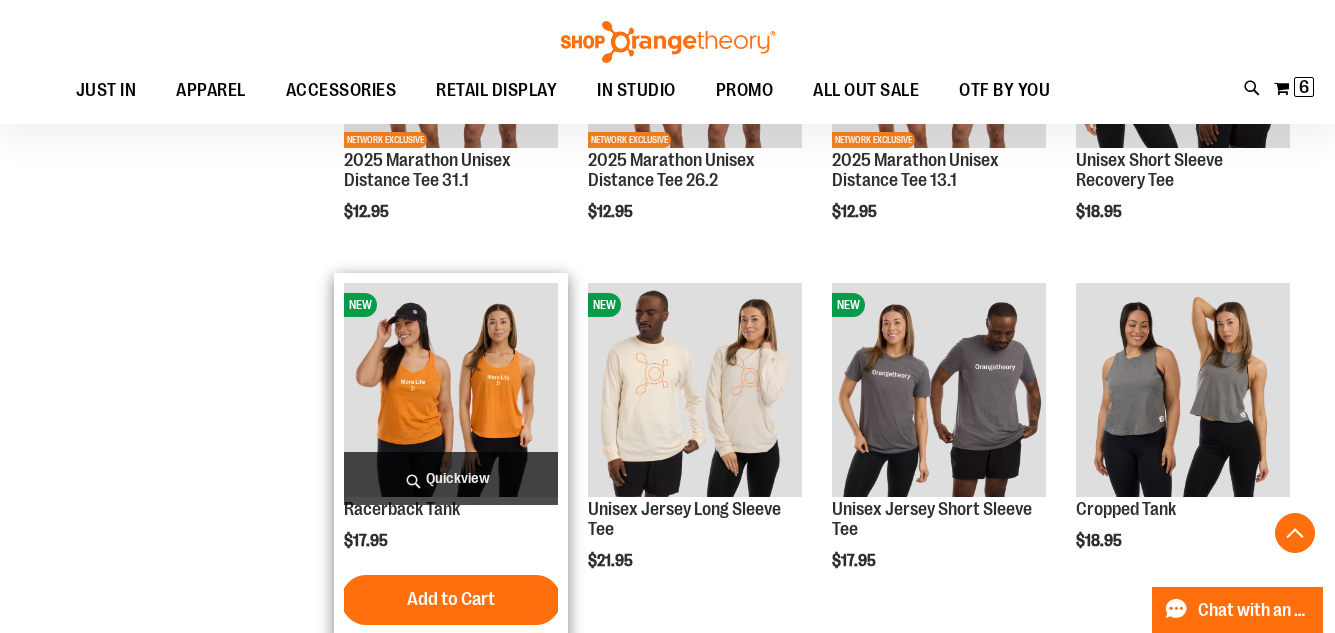 type on "**********" 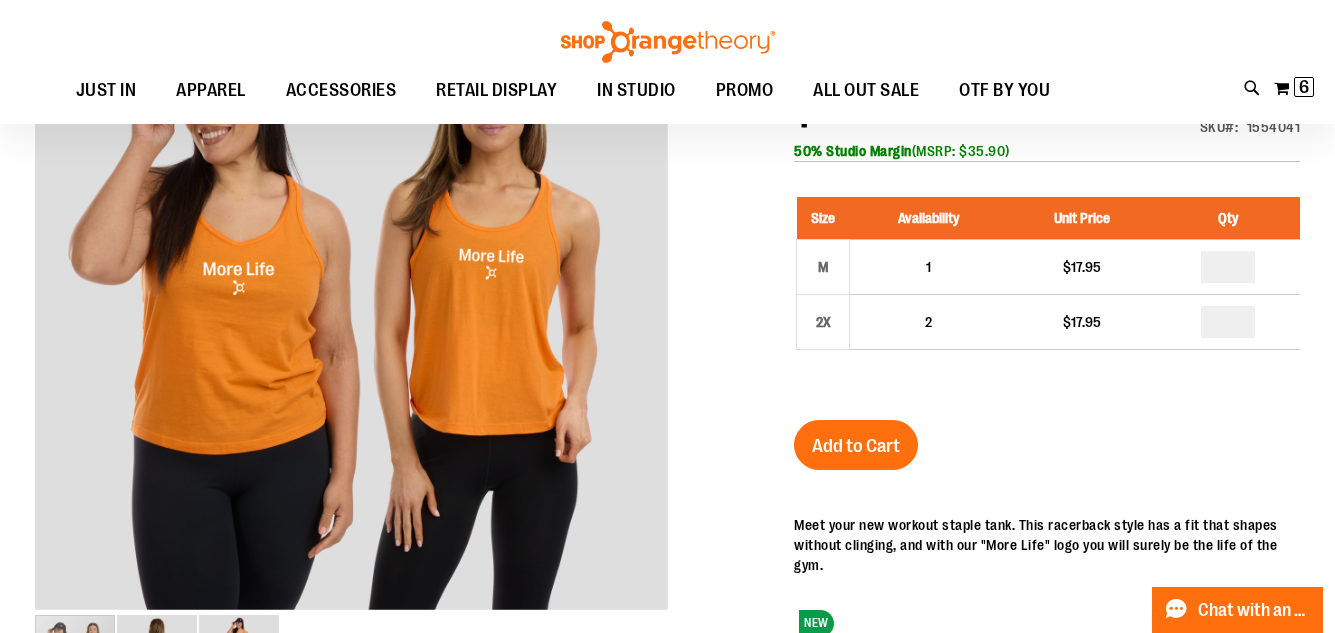 scroll, scrollTop: 0, scrollLeft: 0, axis: both 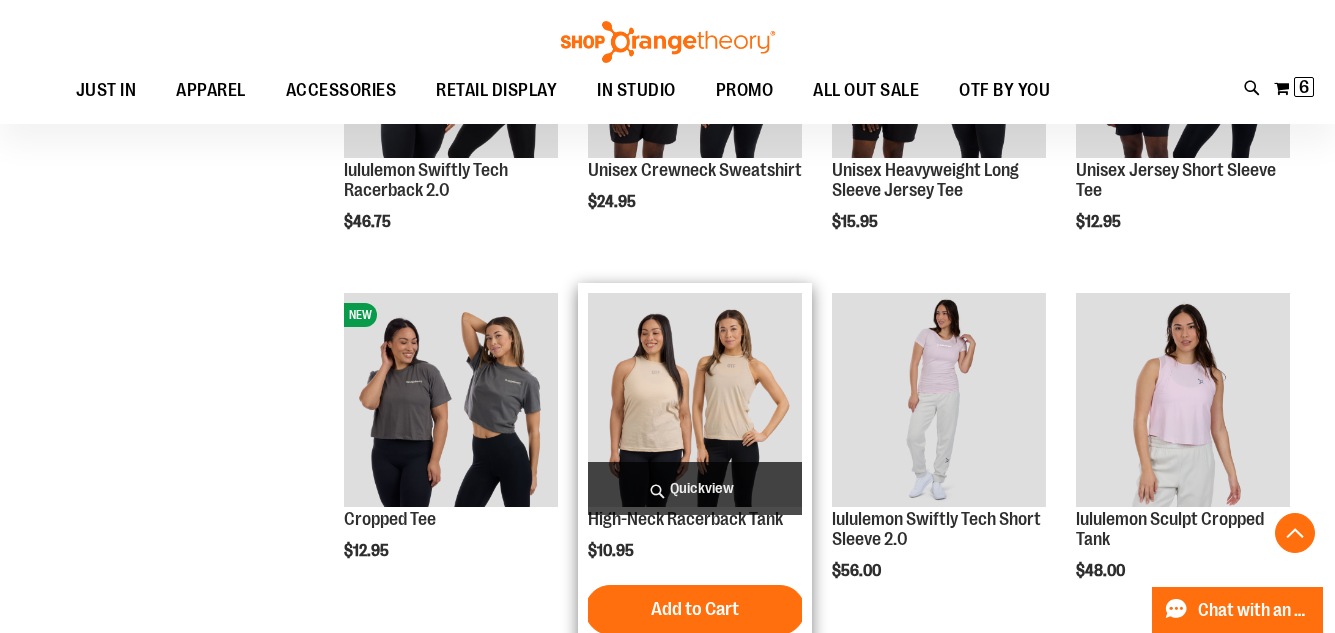type on "**********" 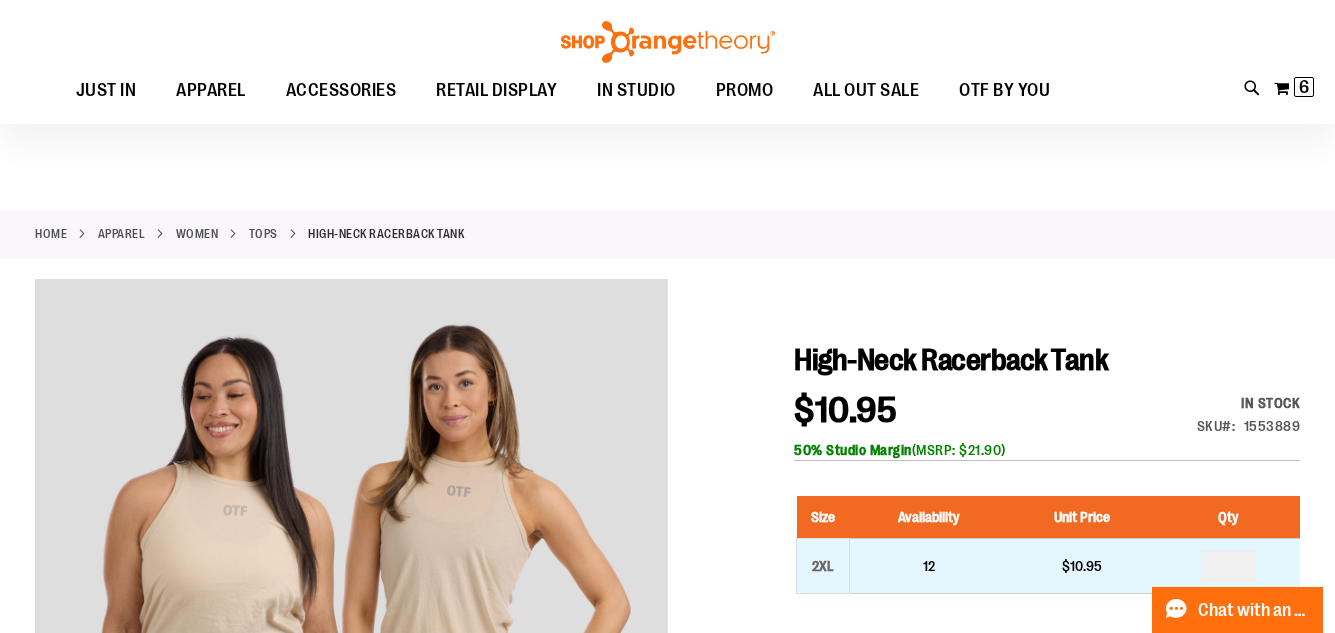 scroll, scrollTop: 199, scrollLeft: 0, axis: vertical 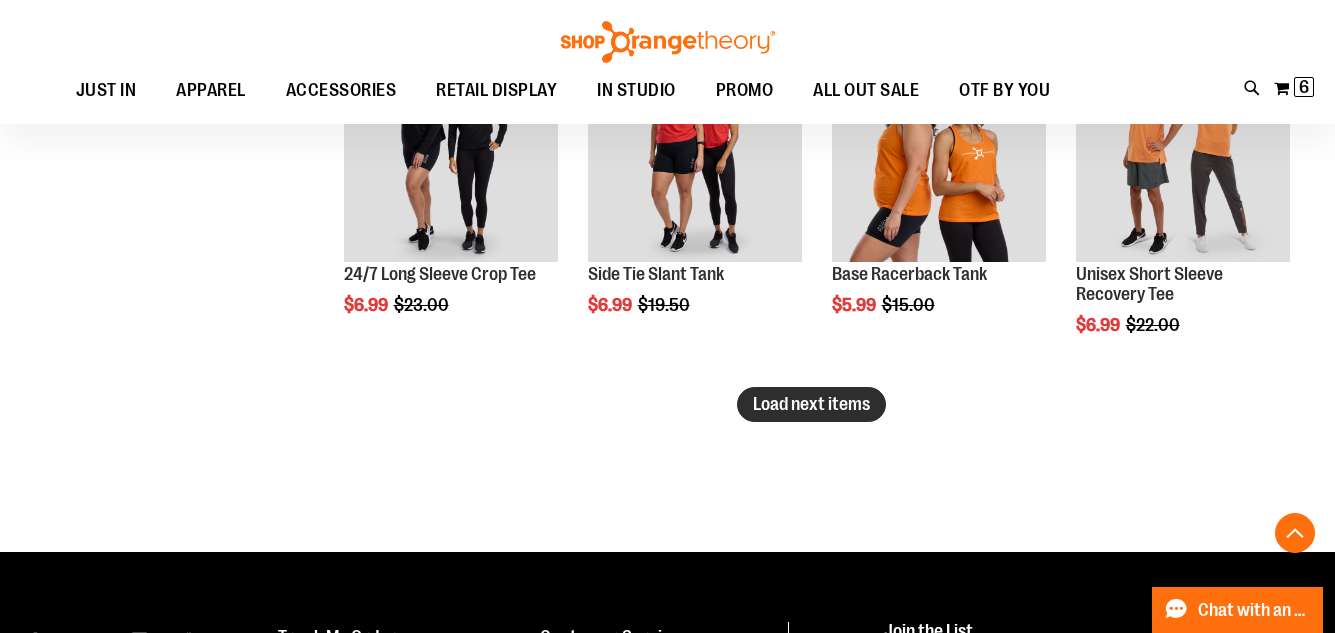 type on "**********" 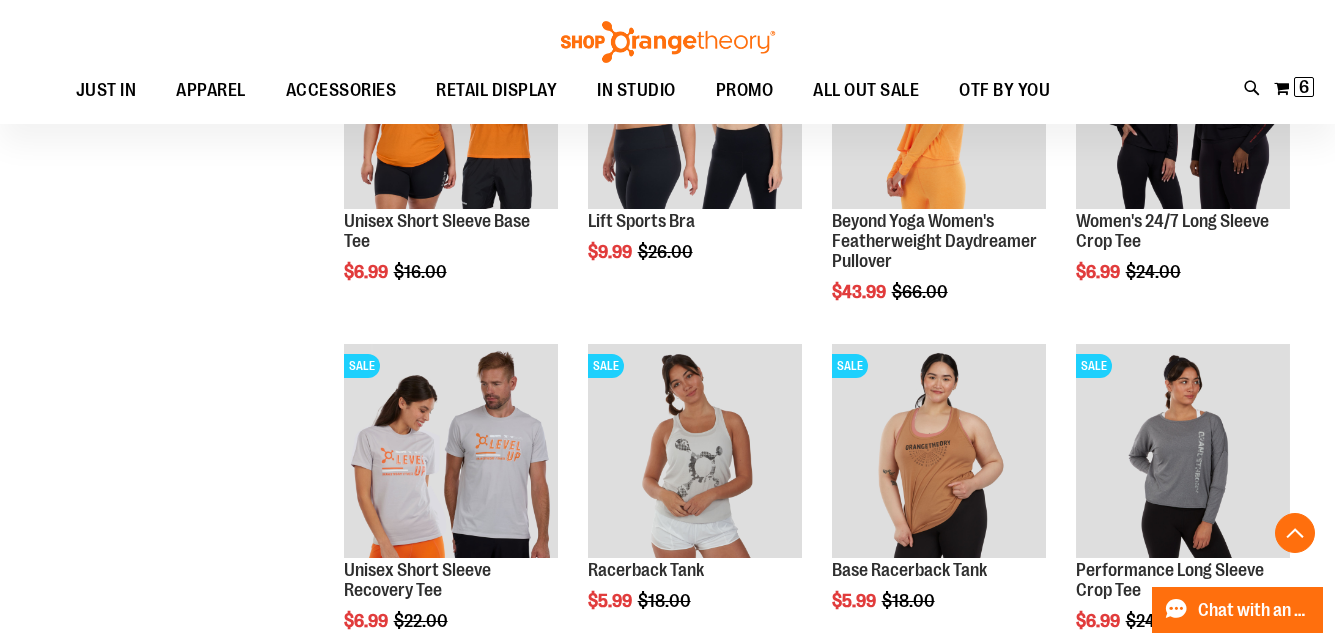 scroll, scrollTop: 3779, scrollLeft: 0, axis: vertical 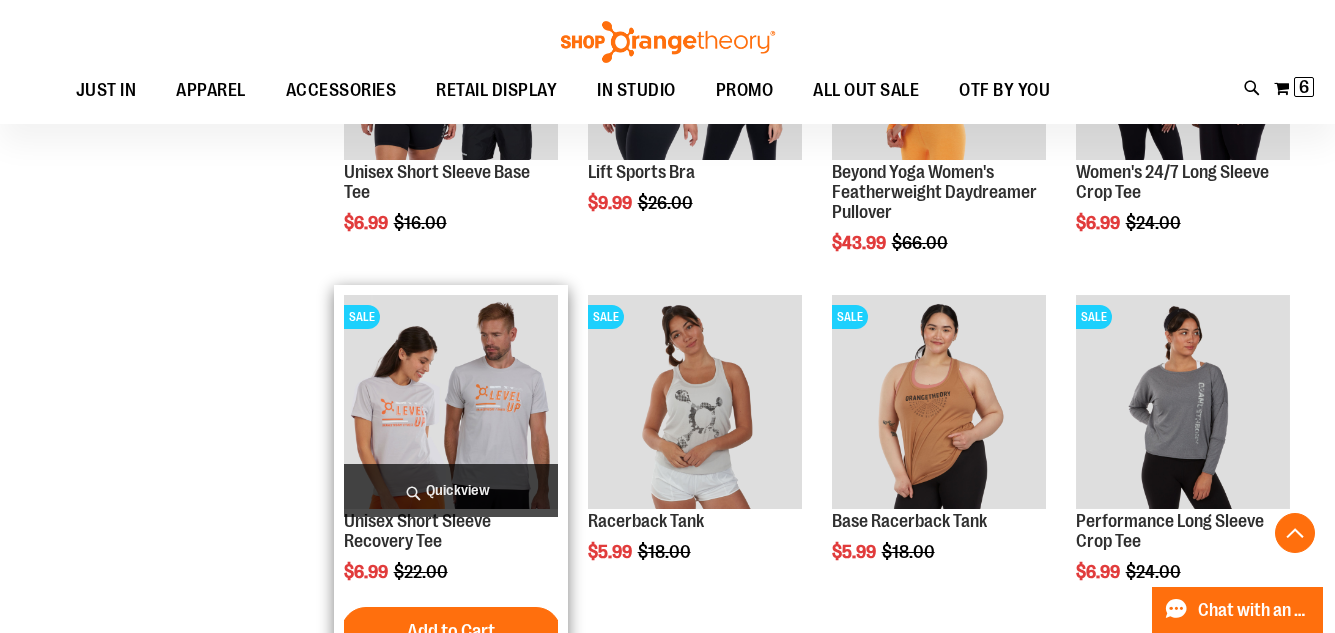 click at bounding box center [451, 402] 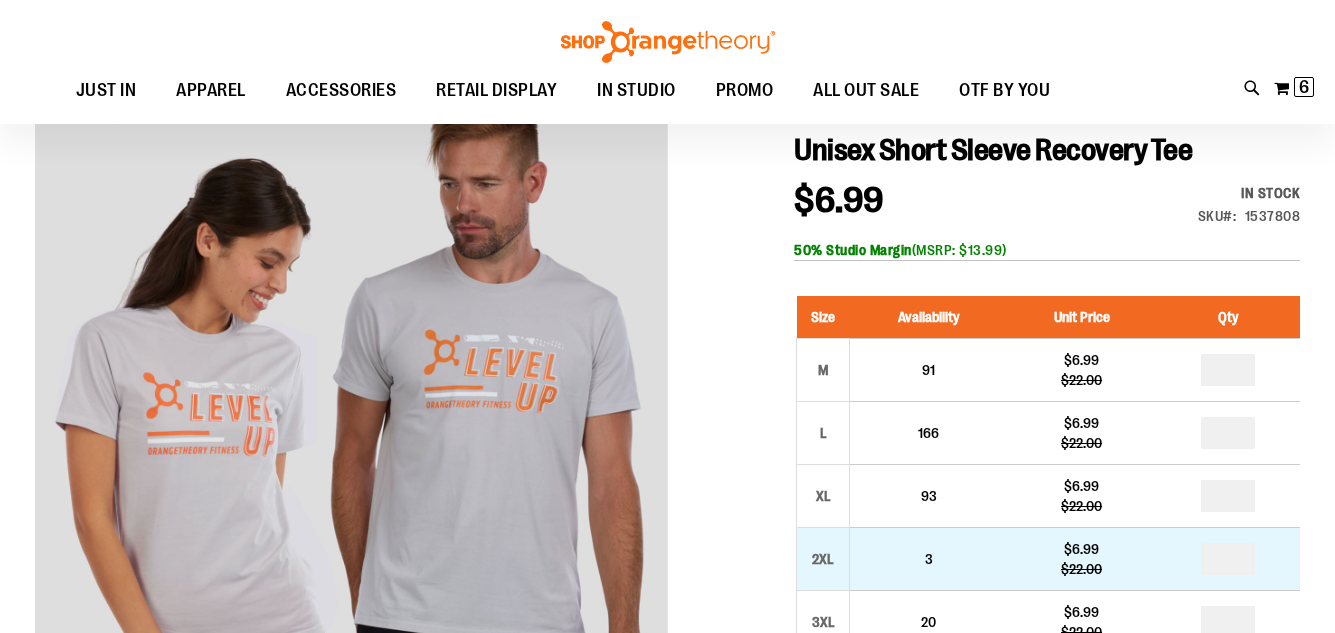 scroll, scrollTop: 199, scrollLeft: 0, axis: vertical 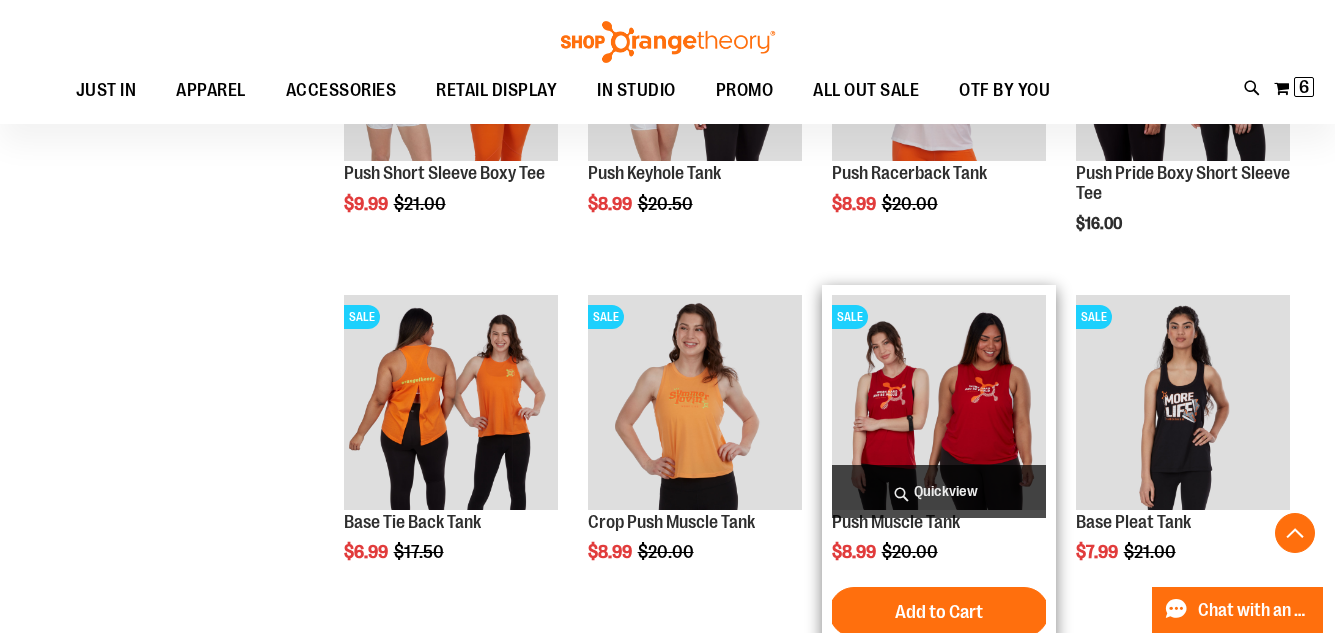 type on "**********" 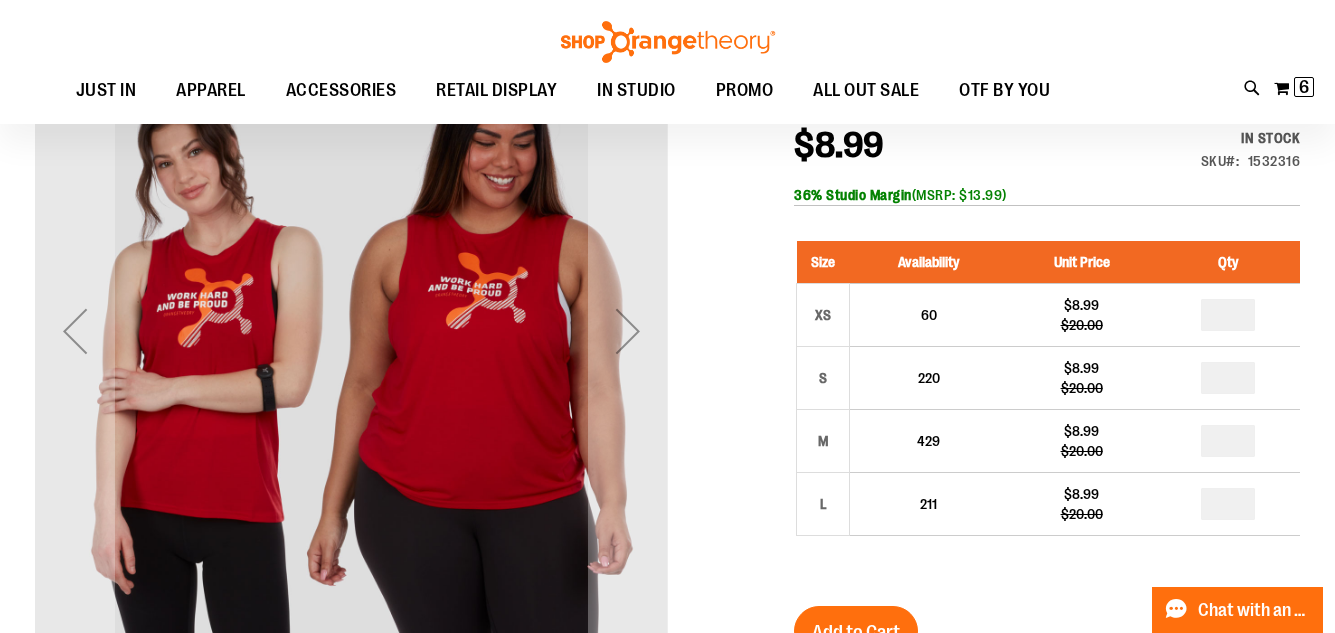 scroll, scrollTop: 299, scrollLeft: 0, axis: vertical 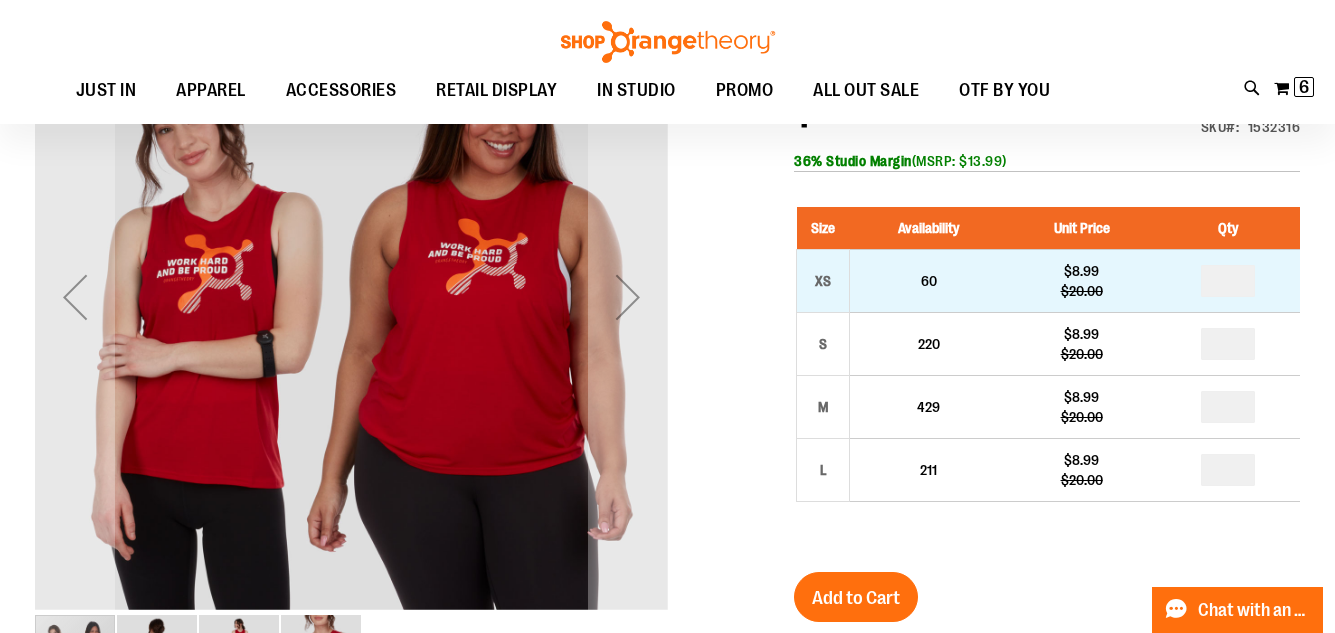 type on "**********" 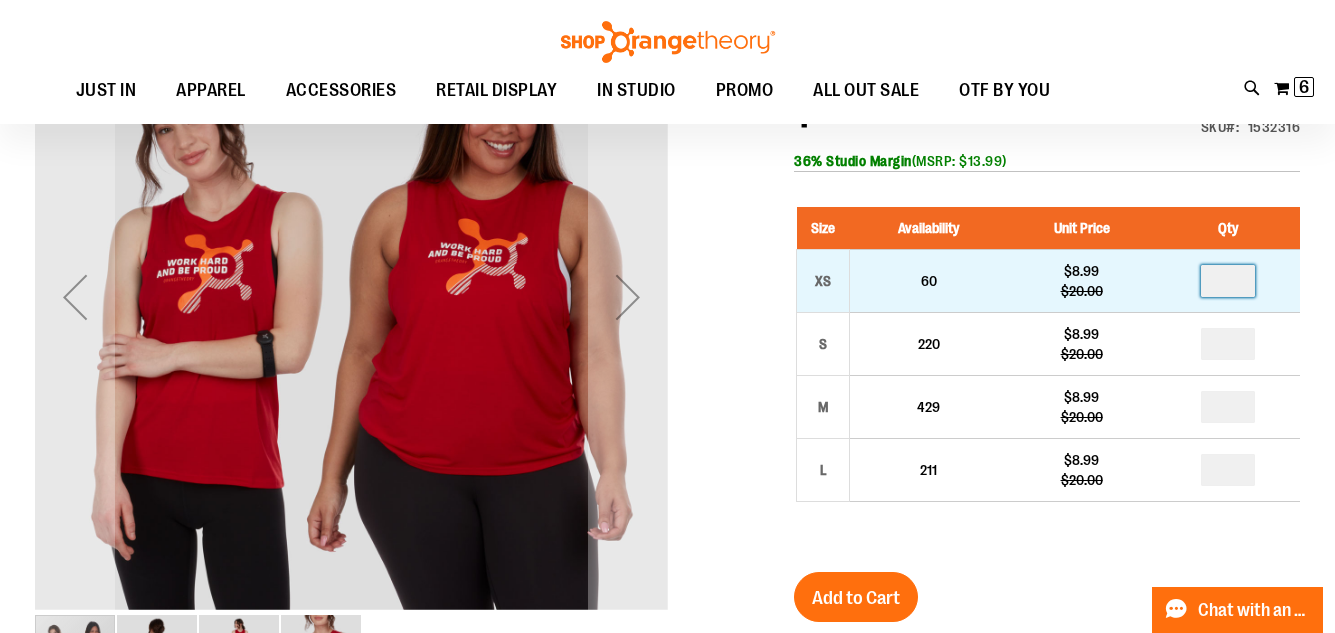 click at bounding box center [1228, 281] 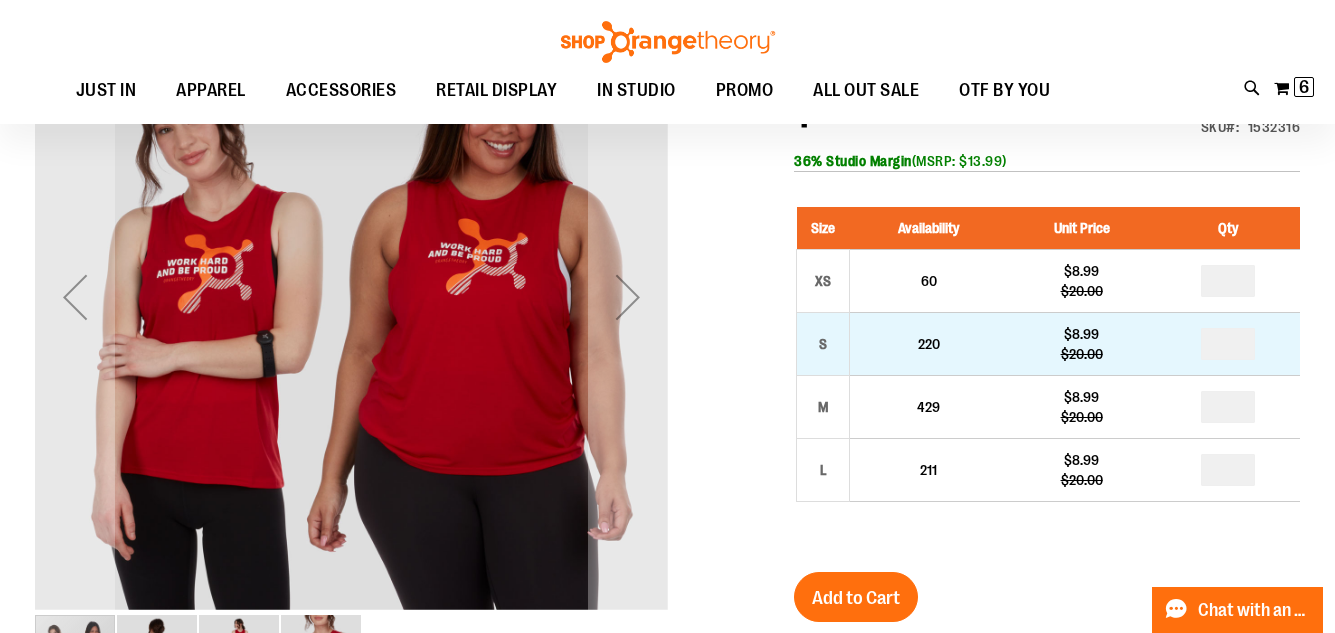 type on "*" 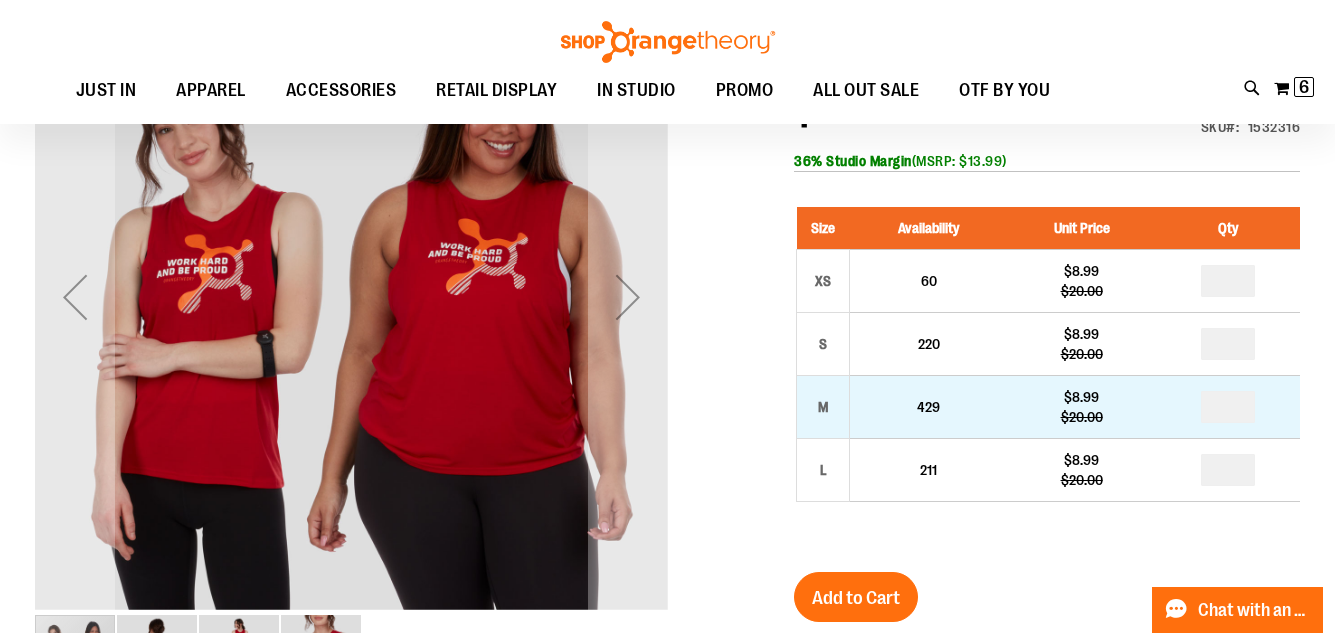 type on "*" 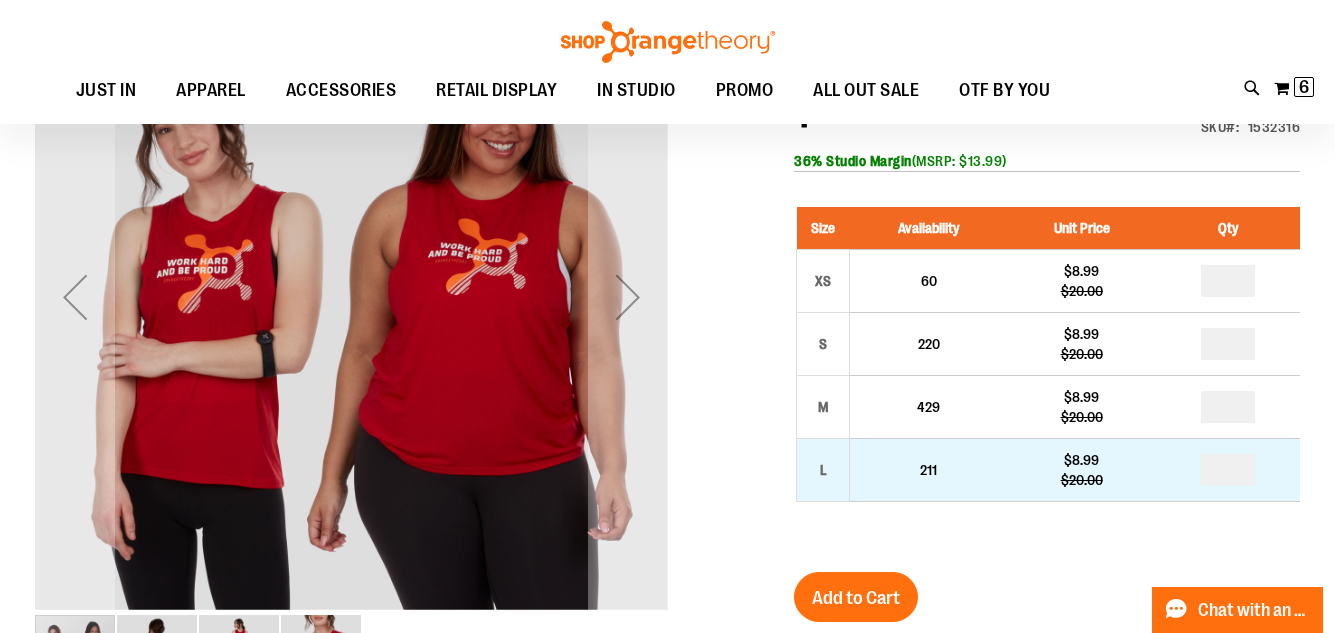 type on "*" 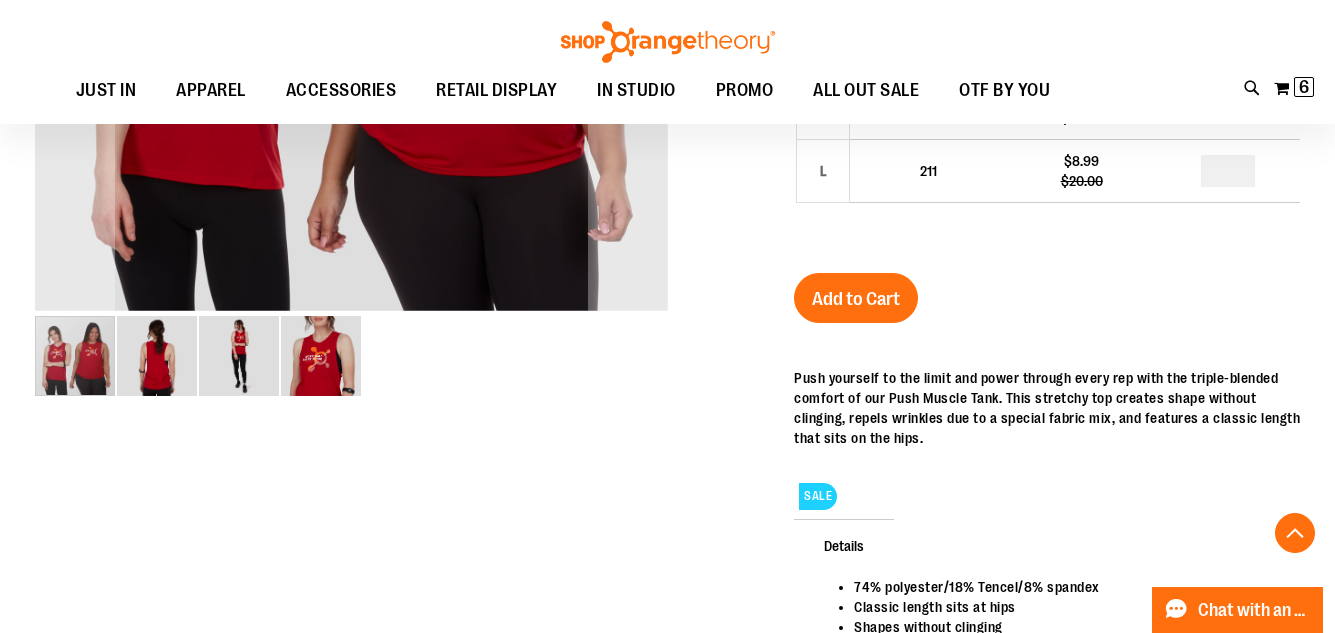 scroll, scrollTop: 599, scrollLeft: 0, axis: vertical 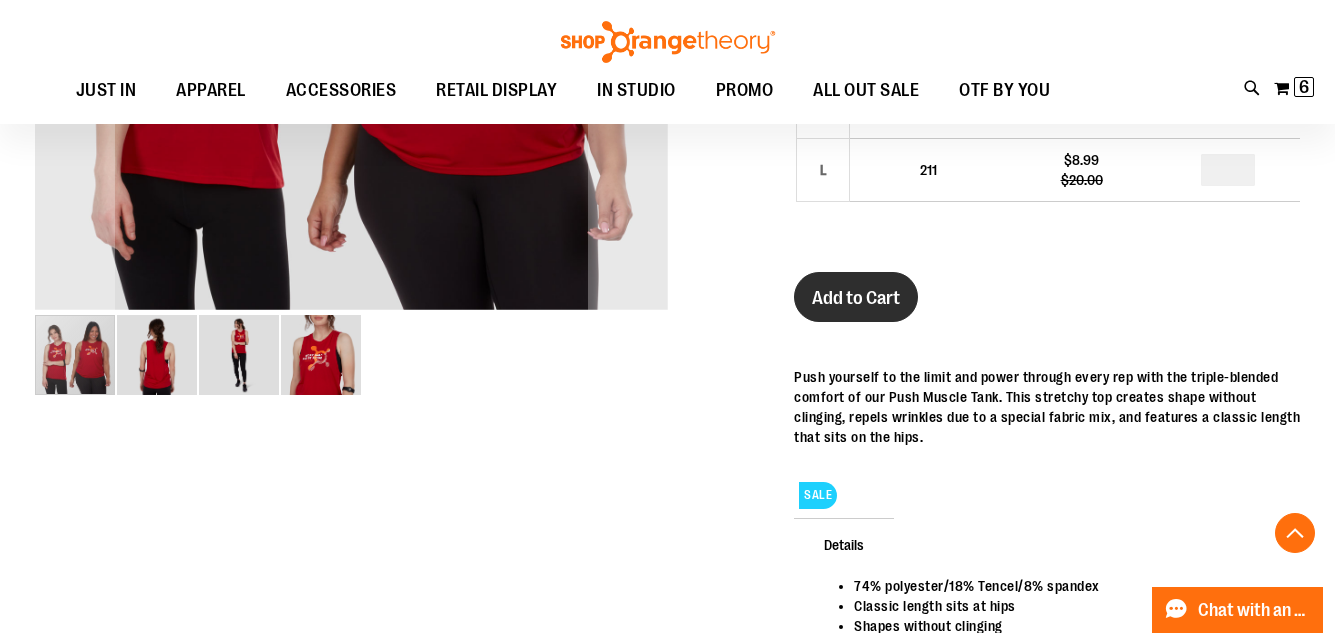click on "Add to Cart" at bounding box center [856, 298] 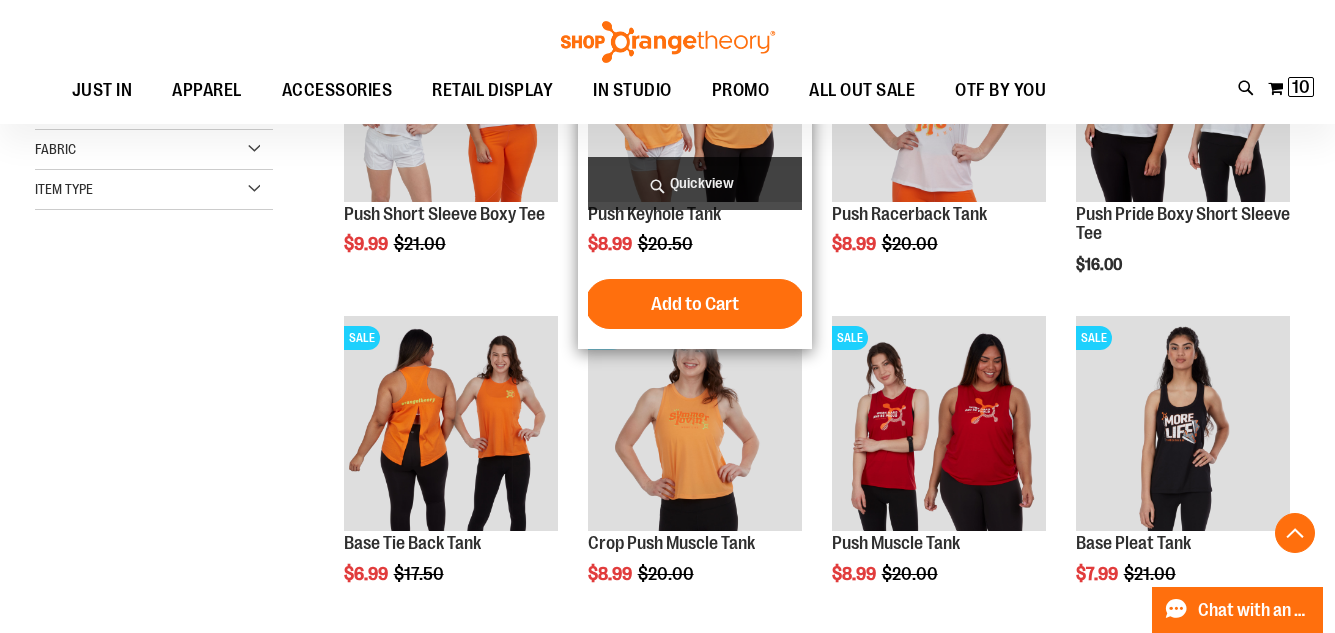 scroll, scrollTop: 499, scrollLeft: 0, axis: vertical 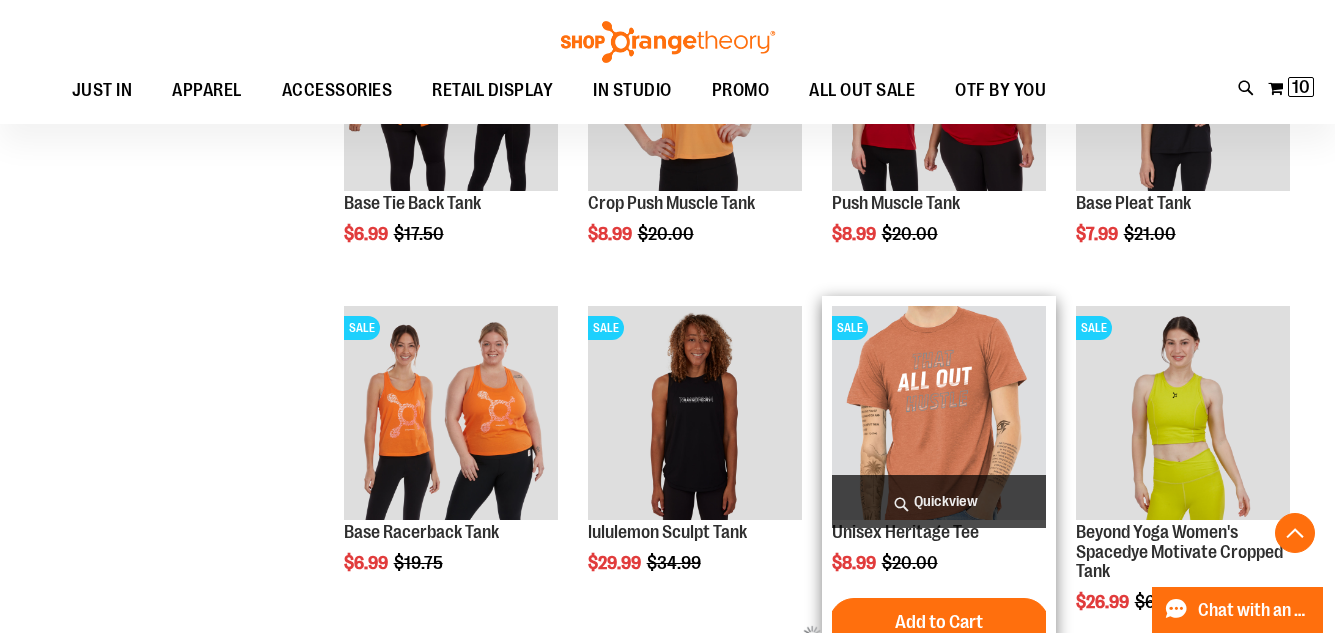 type on "**********" 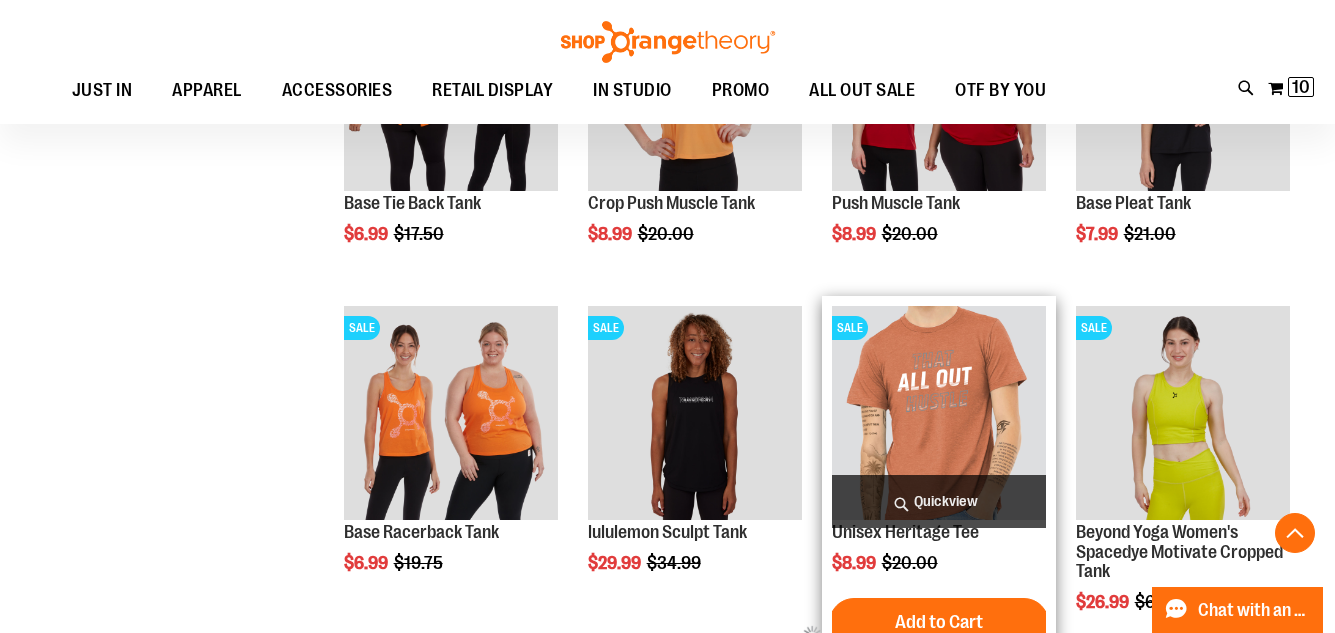 click at bounding box center [939, 413] 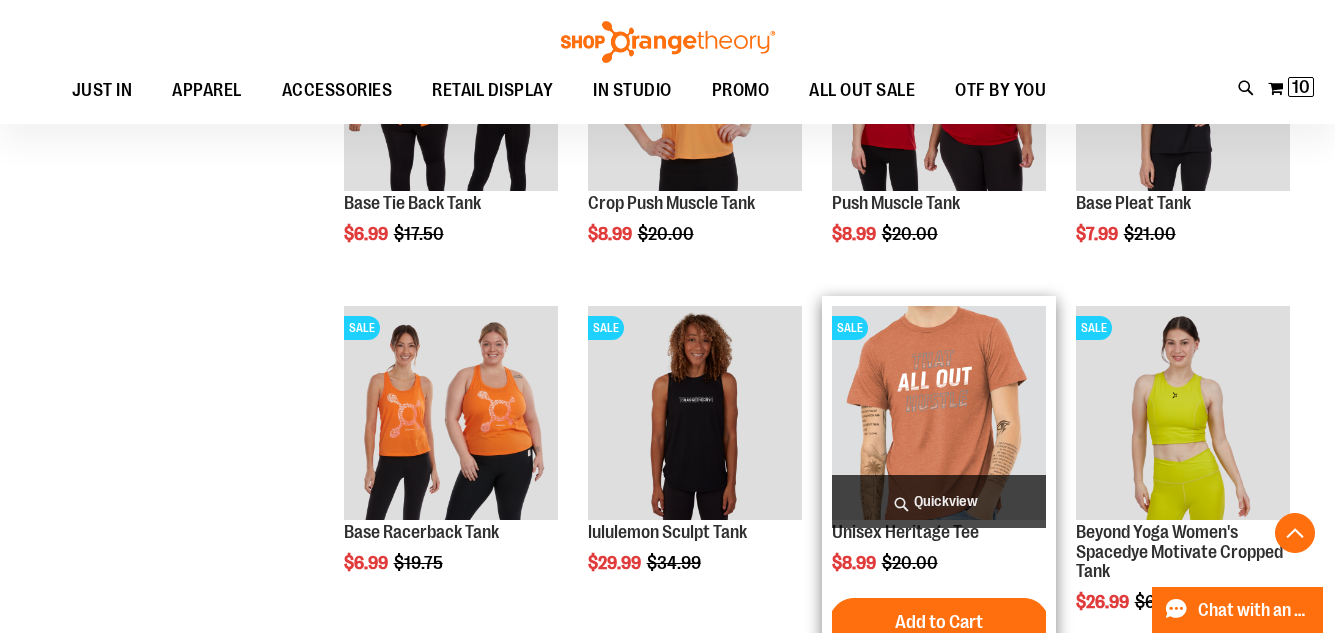 click at bounding box center (939, 413) 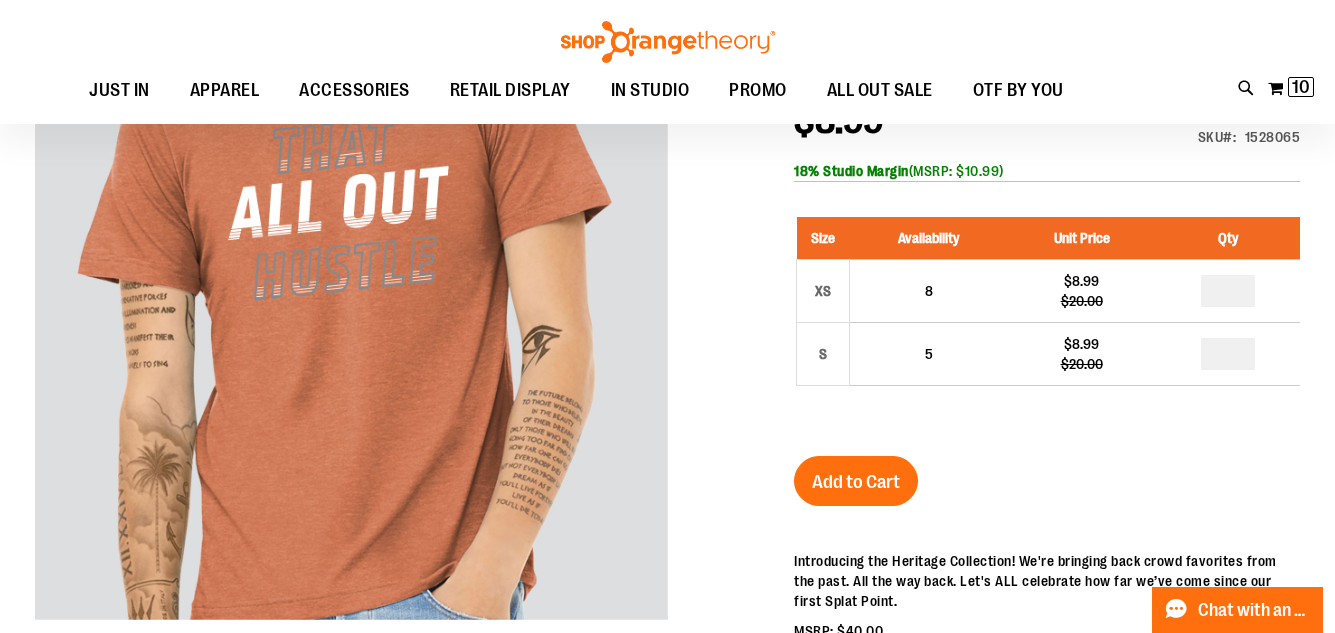 scroll, scrollTop: 78, scrollLeft: 0, axis: vertical 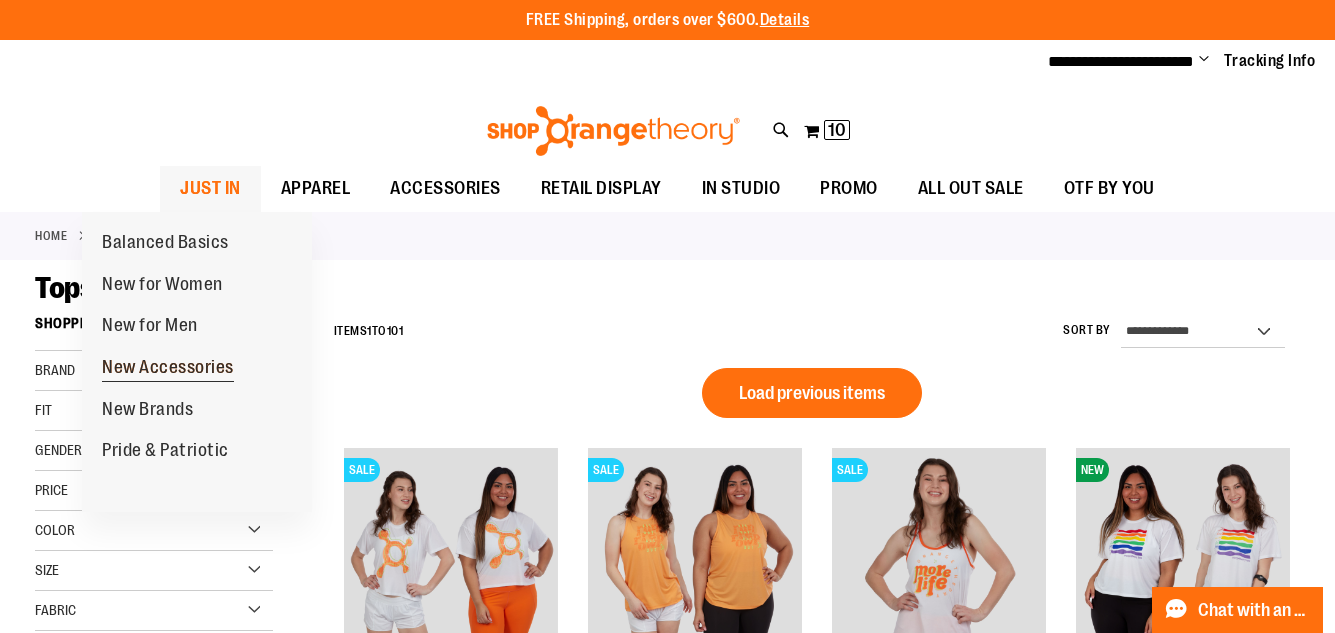 type on "**********" 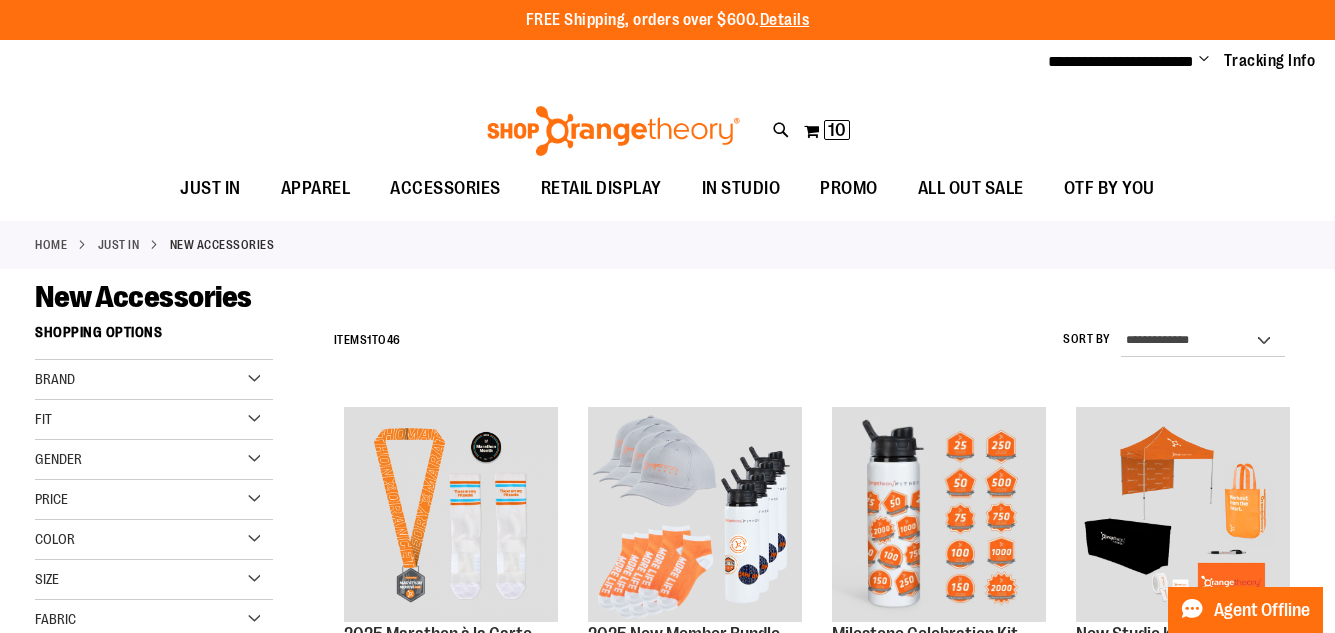 scroll, scrollTop: 0, scrollLeft: 0, axis: both 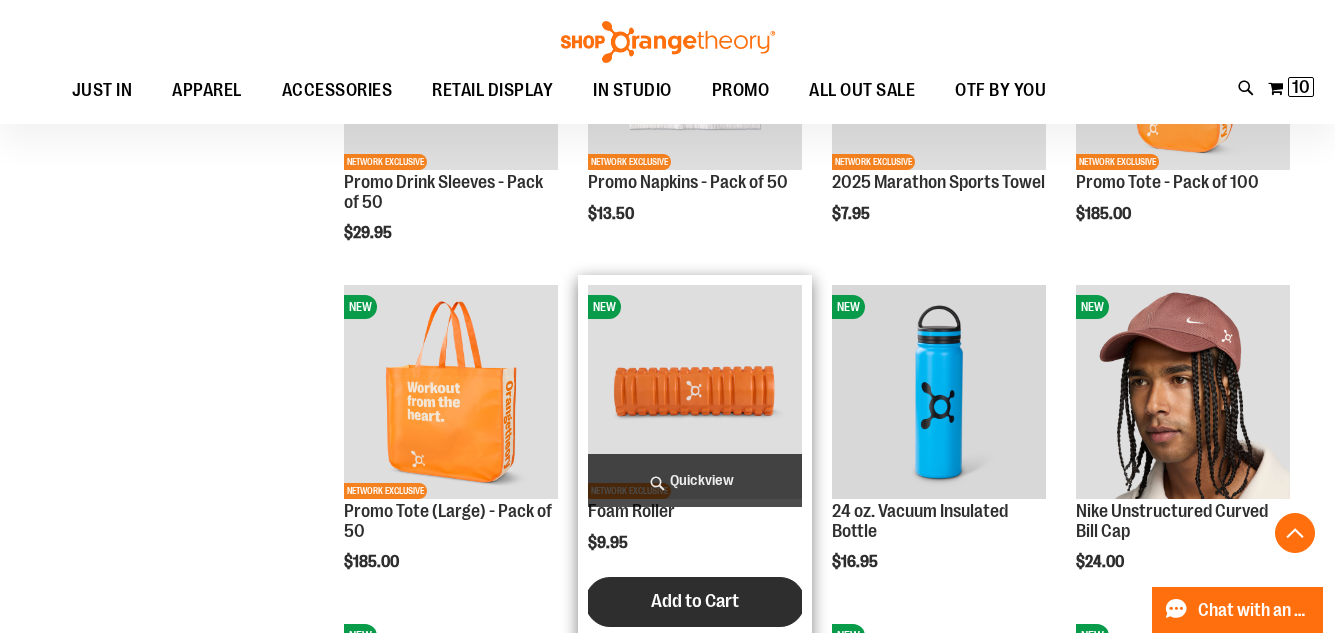 type on "**********" 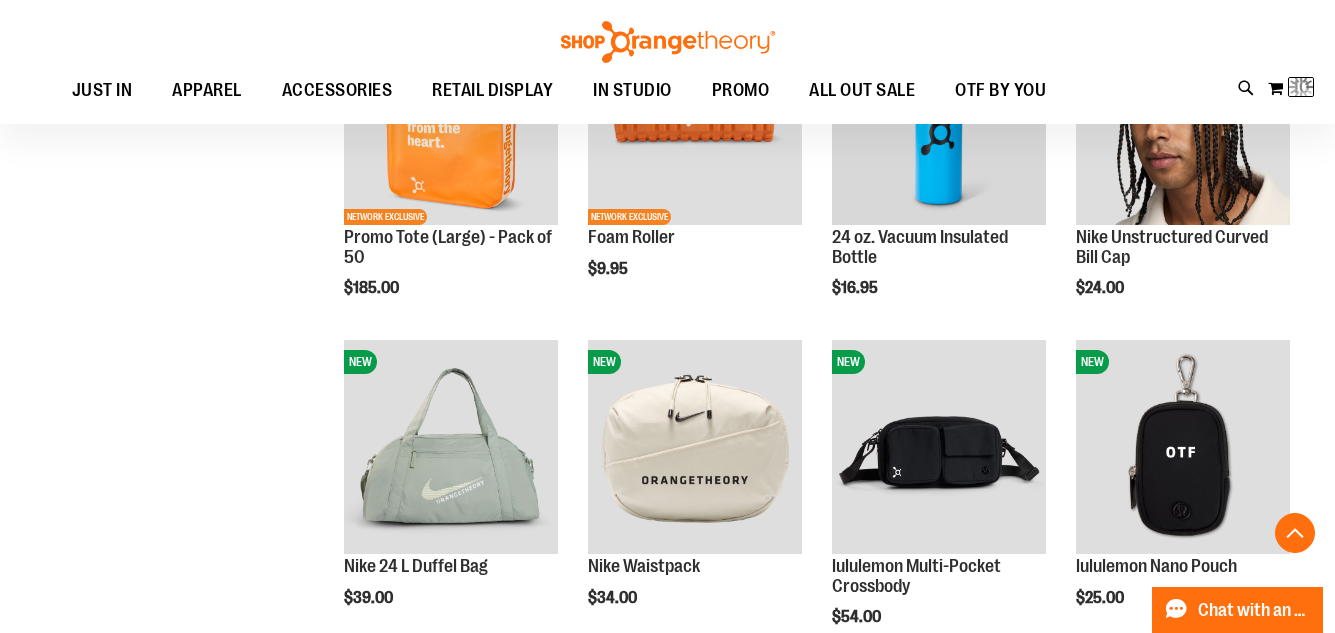scroll, scrollTop: 1399, scrollLeft: 0, axis: vertical 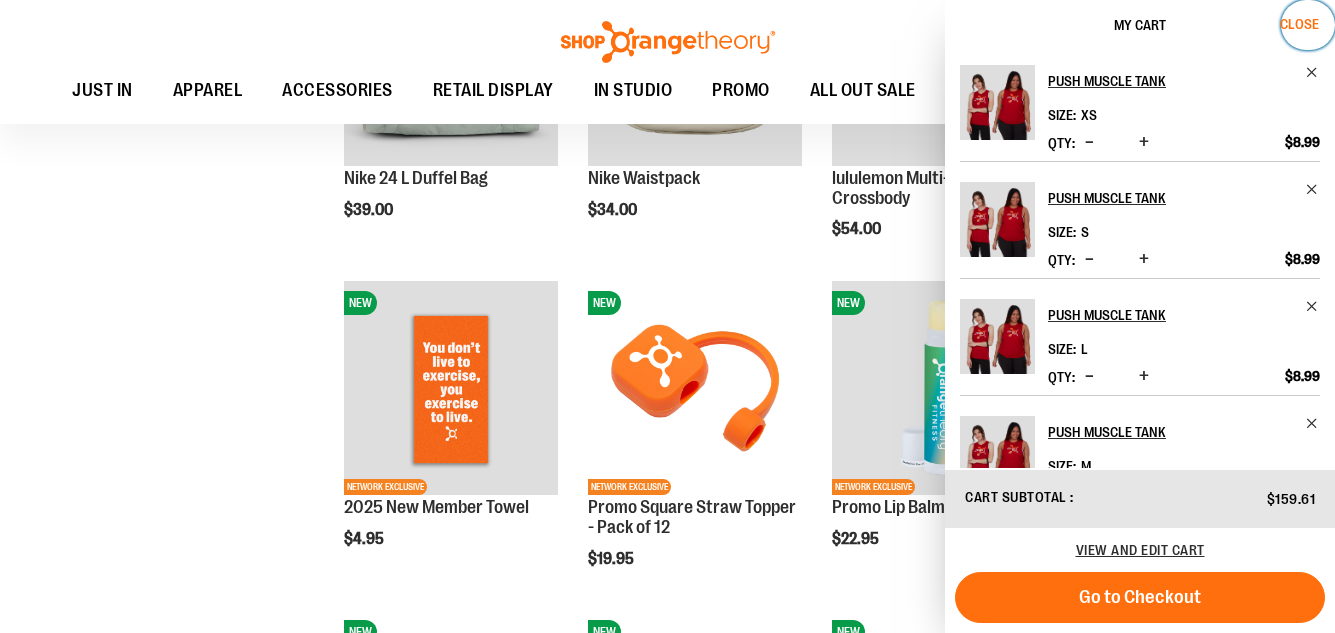 click on "Close" at bounding box center (1299, 24) 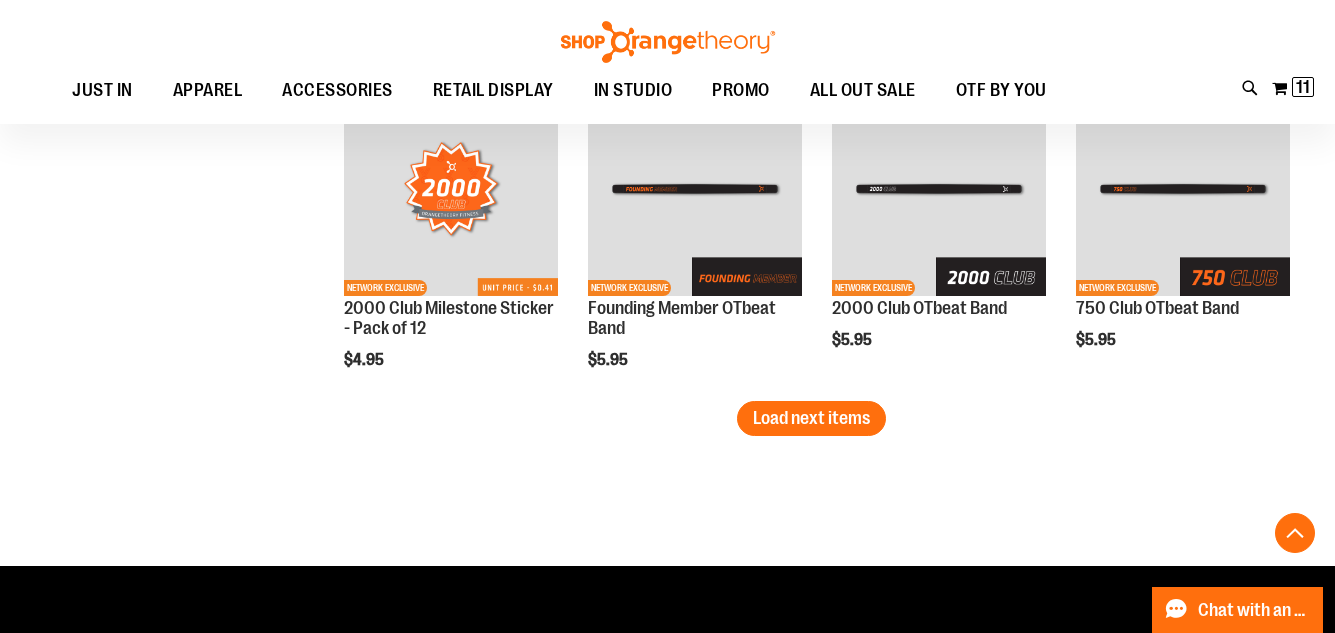 scroll, scrollTop: 2961, scrollLeft: 0, axis: vertical 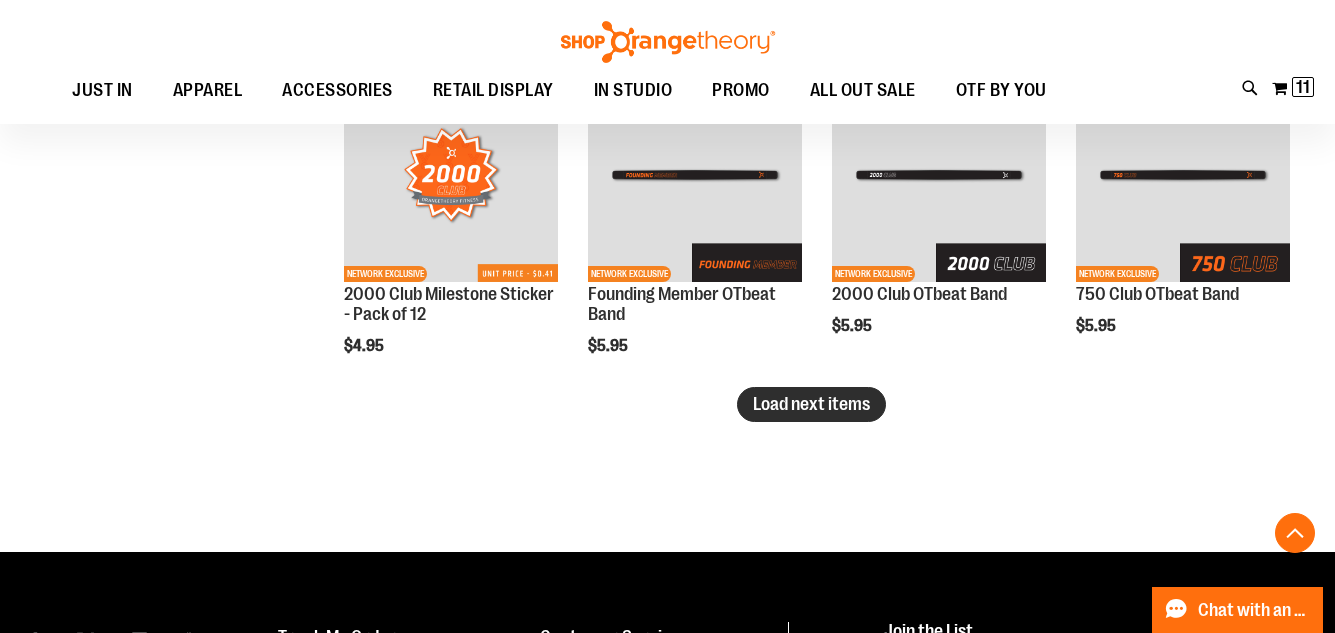 click on "Load next items" at bounding box center (811, 404) 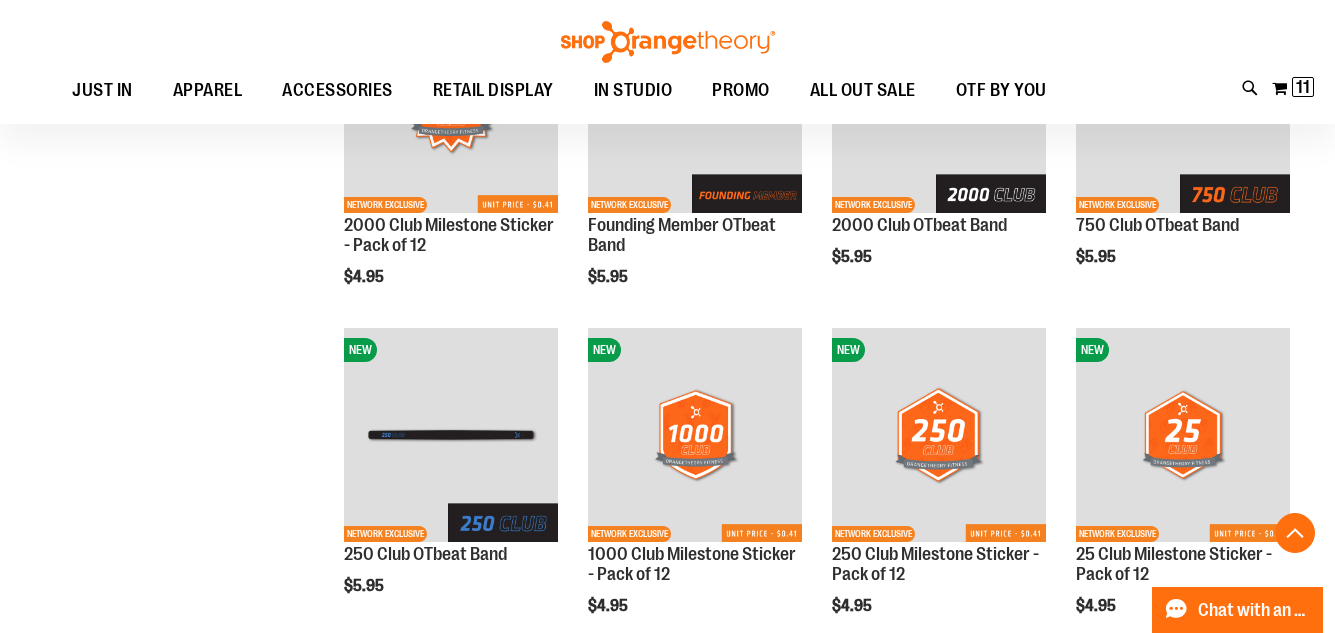 scroll, scrollTop: 2961, scrollLeft: 0, axis: vertical 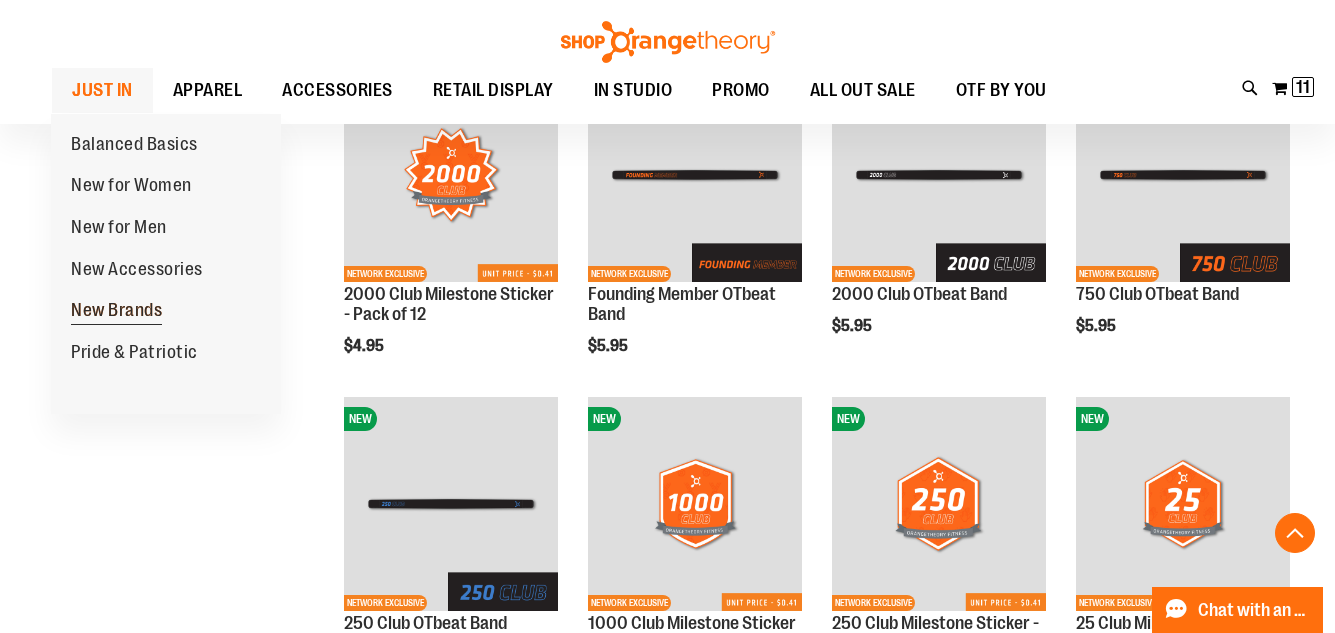 click on "New Brands" at bounding box center (116, 312) 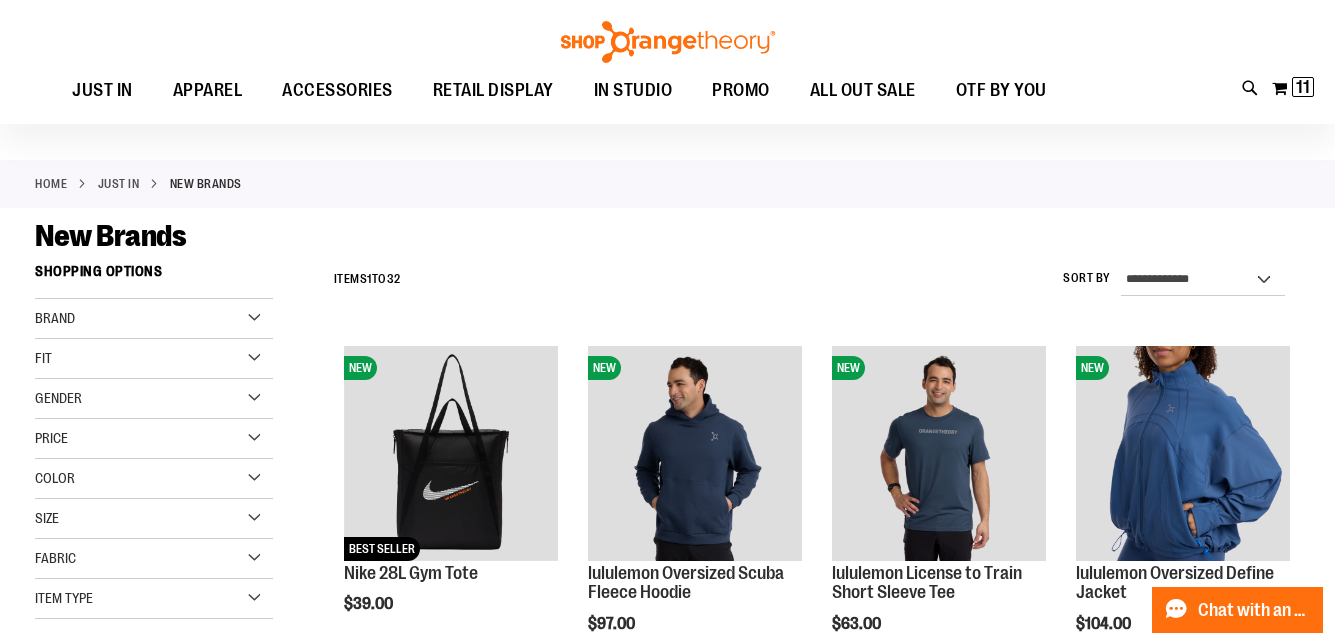 scroll, scrollTop: 199, scrollLeft: 0, axis: vertical 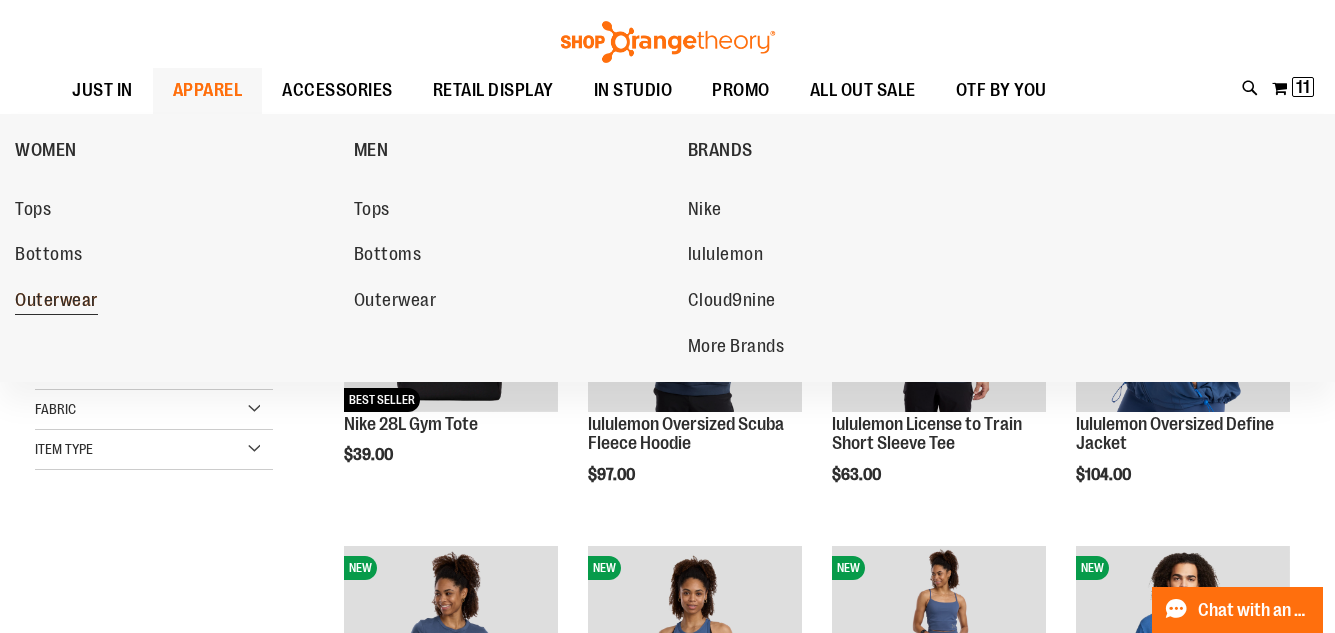 type on "**********" 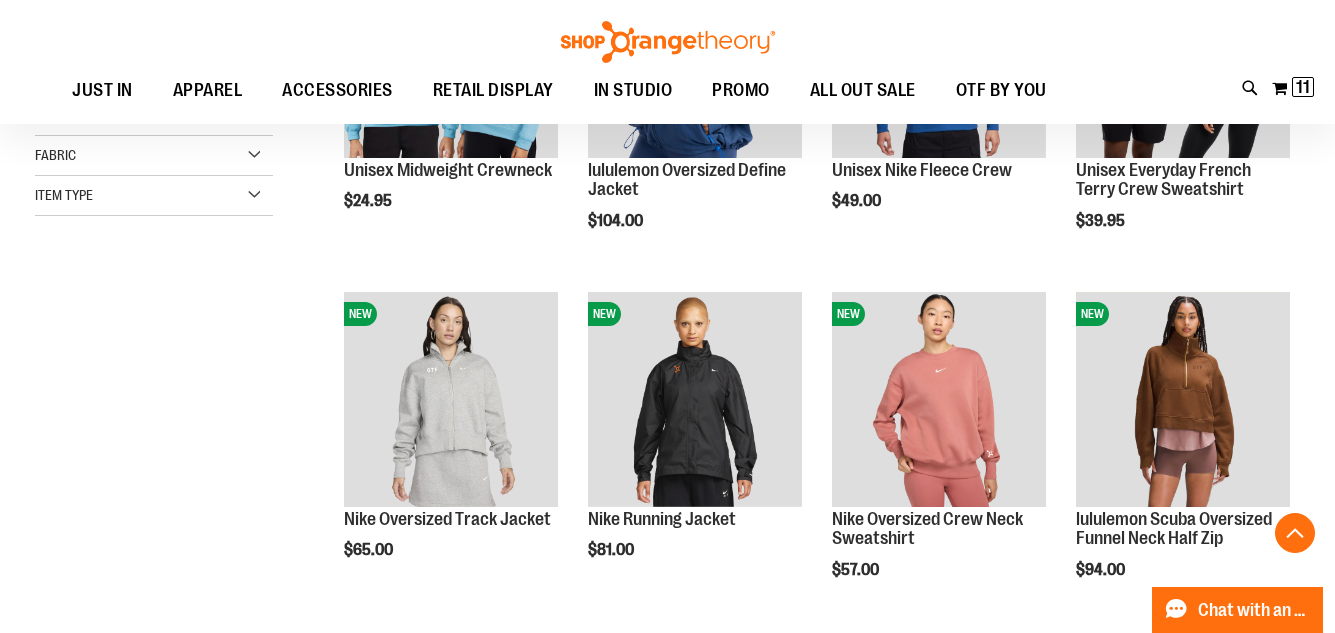 scroll, scrollTop: 499, scrollLeft: 0, axis: vertical 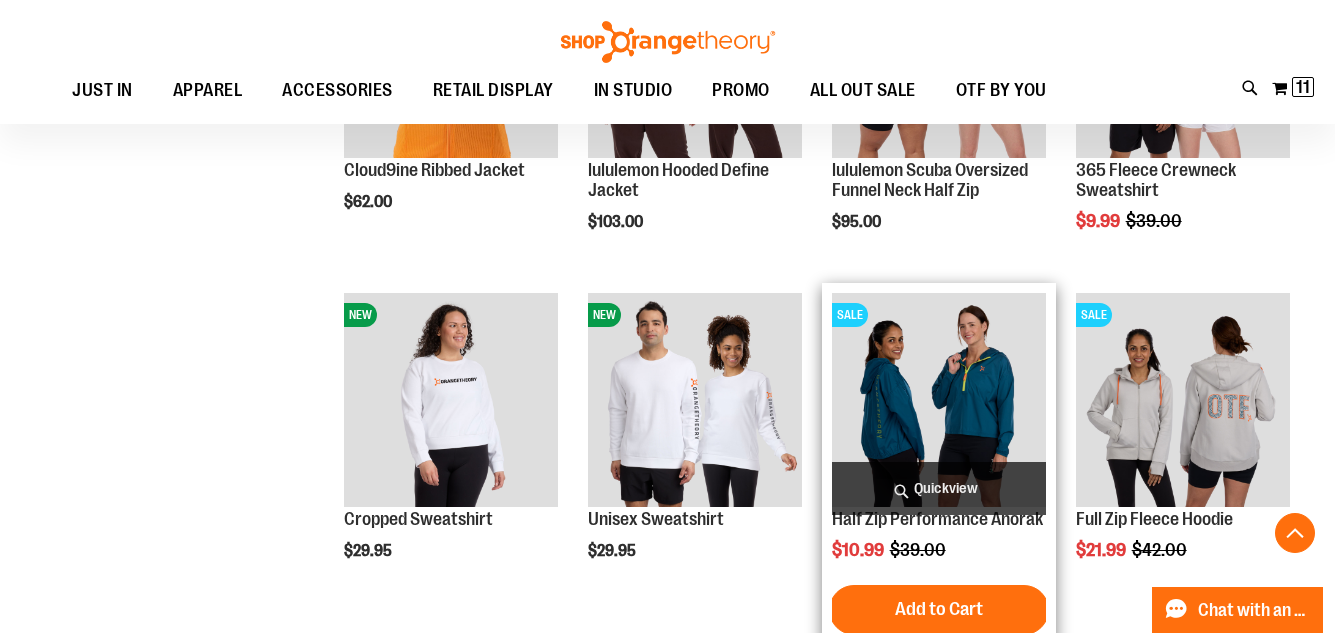 type on "**********" 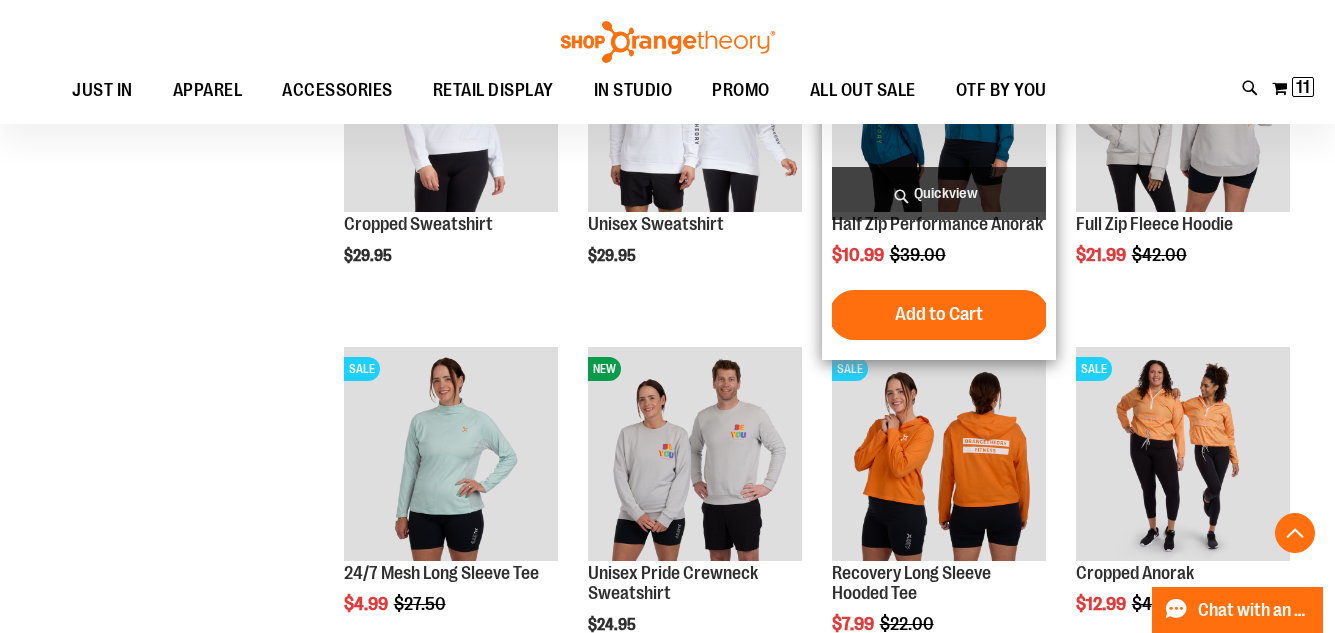 scroll, scrollTop: 1799, scrollLeft: 0, axis: vertical 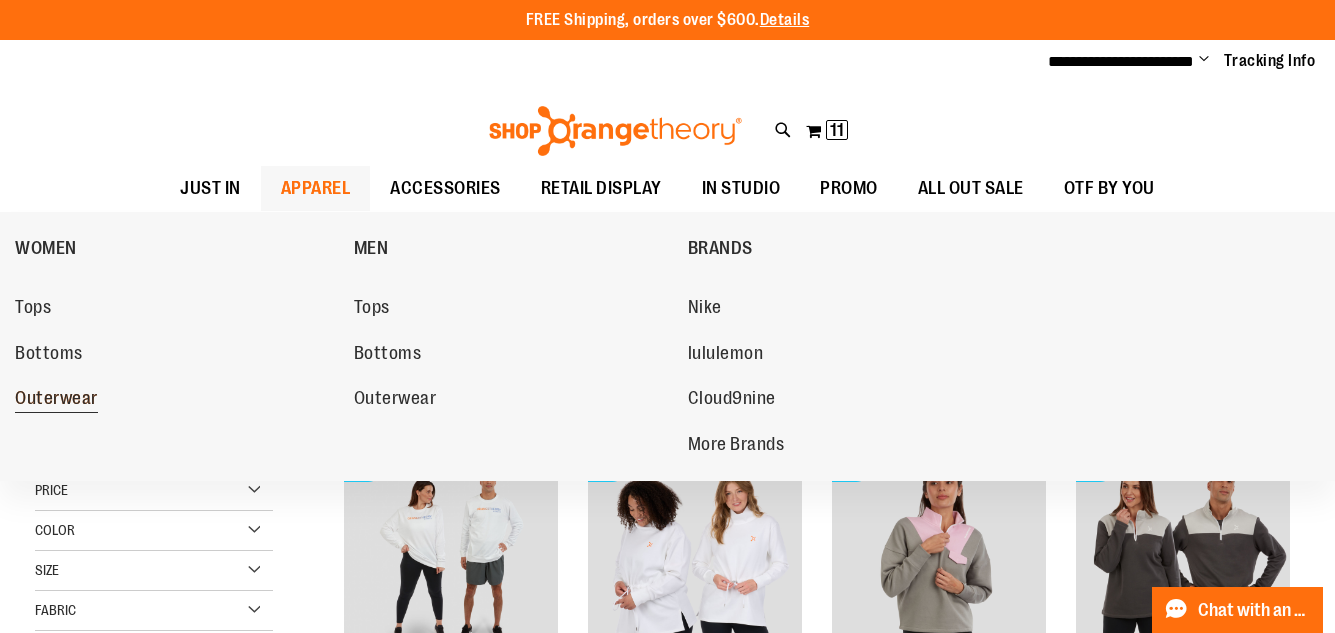 type on "**********" 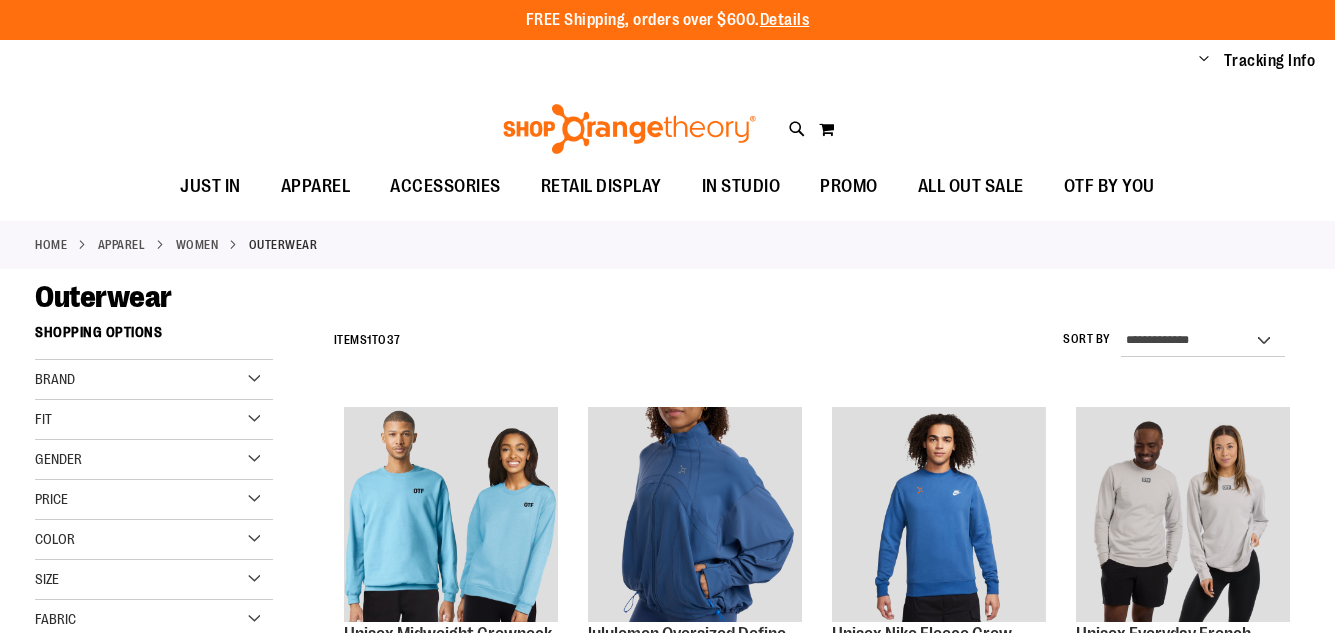 scroll, scrollTop: 0, scrollLeft: 0, axis: both 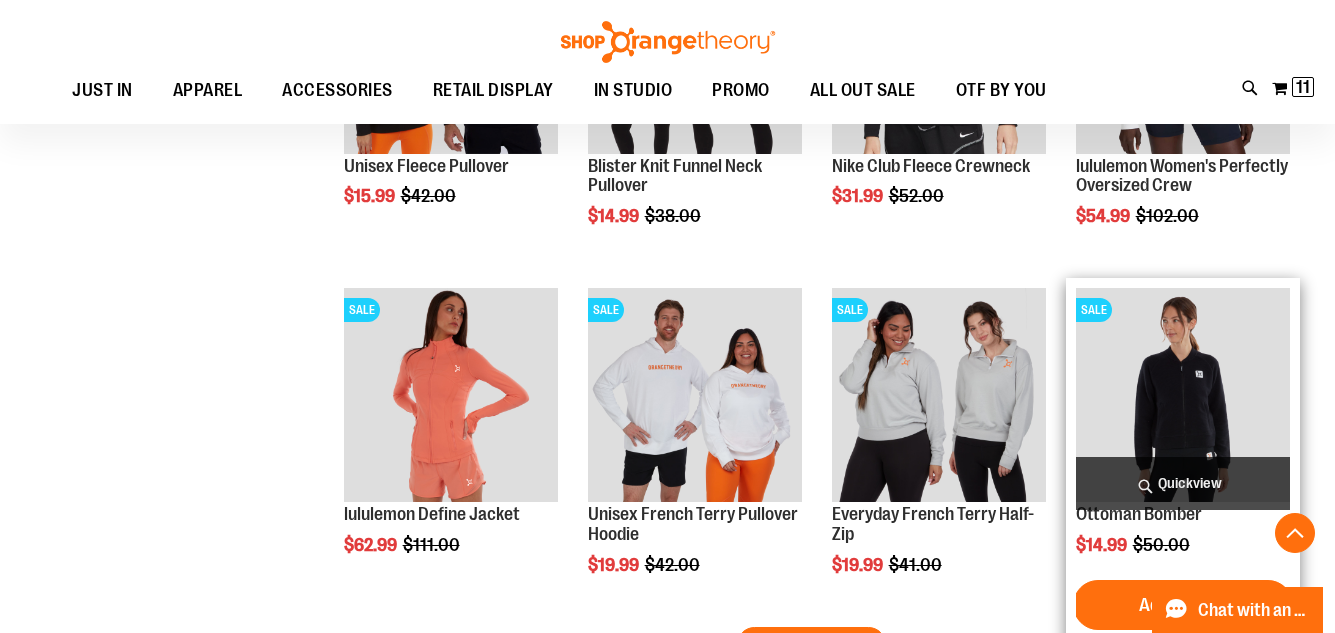 type on "**********" 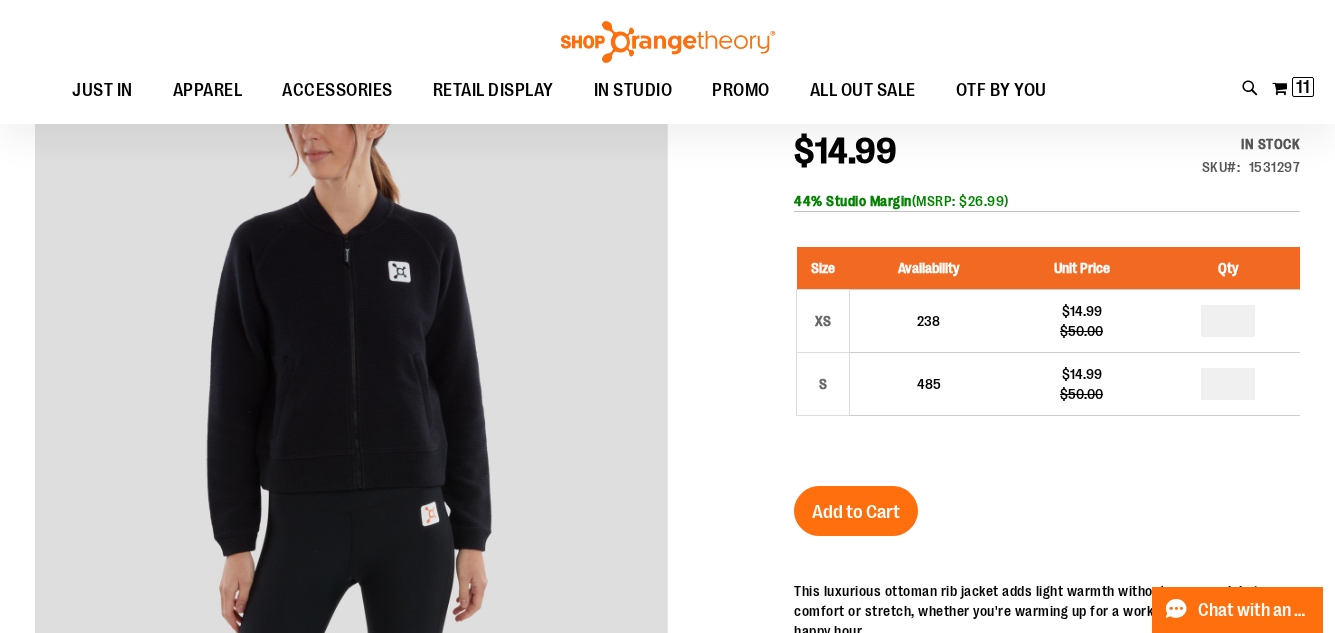 scroll, scrollTop: 99, scrollLeft: 0, axis: vertical 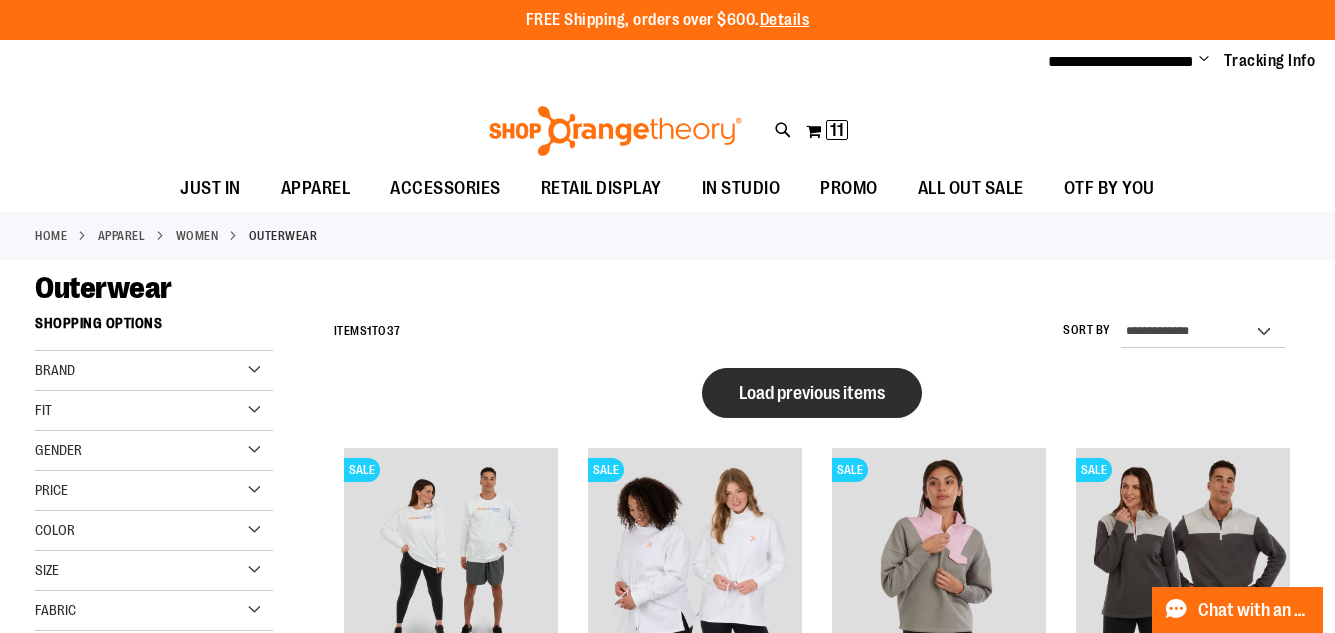 type on "**********" 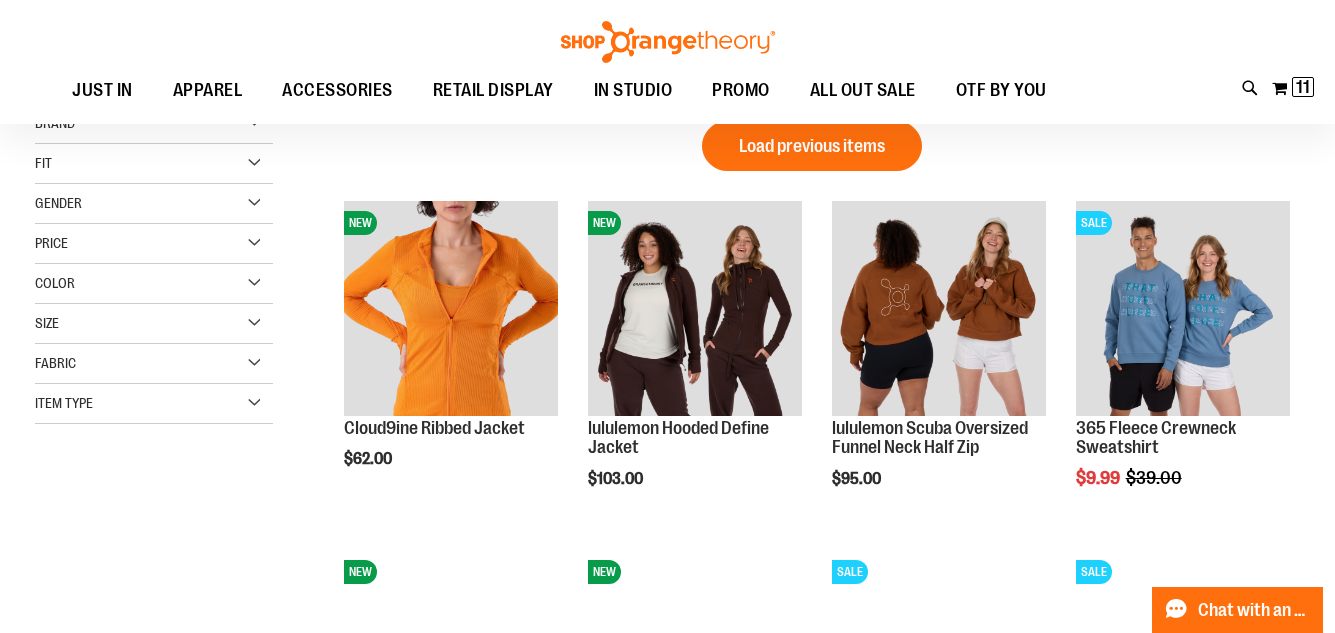 scroll, scrollTop: 0, scrollLeft: 0, axis: both 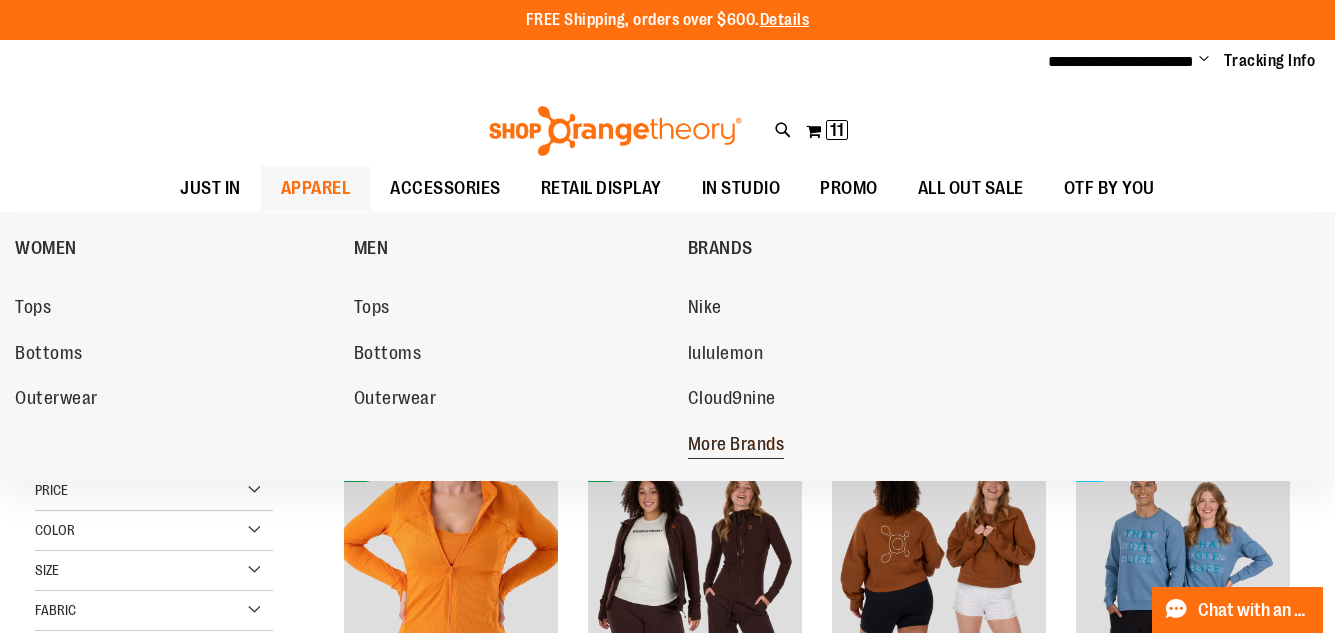 click on "More Brands" at bounding box center (736, 446) 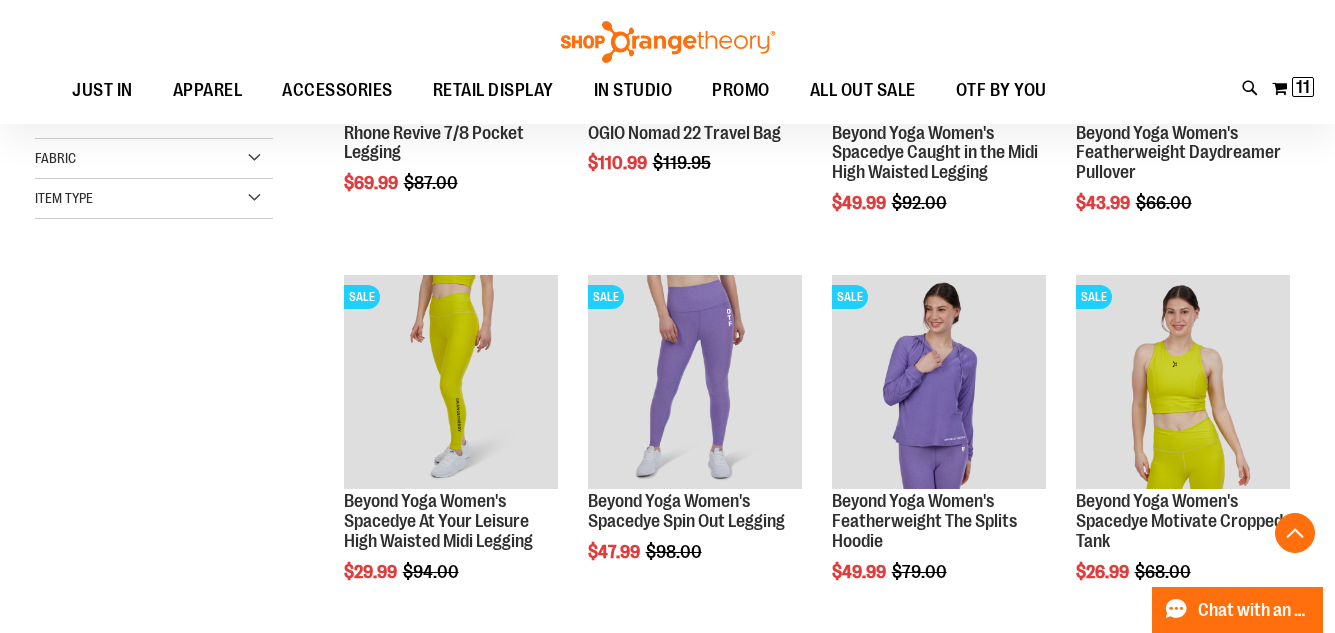 scroll, scrollTop: 0, scrollLeft: 0, axis: both 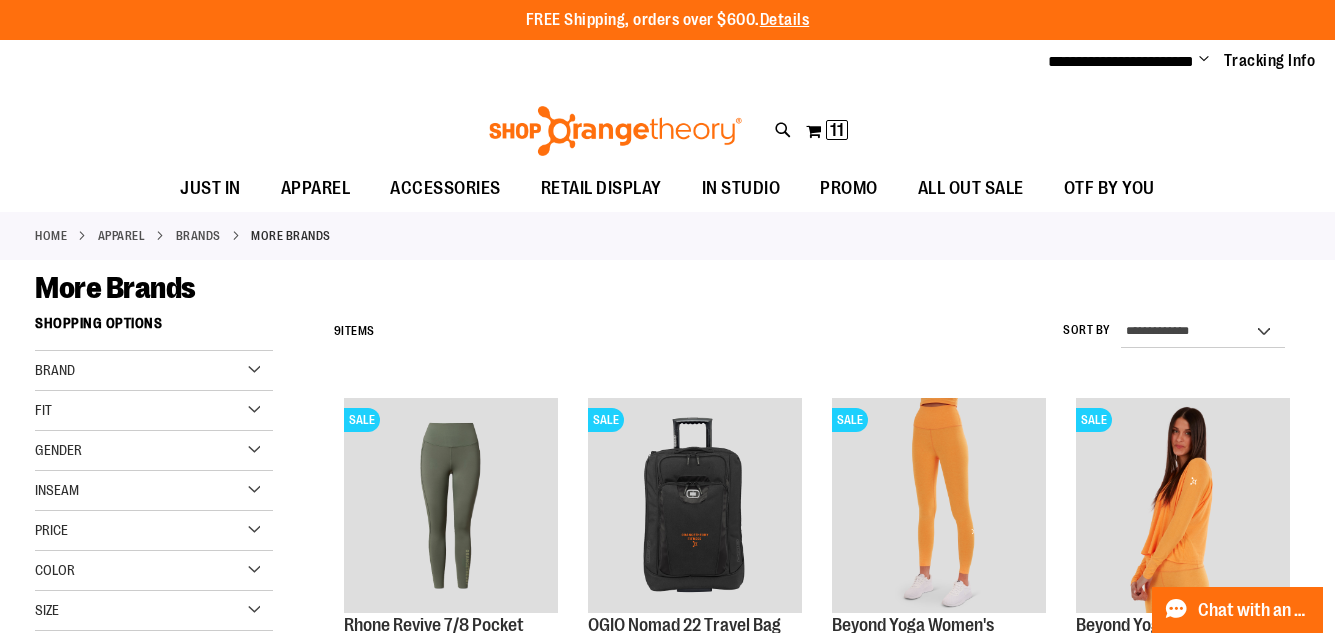 type on "**********" 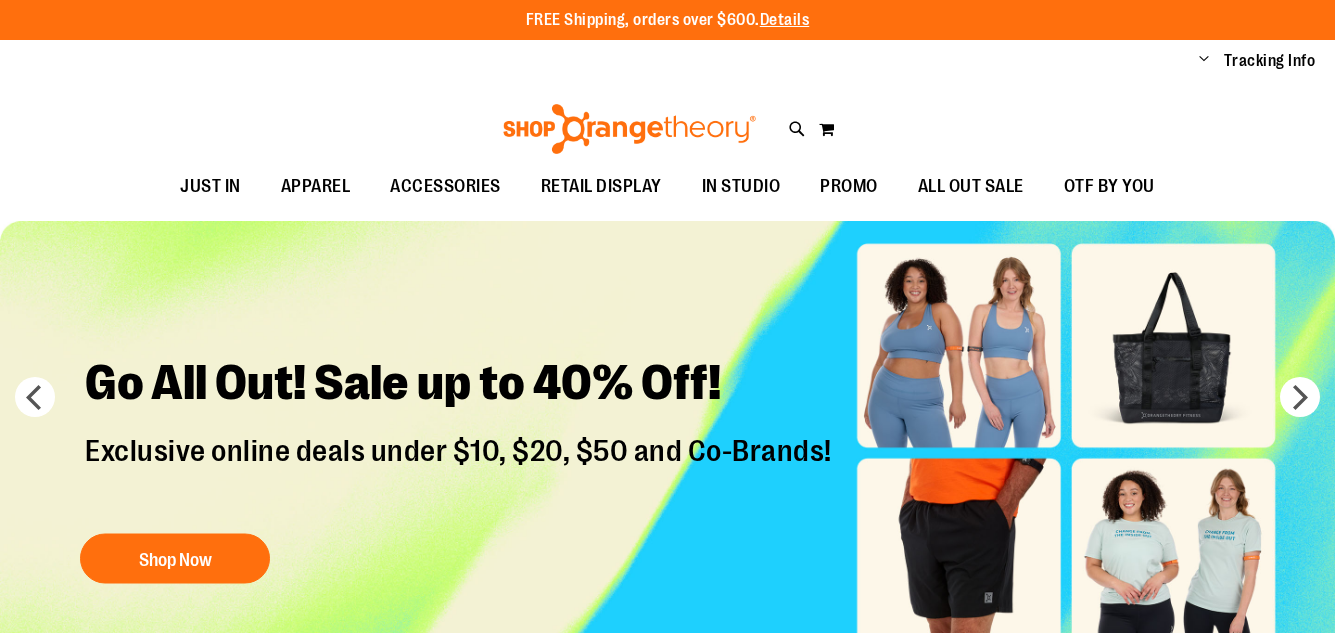 scroll, scrollTop: 0, scrollLeft: 0, axis: both 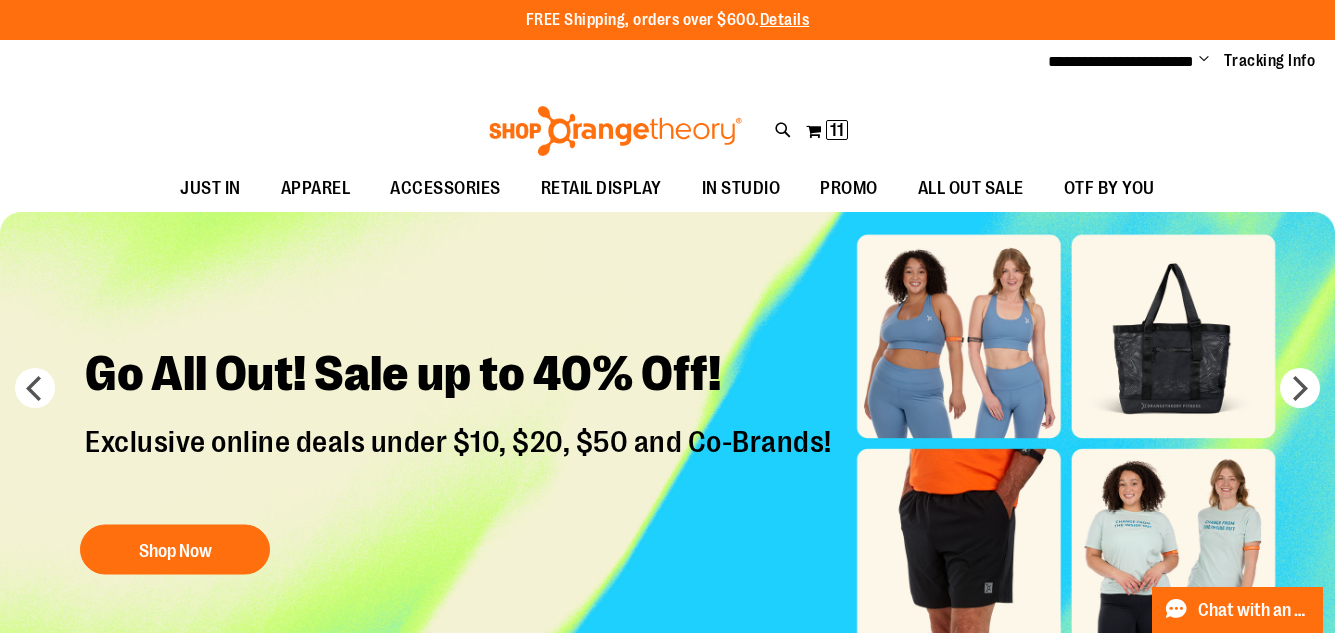 type on "**********" 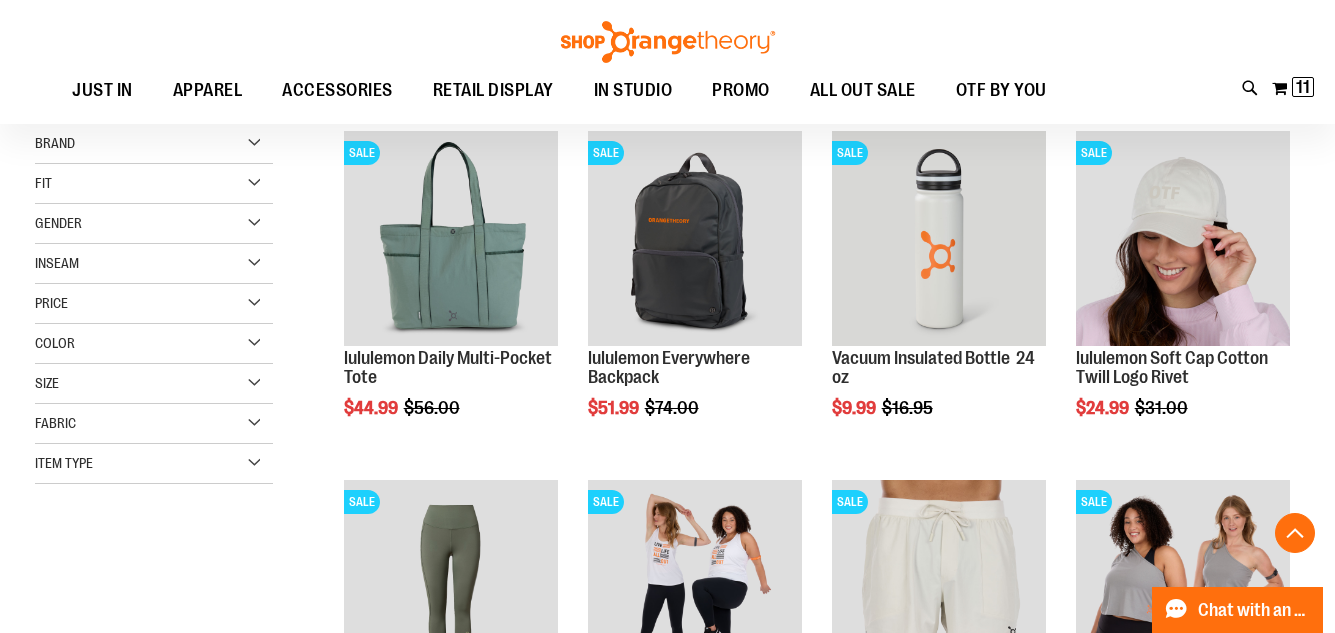 scroll, scrollTop: 399, scrollLeft: 0, axis: vertical 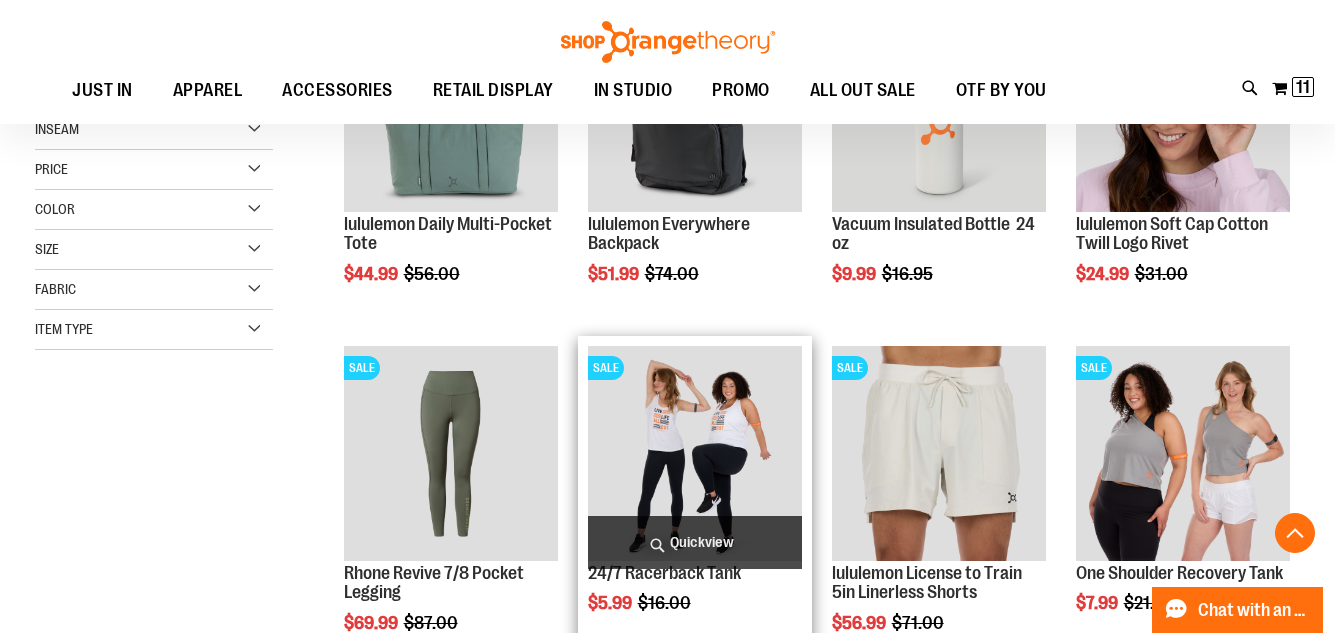 type on "**********" 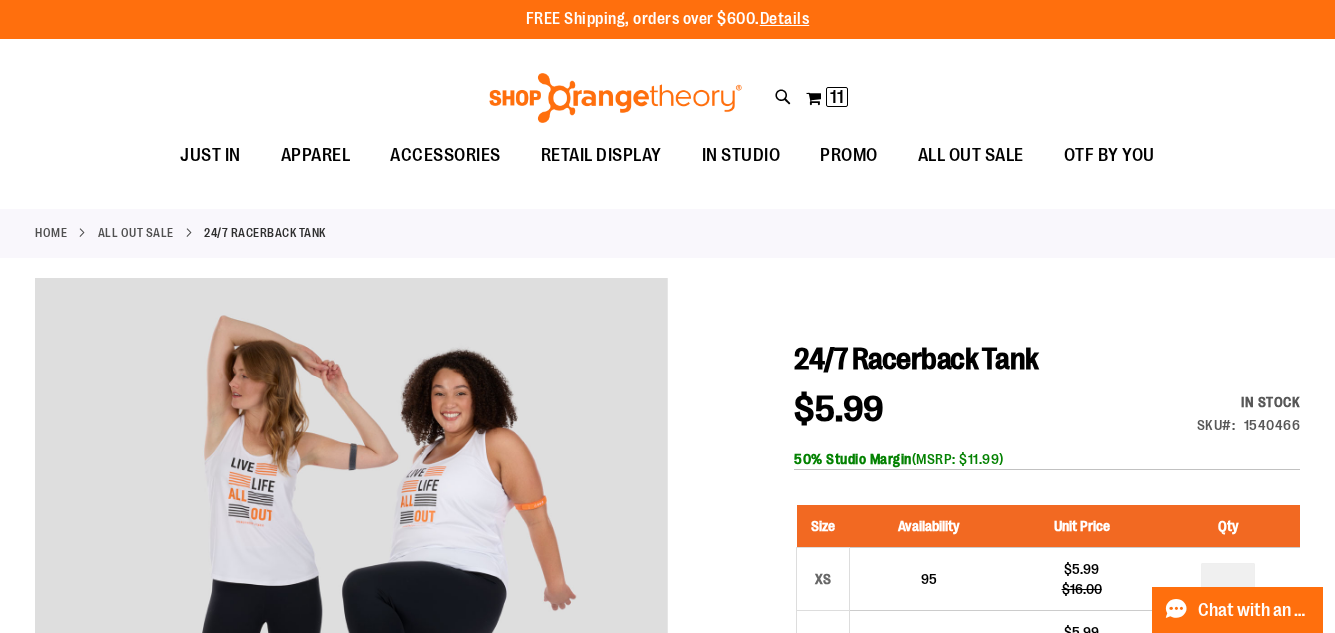 scroll, scrollTop: 0, scrollLeft: 0, axis: both 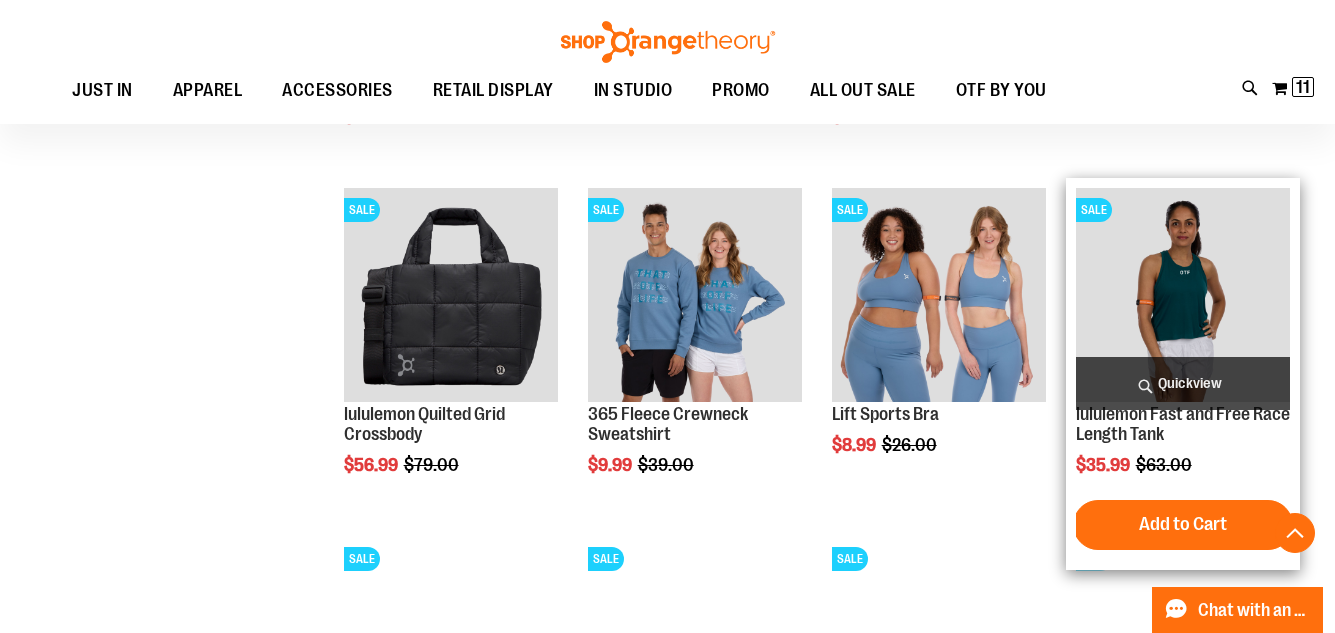 type on "**********" 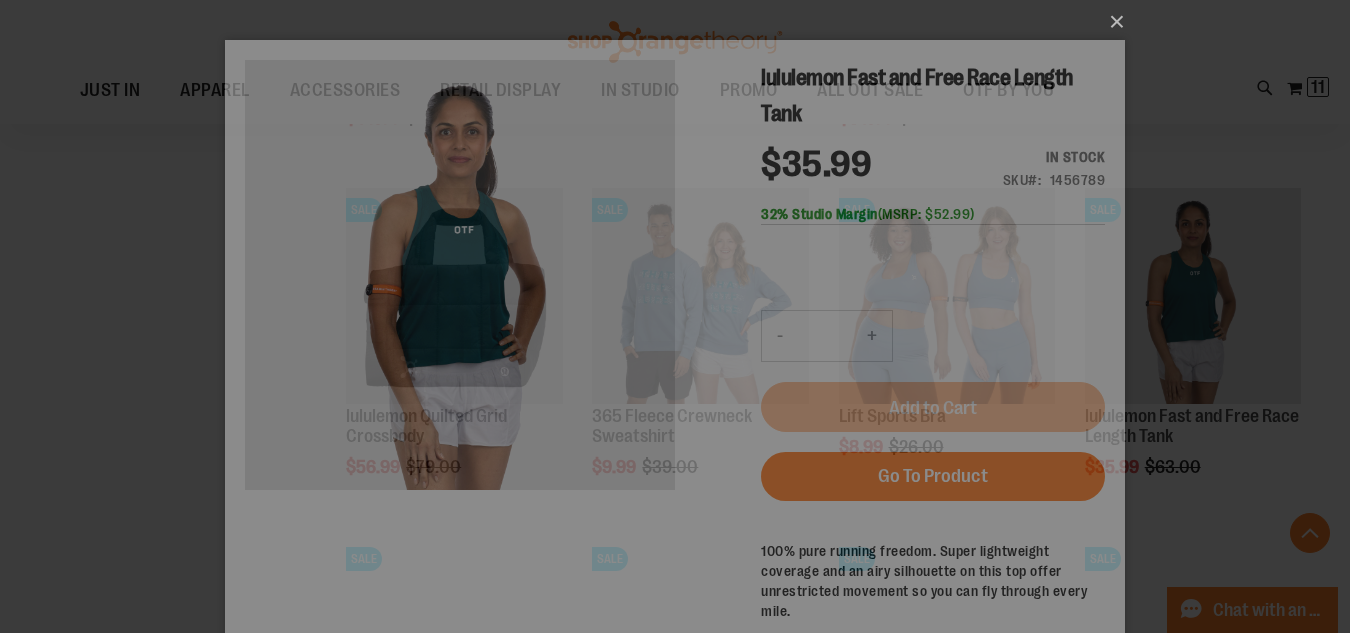 scroll, scrollTop: 0, scrollLeft: 0, axis: both 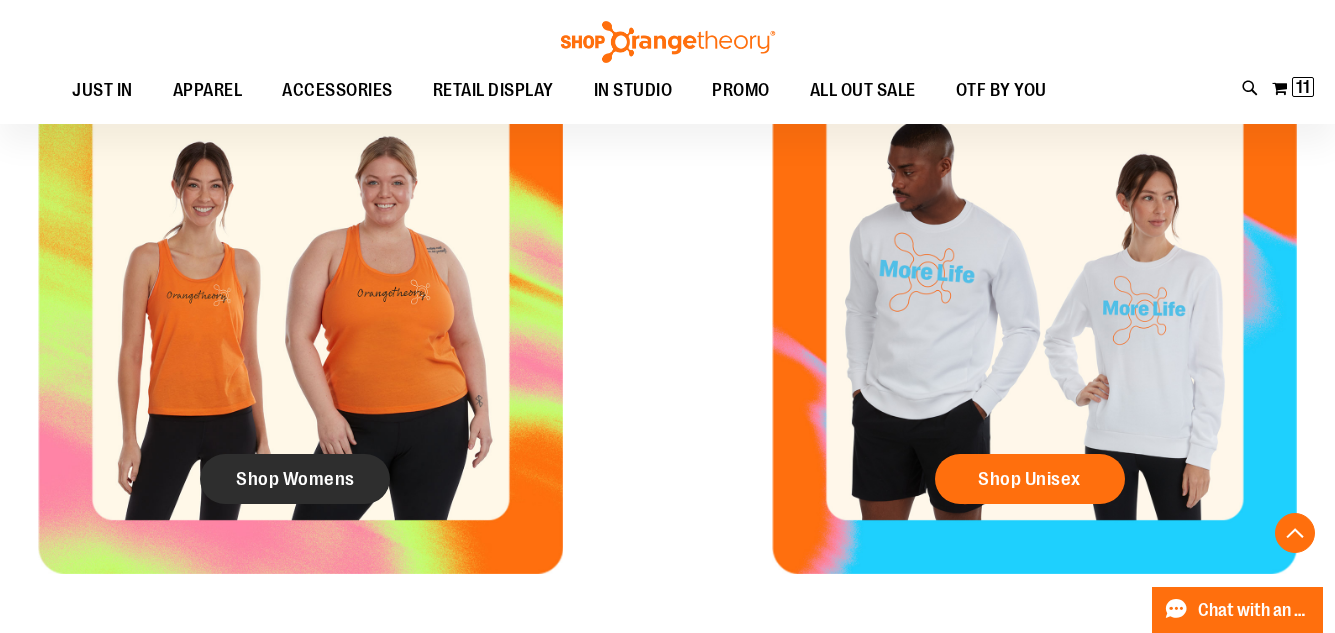type on "**********" 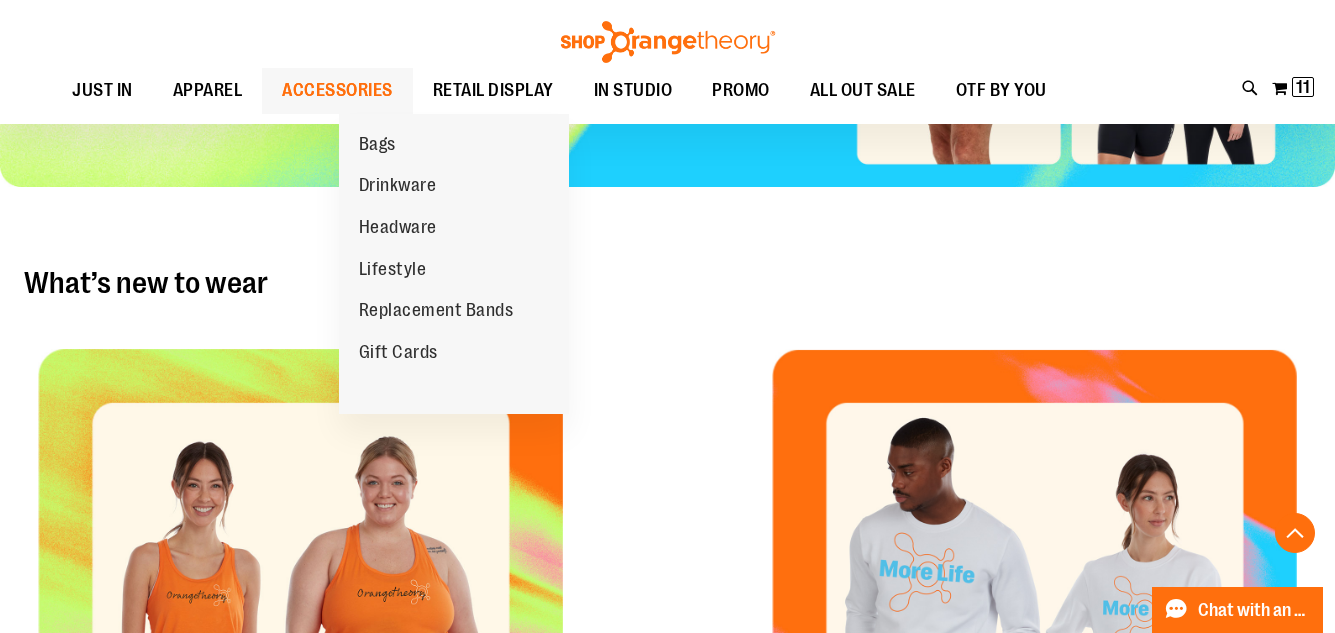 scroll, scrollTop: 499, scrollLeft: 0, axis: vertical 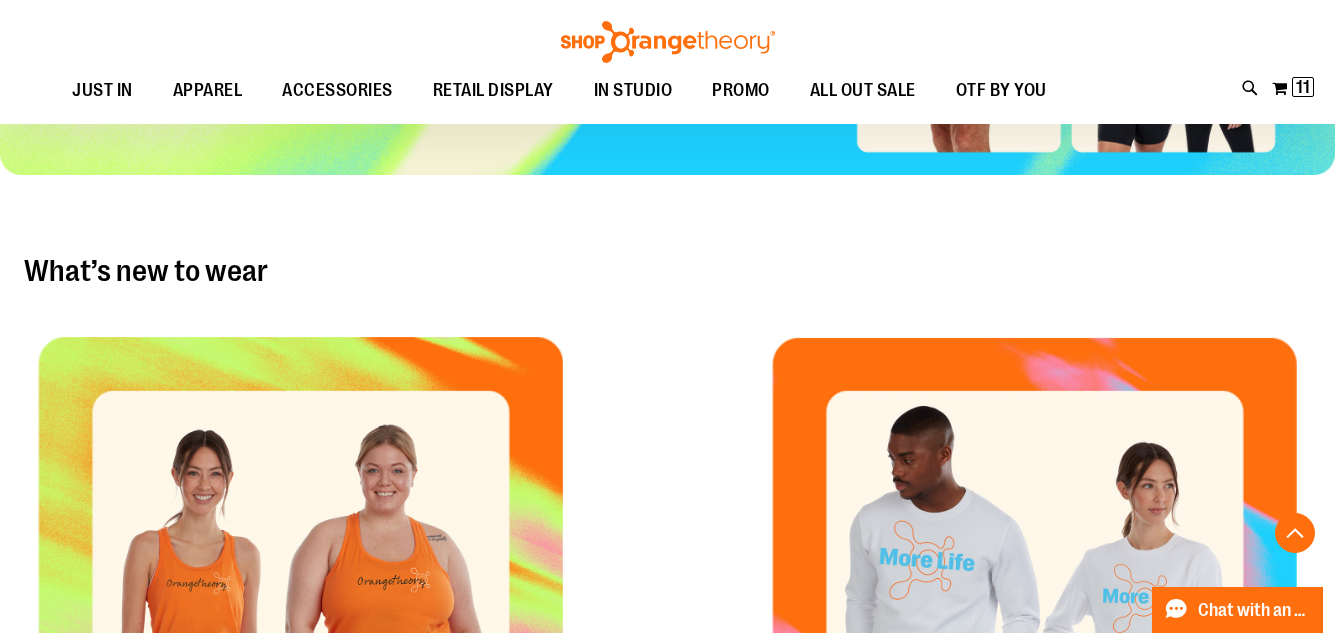 type on "**********" 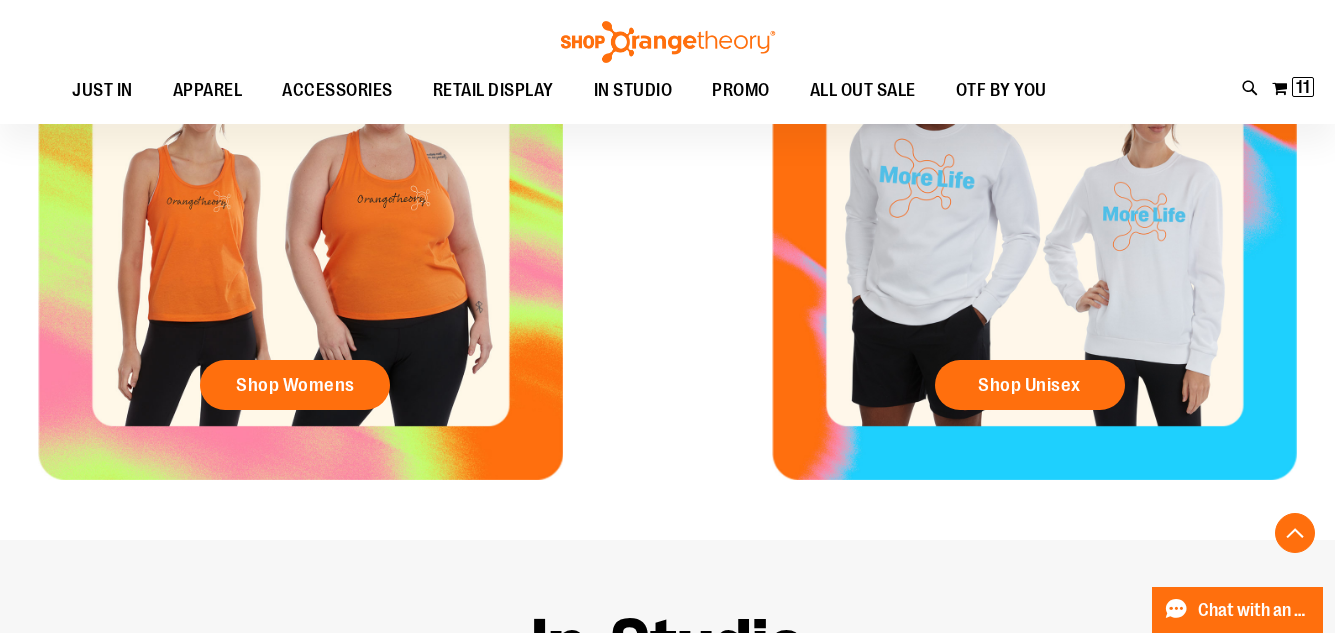 scroll, scrollTop: 899, scrollLeft: 0, axis: vertical 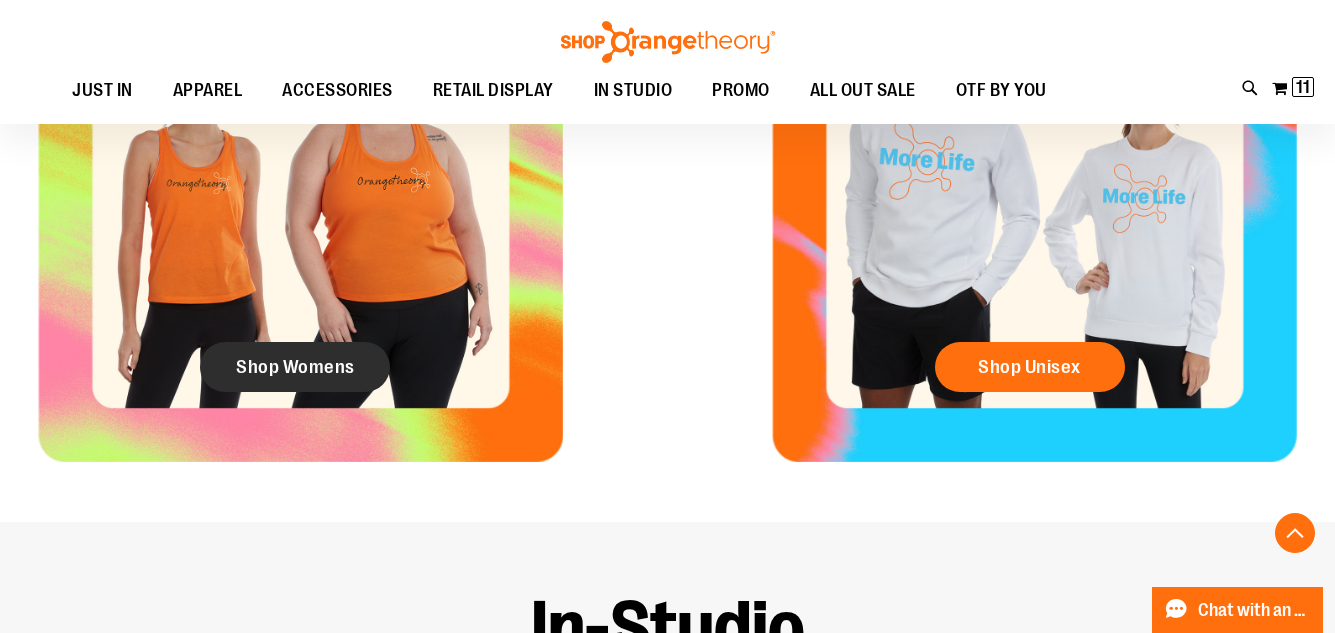click on "Shop Womens" 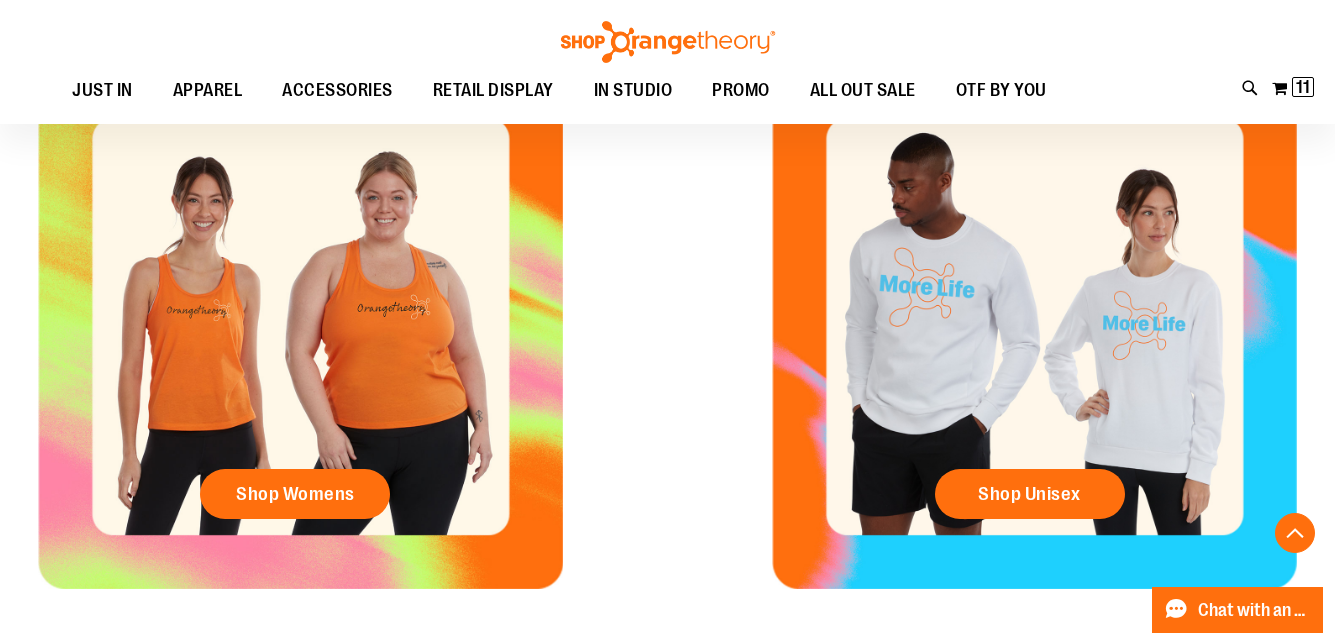 scroll, scrollTop: 799, scrollLeft: 0, axis: vertical 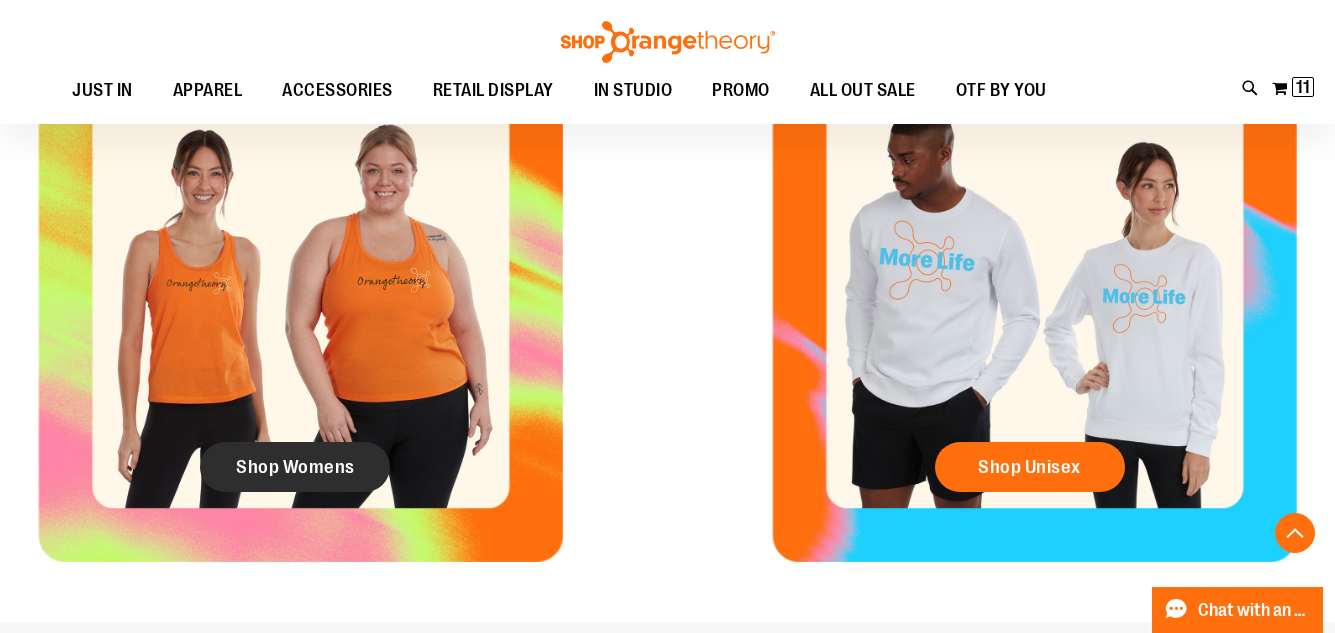type on "**********" 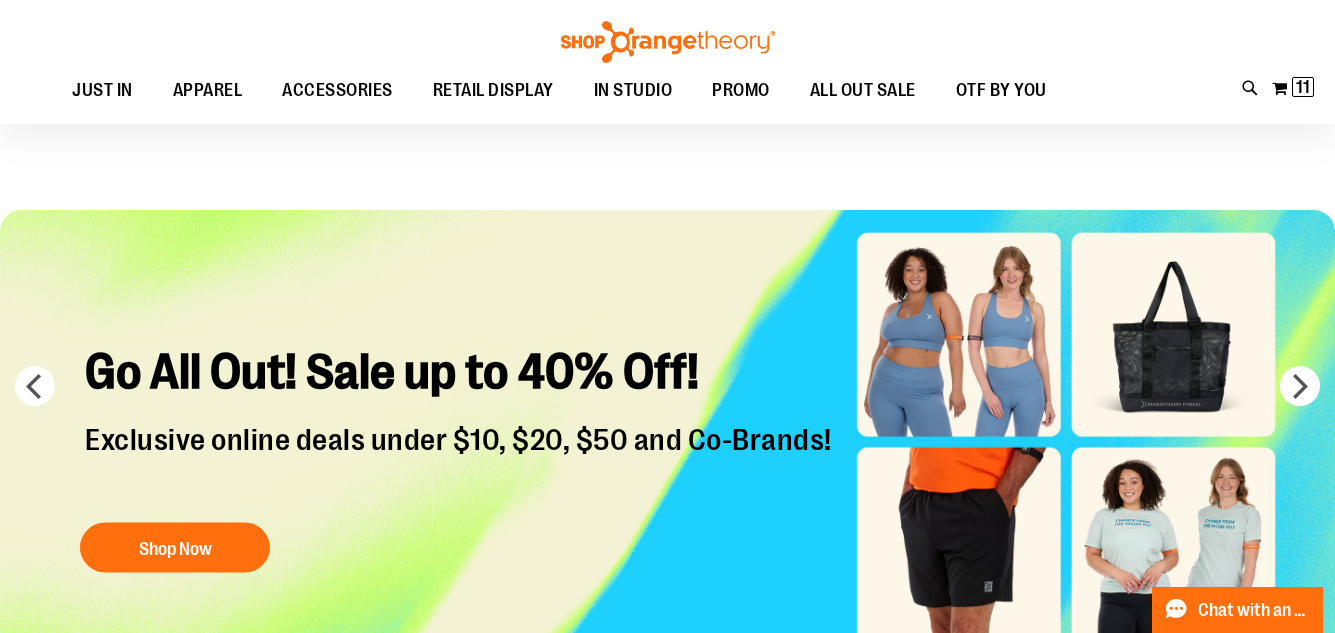scroll, scrollTop: 299, scrollLeft: 0, axis: vertical 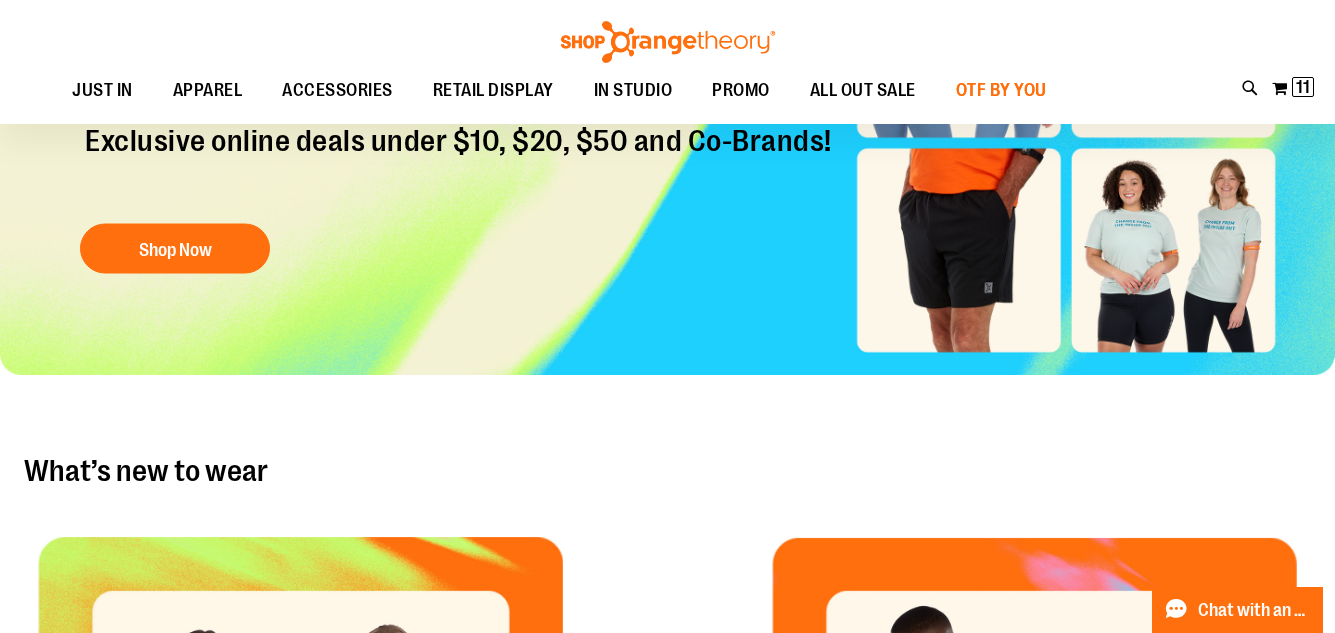 type on "**********" 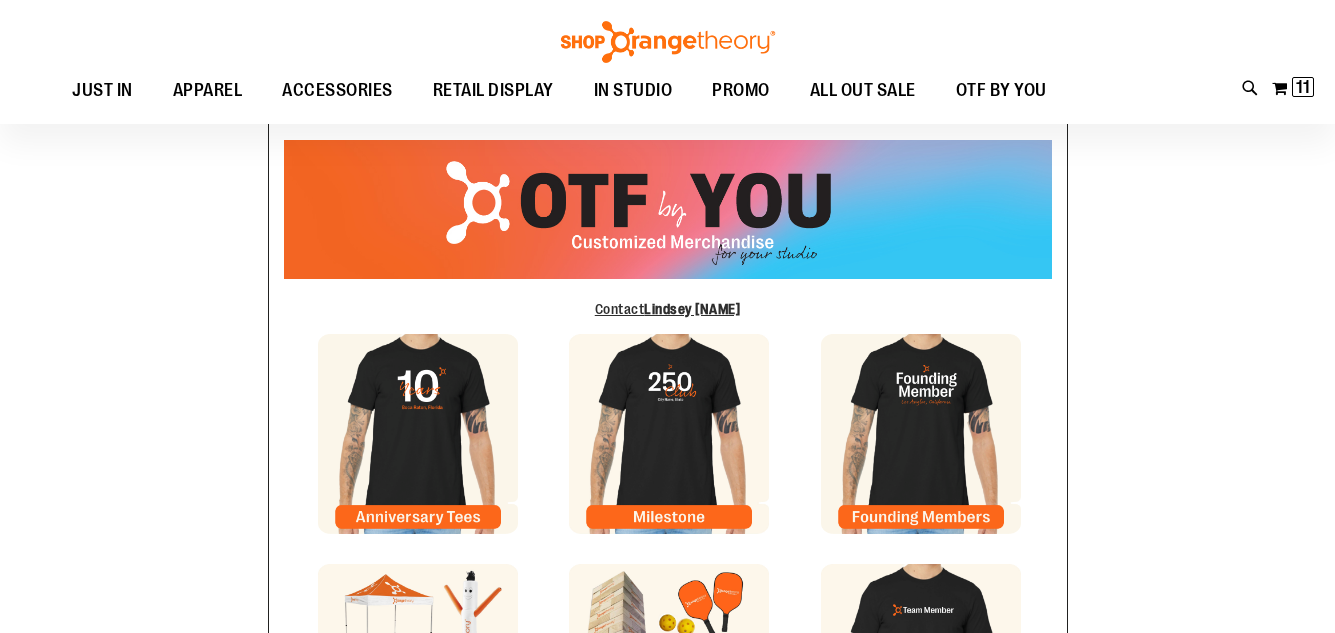 scroll, scrollTop: 200, scrollLeft: 0, axis: vertical 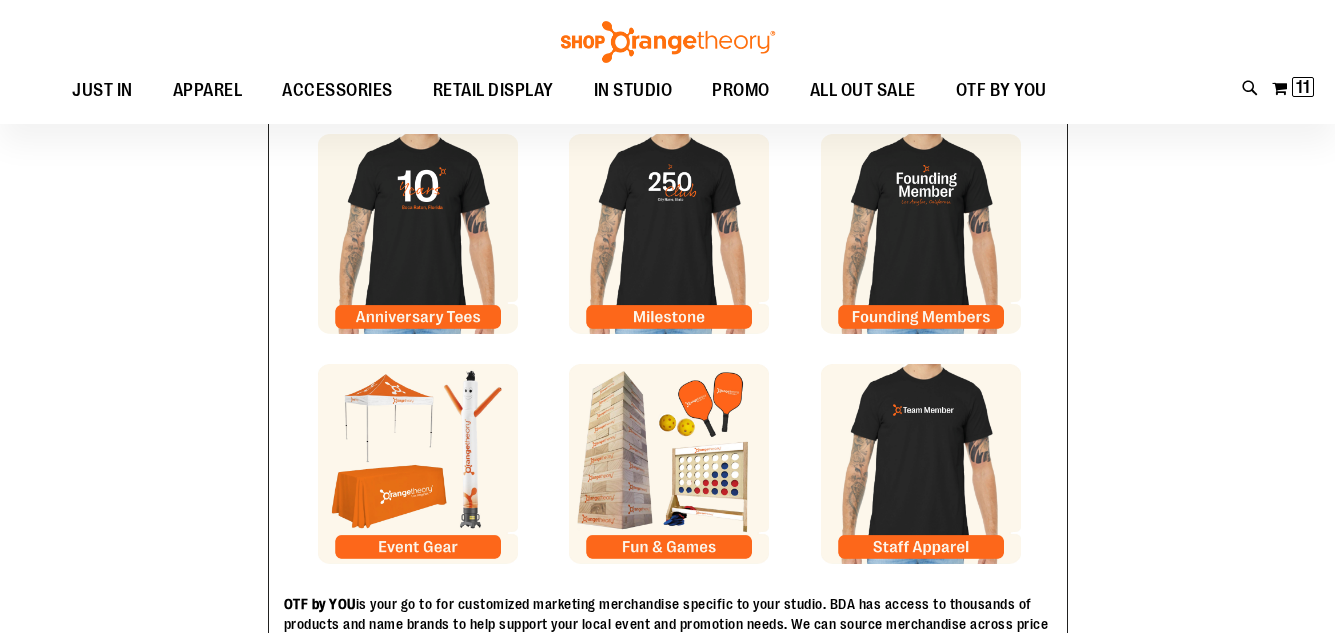 type on "*****" 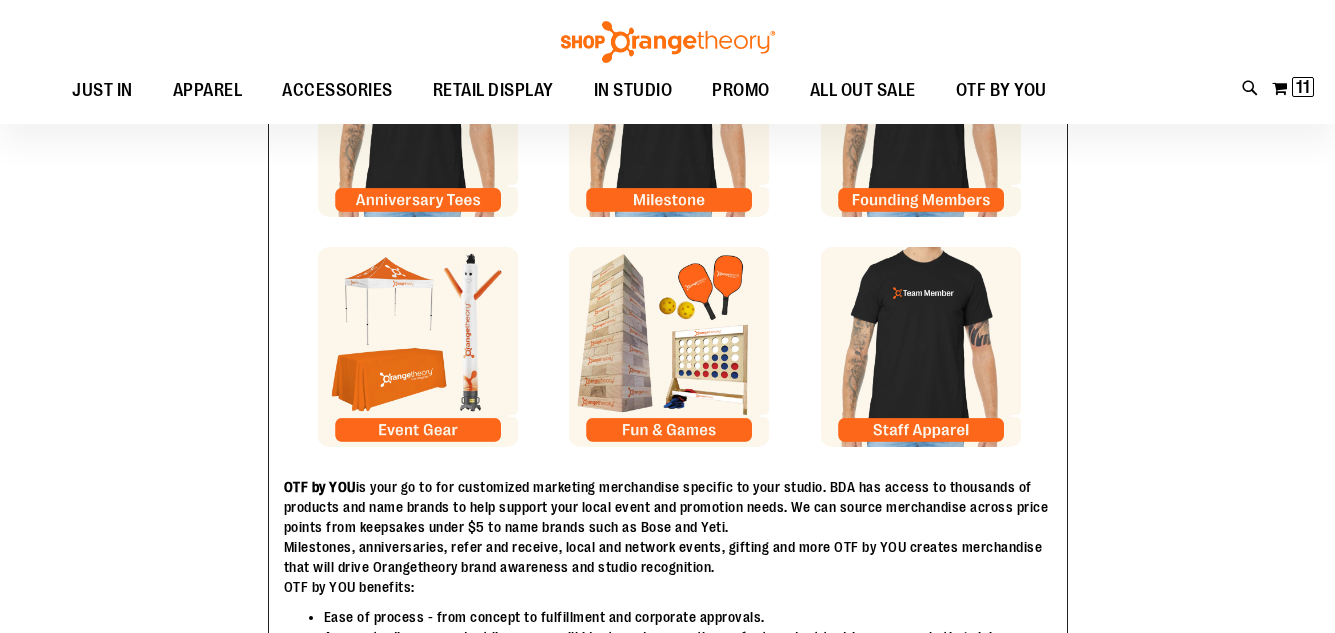 scroll, scrollTop: 0, scrollLeft: 0, axis: both 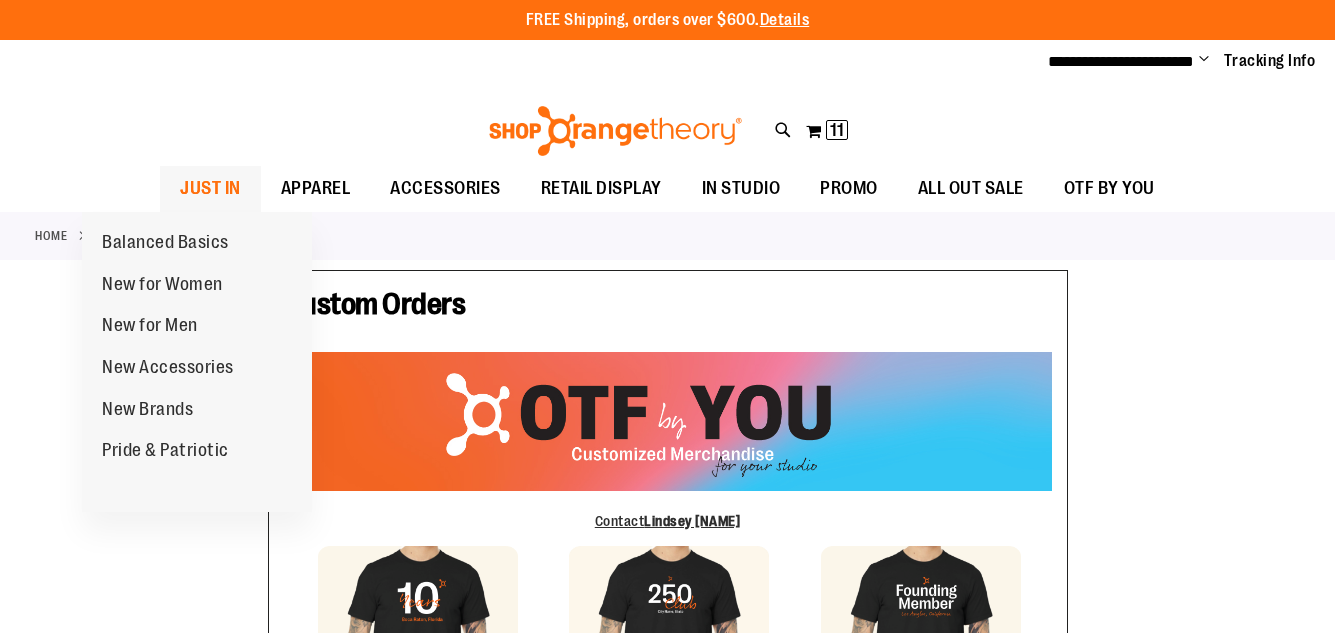 type on "**********" 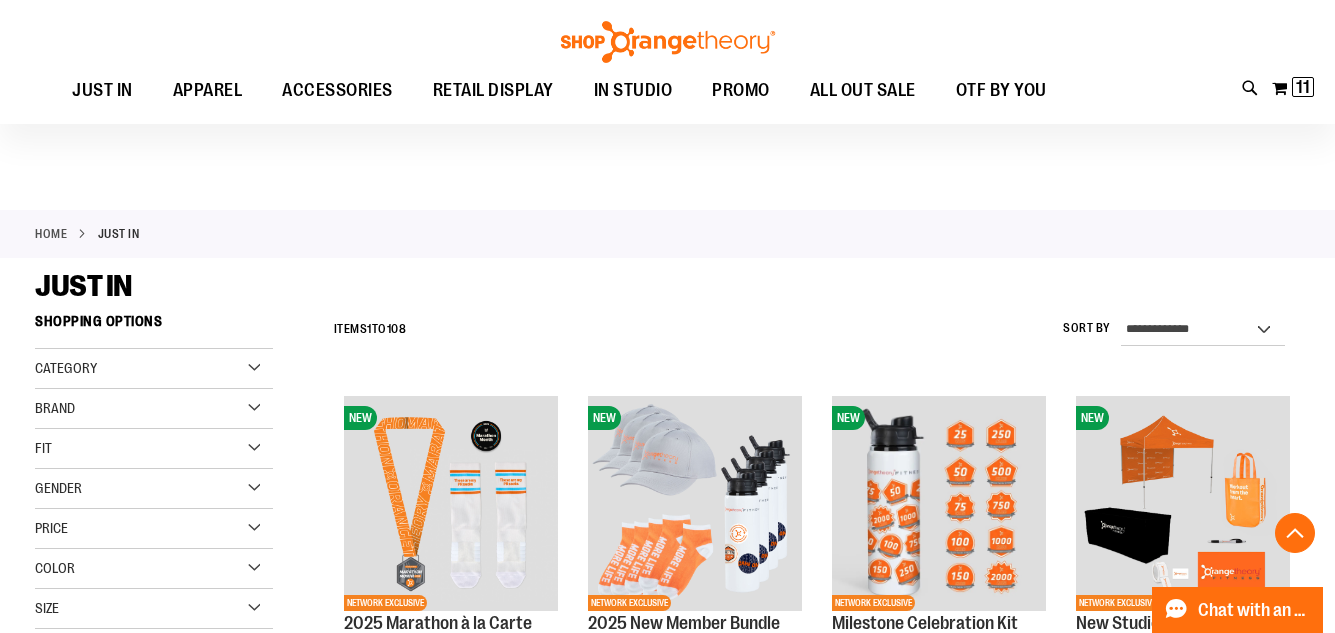 scroll, scrollTop: 399, scrollLeft: 0, axis: vertical 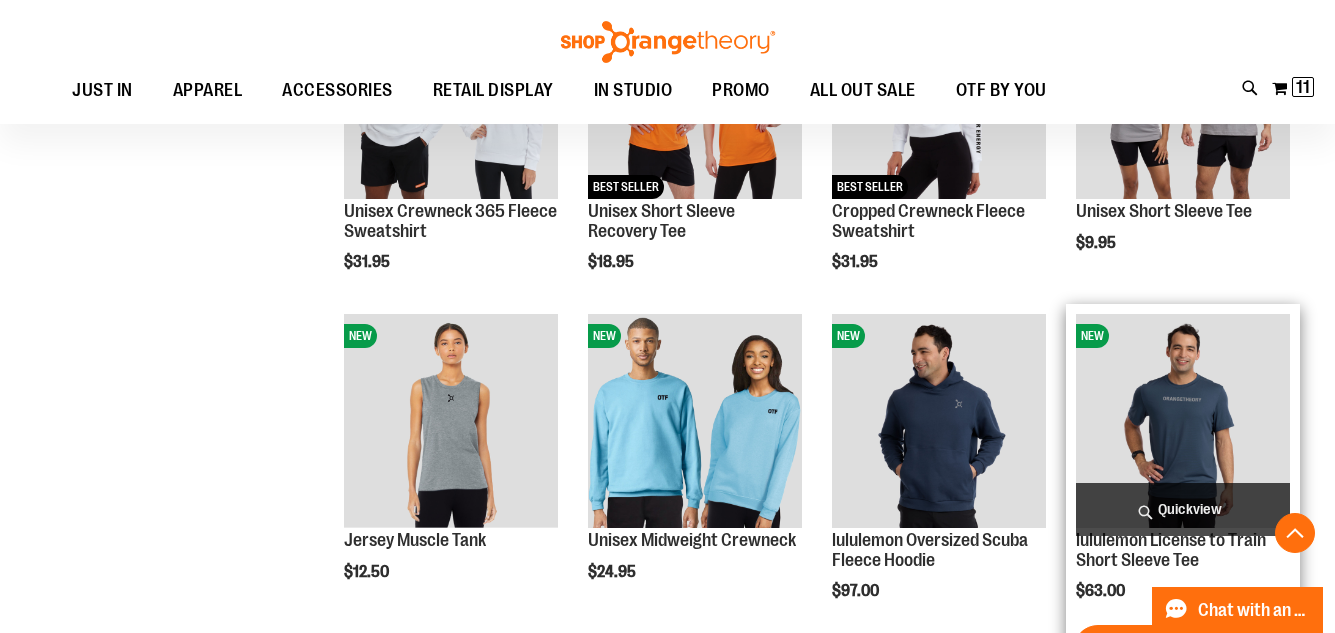 type on "**********" 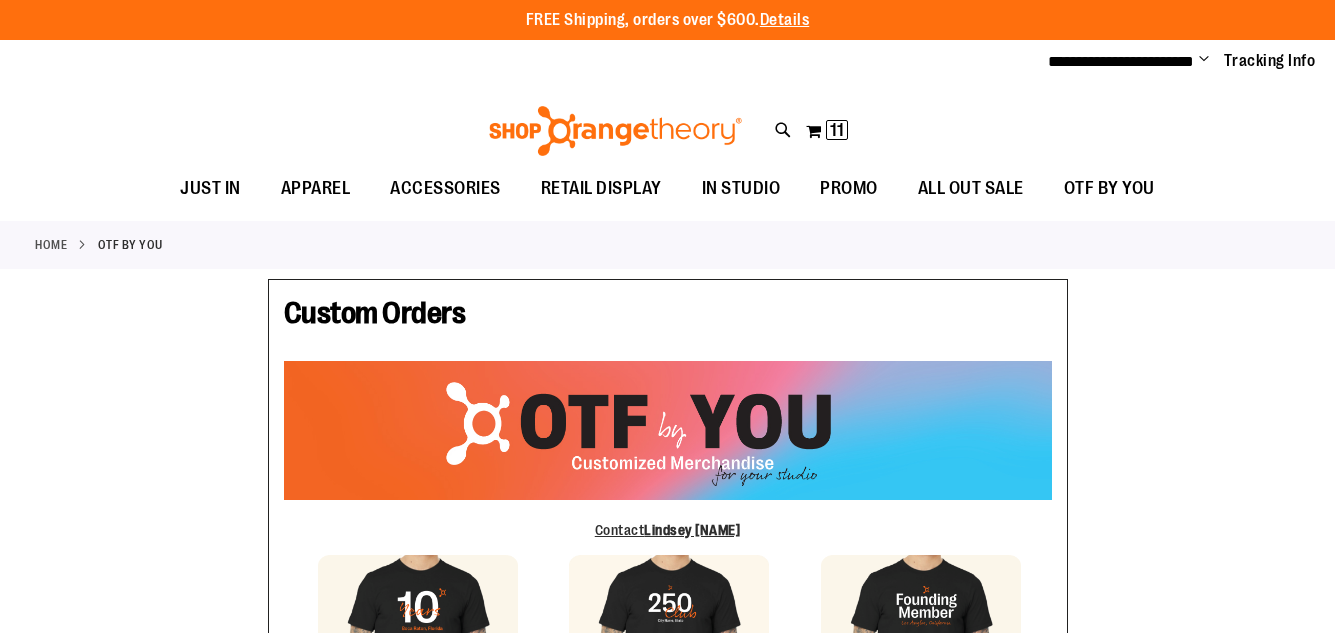 scroll, scrollTop: 0, scrollLeft: 0, axis: both 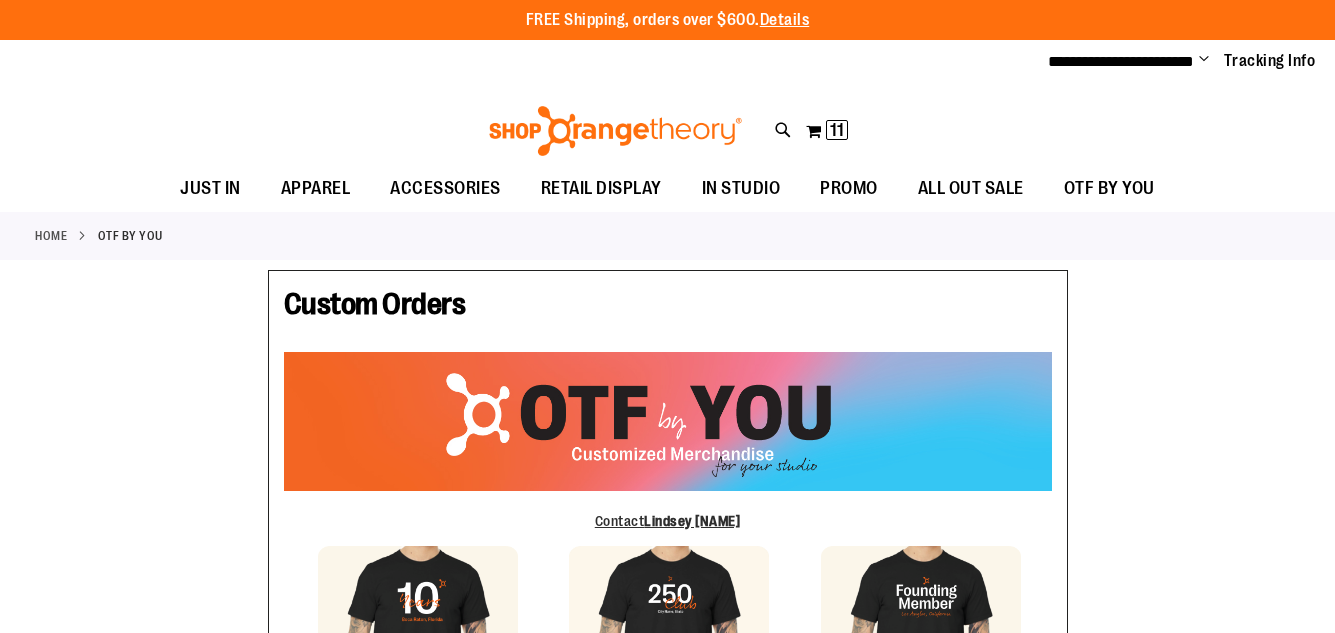 type on "*****" 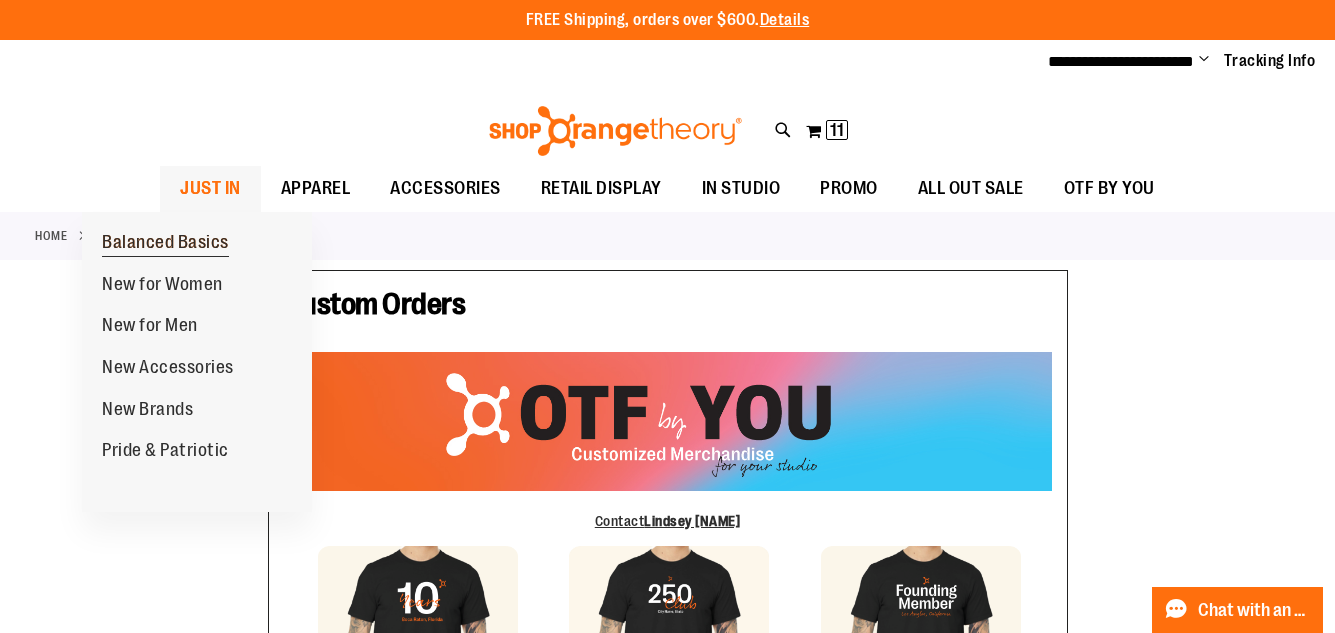 type on "**********" 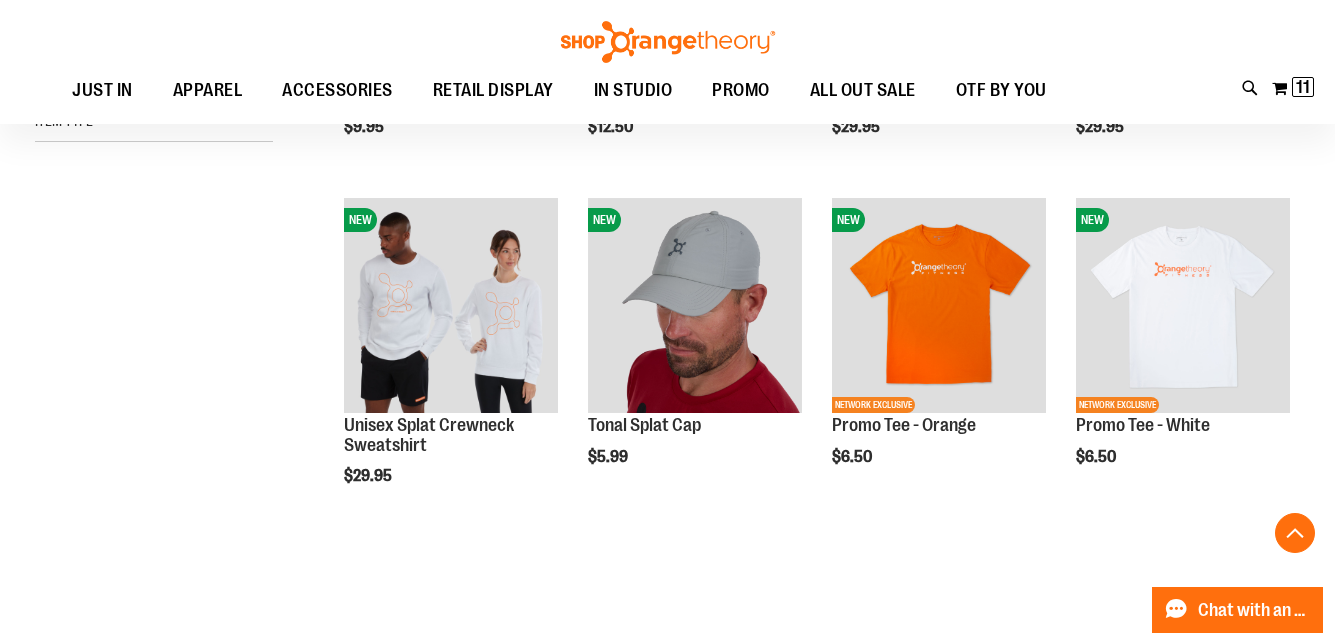 scroll, scrollTop: 0, scrollLeft: 0, axis: both 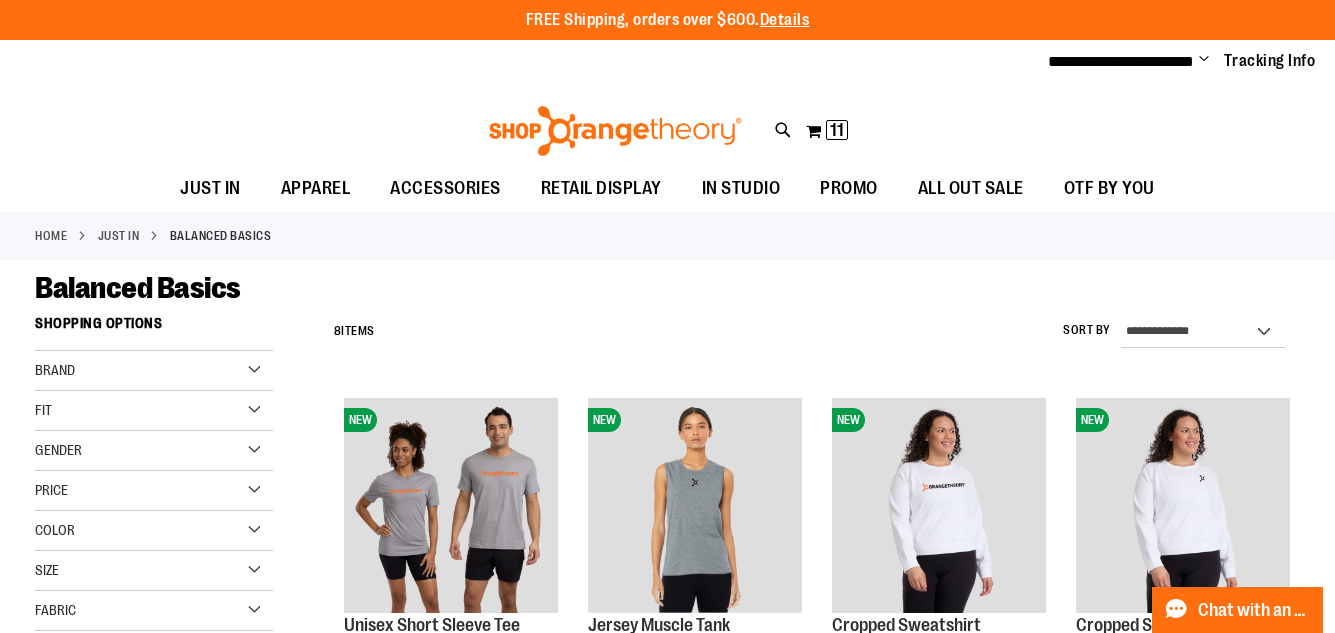 type on "**********" 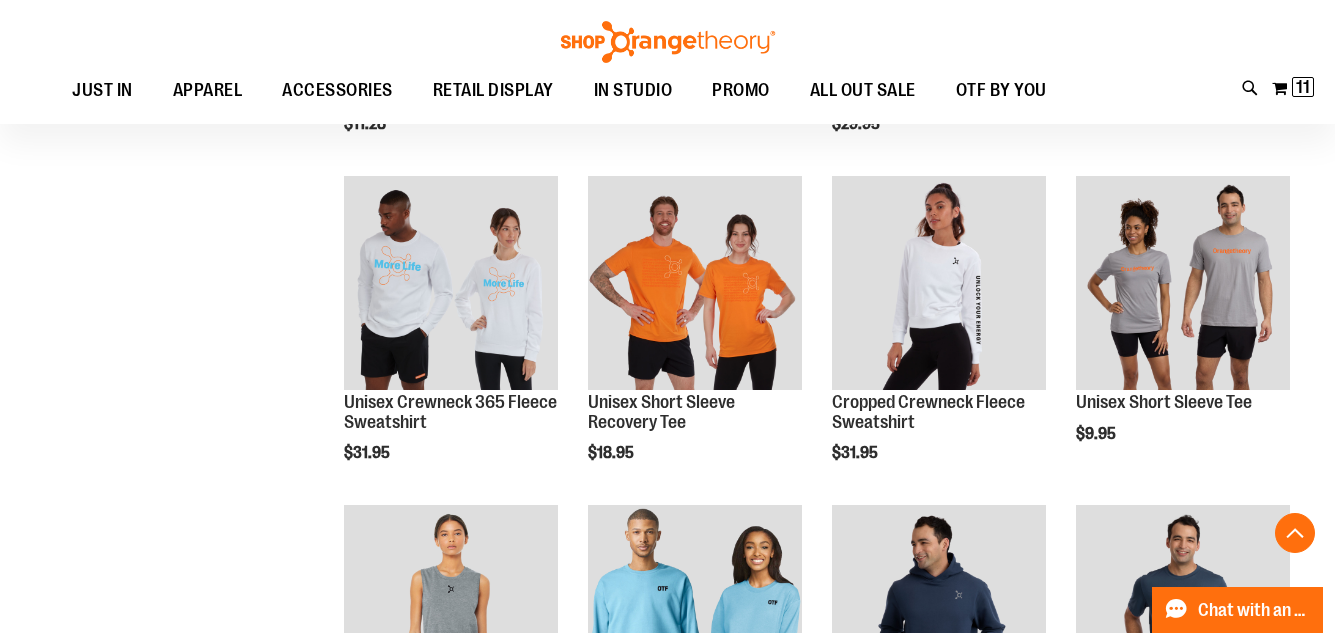 scroll, scrollTop: 1179, scrollLeft: 0, axis: vertical 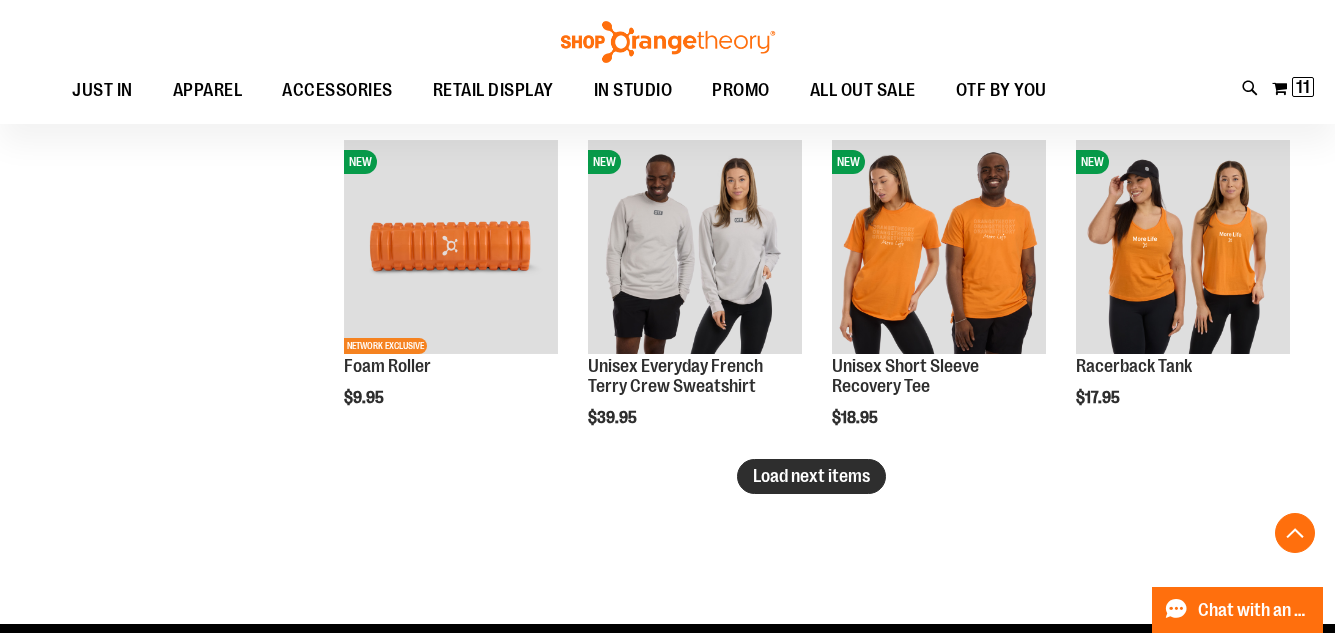 type on "**********" 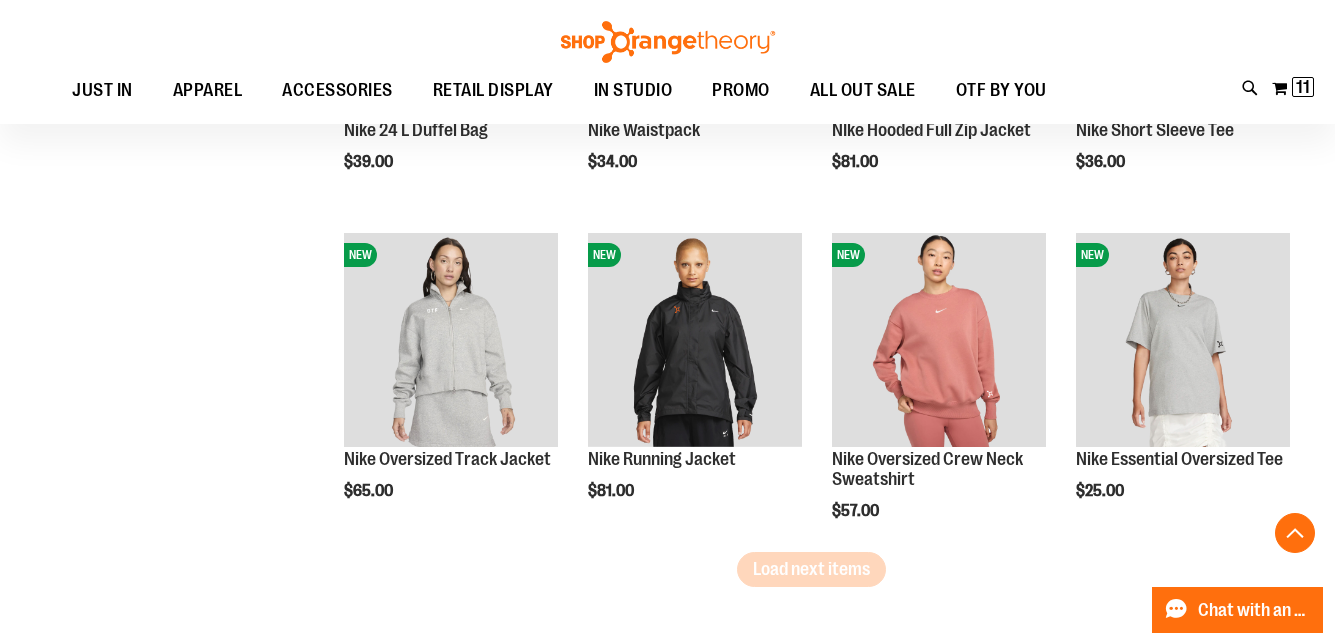 scroll, scrollTop: 3579, scrollLeft: 0, axis: vertical 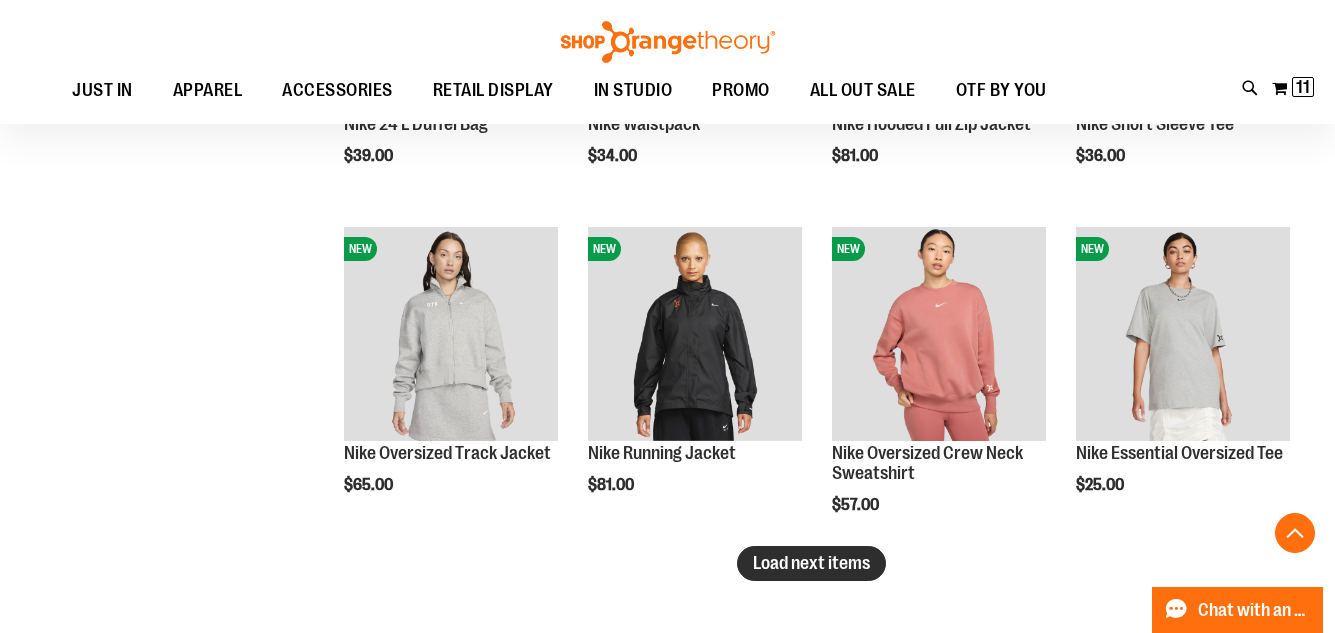 click on "Load next items" at bounding box center [811, 563] 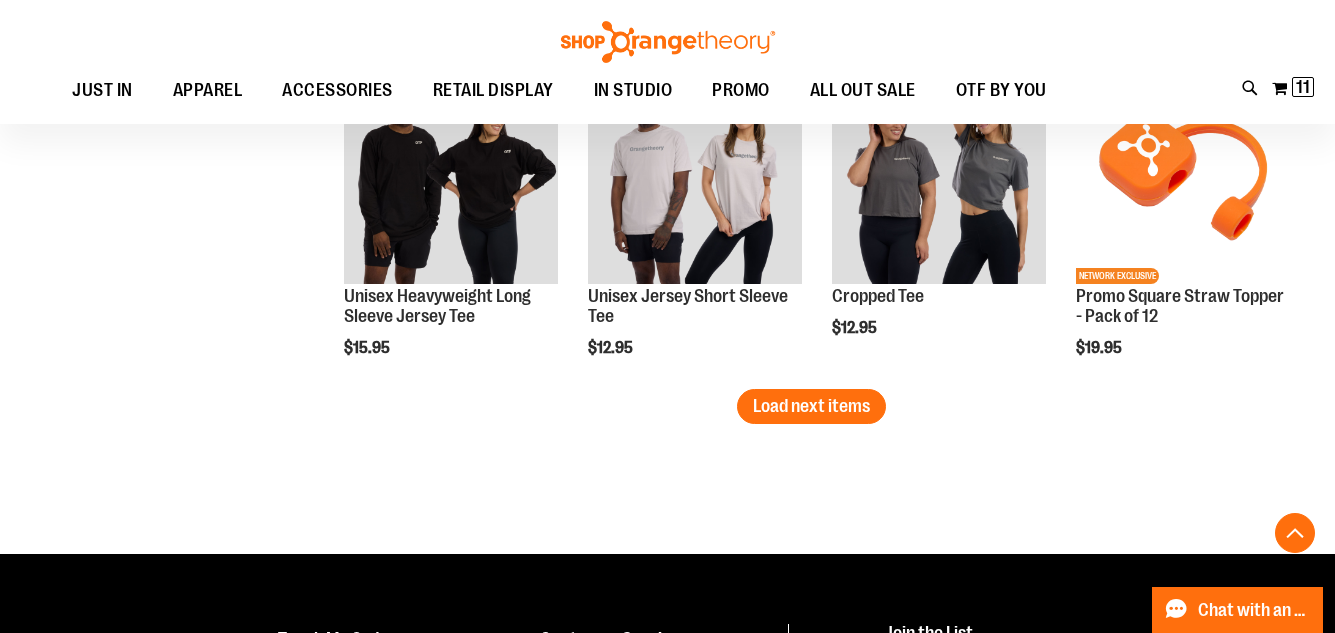 scroll, scrollTop: 4779, scrollLeft: 0, axis: vertical 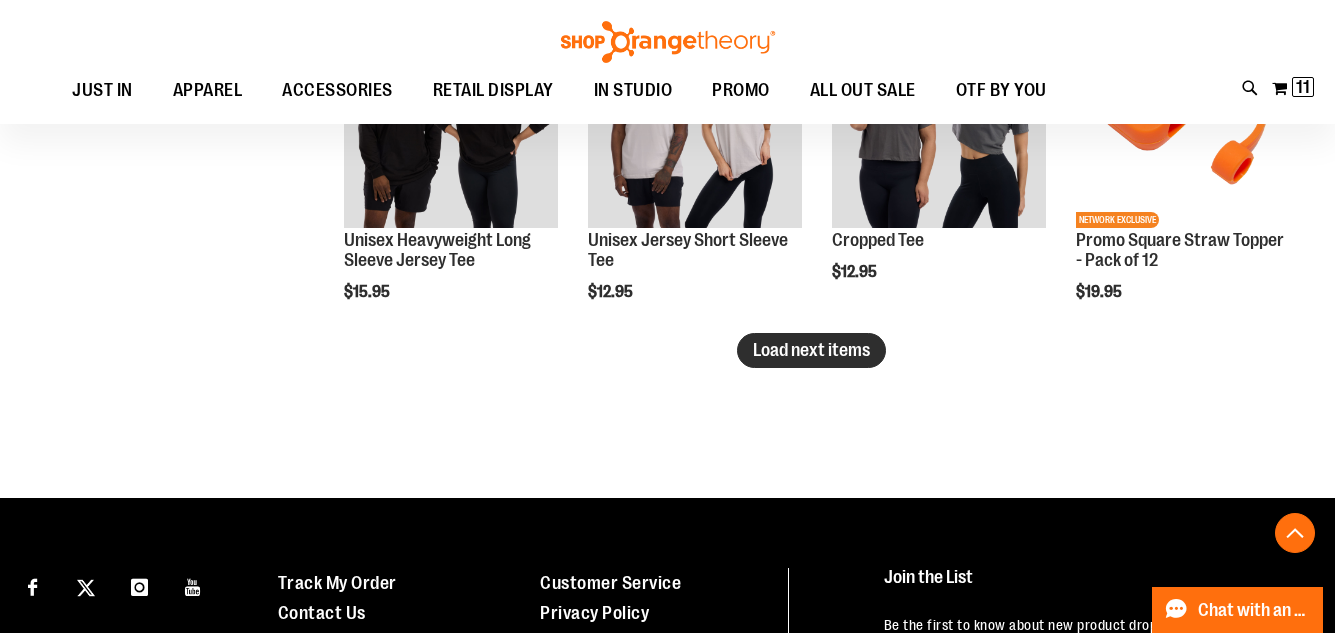 click on "Load next items" at bounding box center [811, 350] 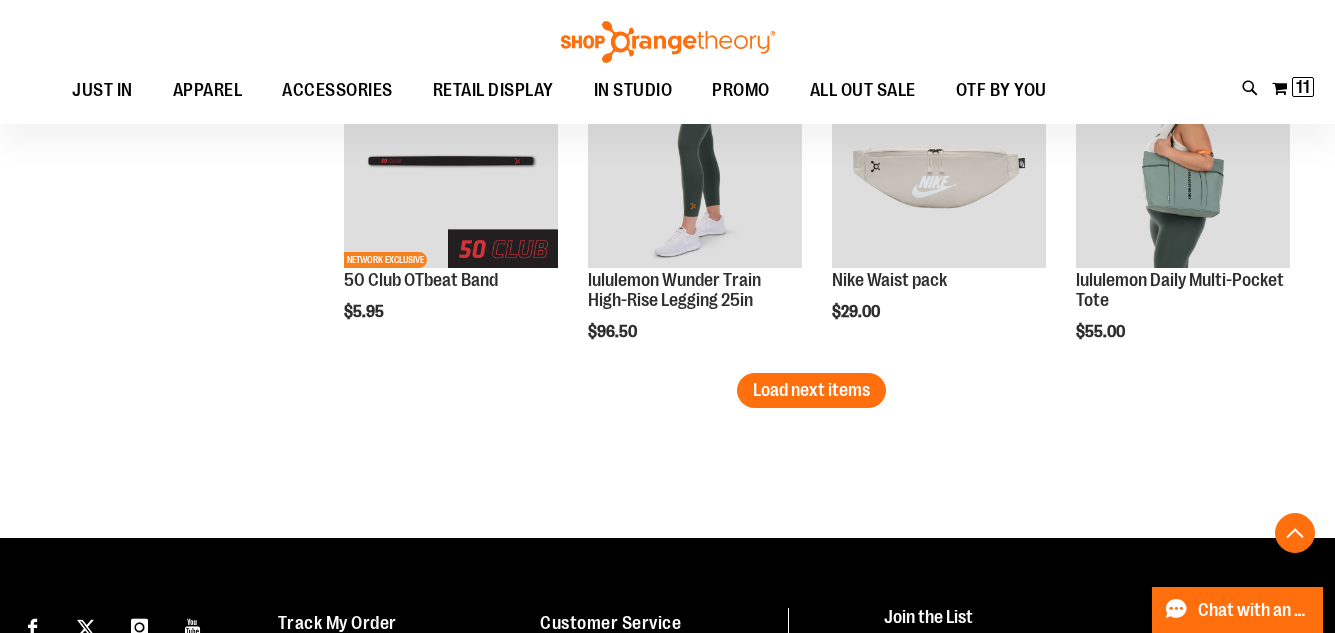 scroll, scrollTop: 5779, scrollLeft: 0, axis: vertical 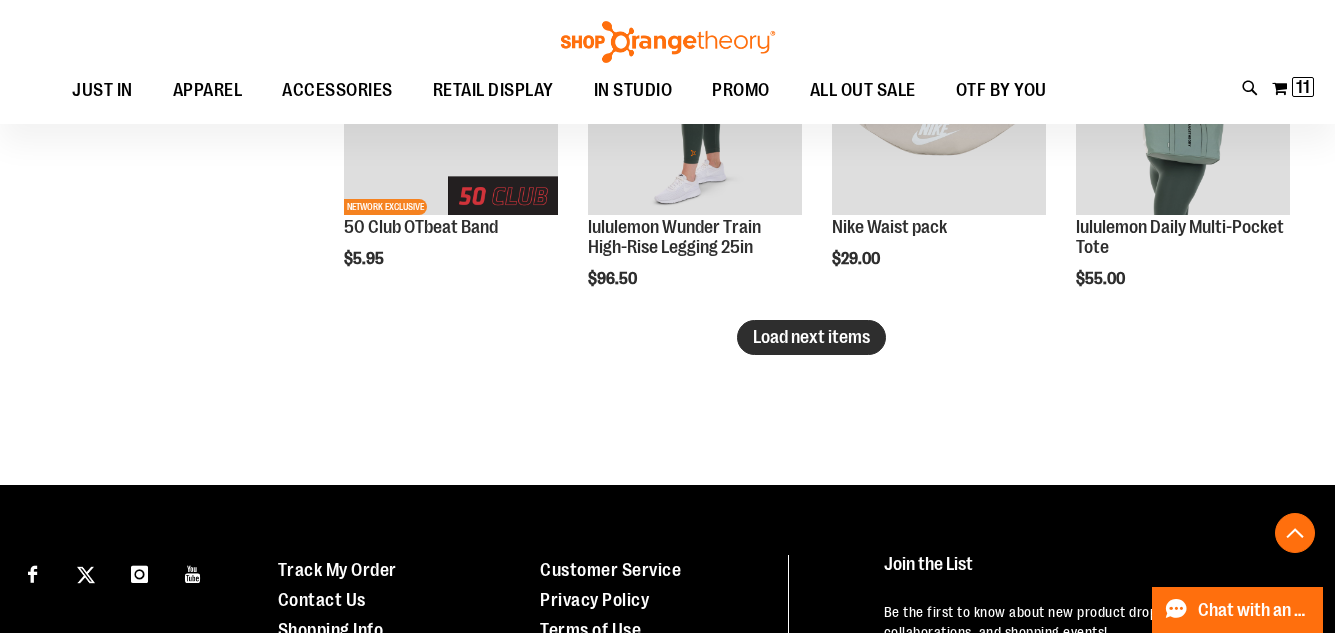 click on "Load next items" at bounding box center (811, 337) 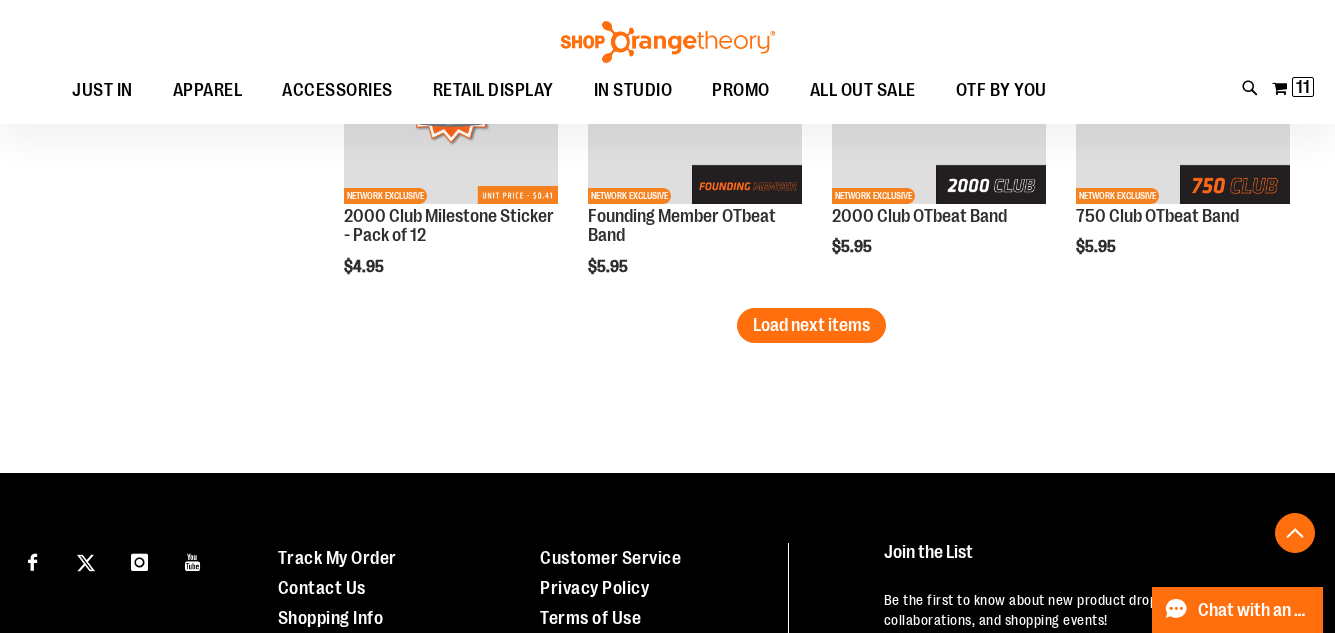 scroll, scrollTop: 6779, scrollLeft: 0, axis: vertical 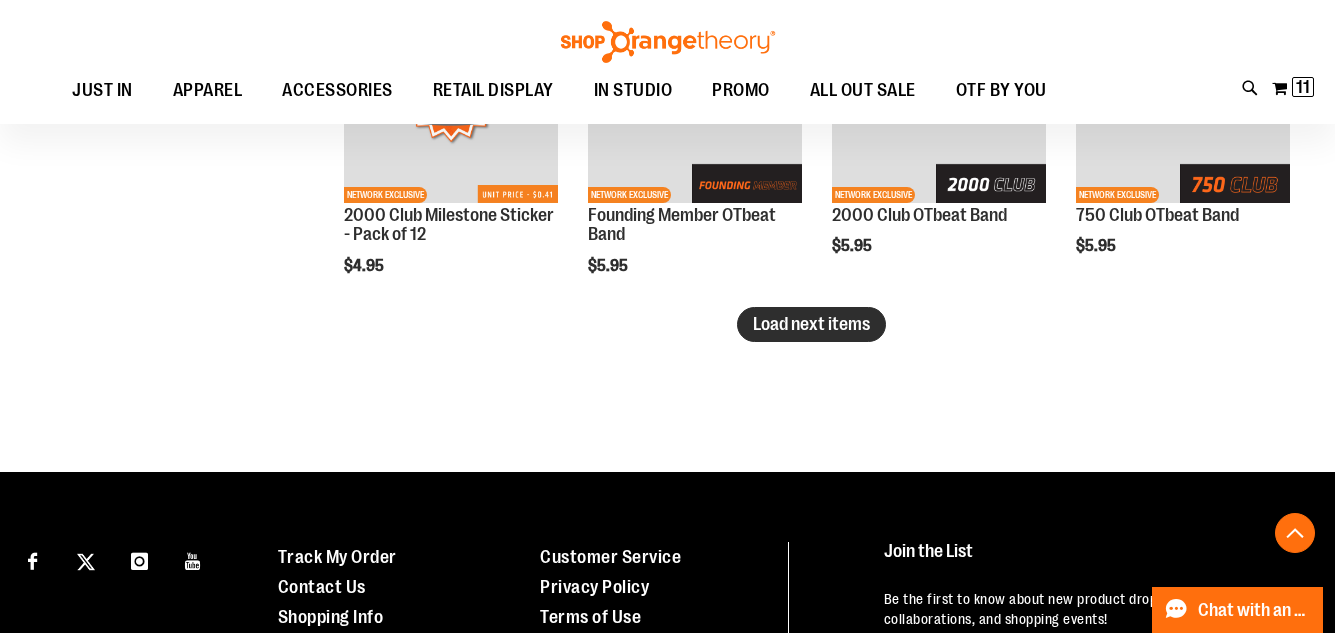 click on "Load next items" at bounding box center (811, 324) 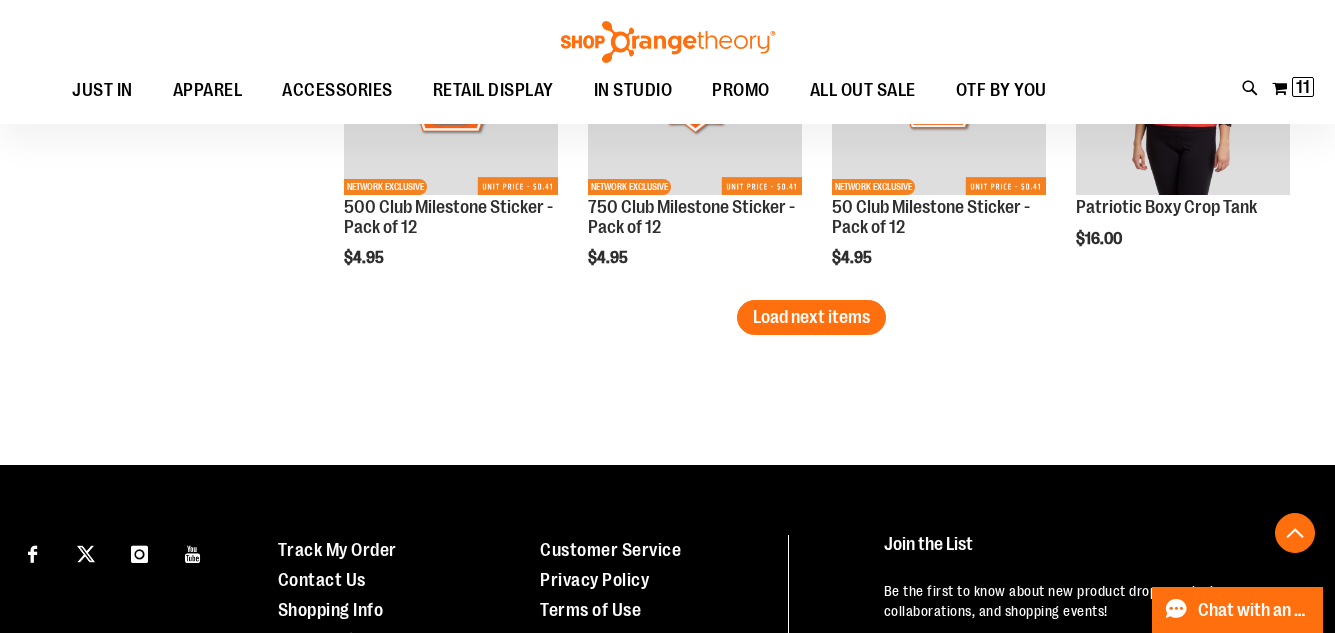 scroll, scrollTop: 7779, scrollLeft: 0, axis: vertical 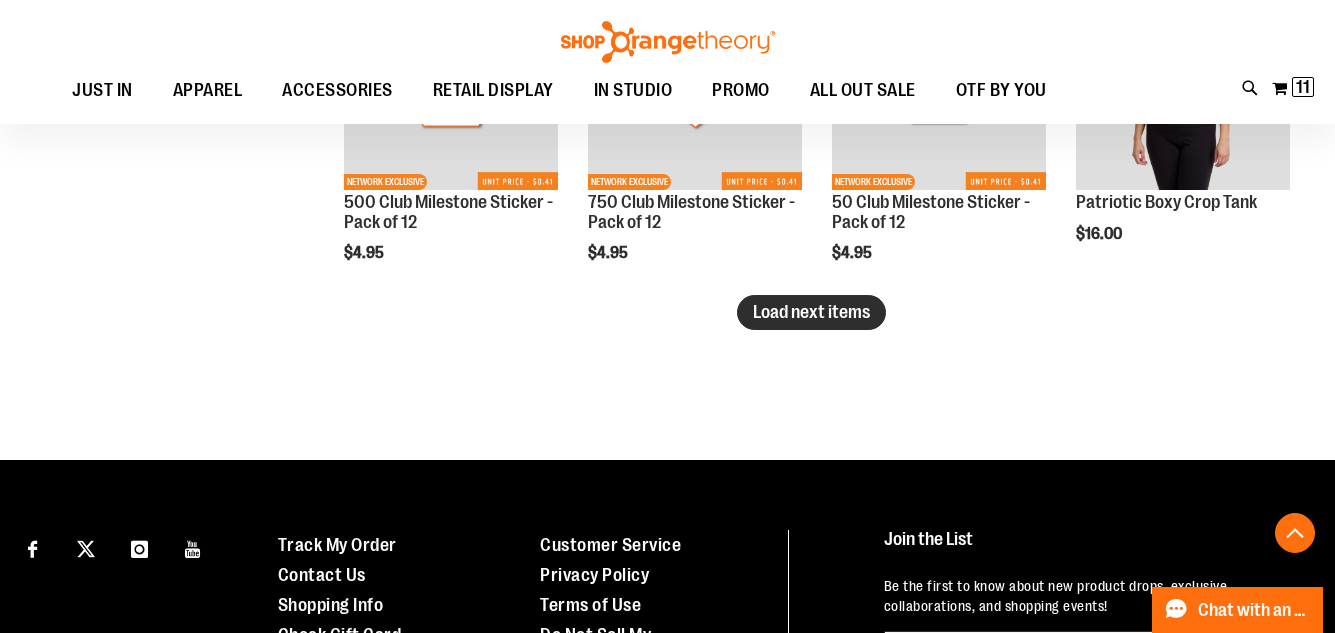 click on "Load next items" at bounding box center (811, 312) 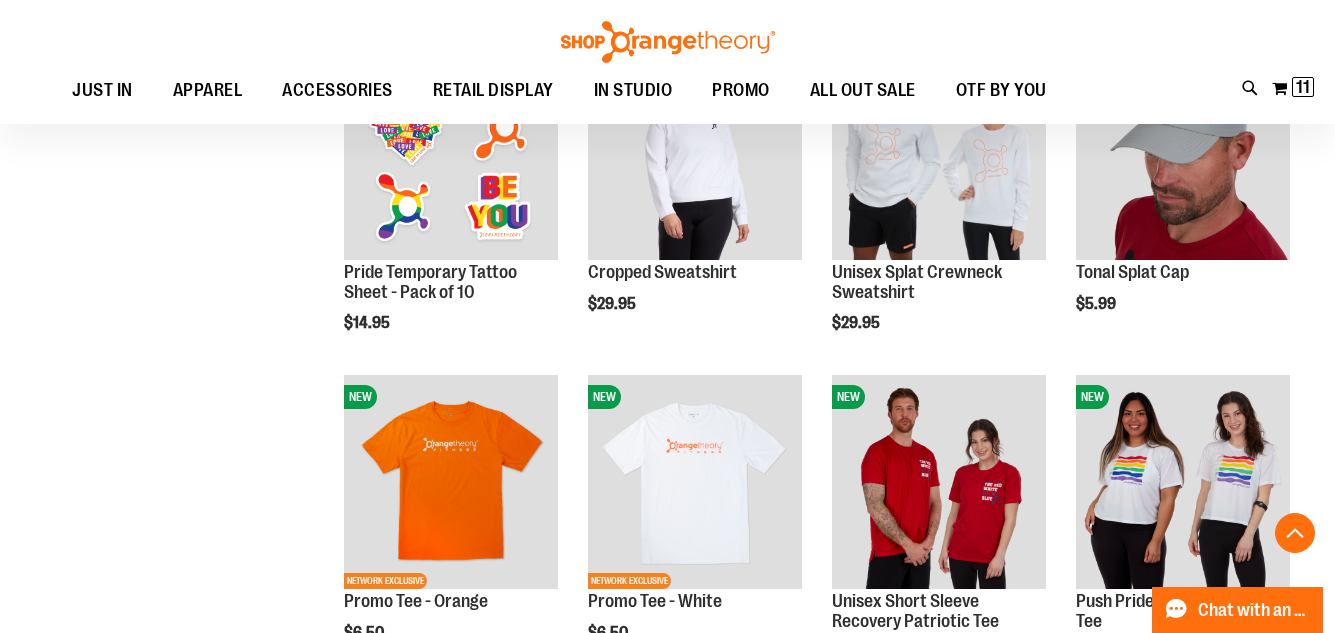 scroll, scrollTop: 8379, scrollLeft: 0, axis: vertical 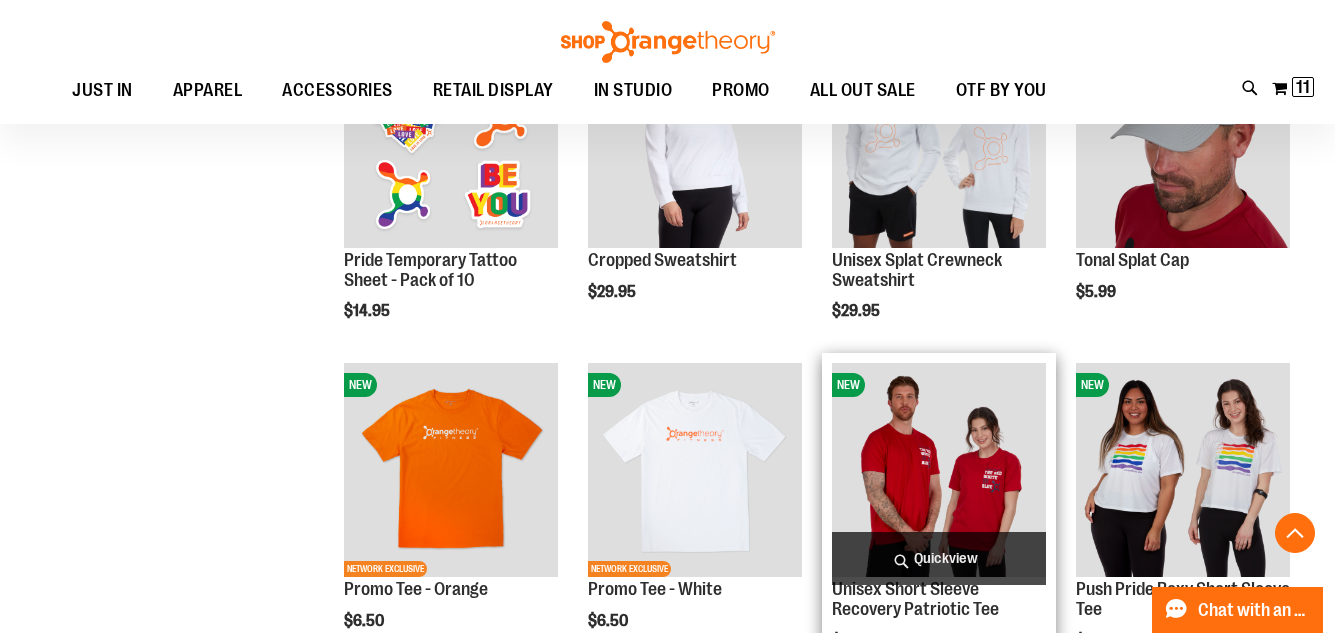 click at bounding box center (939, 470) 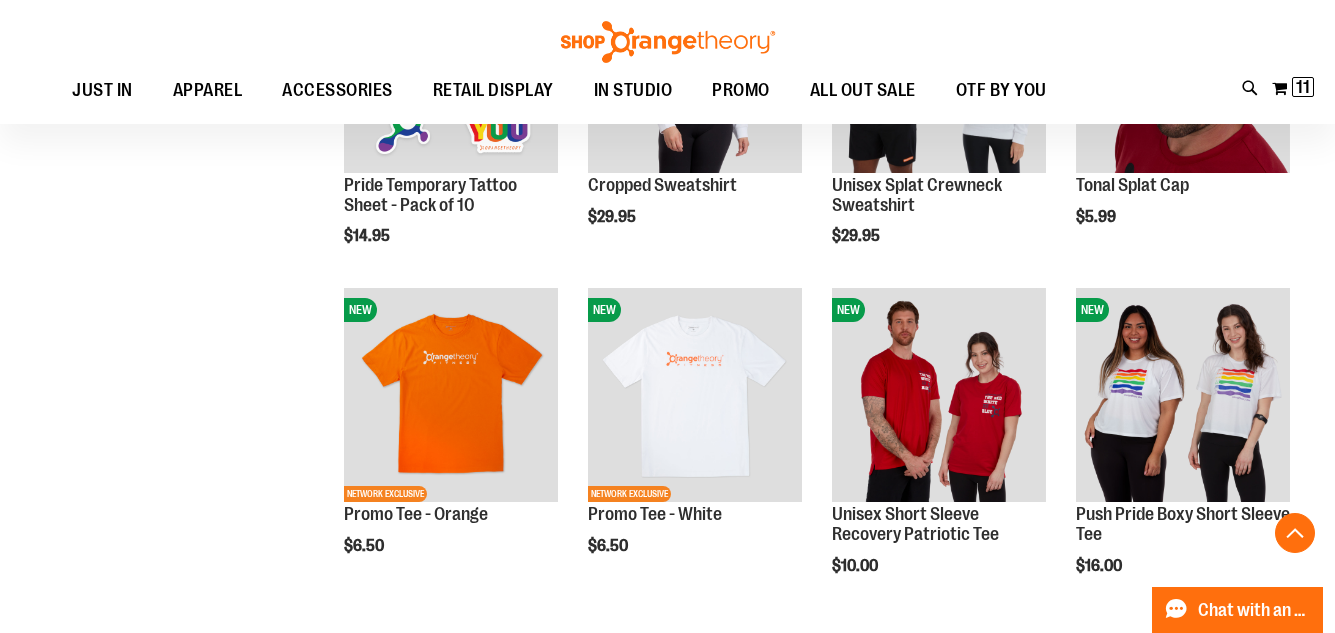 scroll, scrollTop: 8577, scrollLeft: 0, axis: vertical 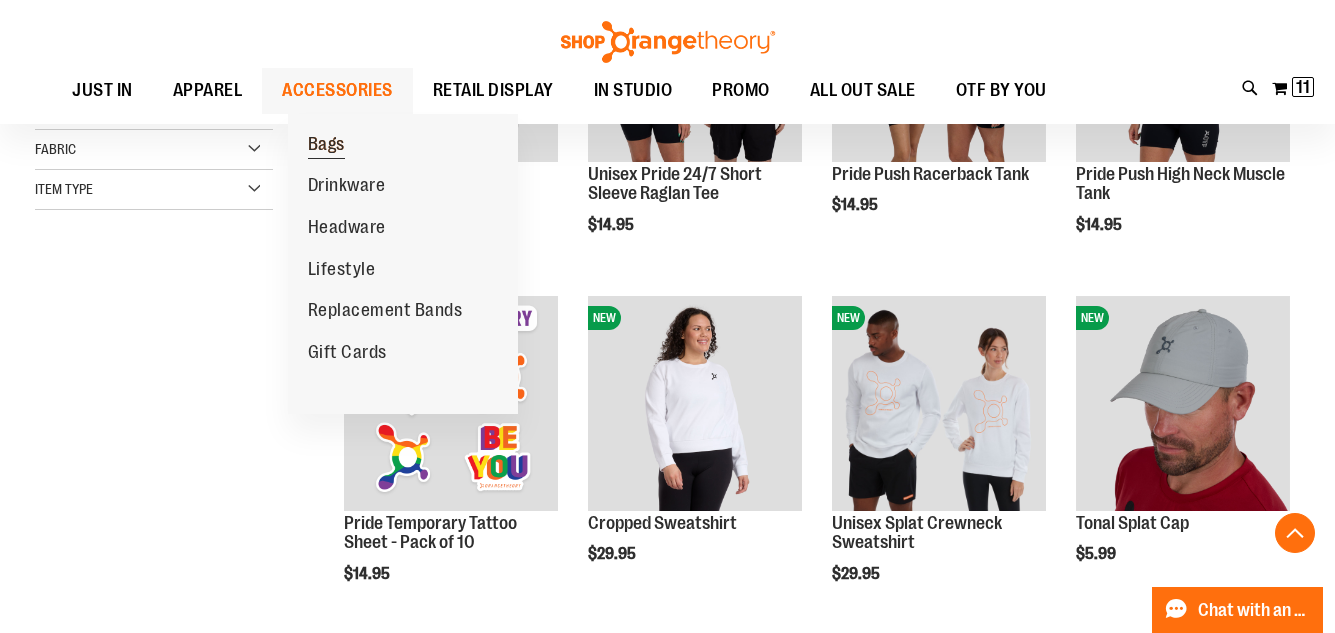 type on "**********" 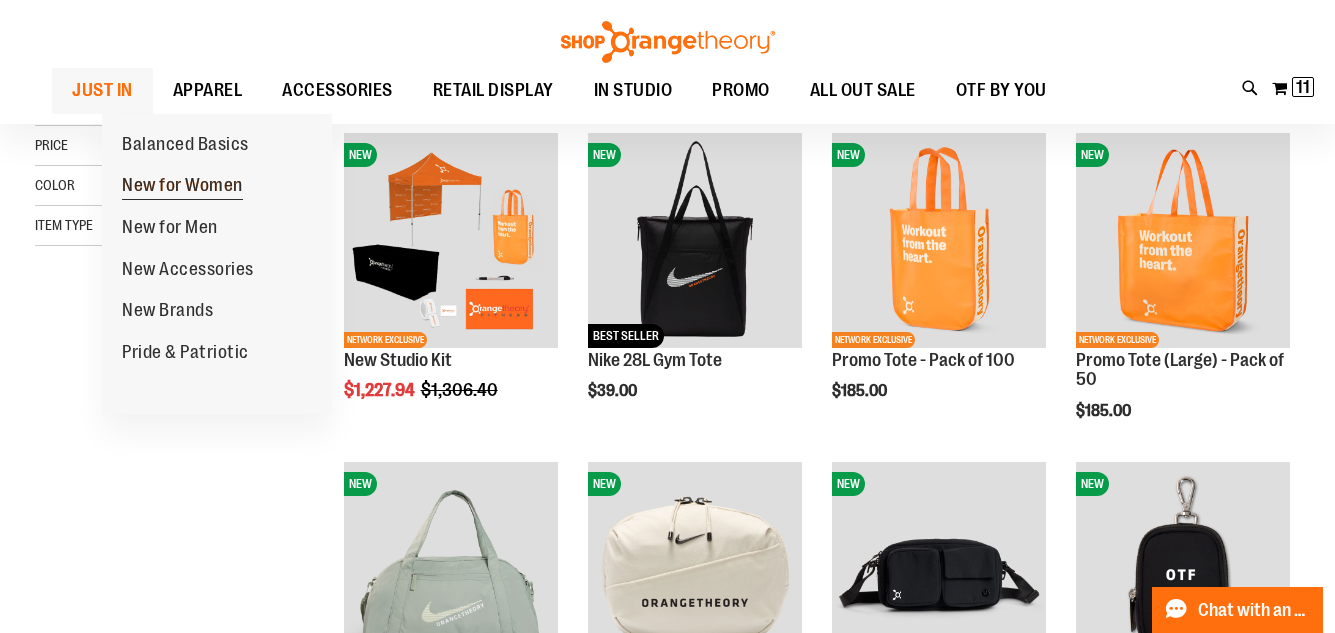 scroll, scrollTop: 98, scrollLeft: 0, axis: vertical 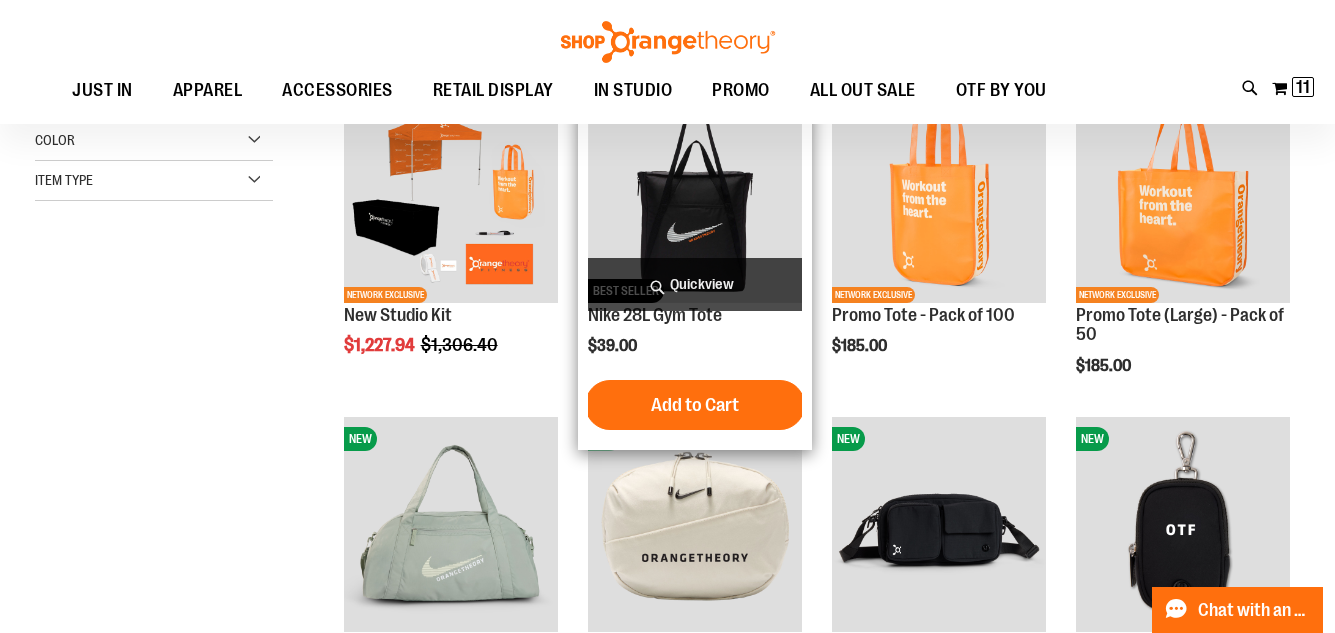 type on "**********" 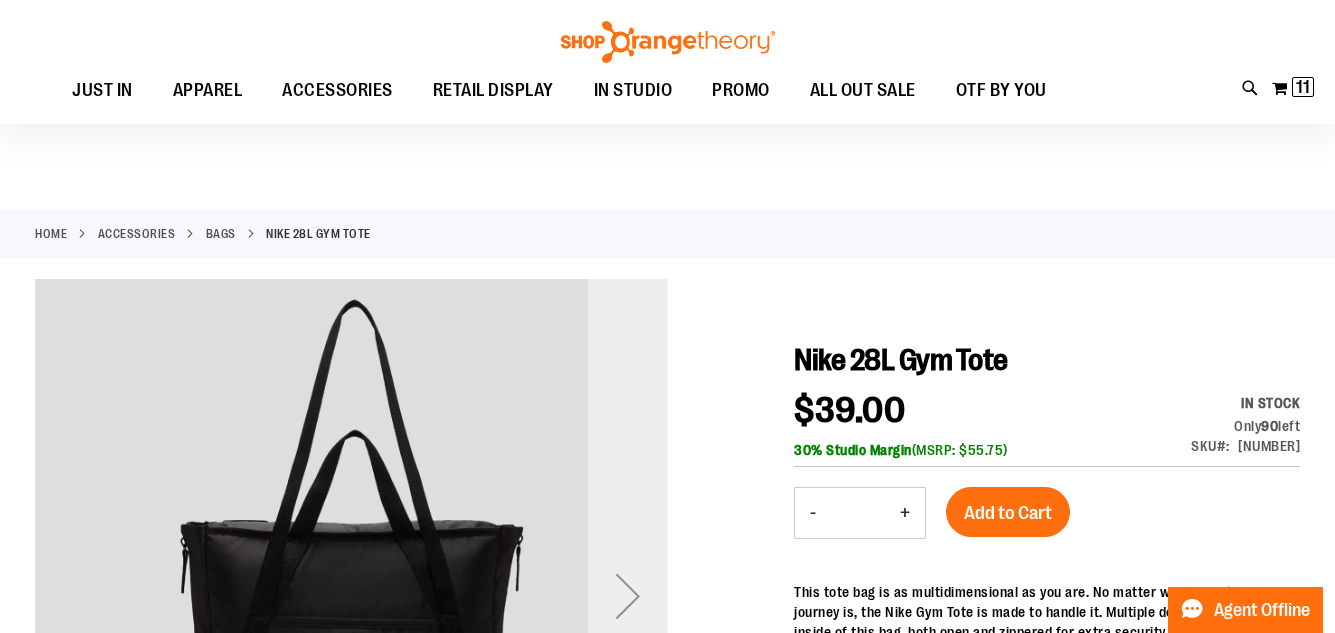 scroll, scrollTop: 199, scrollLeft: 0, axis: vertical 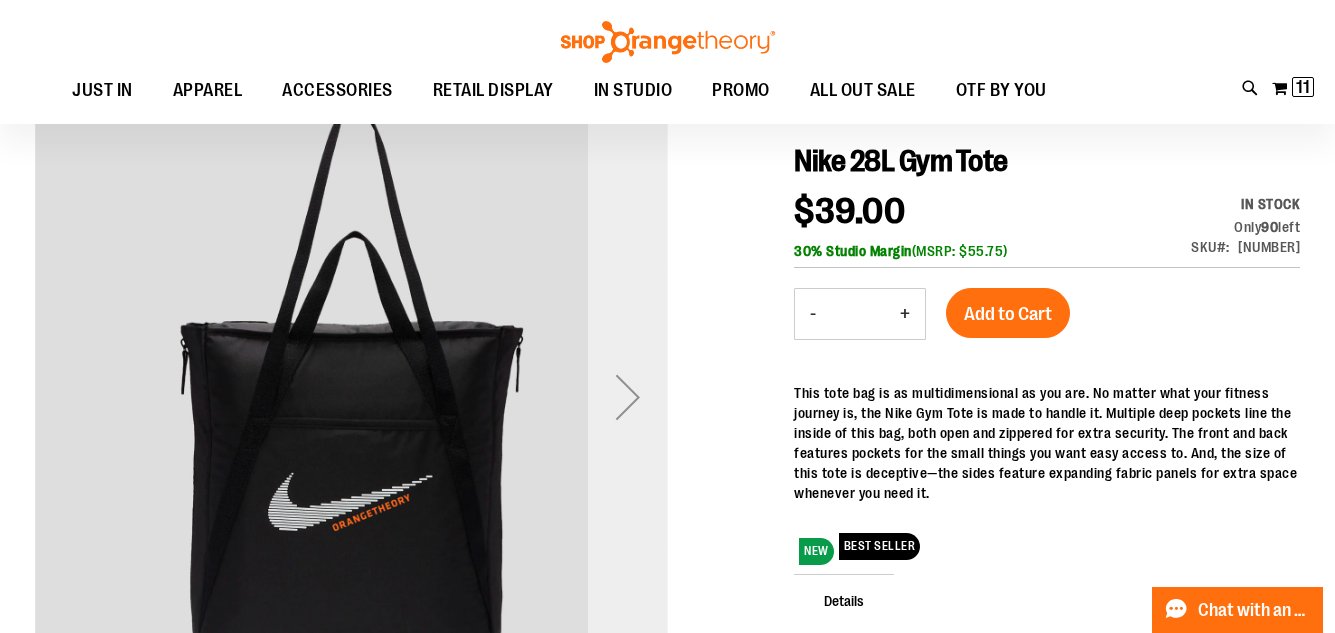 type on "**********" 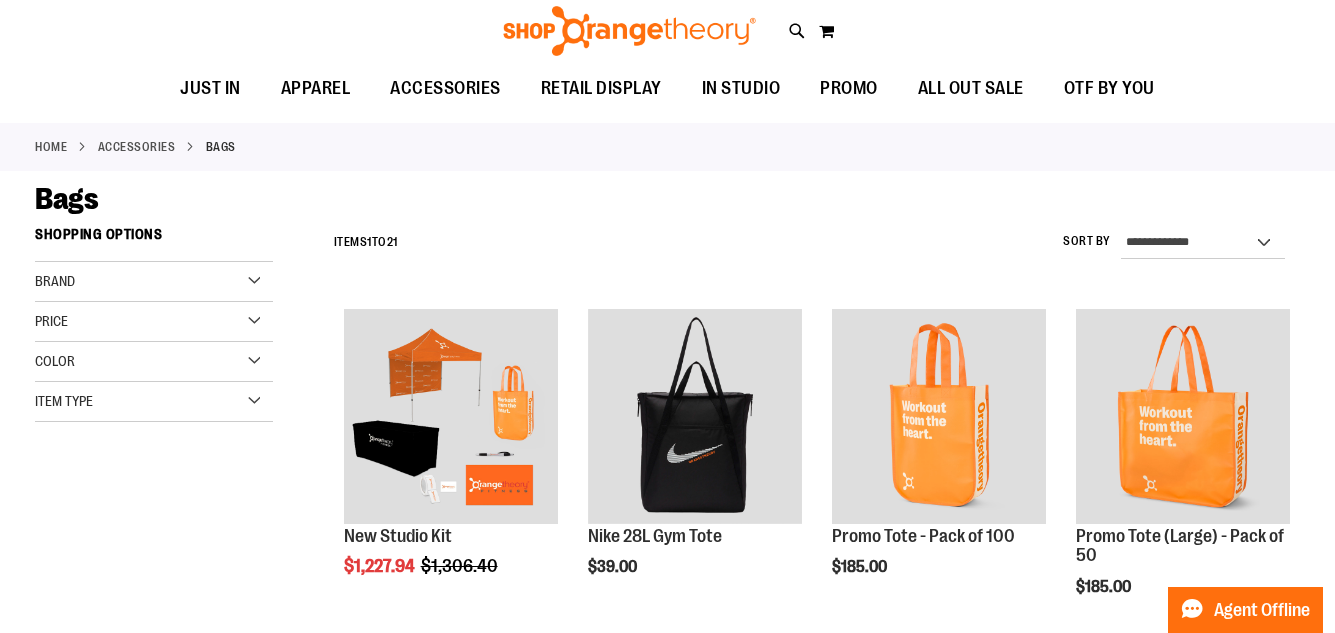 scroll, scrollTop: 87, scrollLeft: 0, axis: vertical 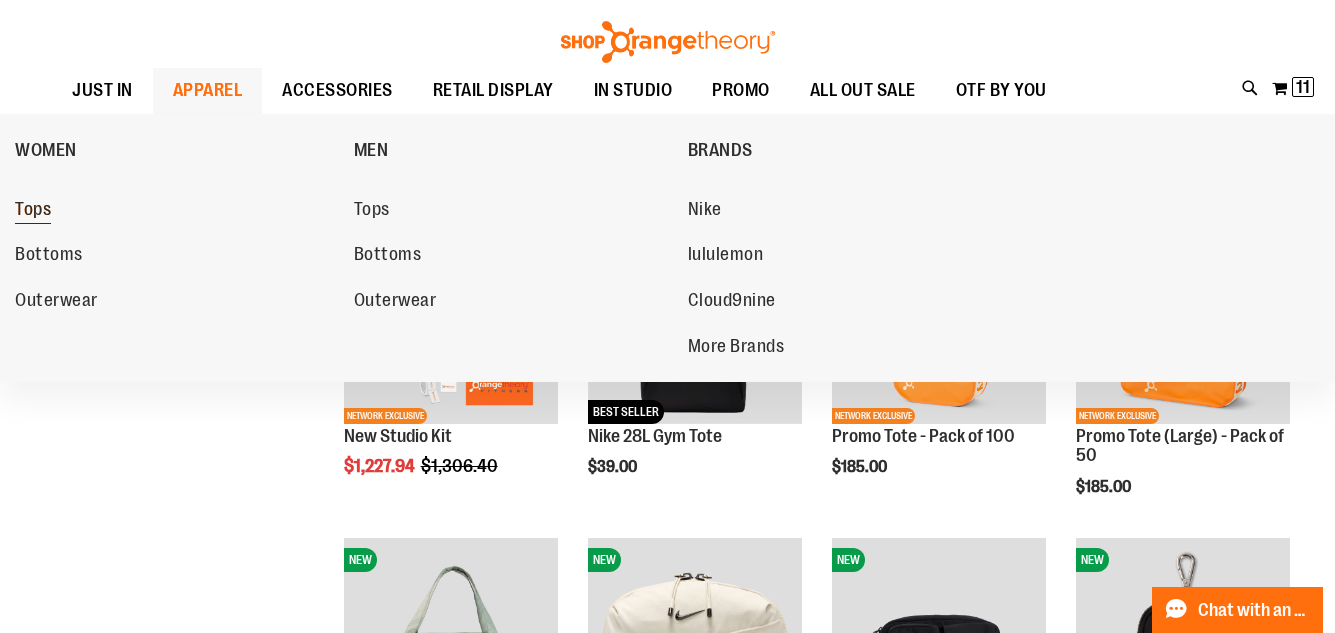type on "**********" 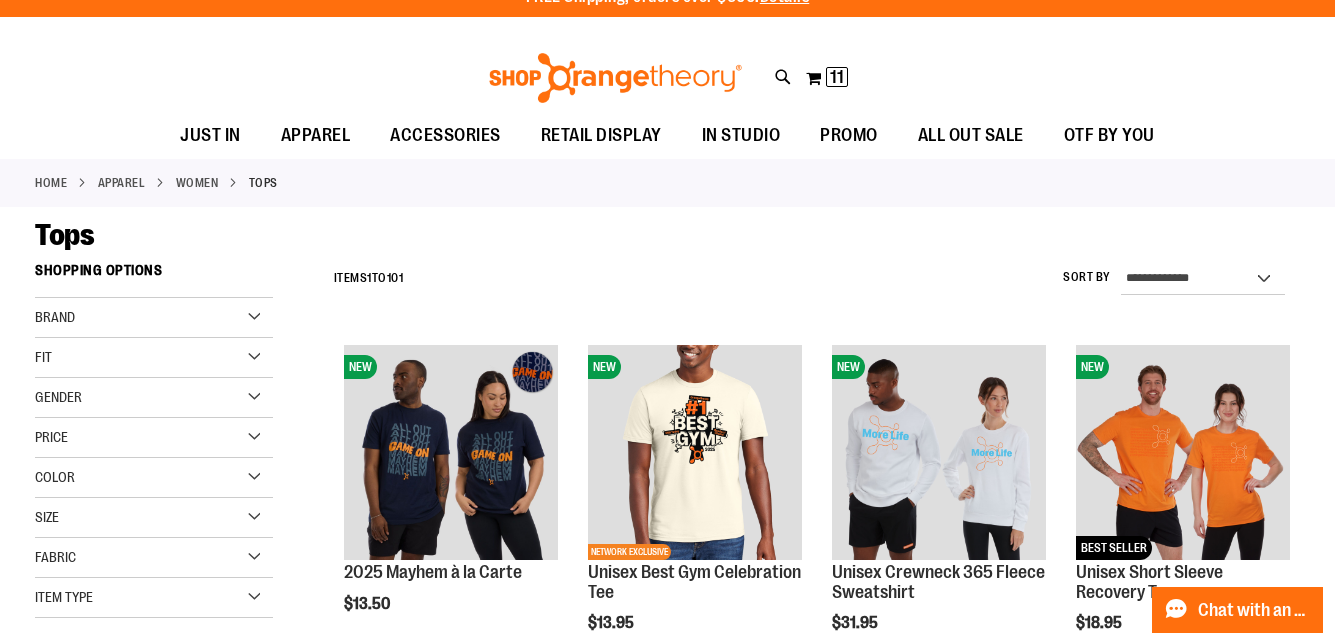 scroll, scrollTop: 0, scrollLeft: 0, axis: both 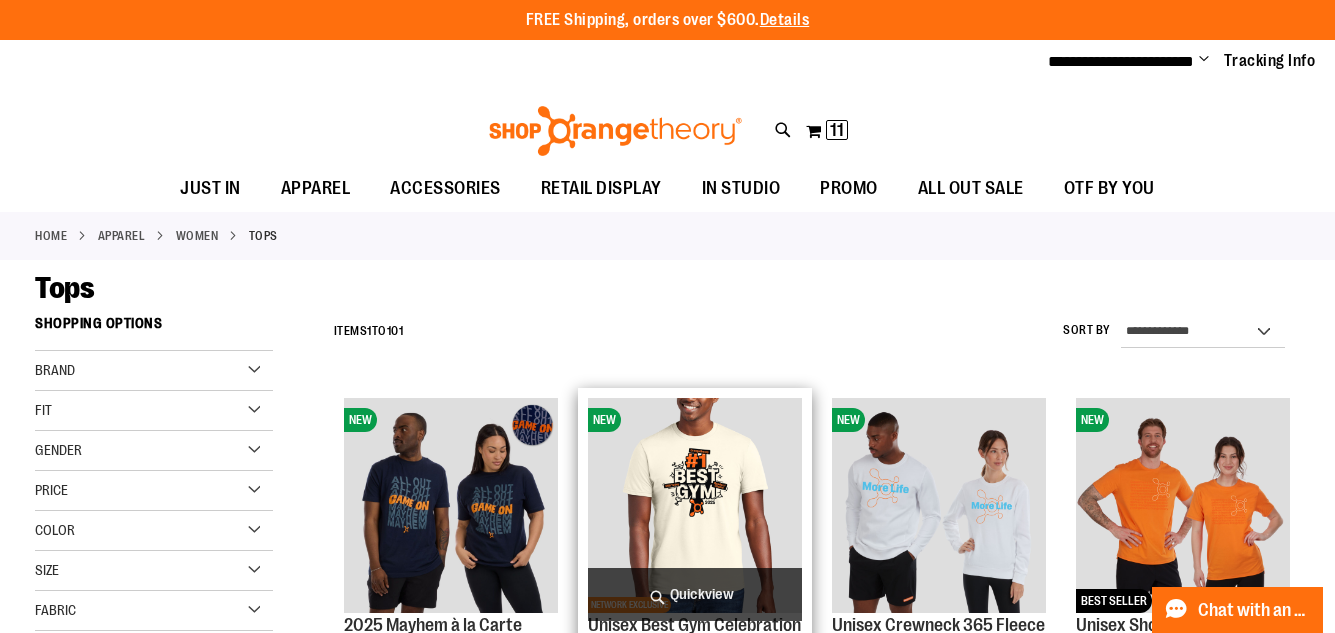 type on "**********" 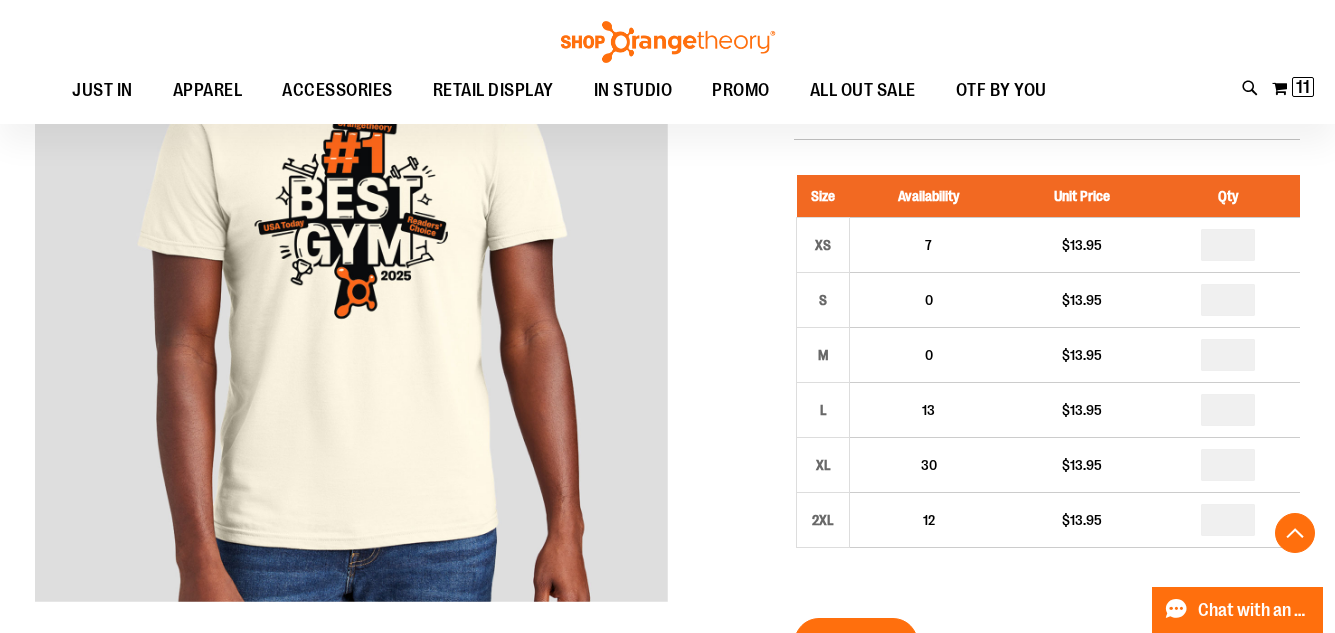 scroll, scrollTop: 299, scrollLeft: 0, axis: vertical 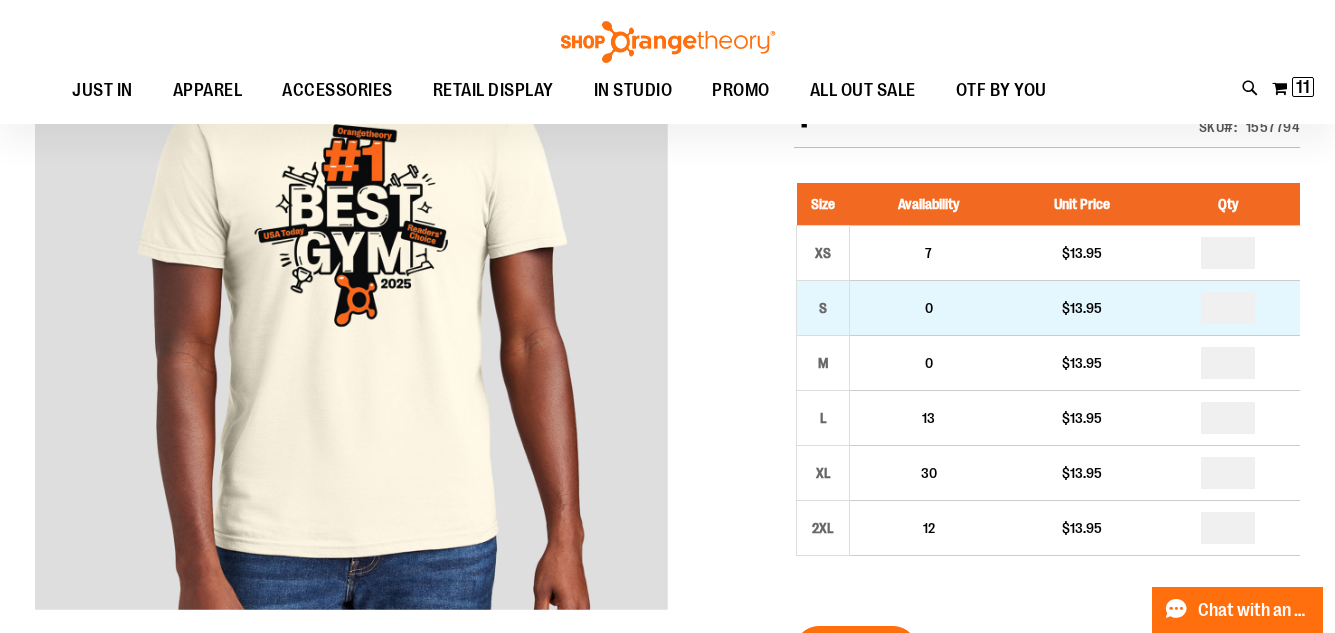 type on "**********" 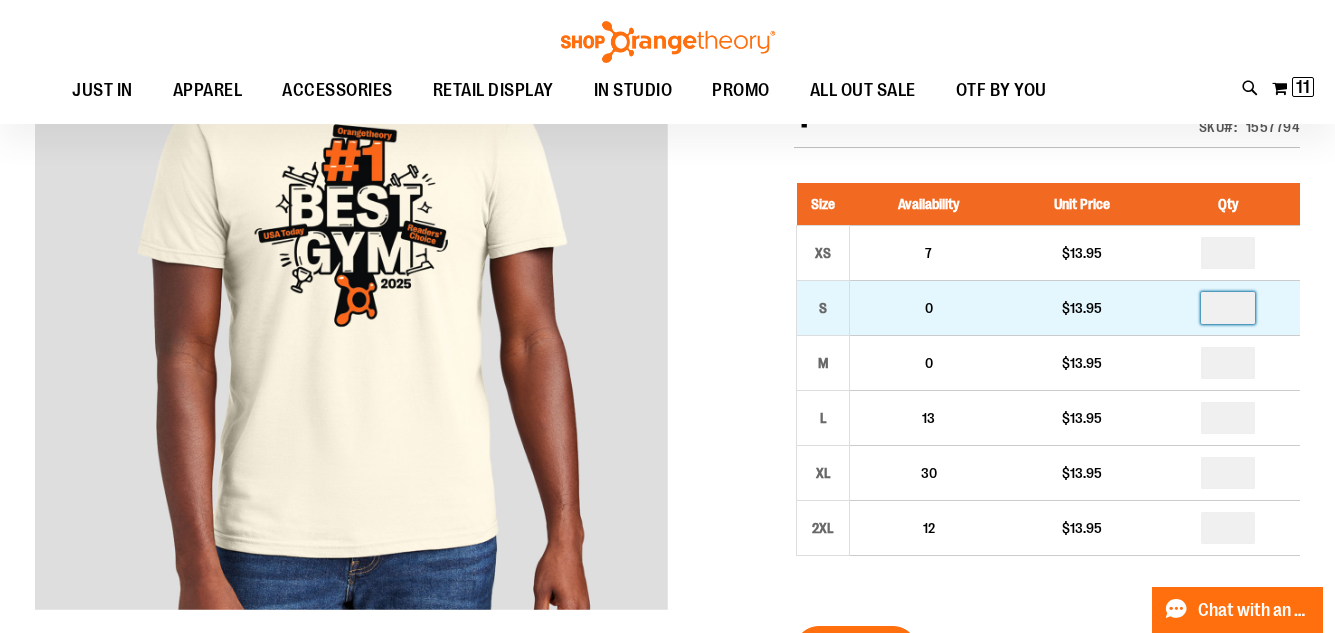 click at bounding box center [1228, 308] 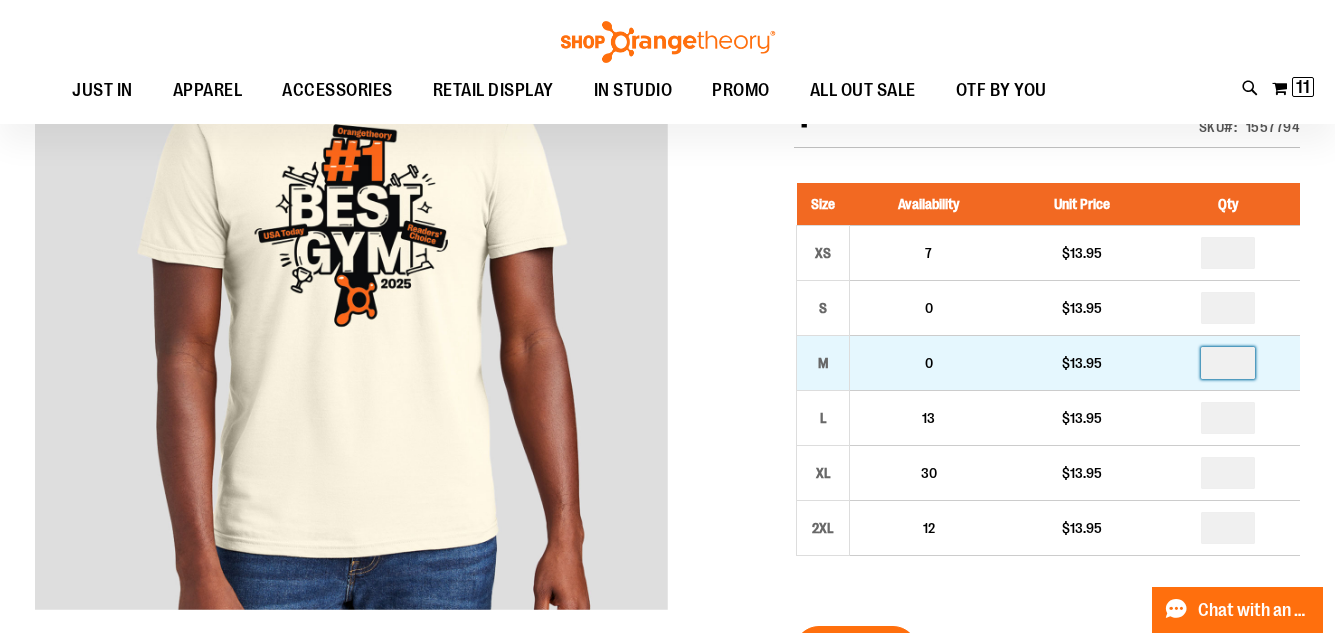 click at bounding box center (1228, 363) 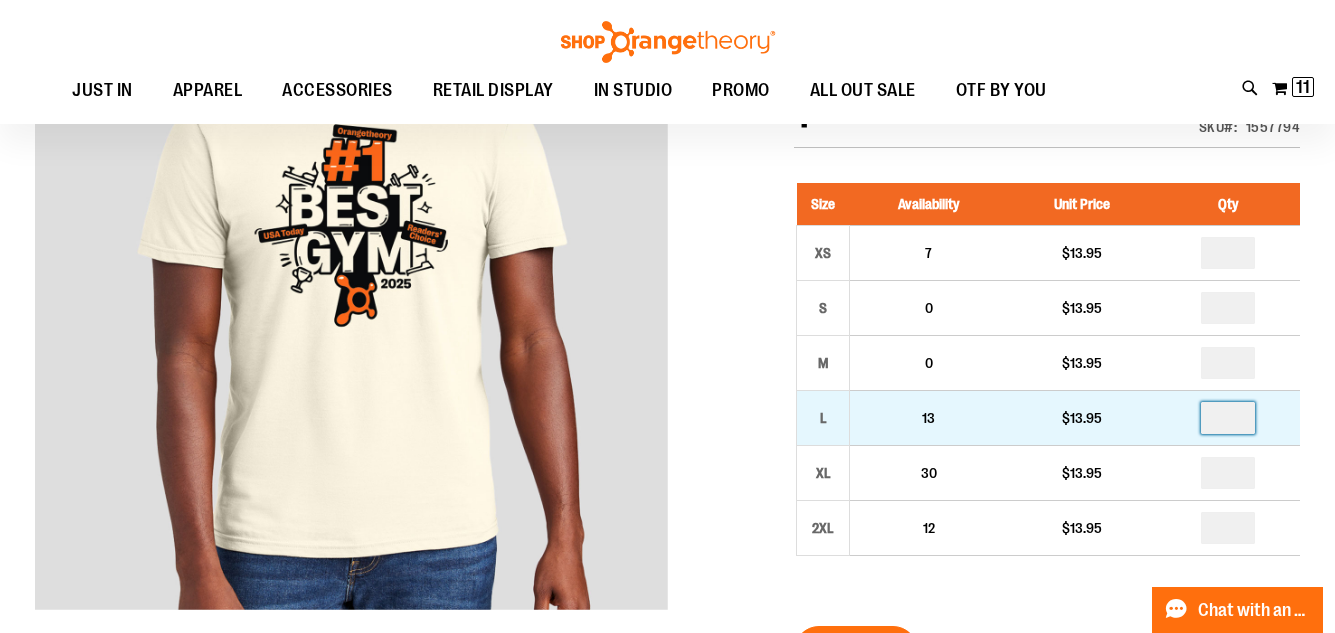 click at bounding box center (1228, 418) 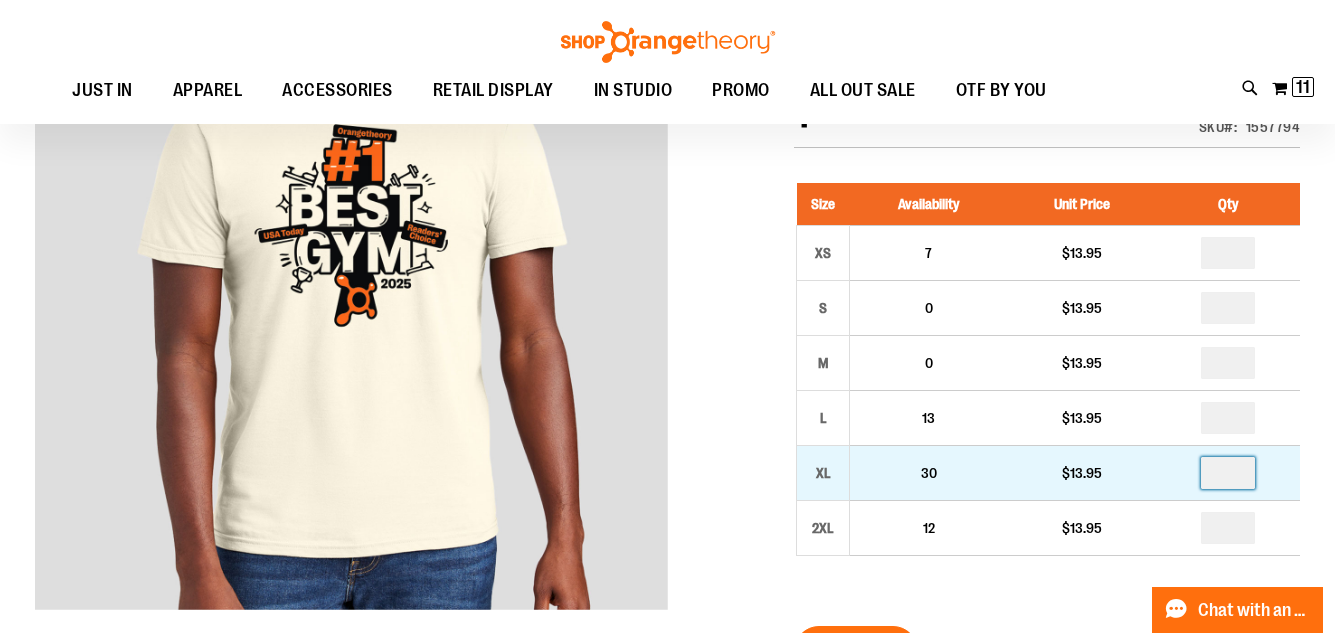click at bounding box center [1228, 473] 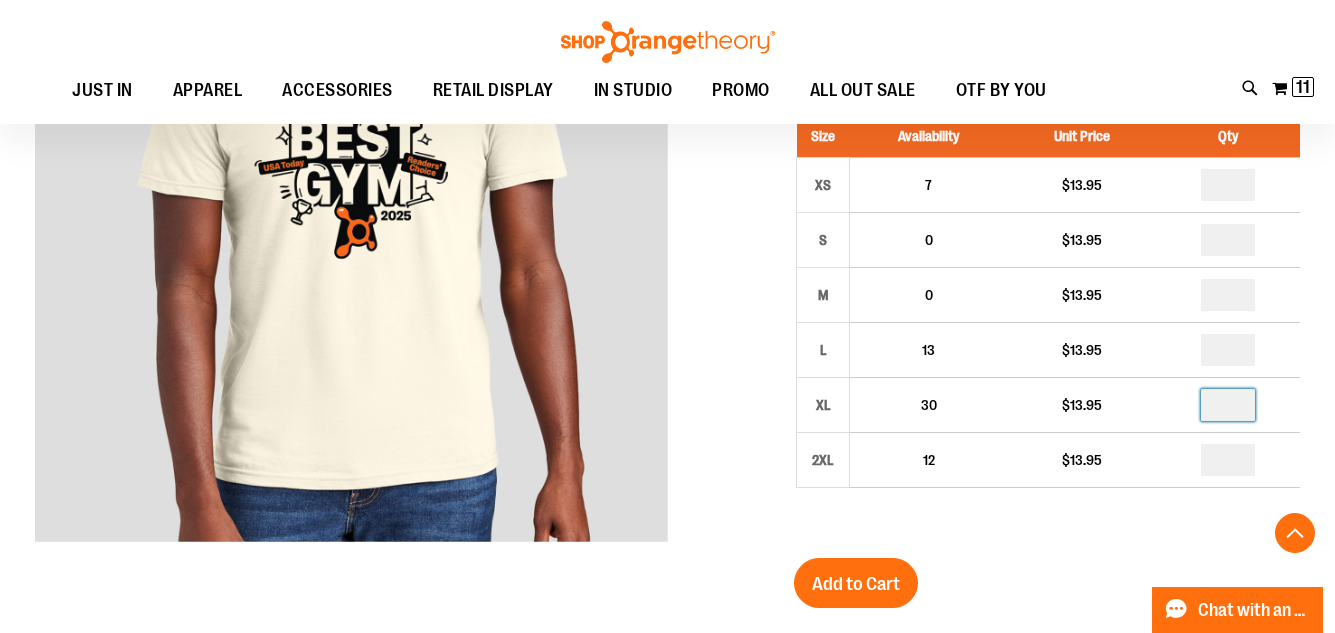 scroll, scrollTop: 399, scrollLeft: 0, axis: vertical 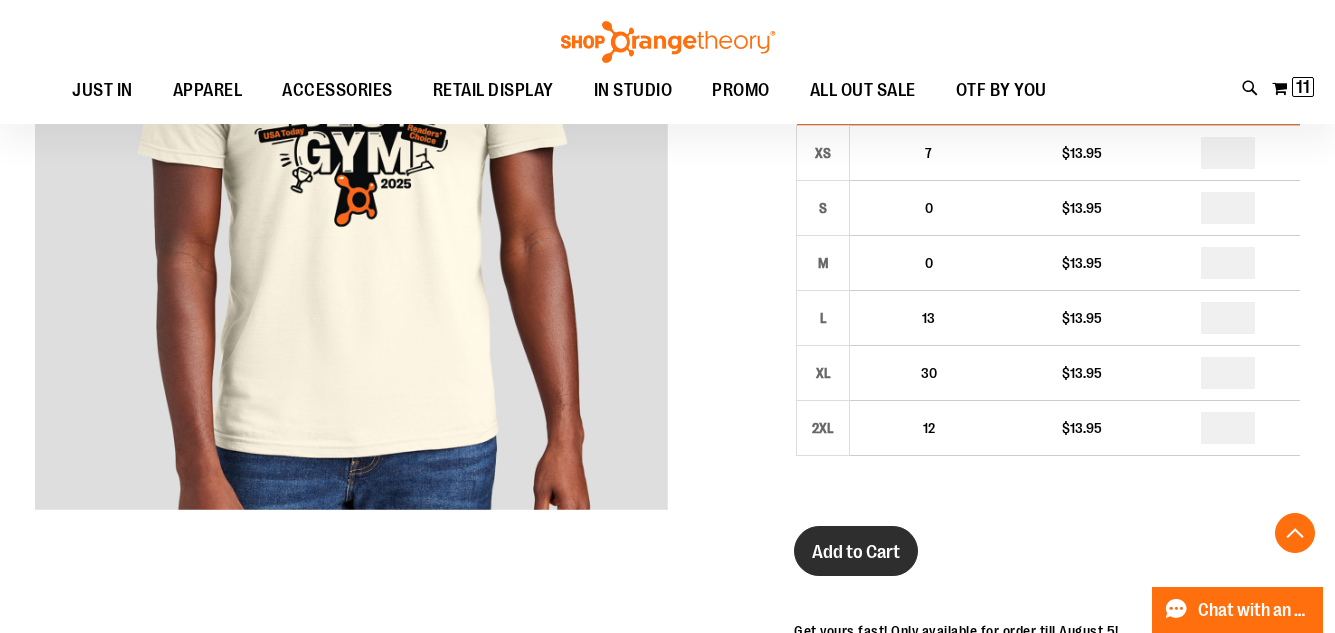 click on "Add to Cart" at bounding box center (856, 552) 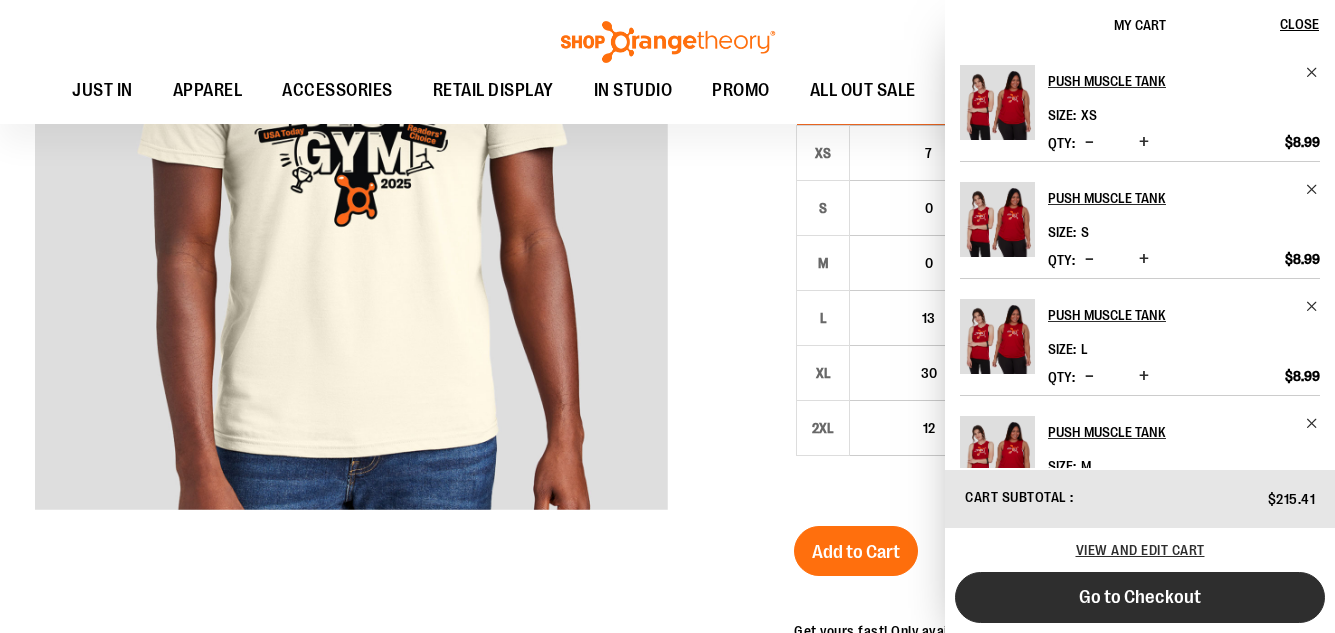 click on "Go to Checkout" at bounding box center [1140, 597] 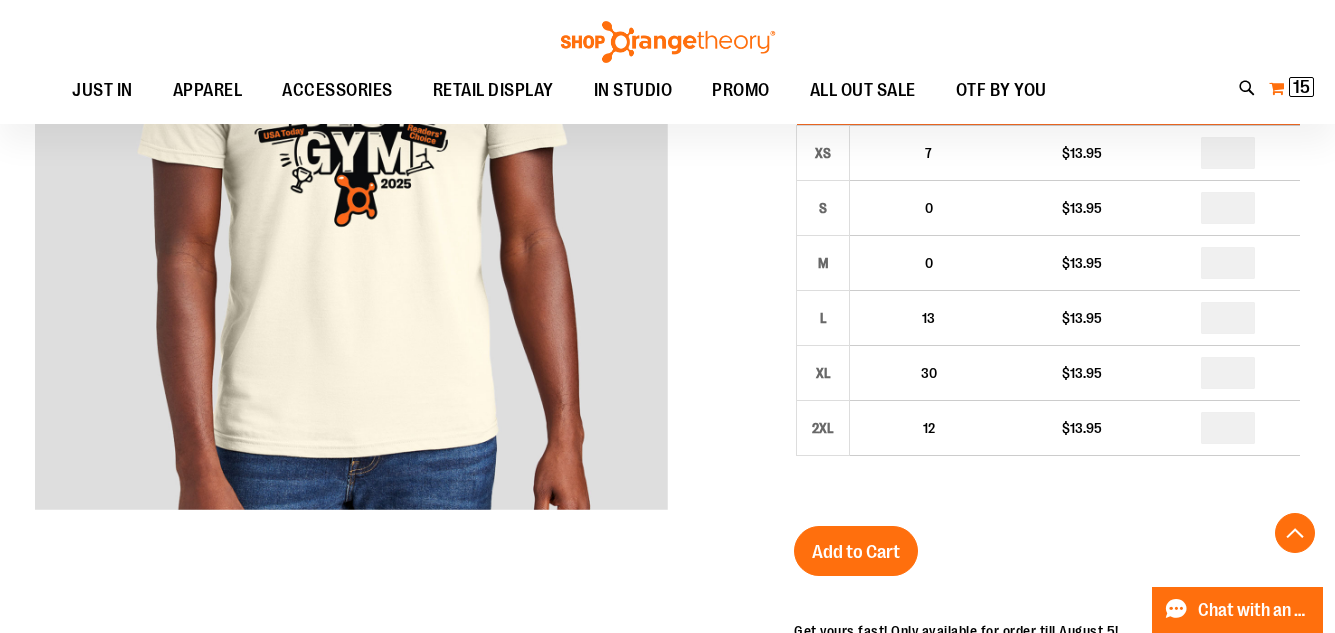 click on "15" at bounding box center (1301, 87) 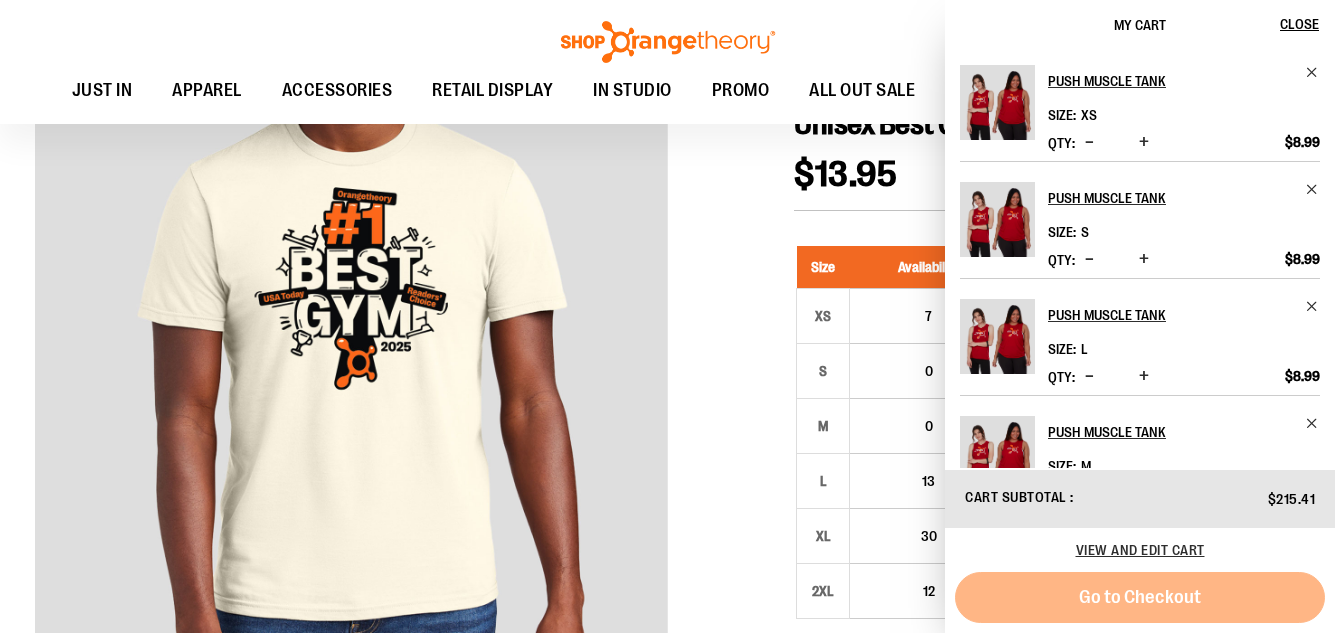 scroll, scrollTop: 0, scrollLeft: 0, axis: both 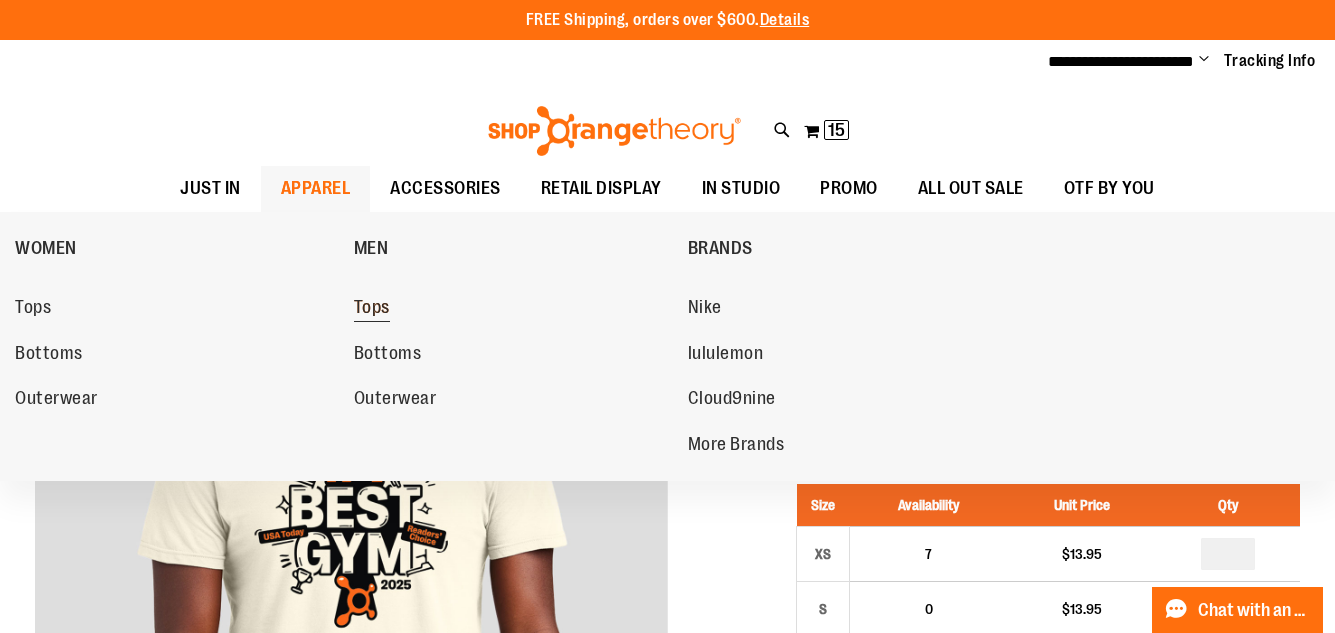 type on "**********" 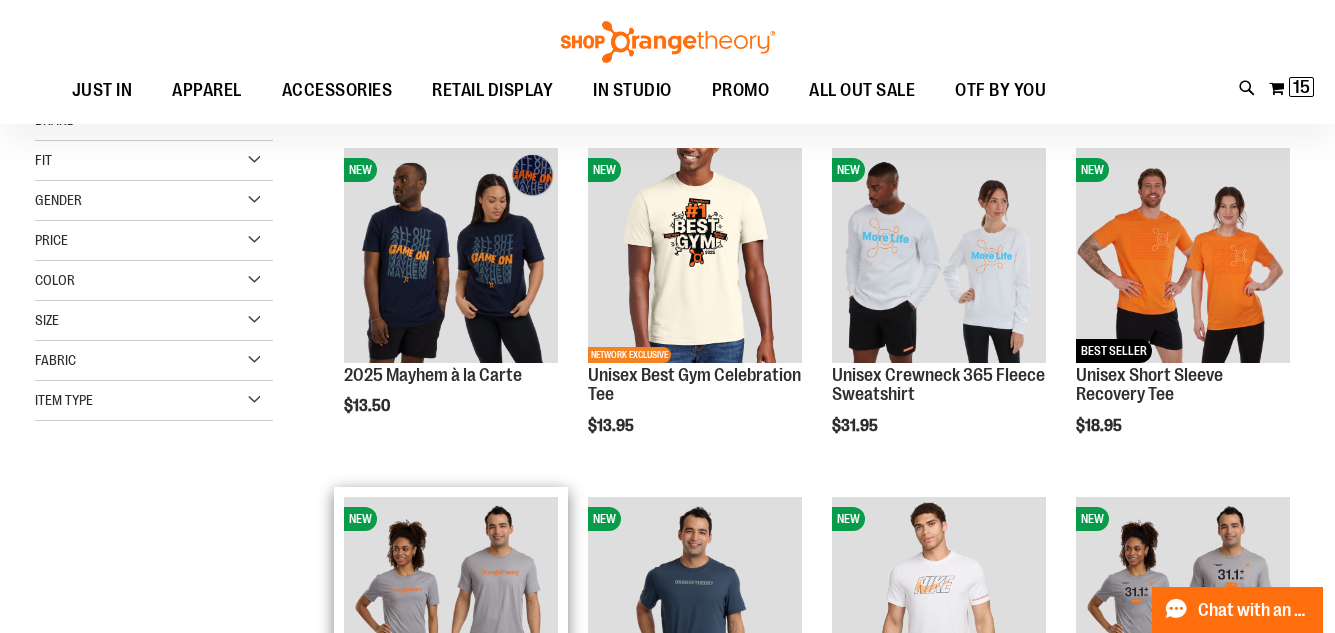 scroll, scrollTop: 198, scrollLeft: 0, axis: vertical 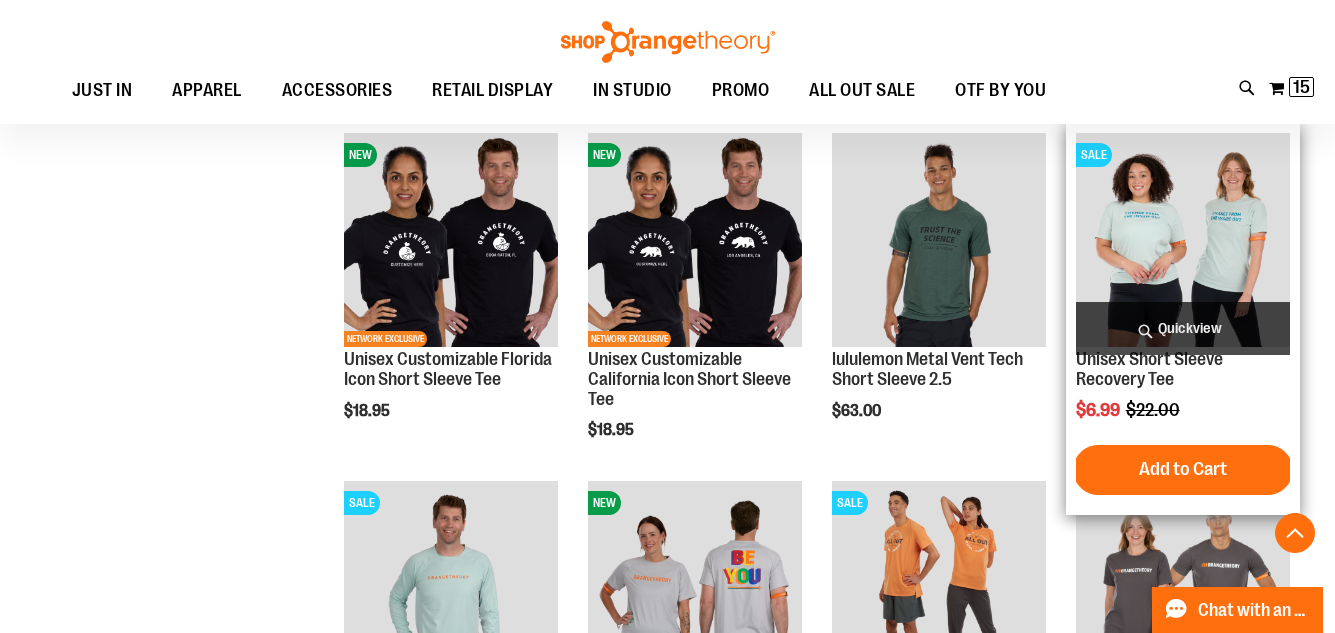 type on "**********" 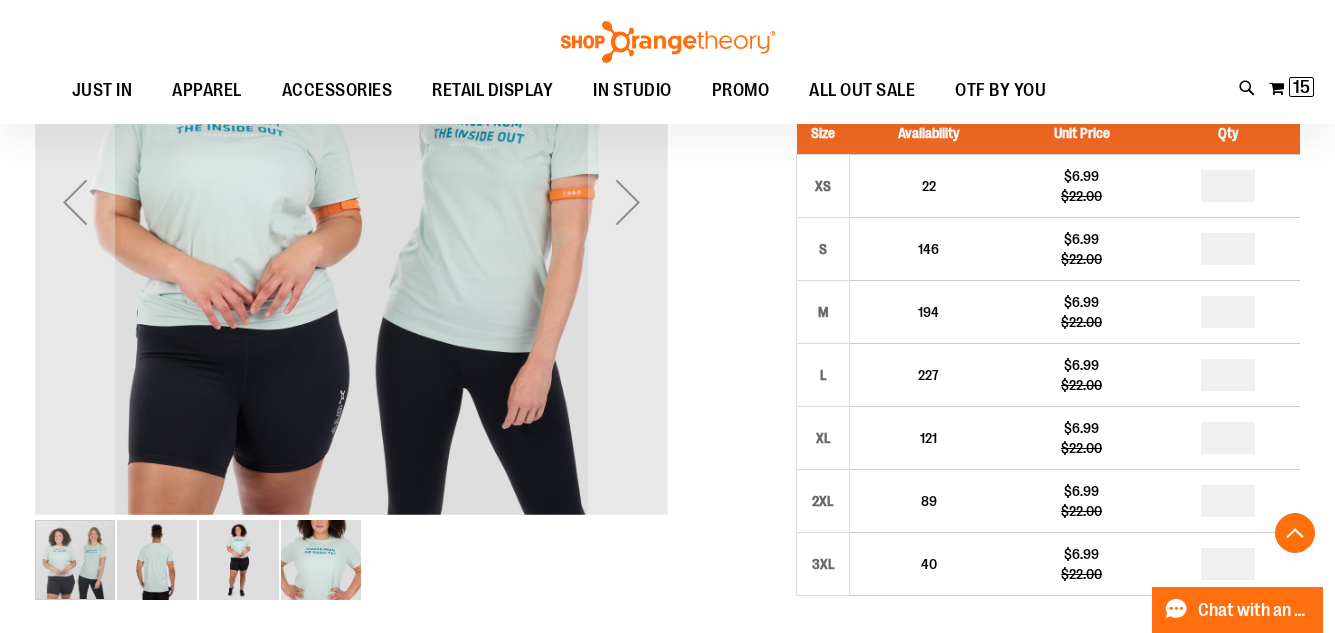 scroll, scrollTop: 399, scrollLeft: 0, axis: vertical 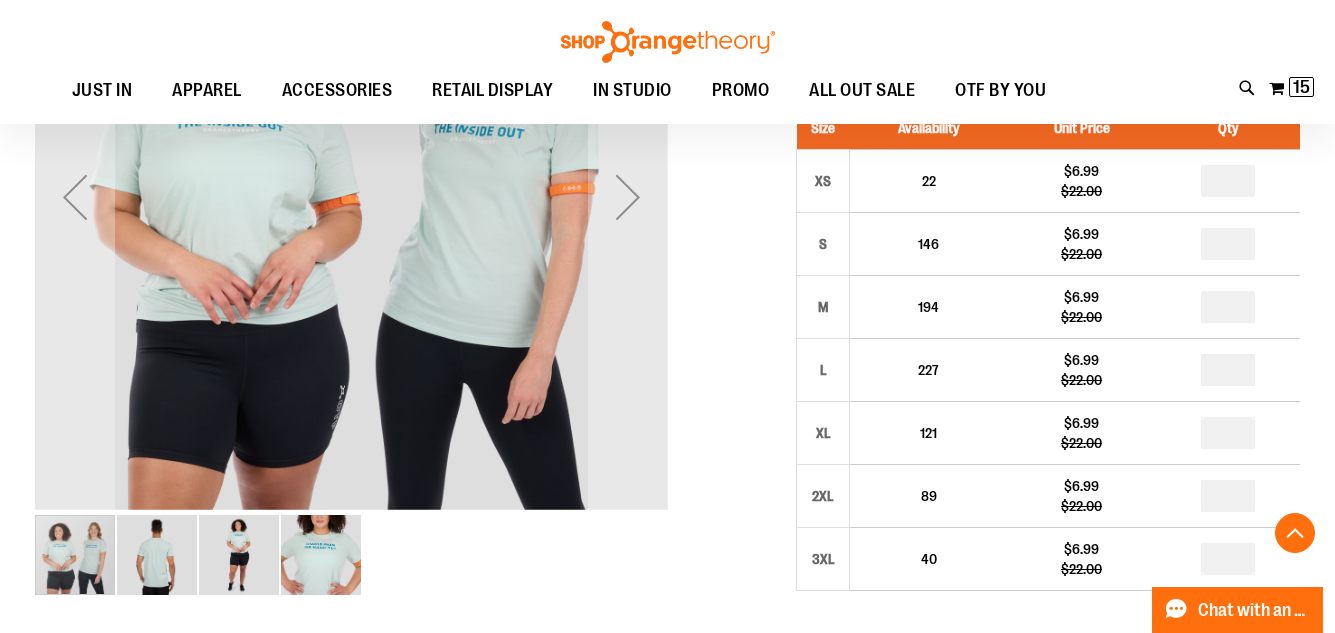 type on "**********" 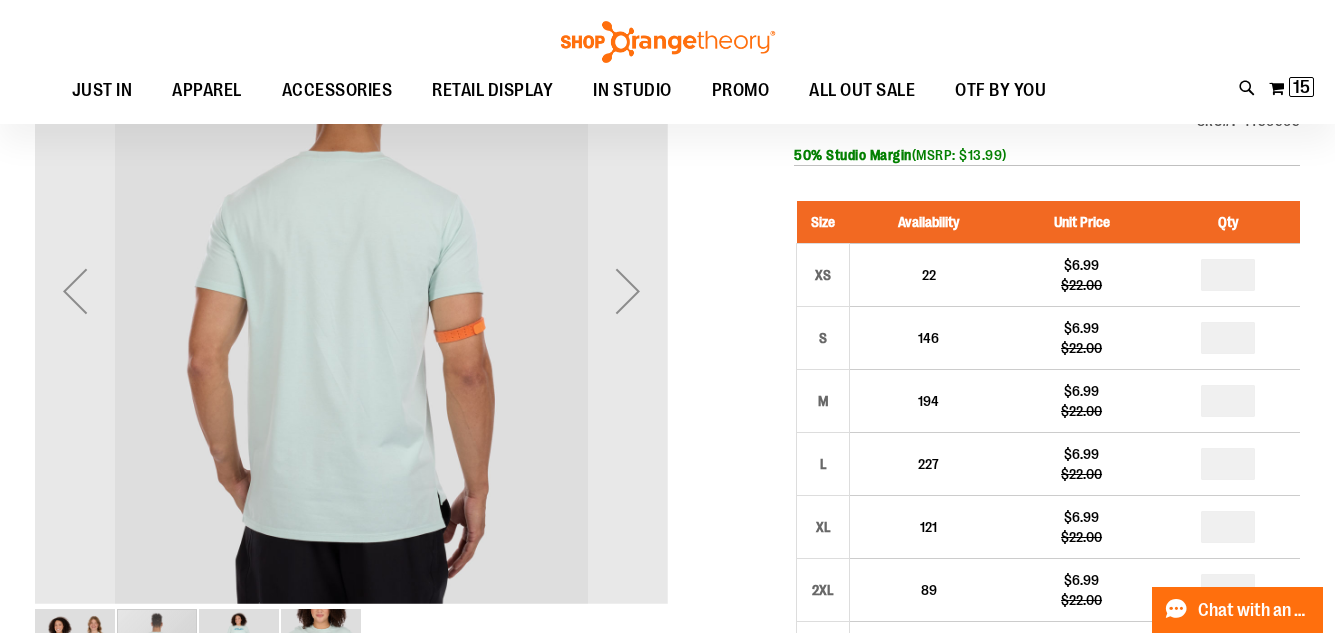 scroll, scrollTop: 499, scrollLeft: 0, axis: vertical 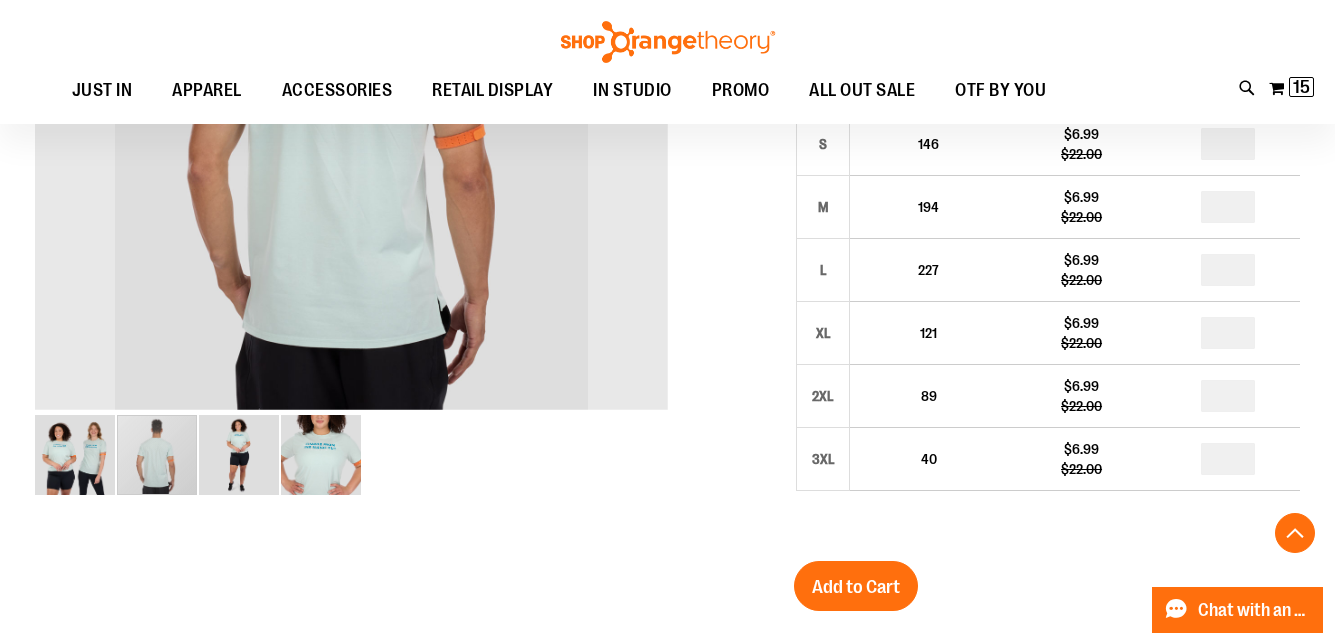 click at bounding box center [321, 455] 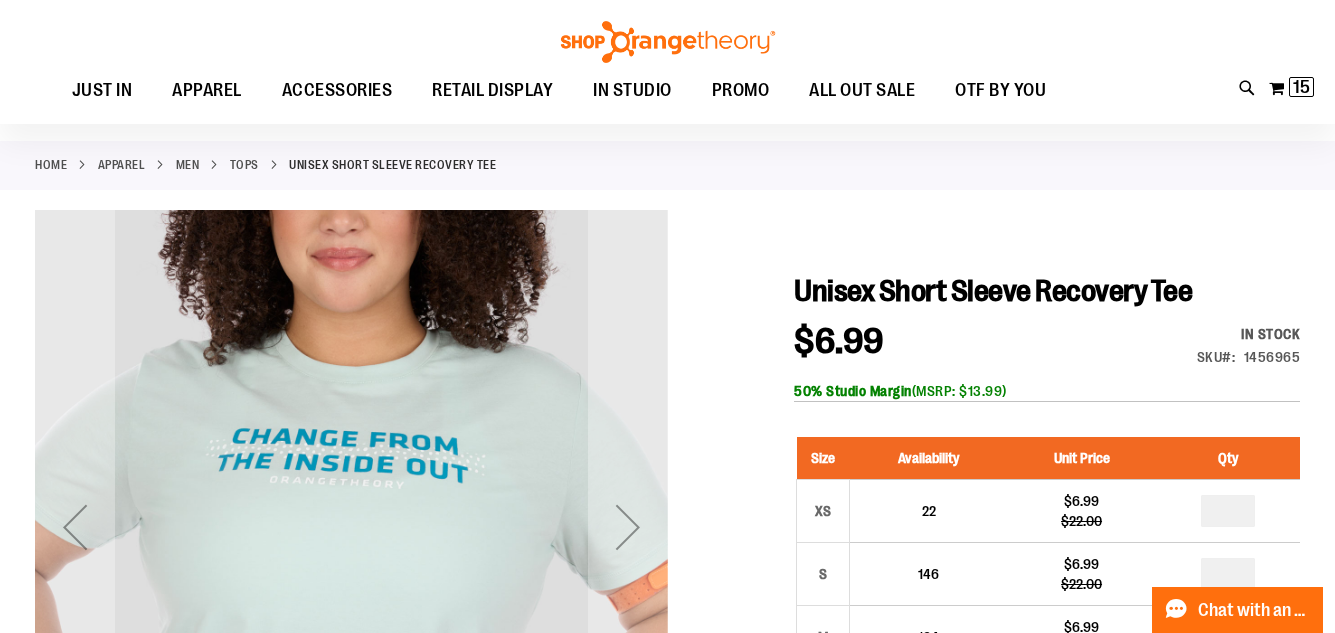 scroll, scrollTop: 0, scrollLeft: 0, axis: both 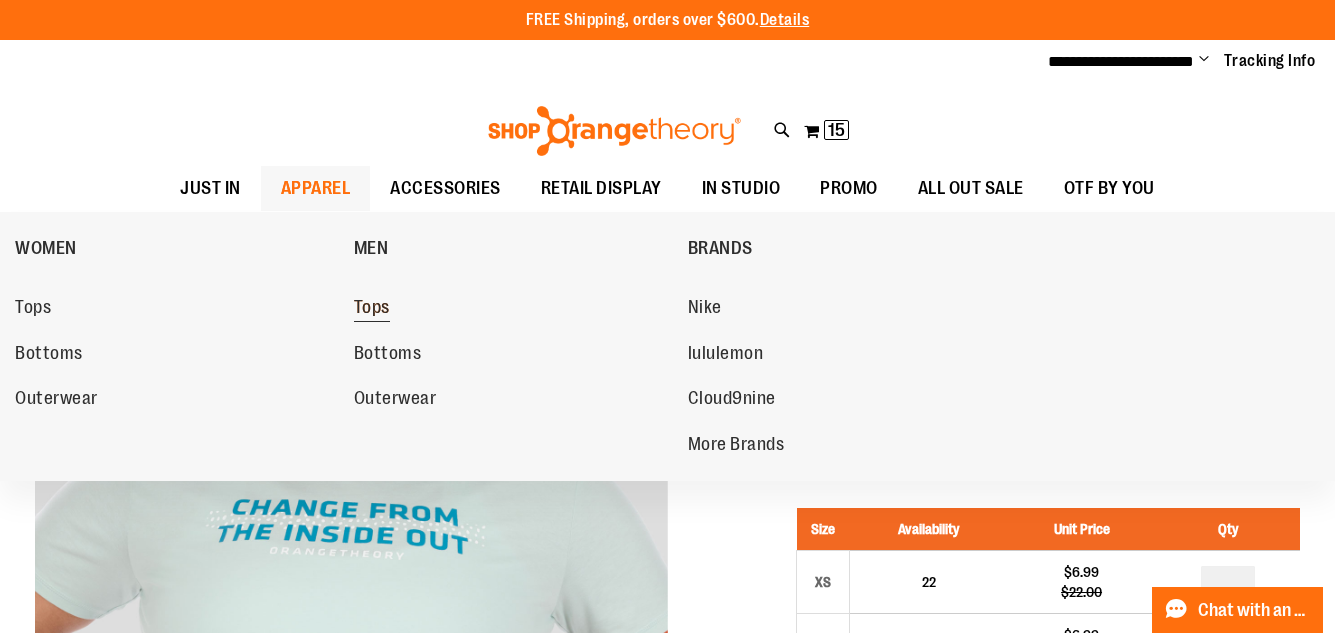 click on "Tops" at bounding box center (372, 309) 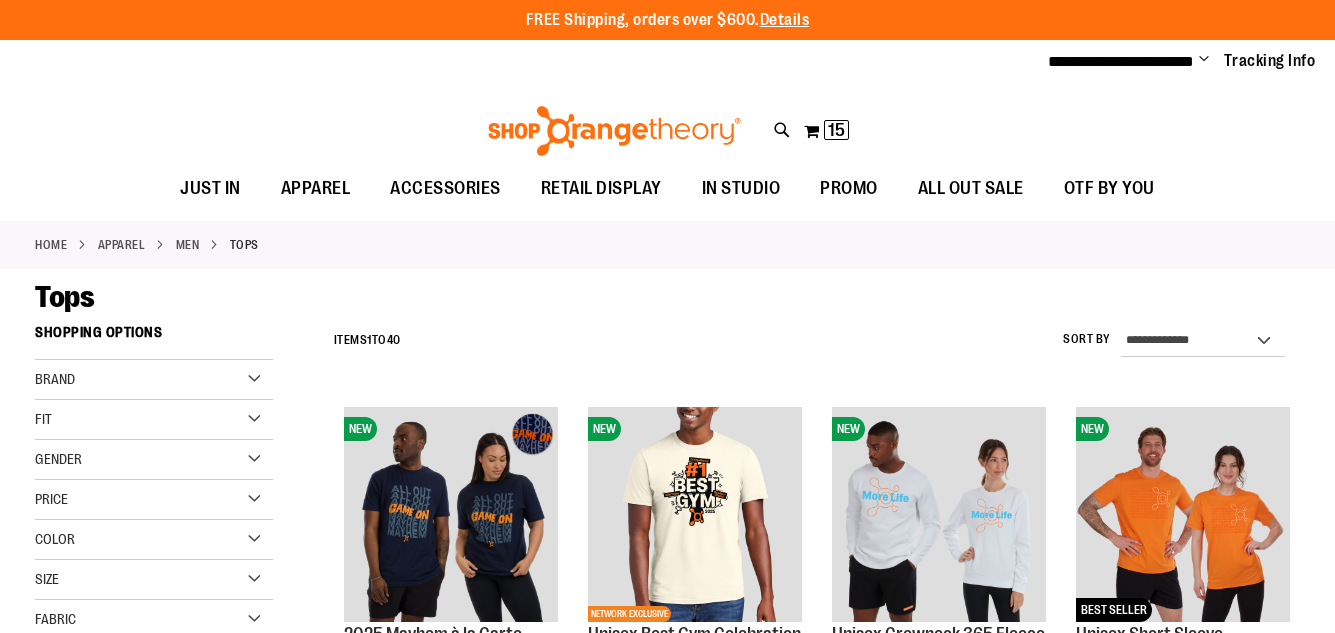scroll, scrollTop: 0, scrollLeft: 0, axis: both 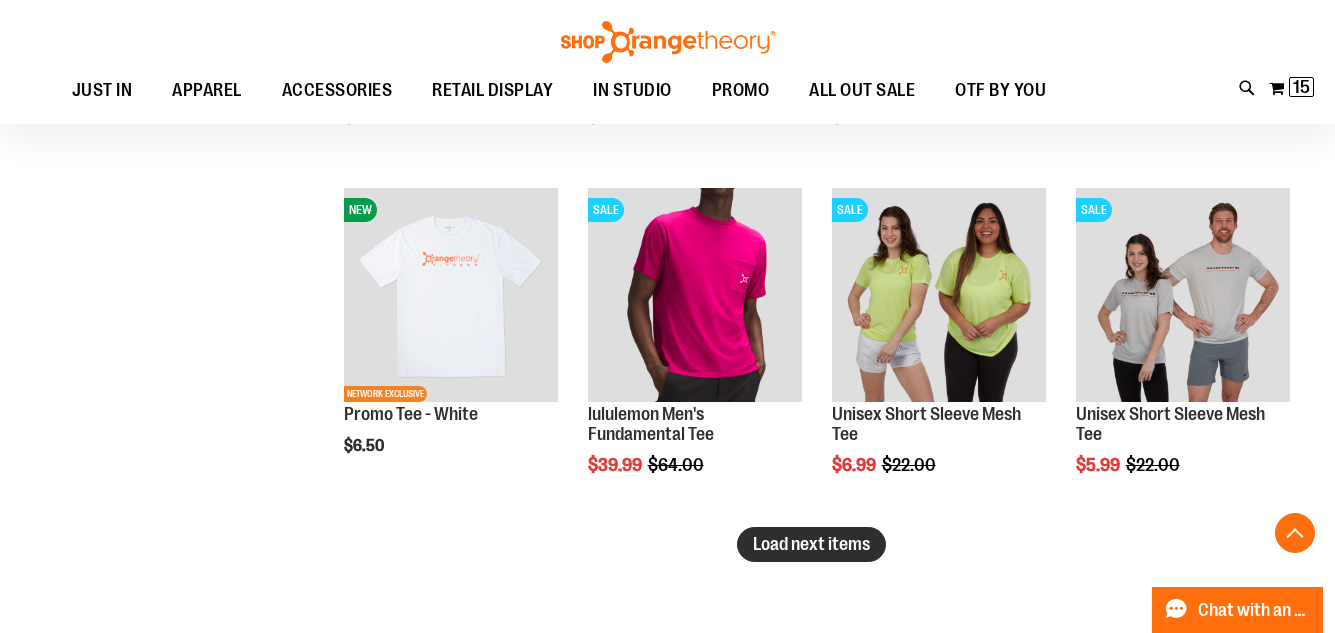 type on "**********" 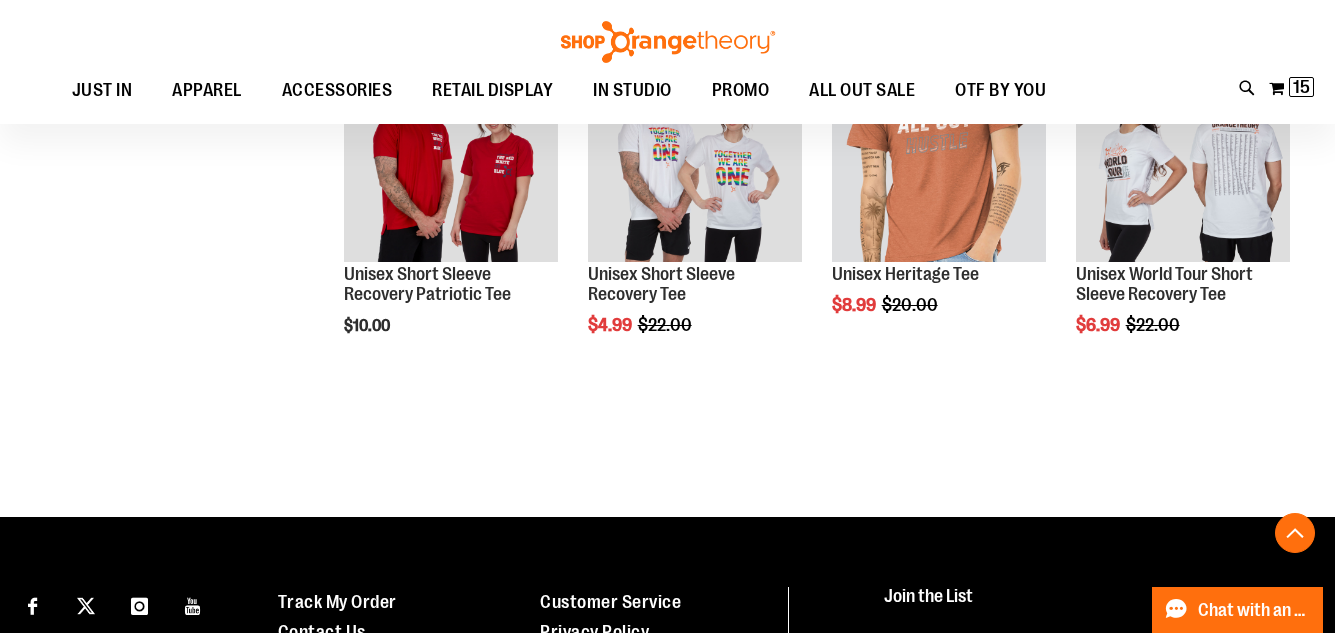 scroll, scrollTop: 3499, scrollLeft: 0, axis: vertical 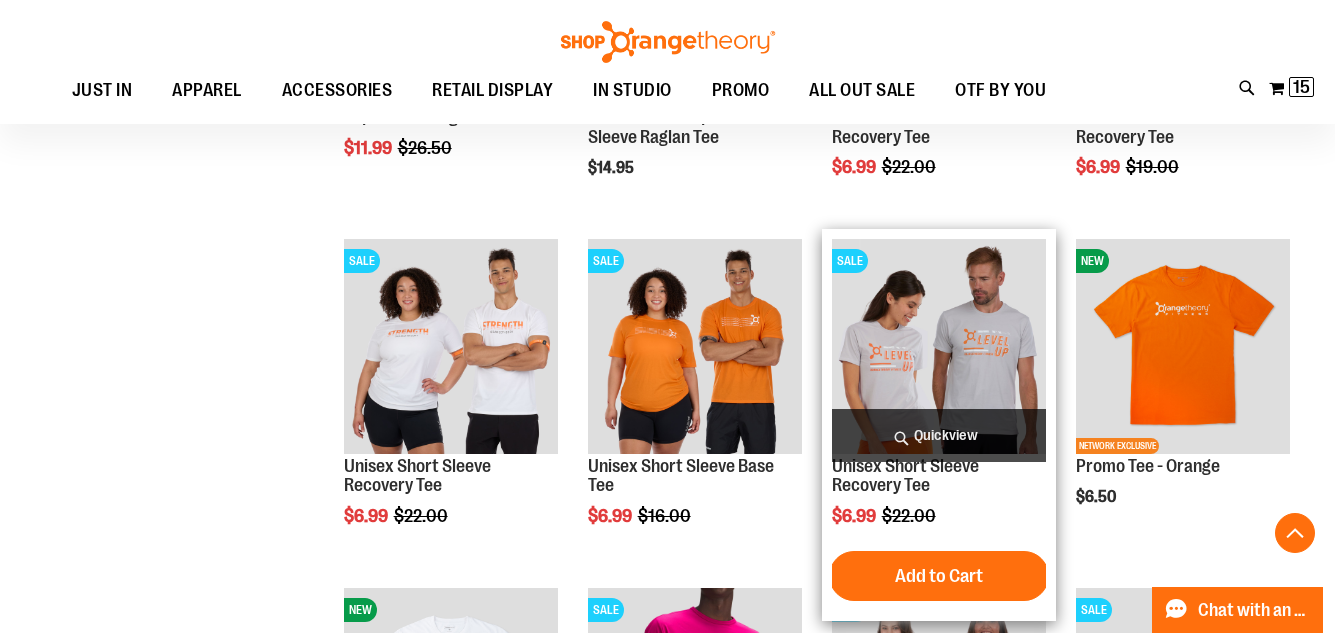 click at bounding box center (939, 346) 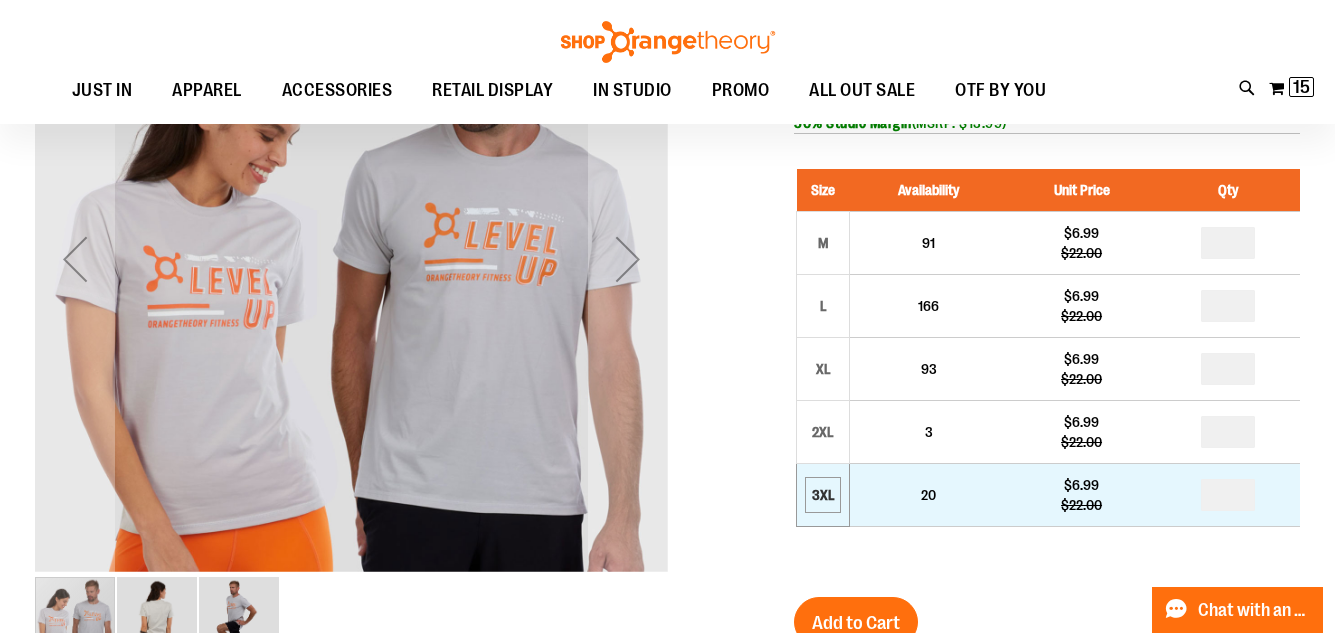scroll, scrollTop: 199, scrollLeft: 0, axis: vertical 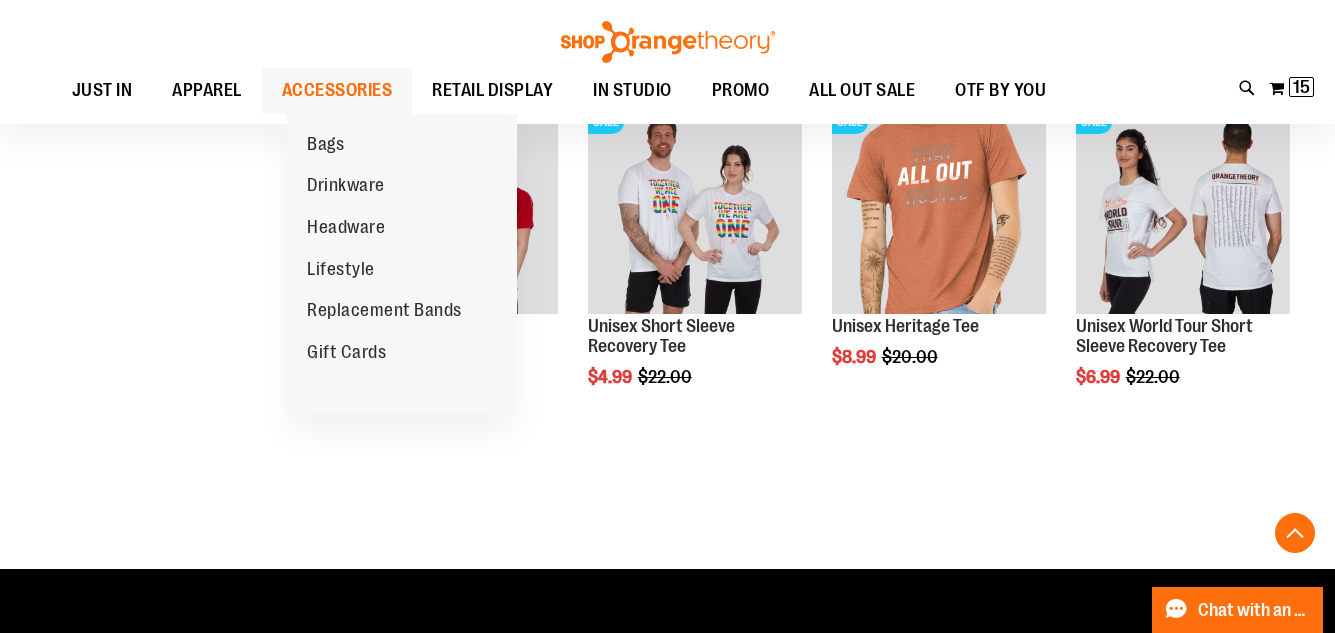 type on "**********" 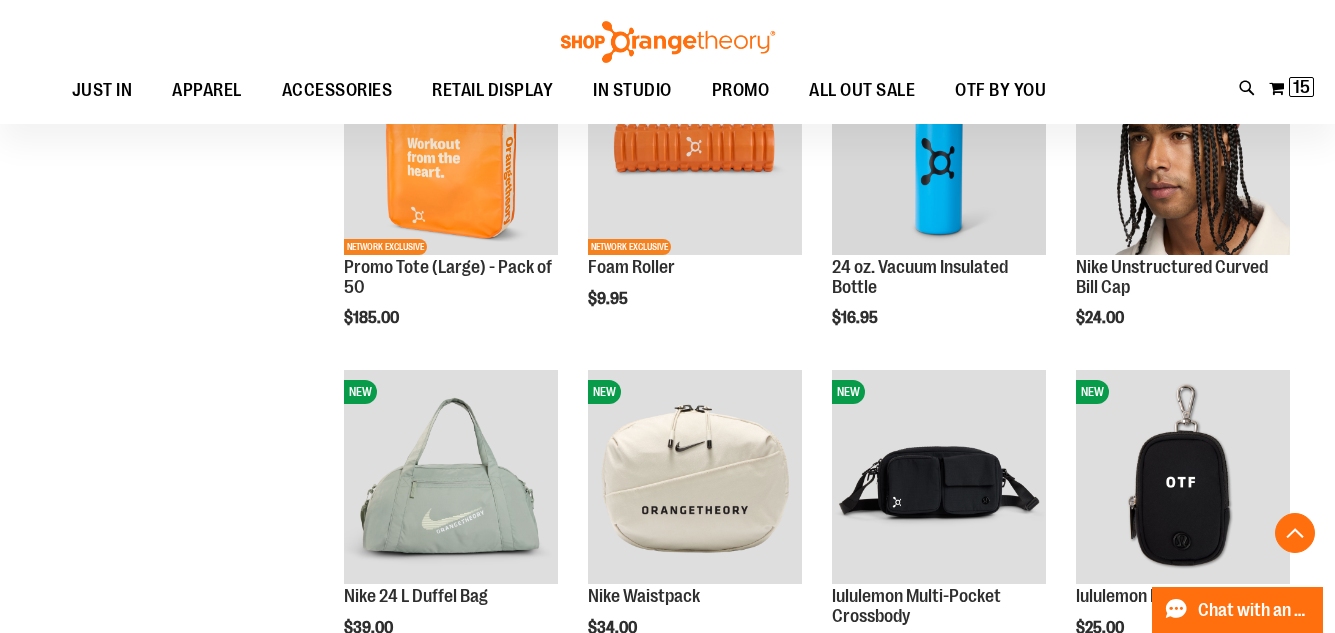 scroll, scrollTop: 1179, scrollLeft: 0, axis: vertical 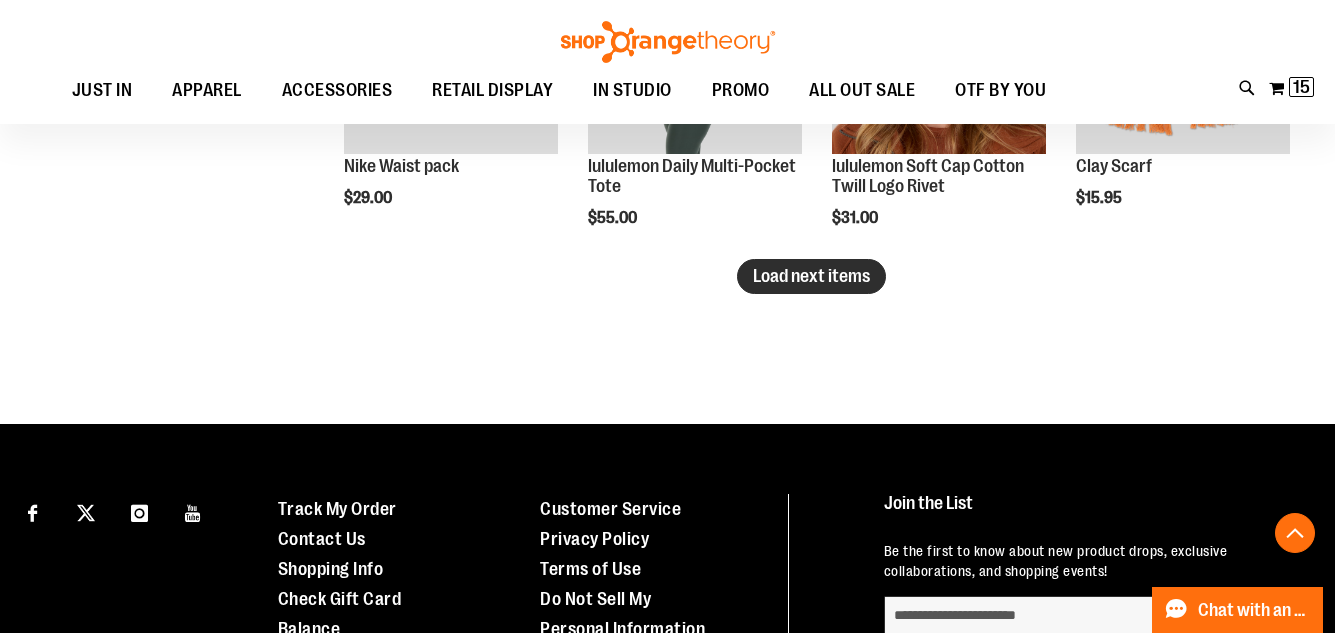 type on "**********" 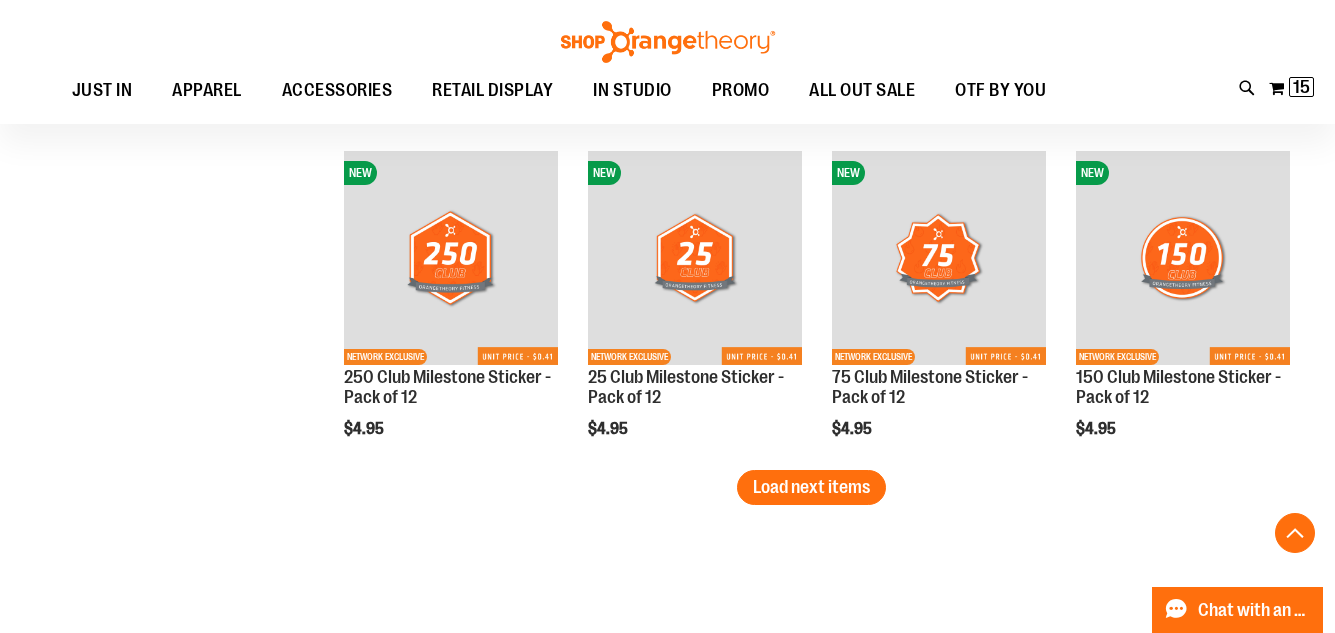 scroll, scrollTop: 3779, scrollLeft: 0, axis: vertical 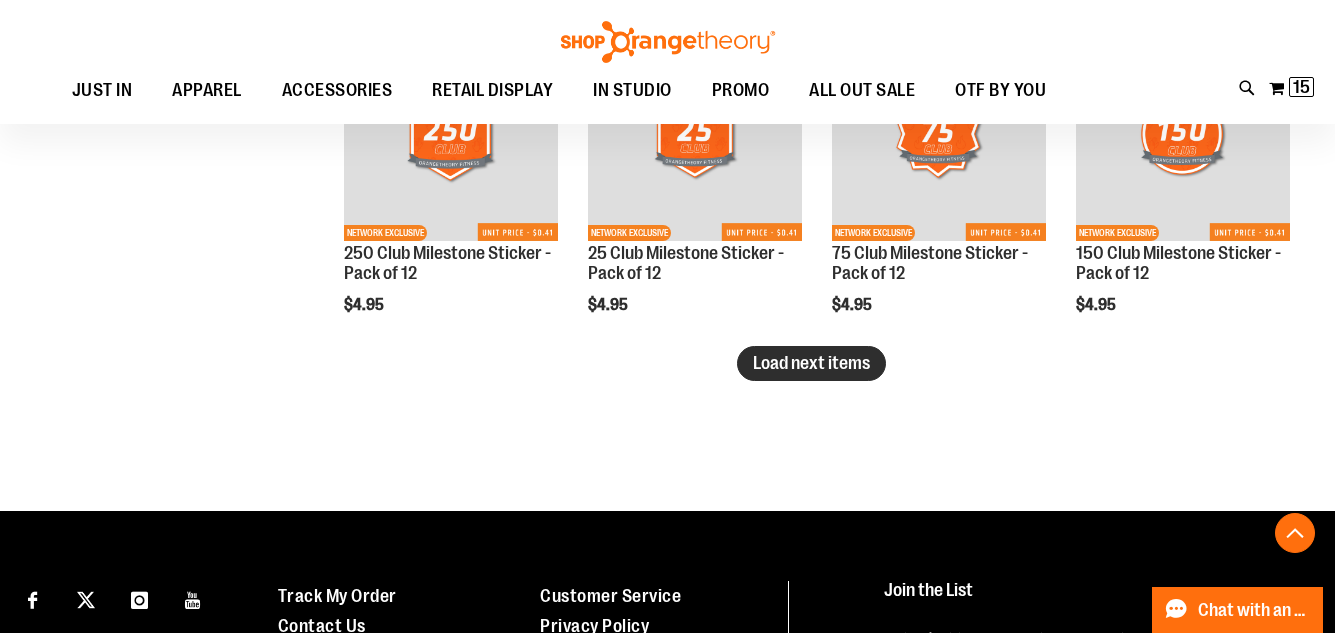 click on "Load next items" at bounding box center [811, 363] 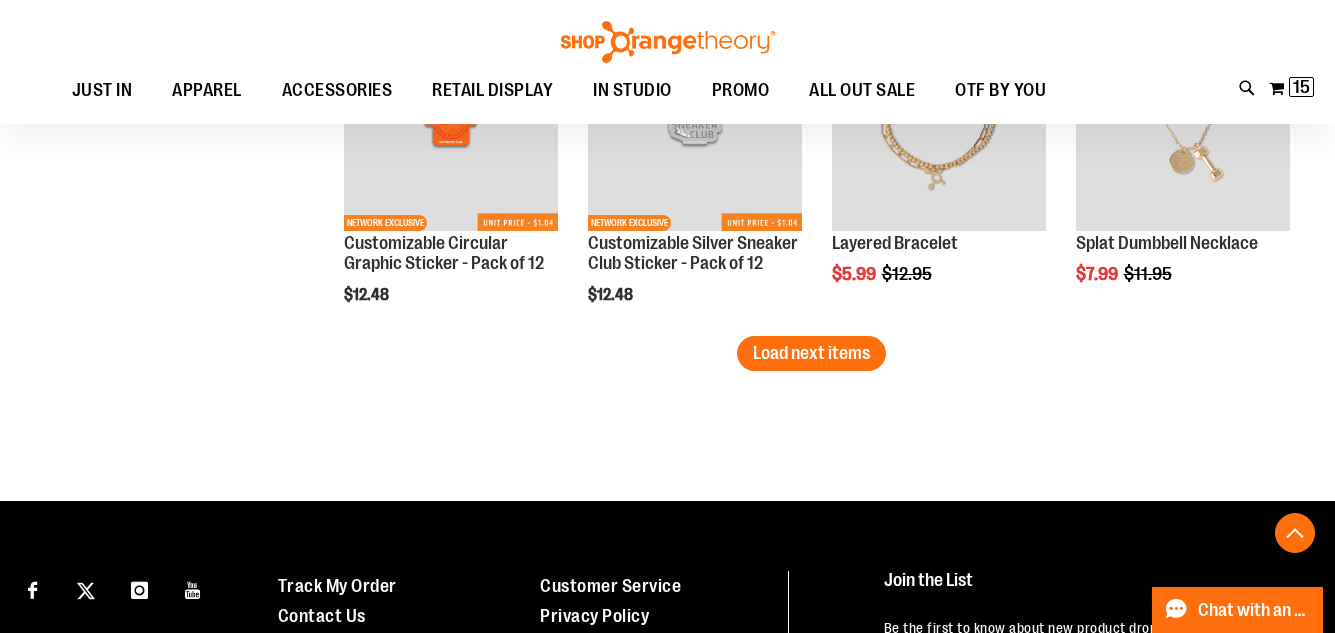 scroll, scrollTop: 4779, scrollLeft: 0, axis: vertical 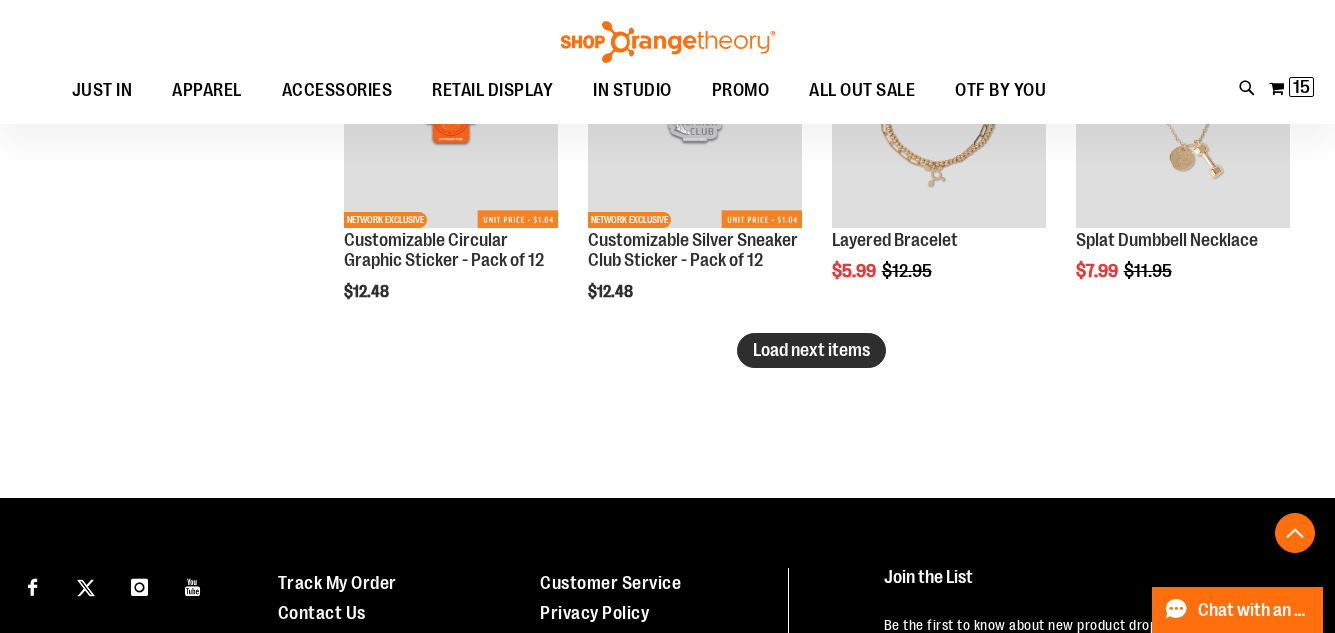 click on "Load next items" at bounding box center [811, 350] 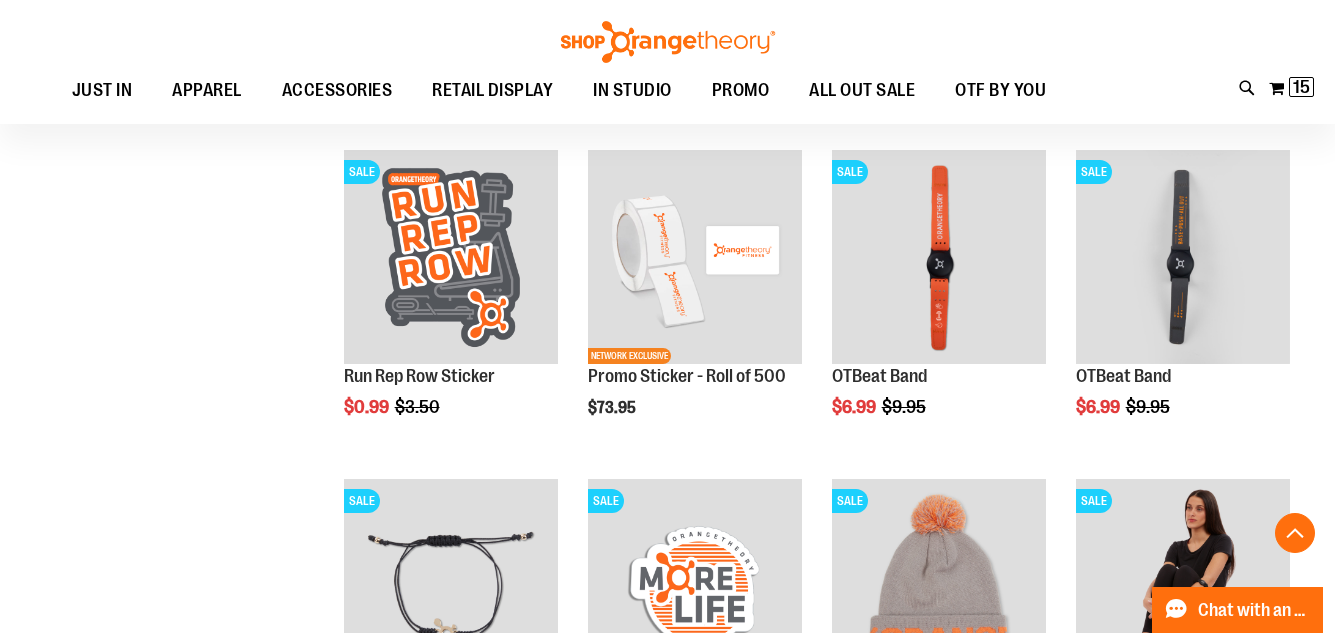 scroll, scrollTop: 4979, scrollLeft: 0, axis: vertical 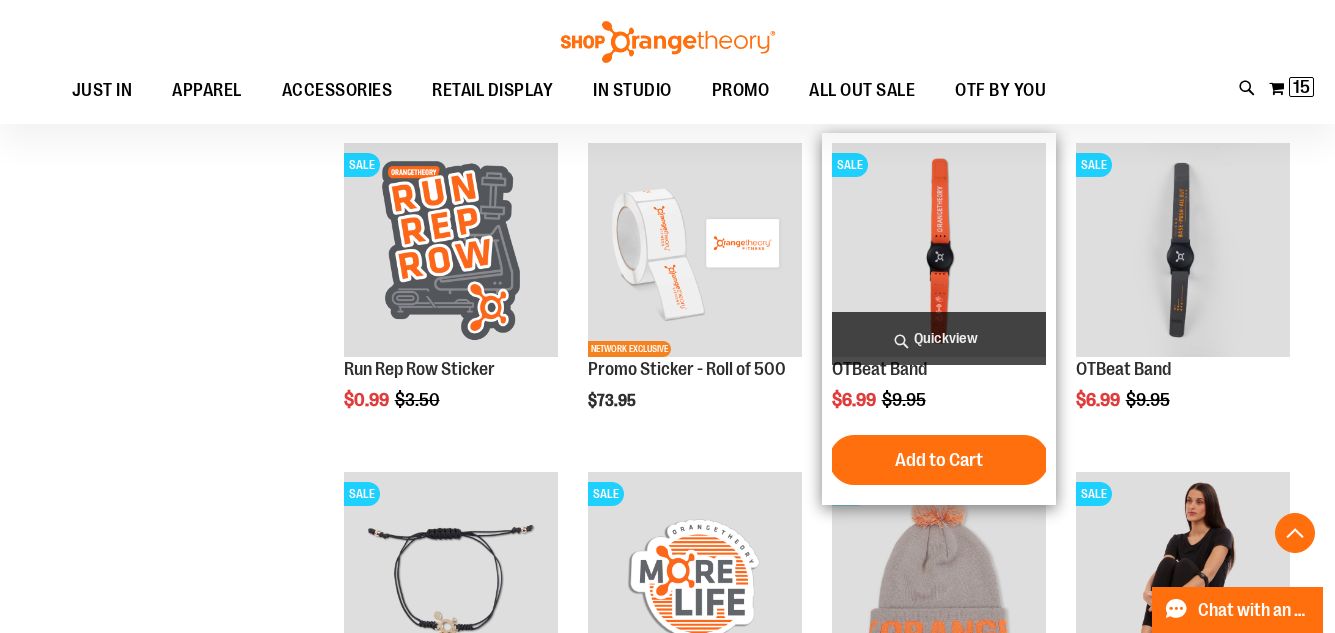 click at bounding box center (939, 250) 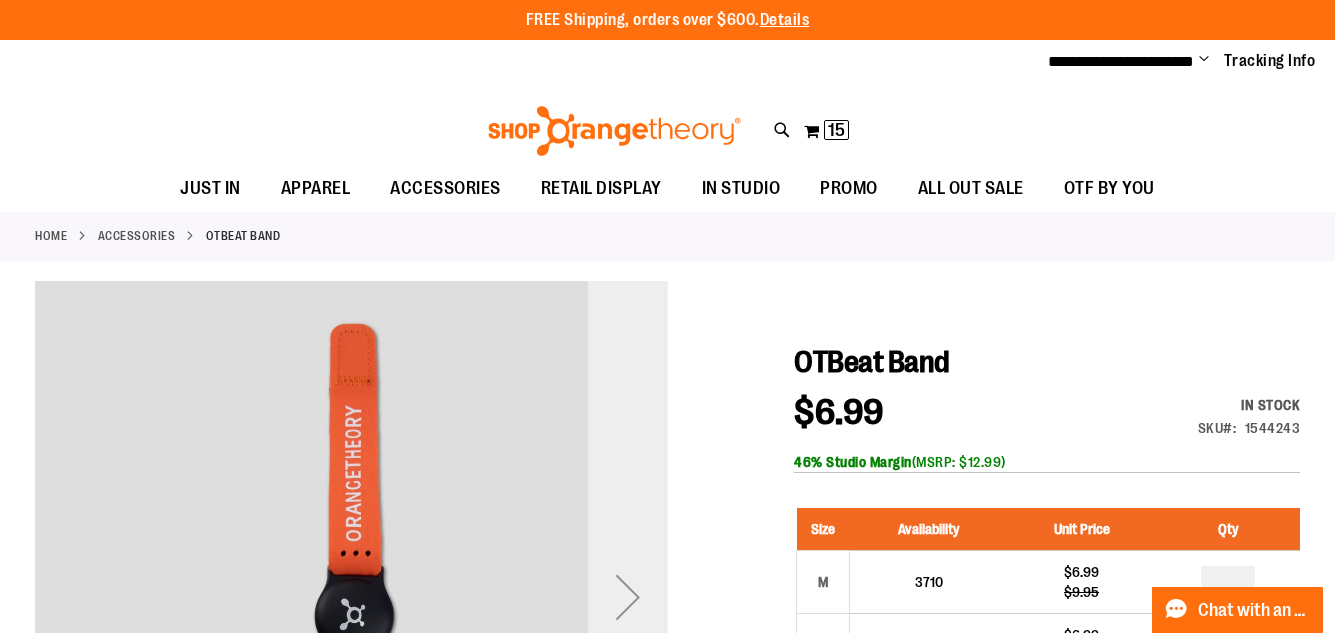 scroll, scrollTop: 99, scrollLeft: 0, axis: vertical 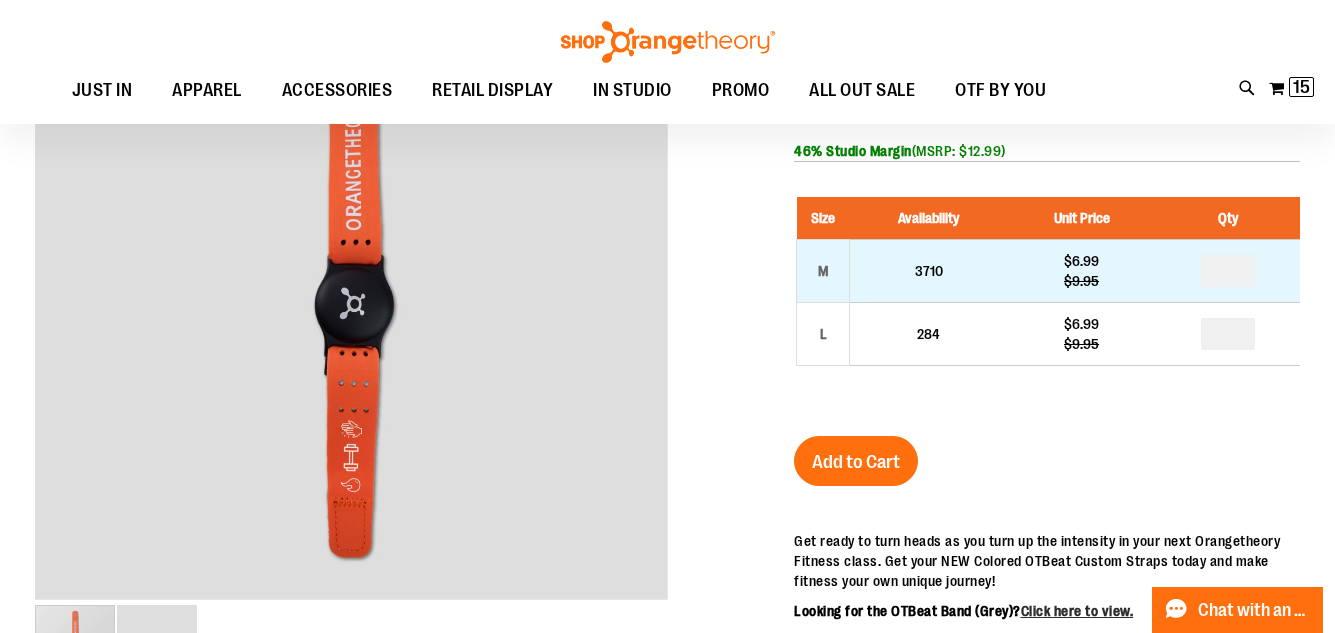 type on "**********" 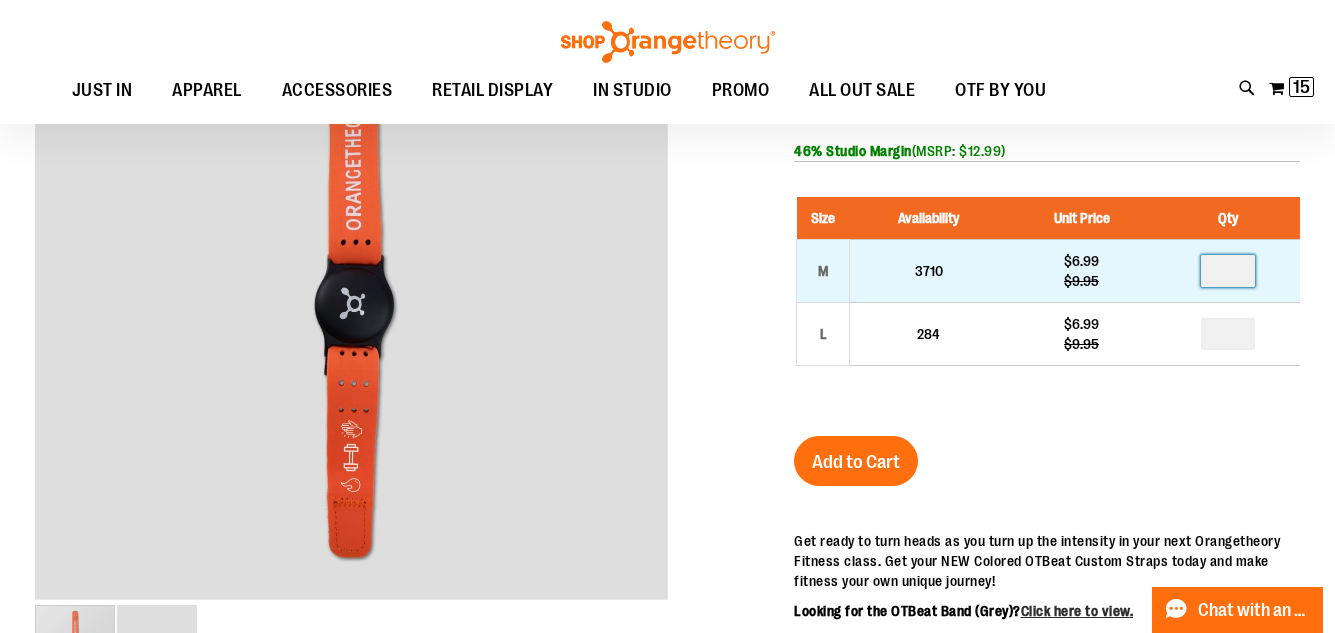 click at bounding box center [1228, 271] 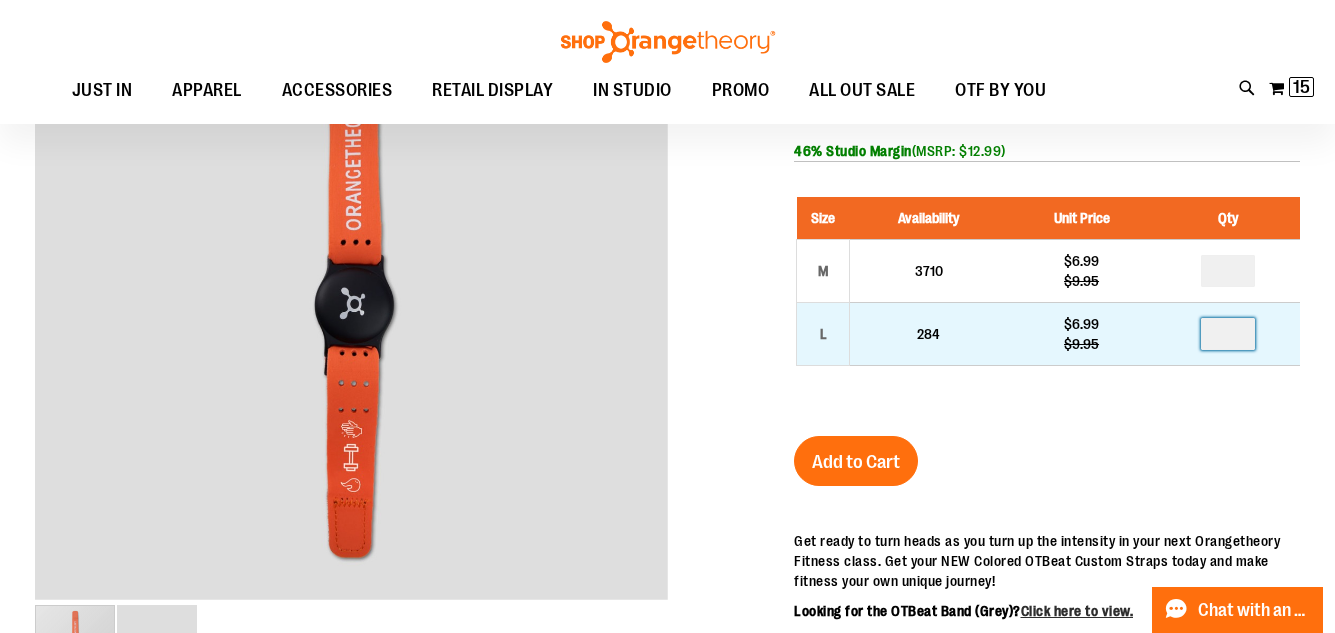 click at bounding box center (1228, 334) 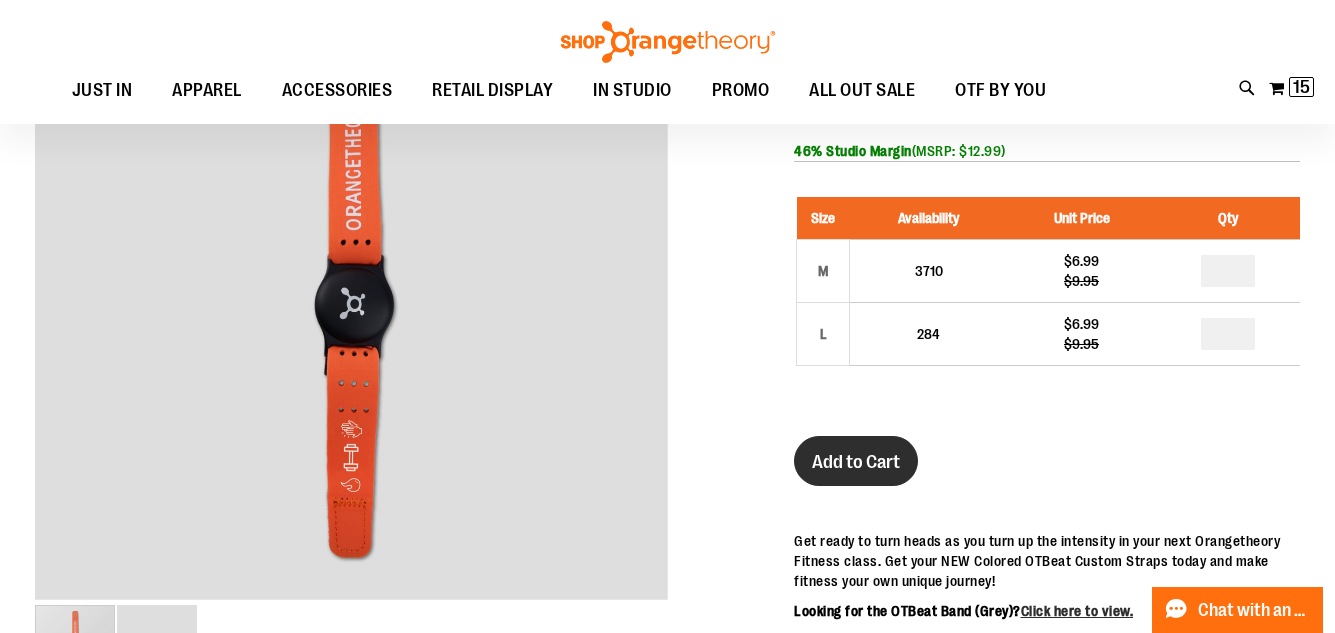 click on "Add to Cart" at bounding box center [856, 462] 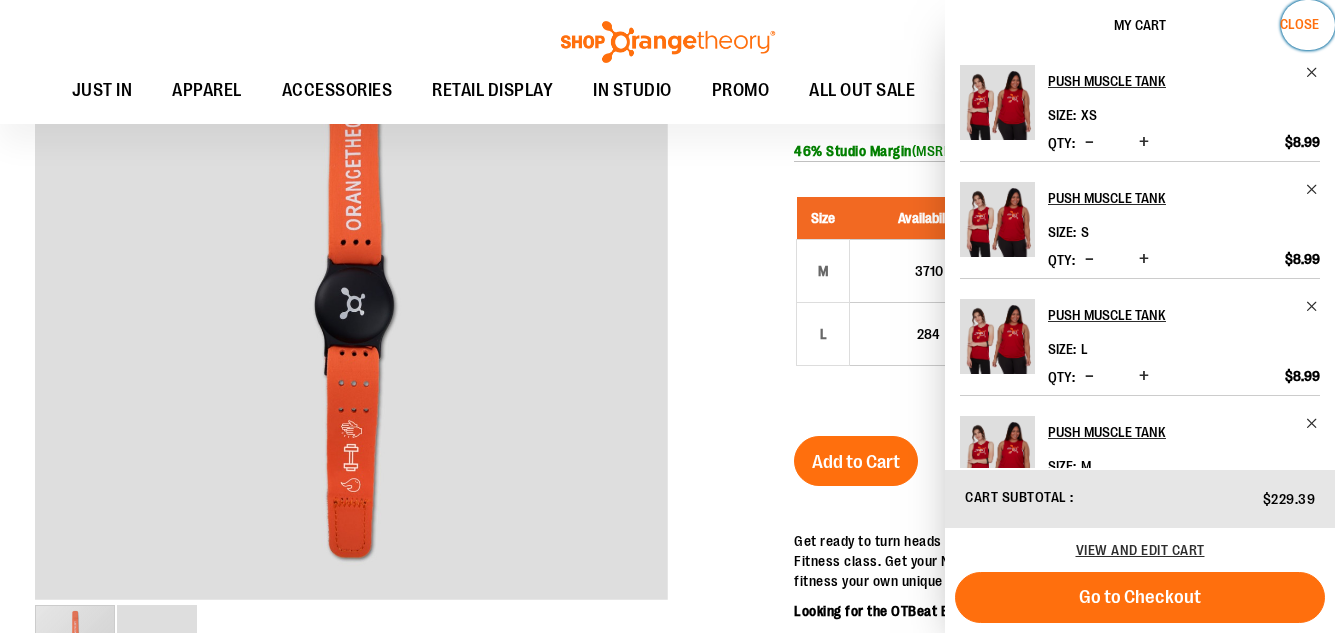 click on "Close" at bounding box center (1299, 24) 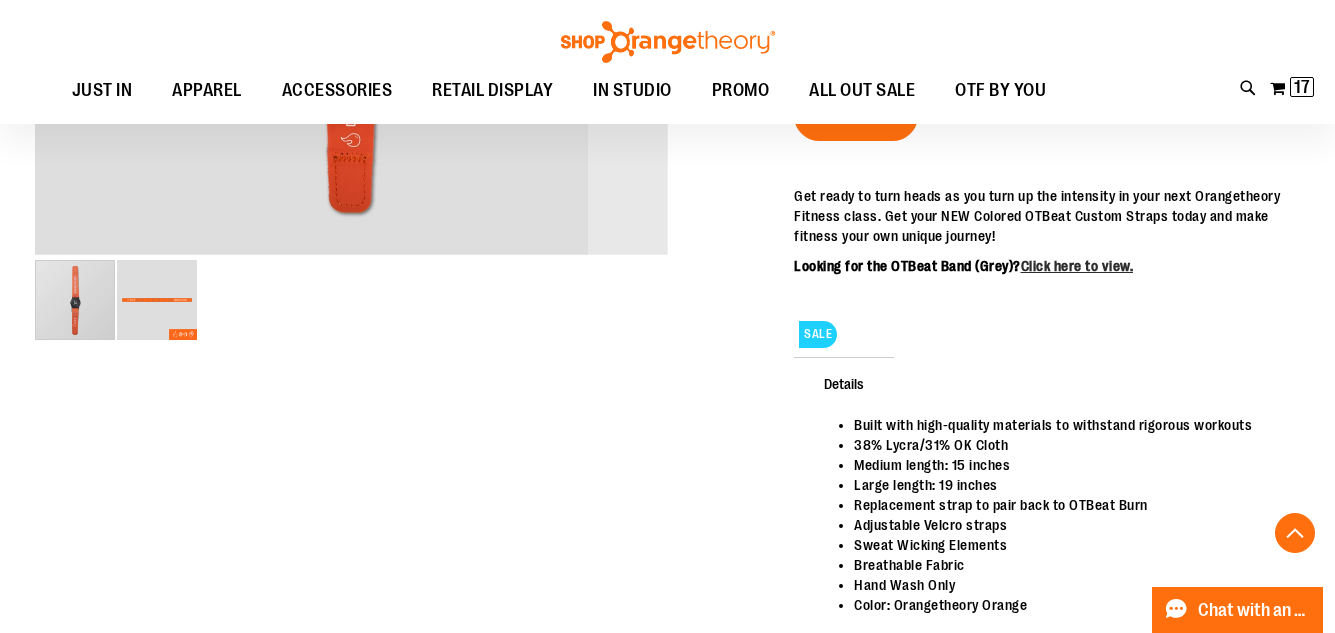 scroll, scrollTop: 617, scrollLeft: 0, axis: vertical 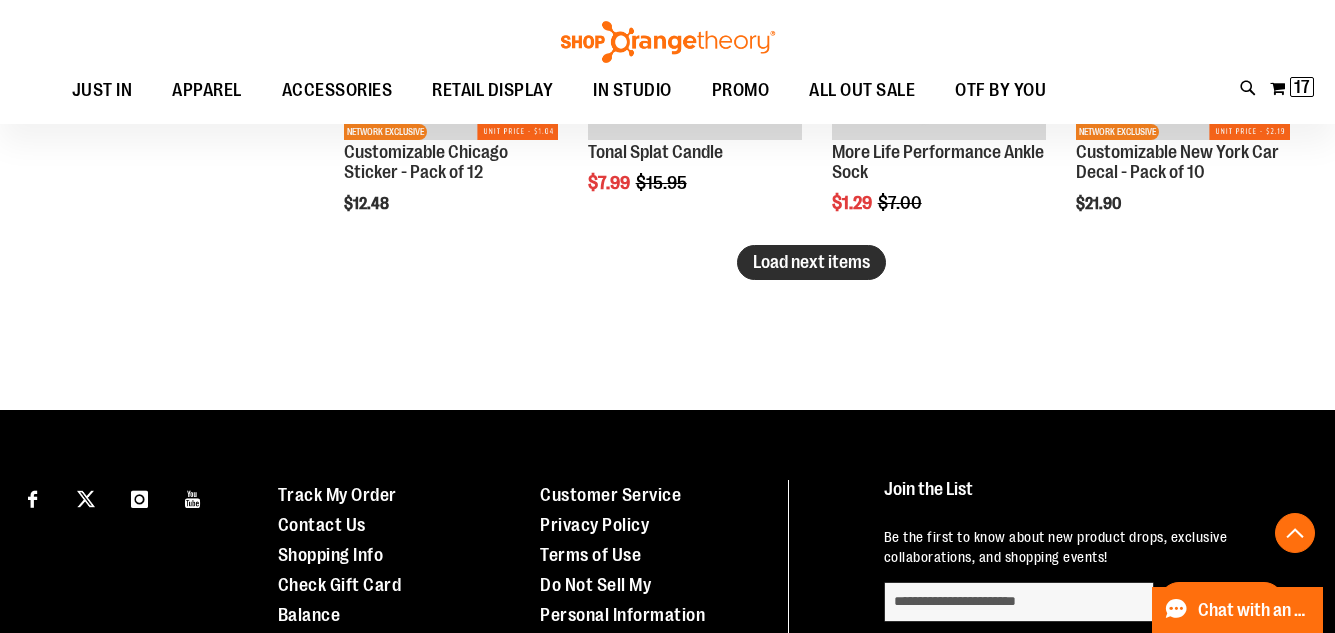 type on "**********" 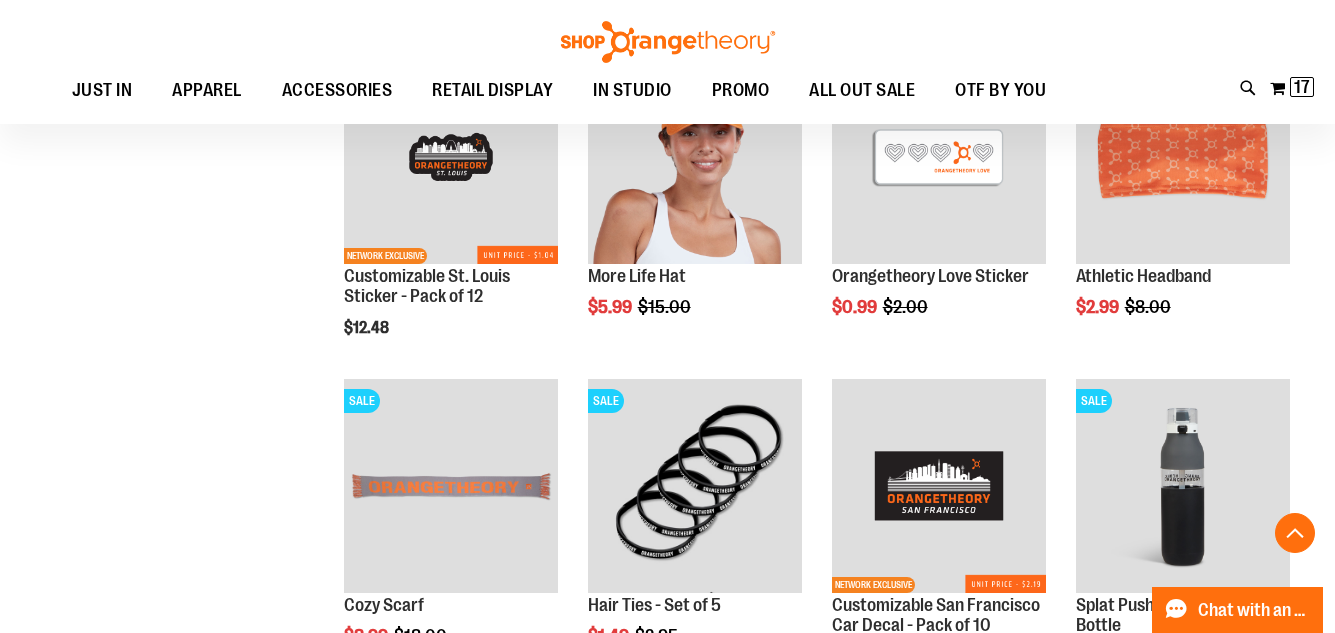 scroll, scrollTop: 3453, scrollLeft: 0, axis: vertical 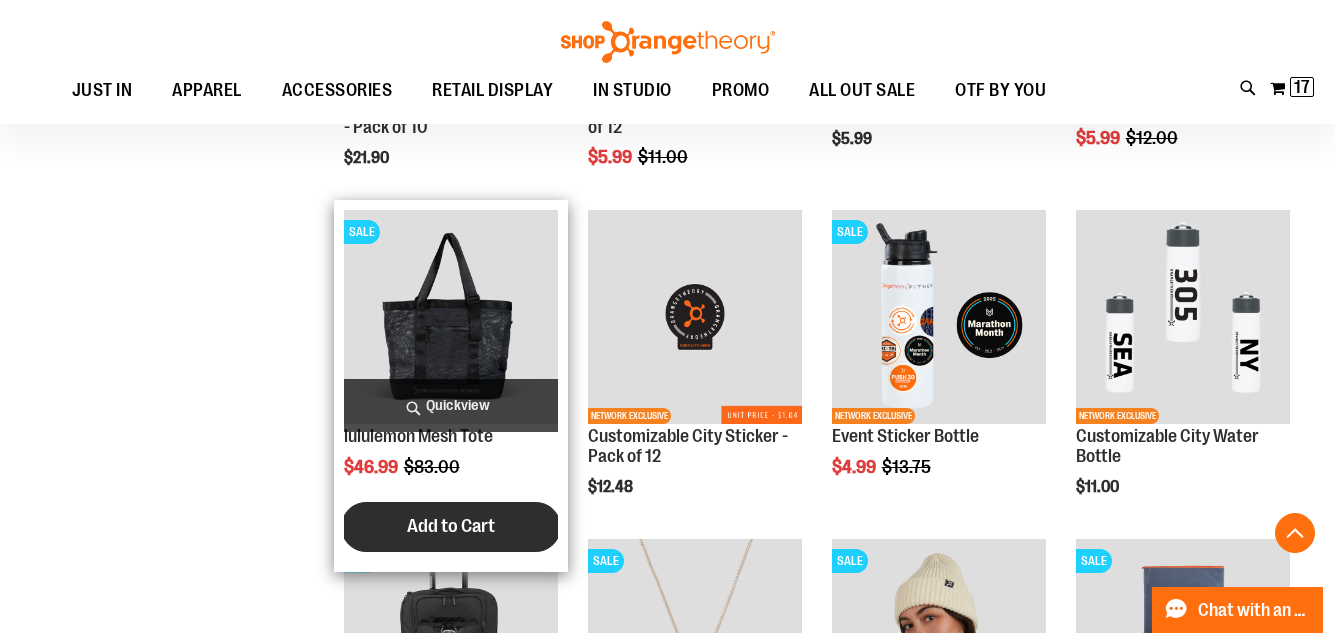 click on "Add to Cart" at bounding box center (451, 526) 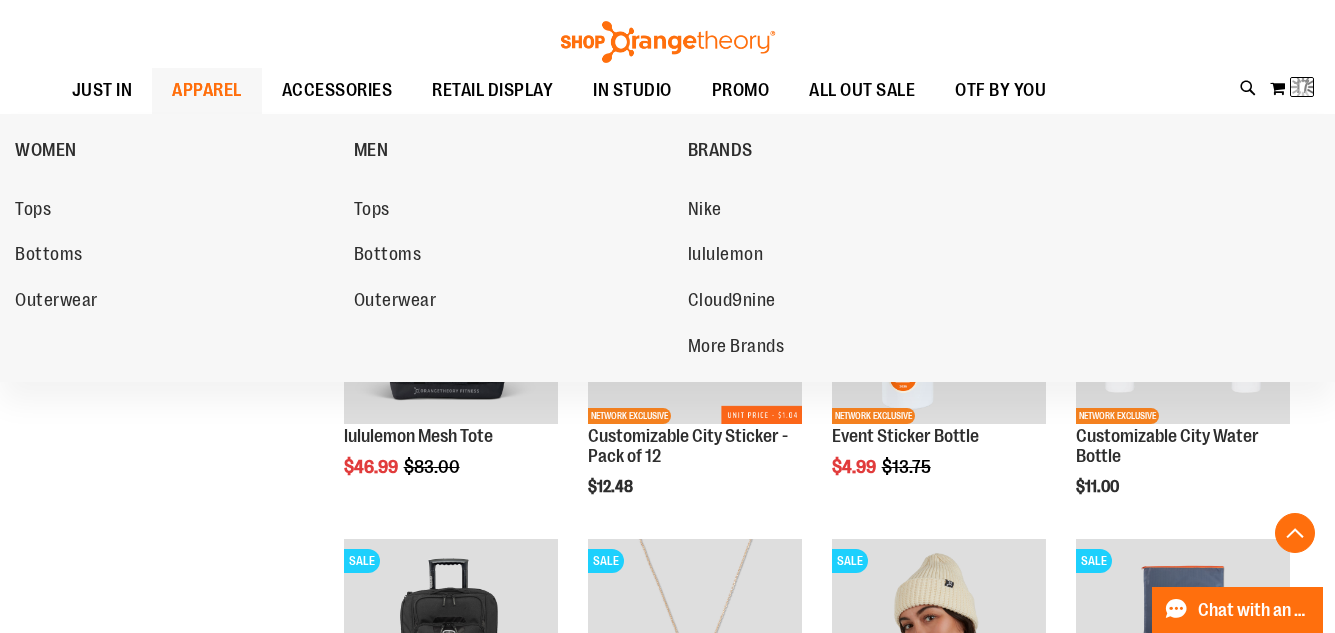 click on "APPAREL" at bounding box center (207, 90) 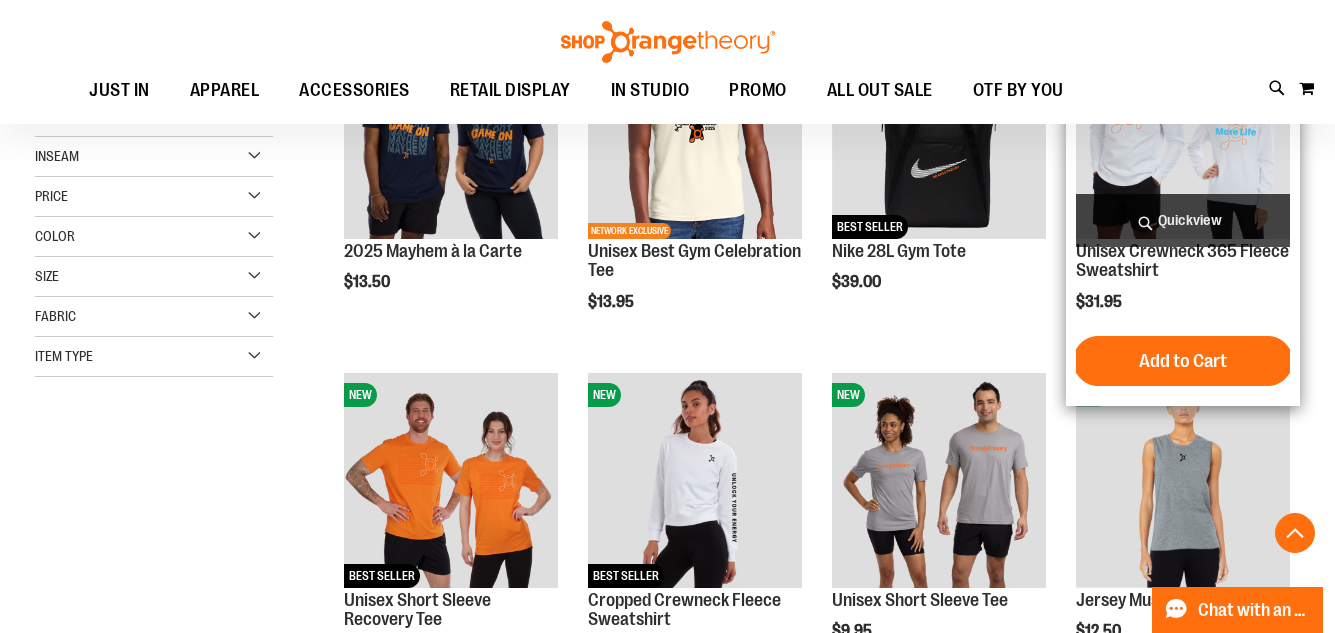 scroll, scrollTop: 399, scrollLeft: 0, axis: vertical 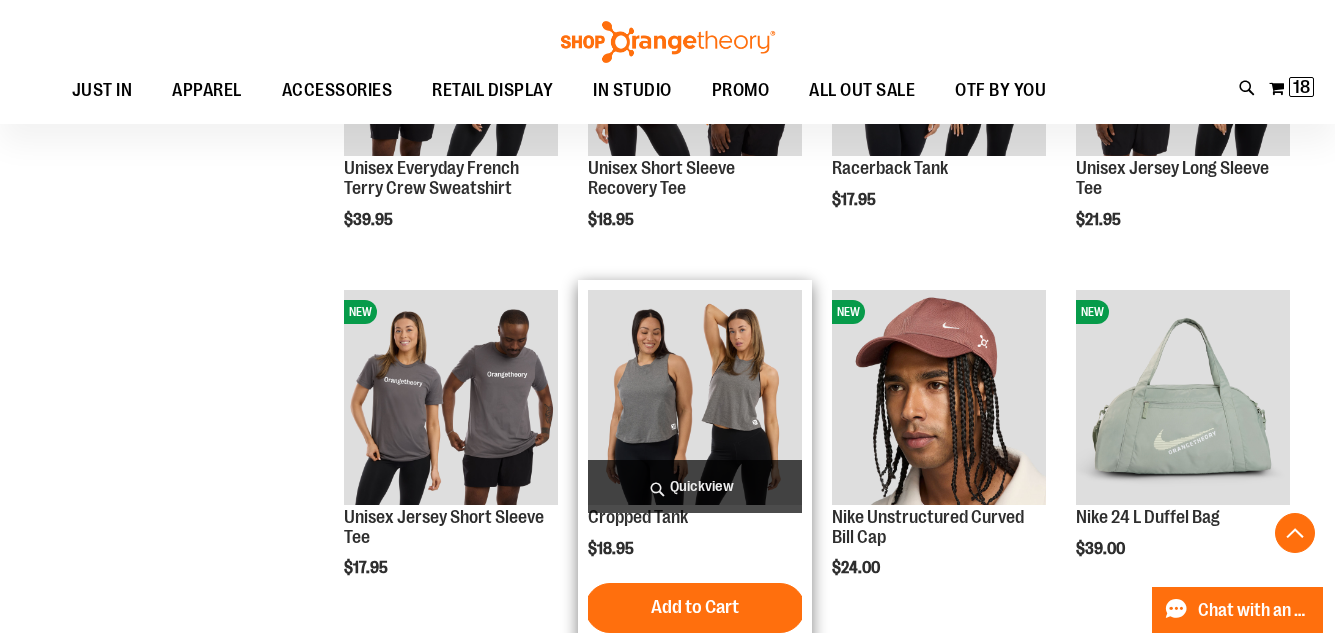 type on "**********" 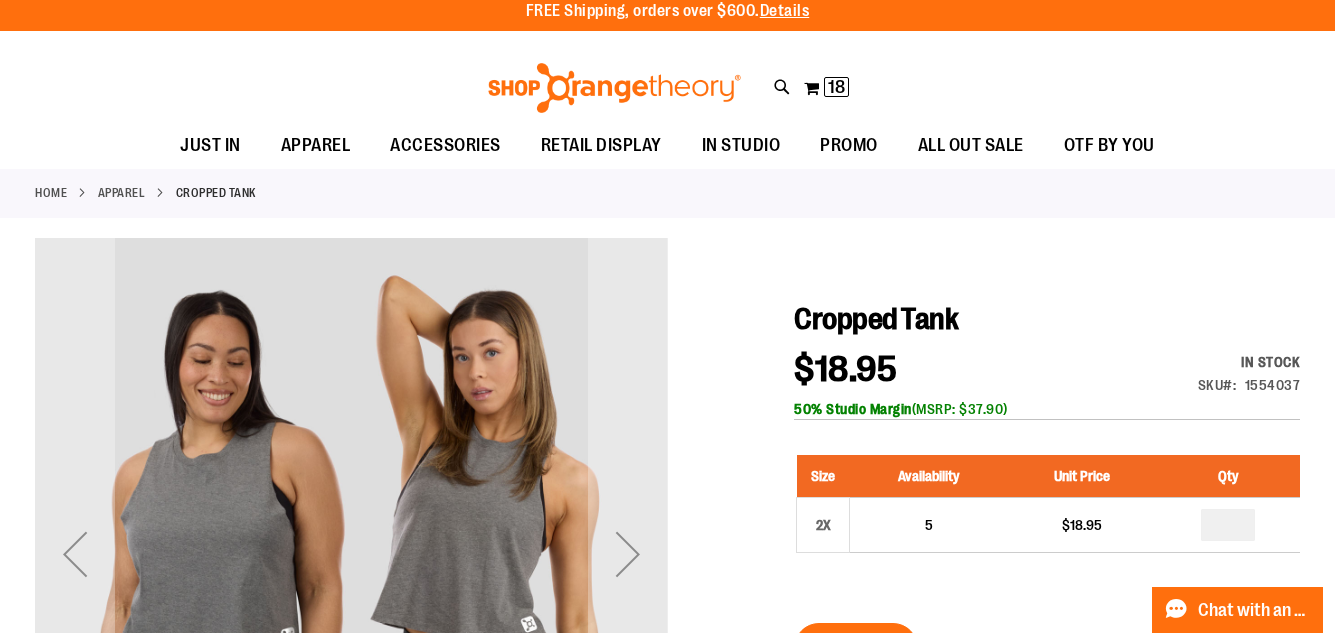 scroll, scrollTop: 0, scrollLeft: 0, axis: both 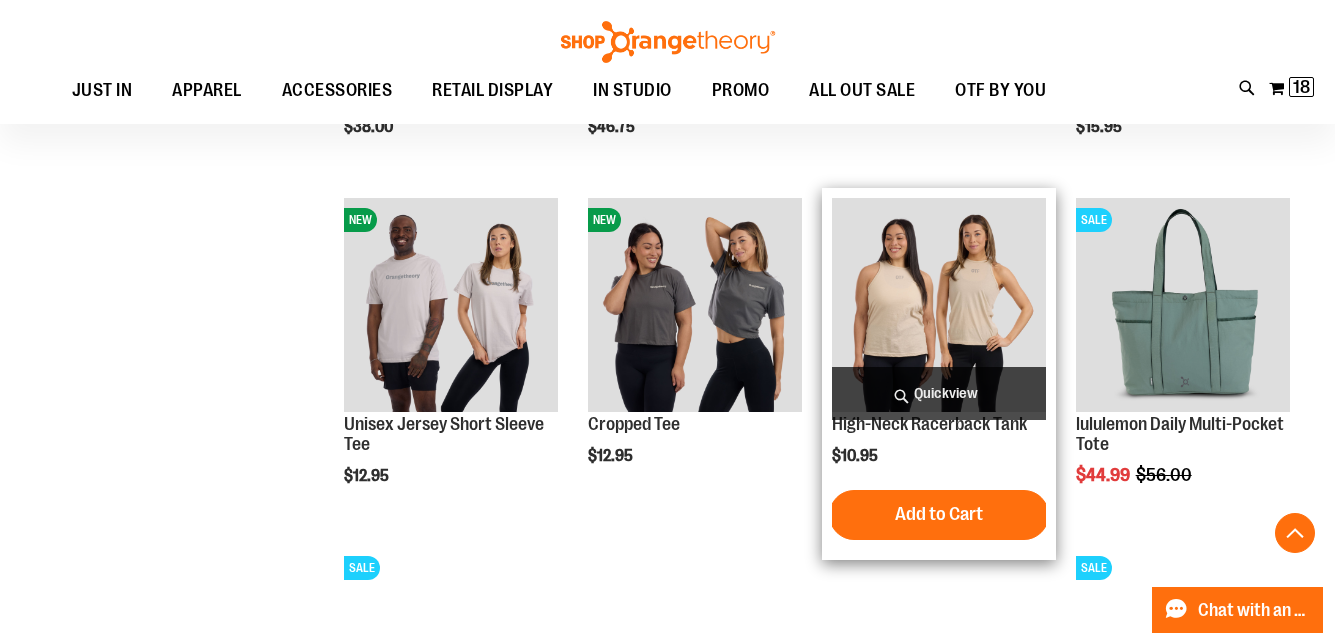 type on "**********" 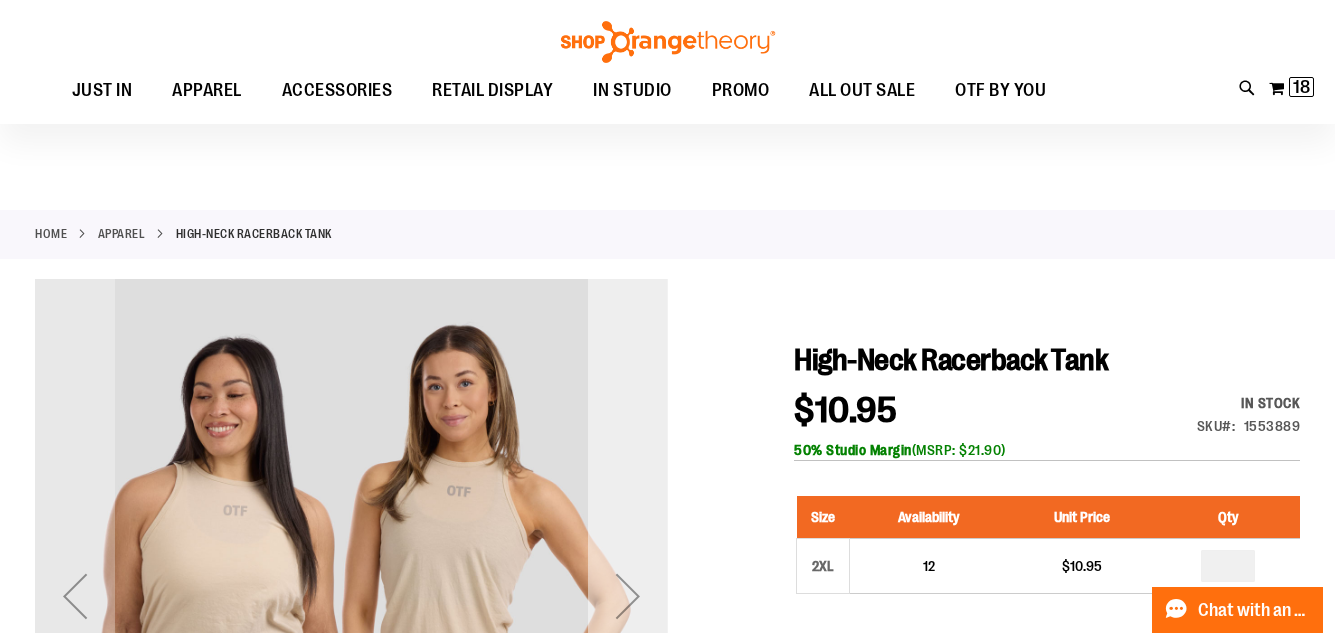 scroll, scrollTop: 99, scrollLeft: 0, axis: vertical 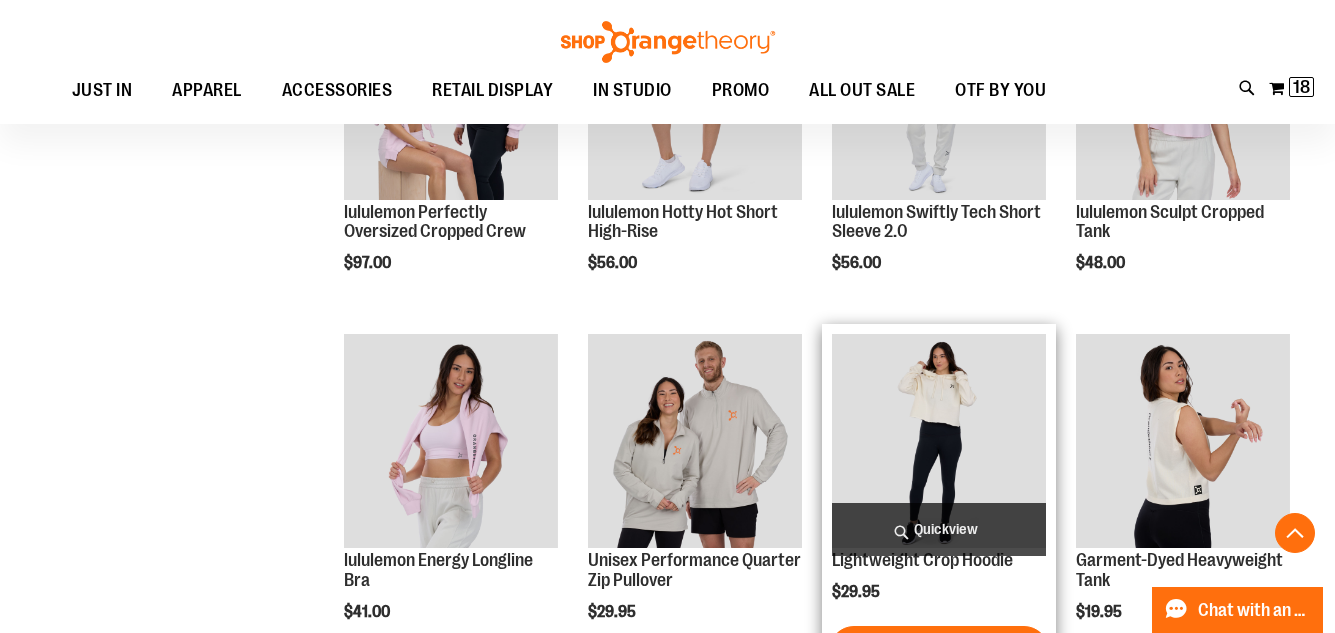 type on "**********" 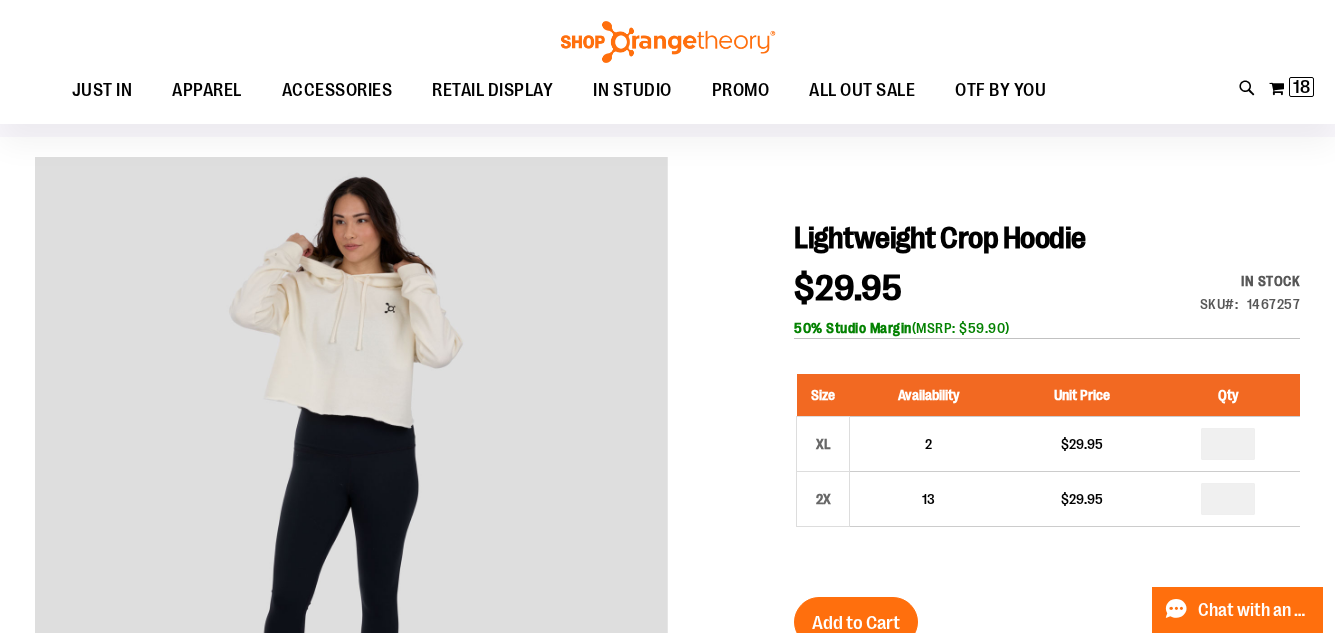 scroll, scrollTop: 99, scrollLeft: 0, axis: vertical 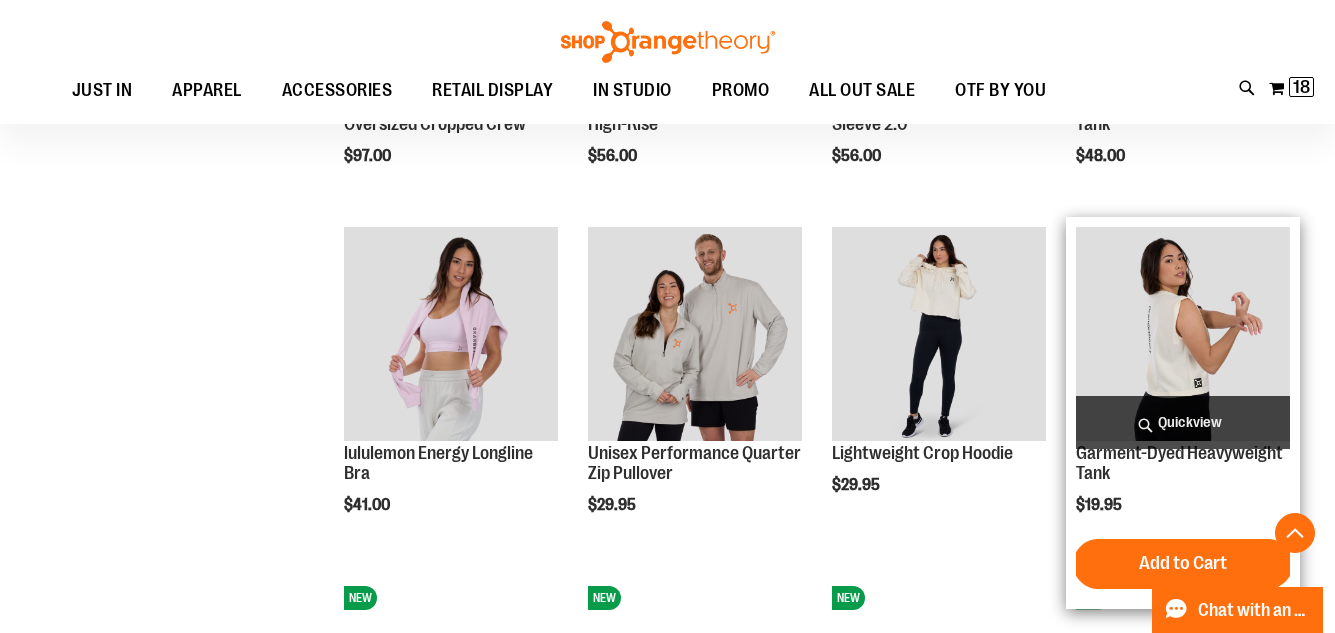 type on "**********" 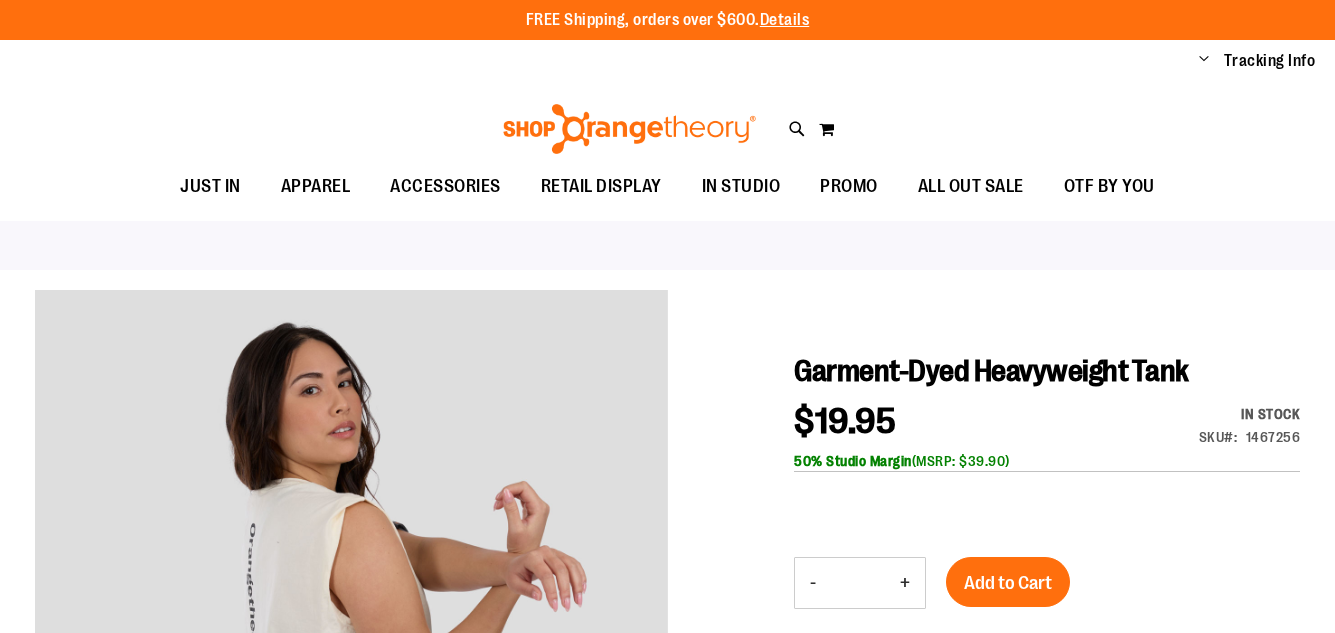 scroll, scrollTop: 0, scrollLeft: 0, axis: both 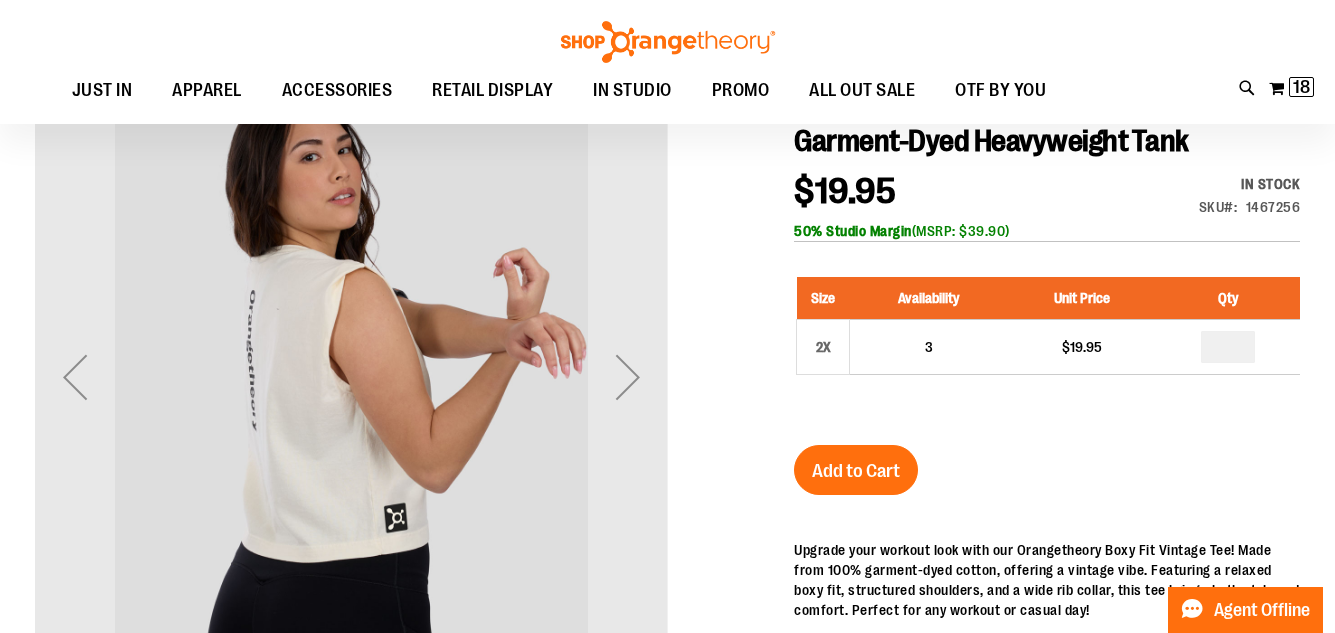 type on "**********" 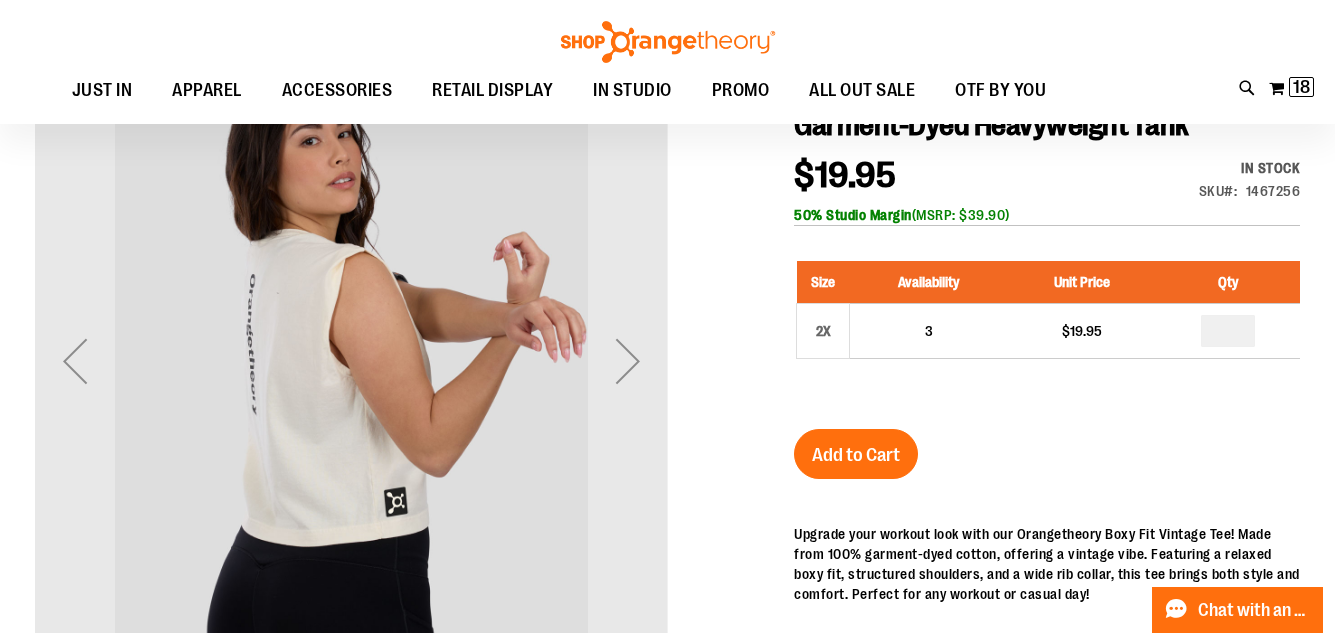 scroll, scrollTop: 99, scrollLeft: 0, axis: vertical 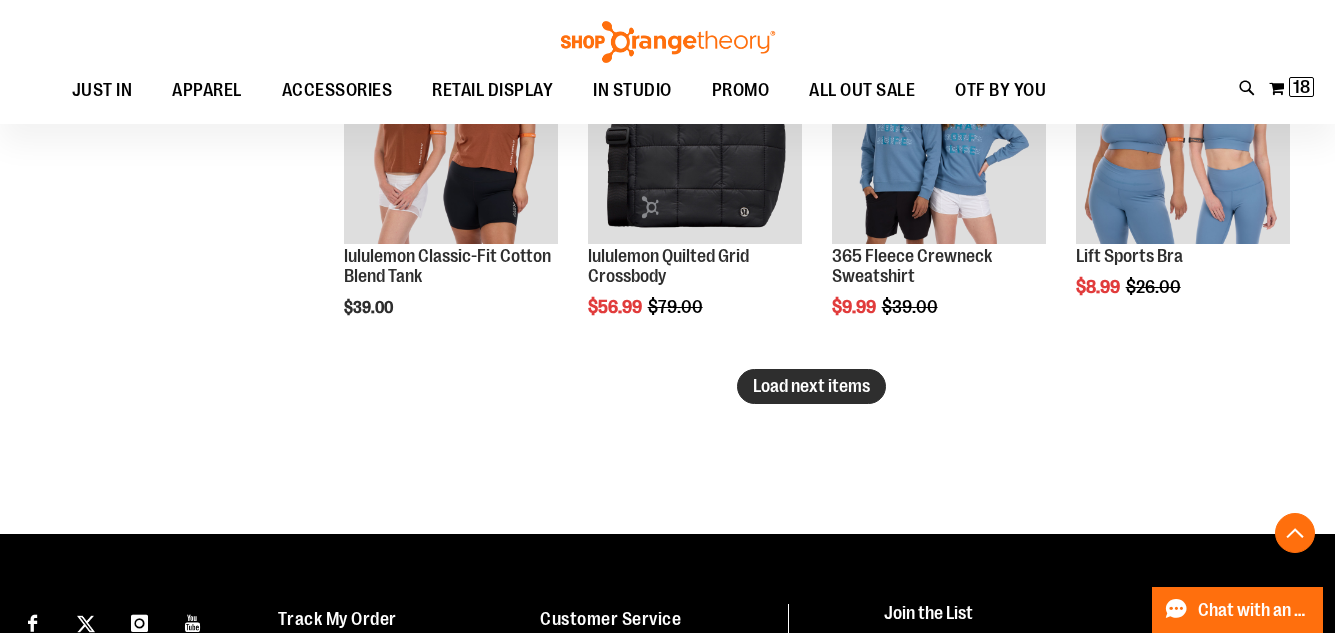 type on "**********" 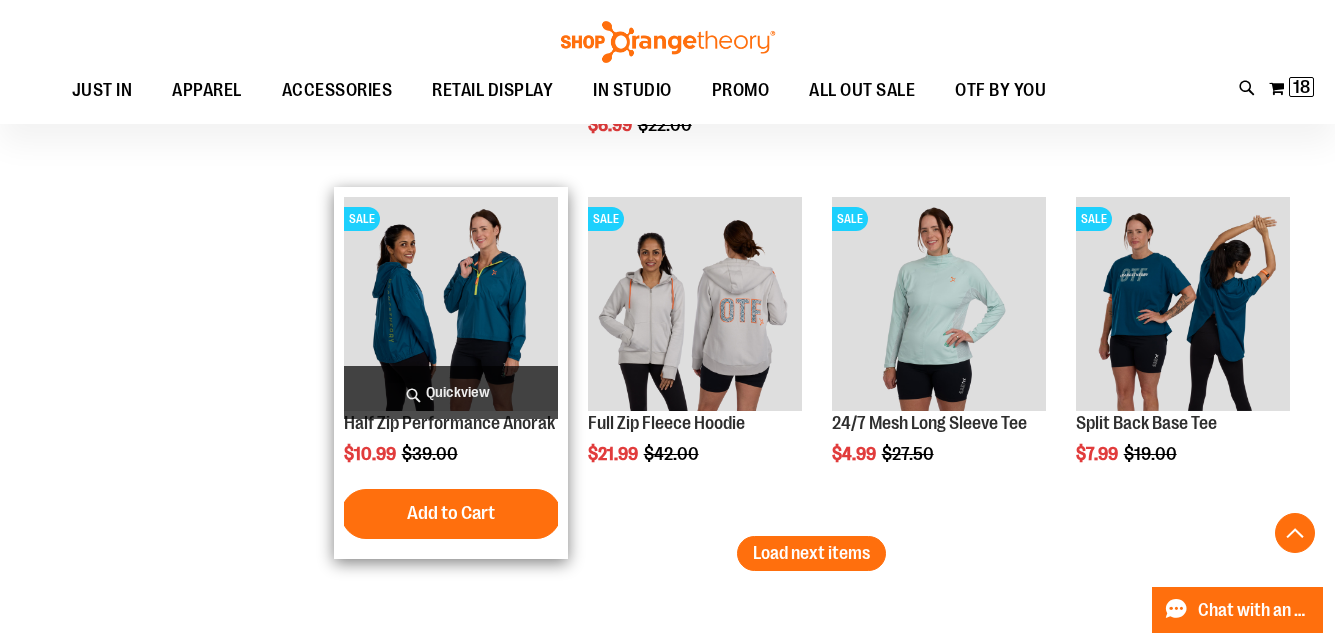 scroll, scrollTop: 4157, scrollLeft: 0, axis: vertical 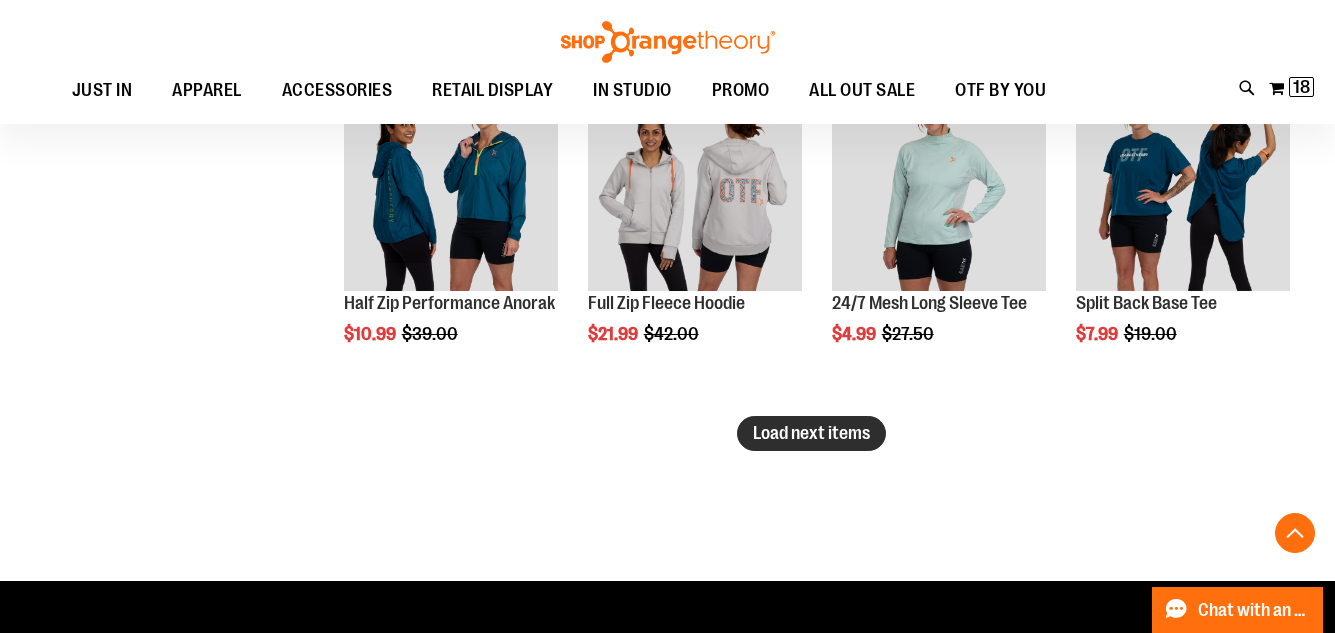 click on "Load next items" at bounding box center [811, 433] 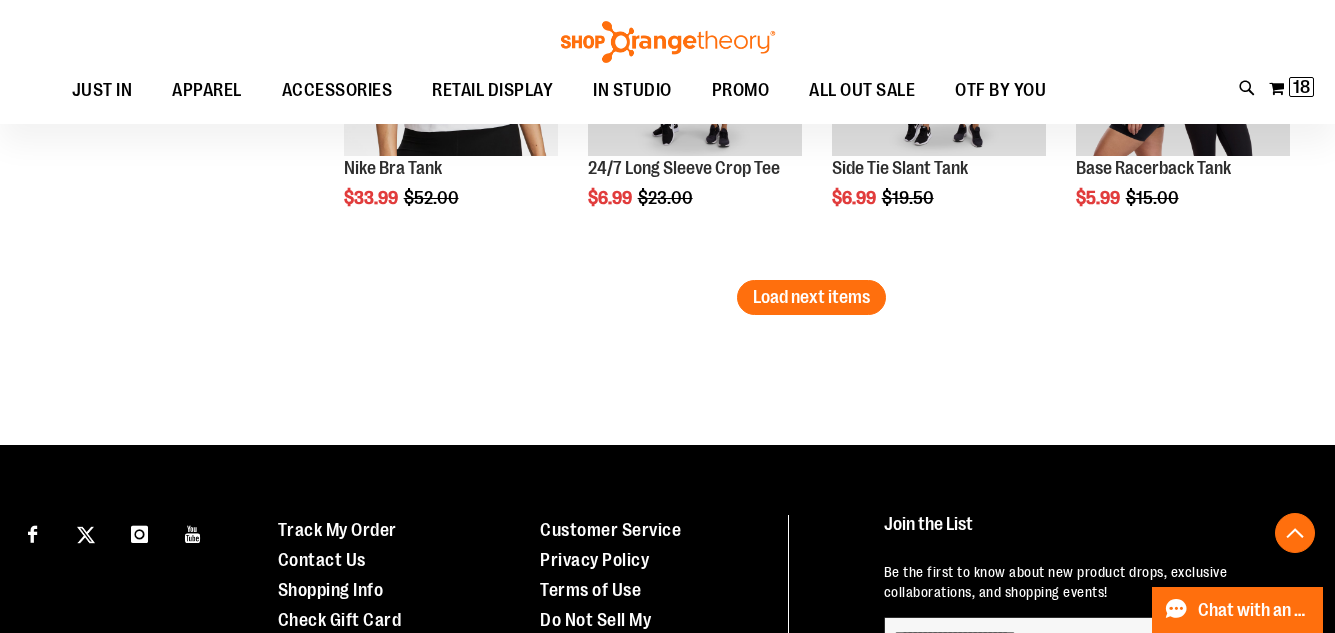 scroll, scrollTop: 5357, scrollLeft: 0, axis: vertical 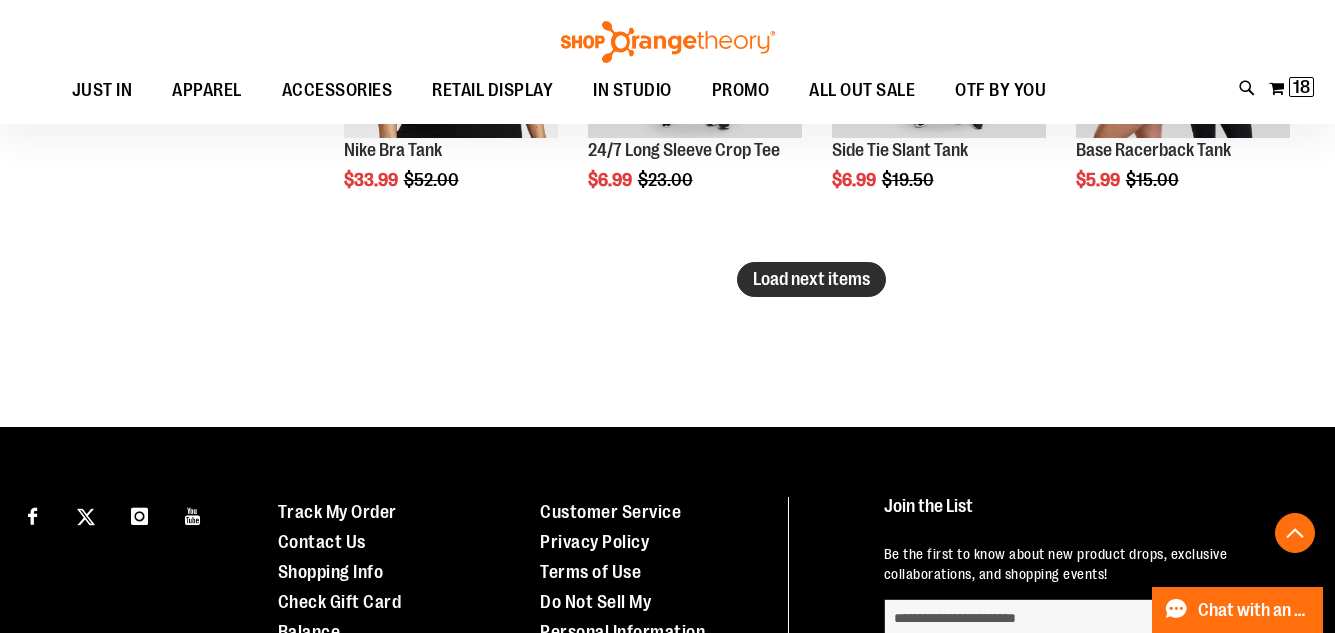 click on "Load next items" at bounding box center (811, 279) 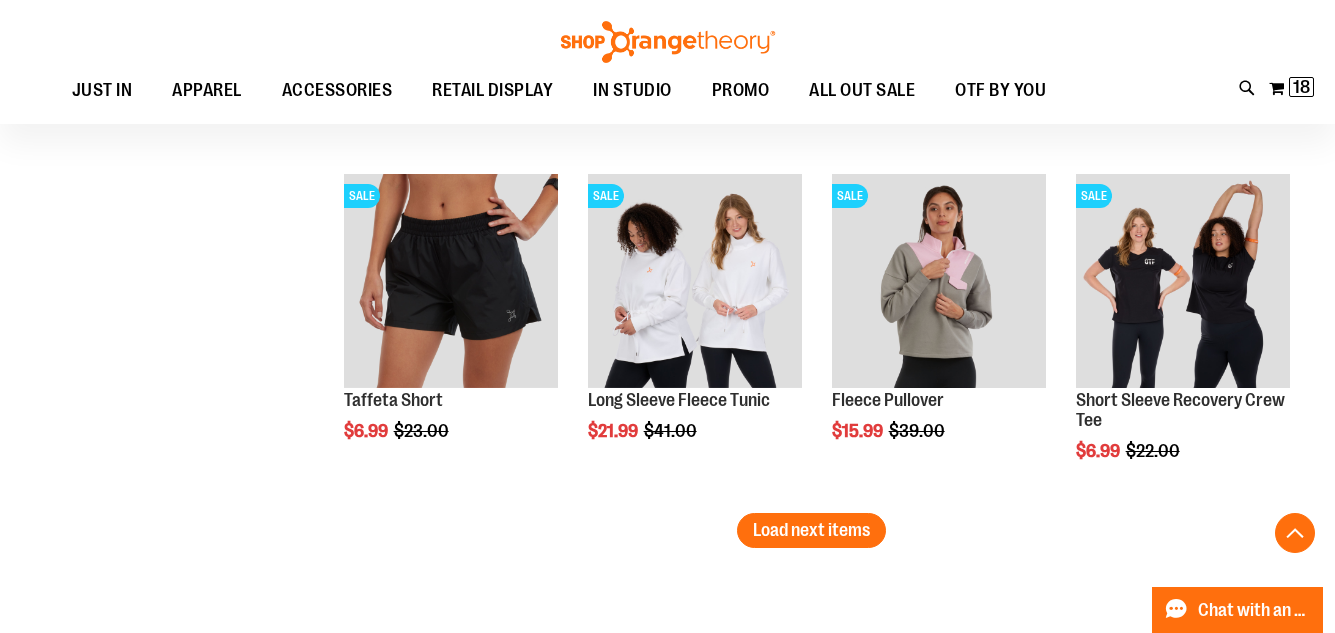 scroll, scrollTop: 6157, scrollLeft: 0, axis: vertical 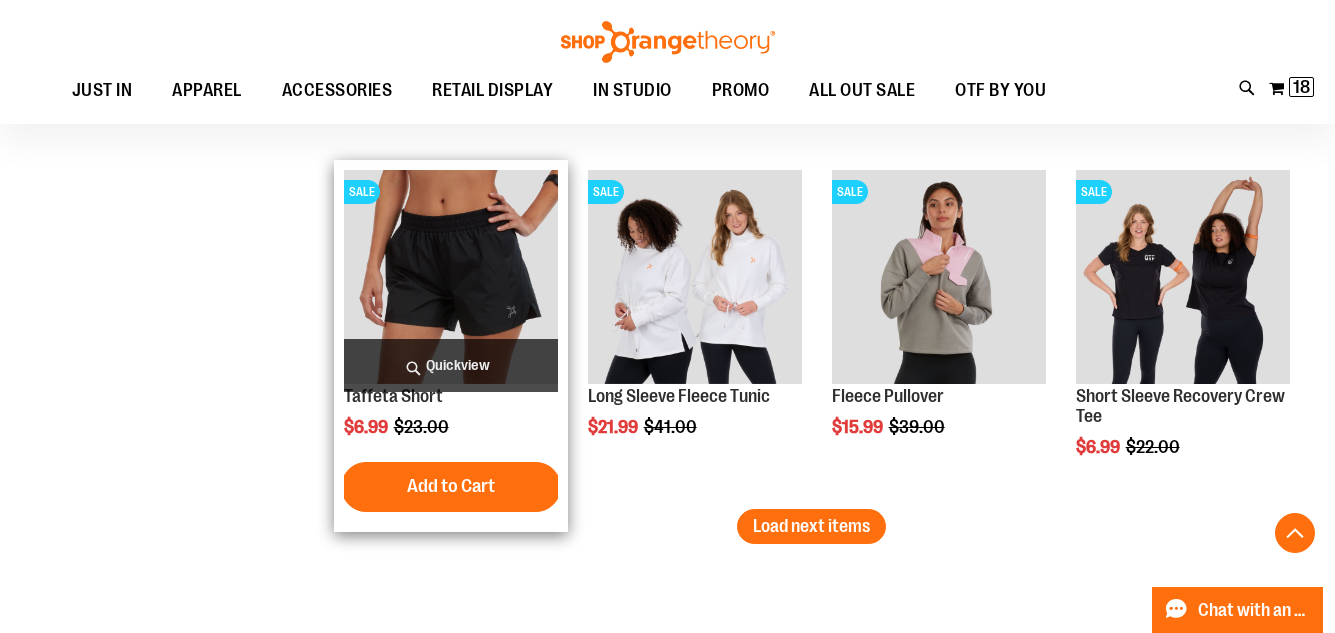 click at bounding box center (451, 277) 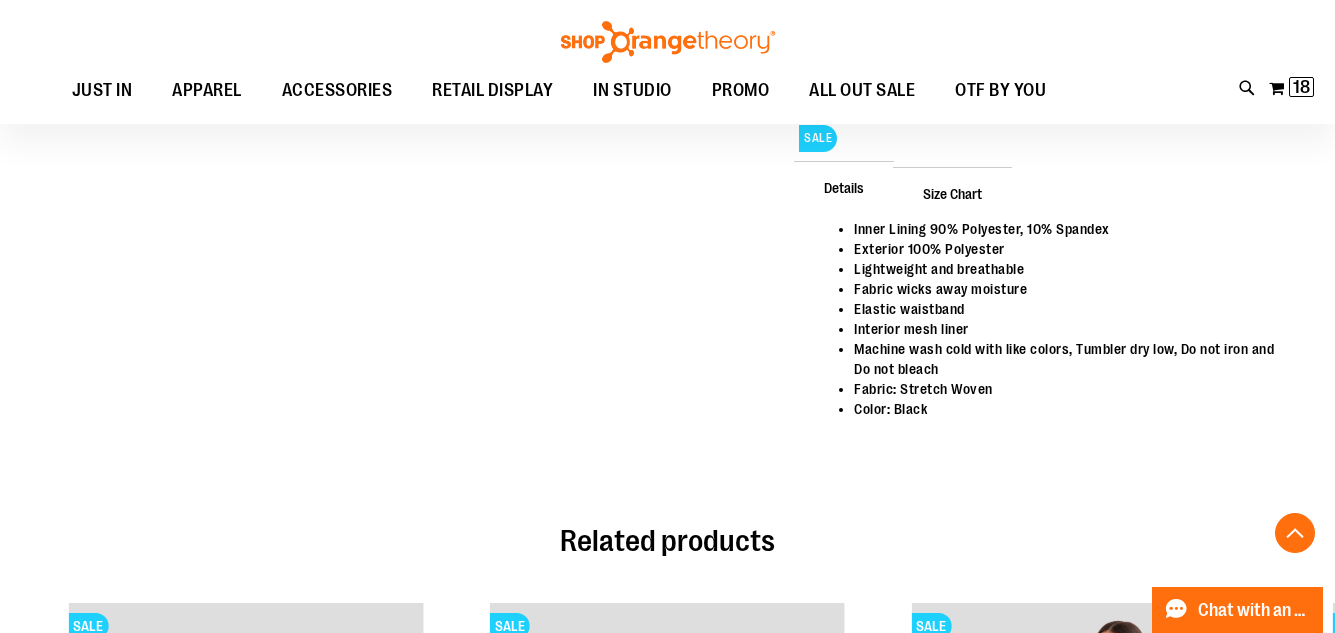 scroll, scrollTop: 399, scrollLeft: 0, axis: vertical 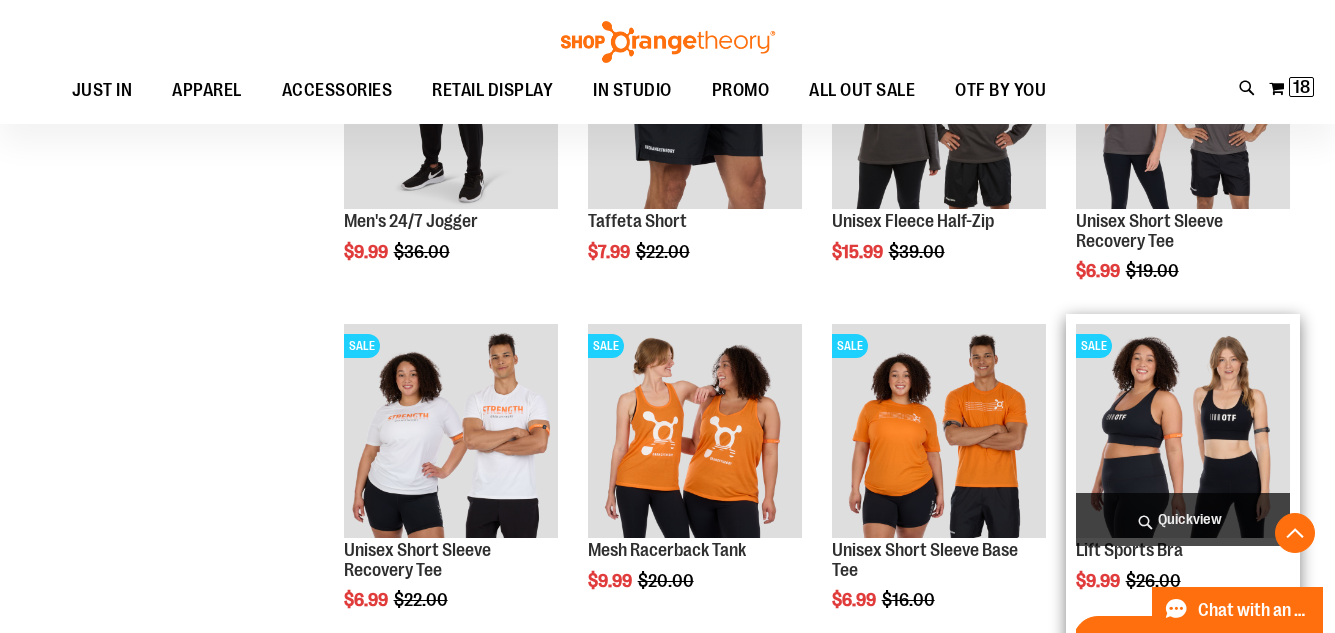 type on "**********" 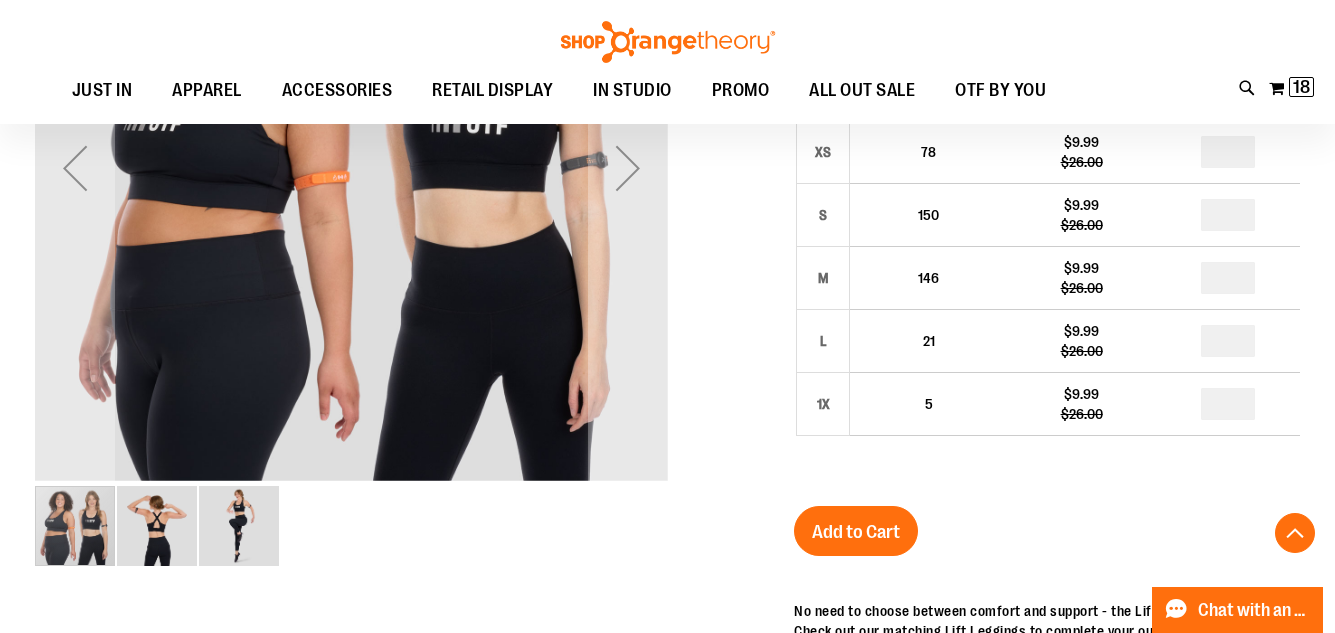 scroll, scrollTop: 399, scrollLeft: 0, axis: vertical 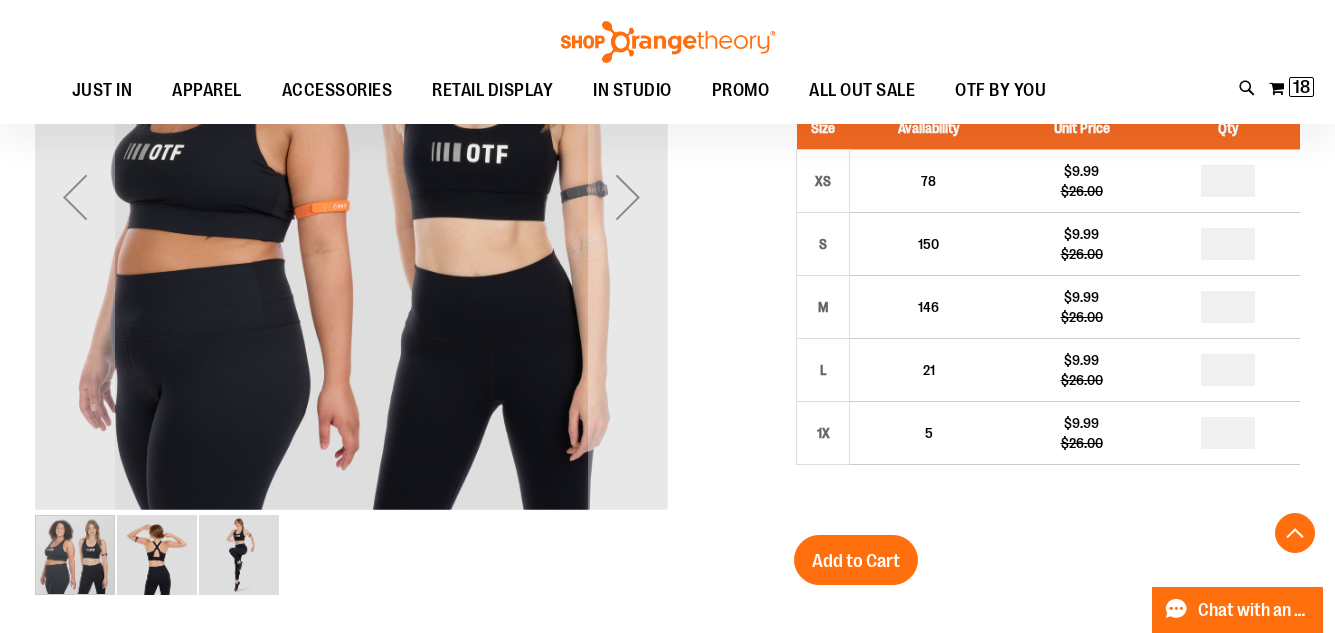type on "**********" 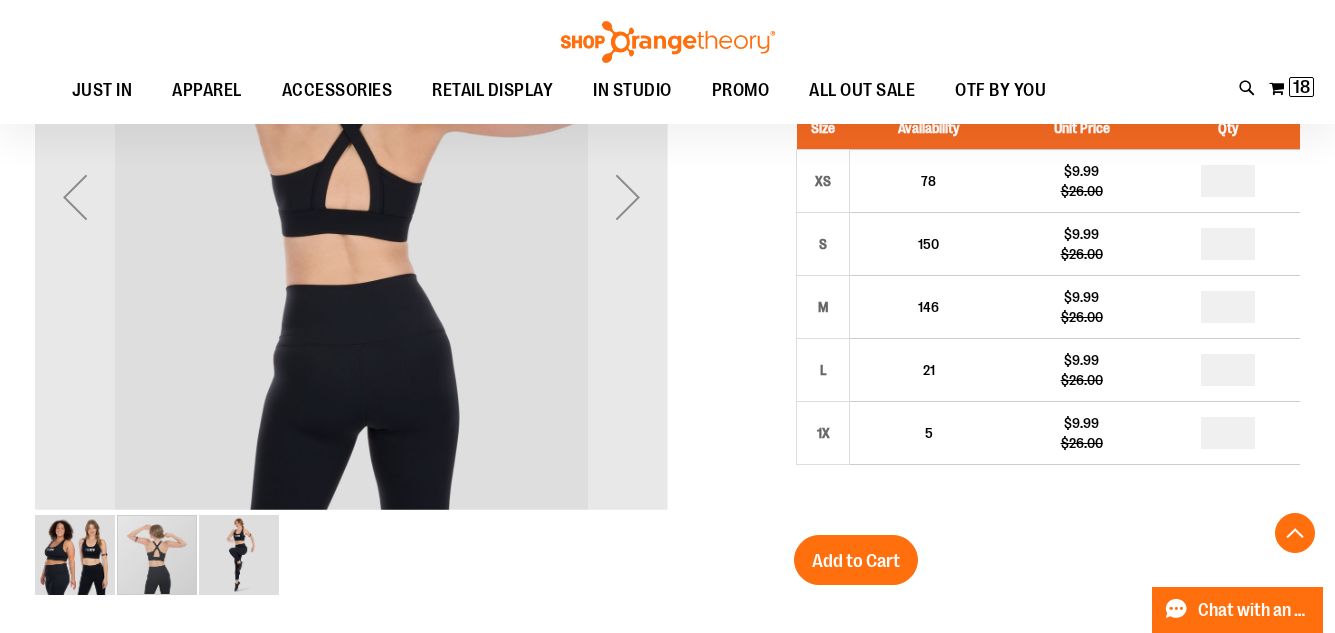 click at bounding box center [239, 555] 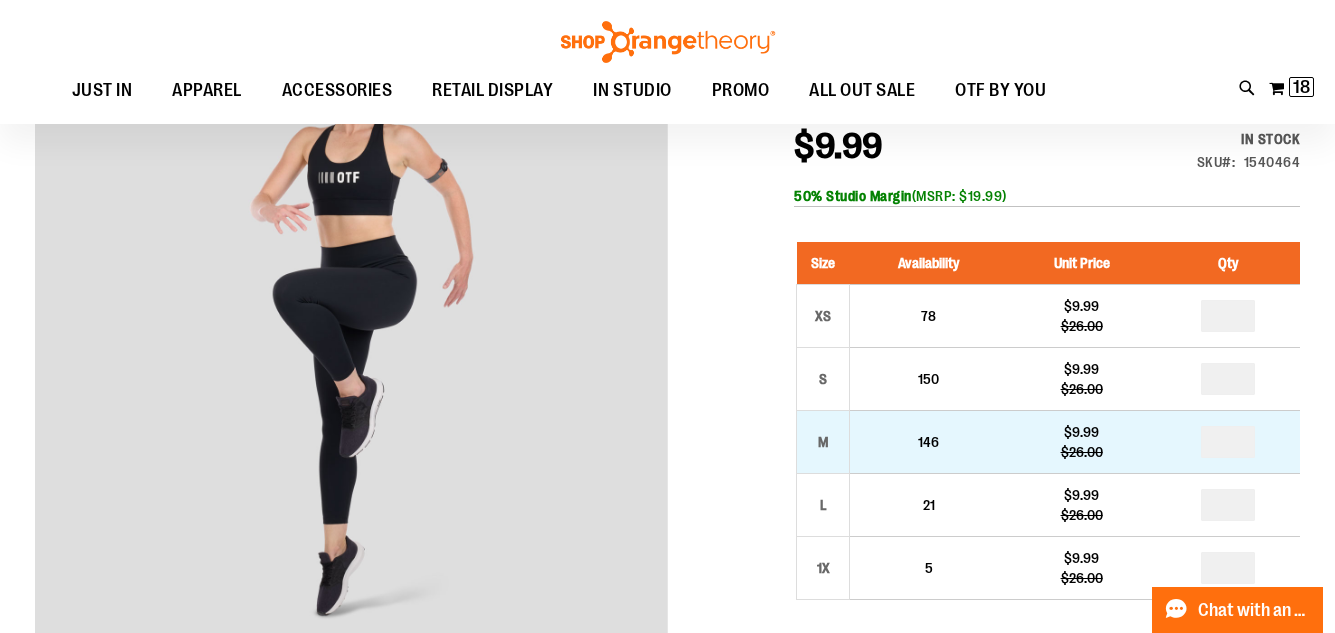 scroll, scrollTop: 299, scrollLeft: 0, axis: vertical 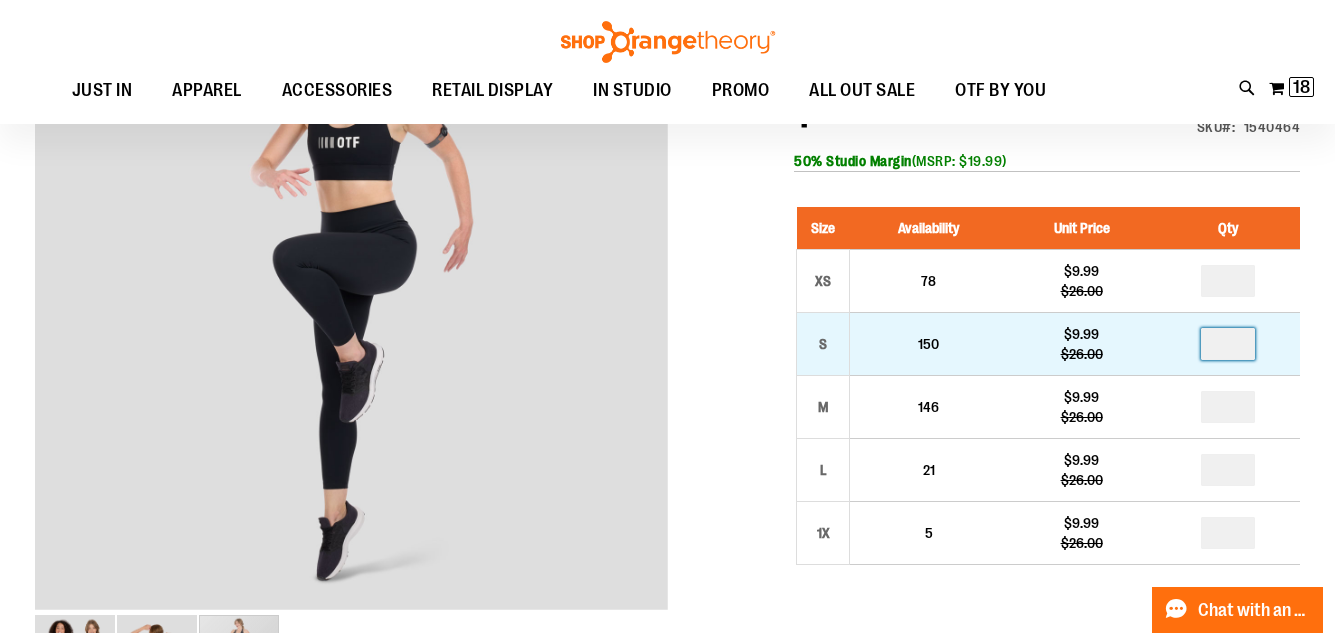 click at bounding box center [1228, 344] 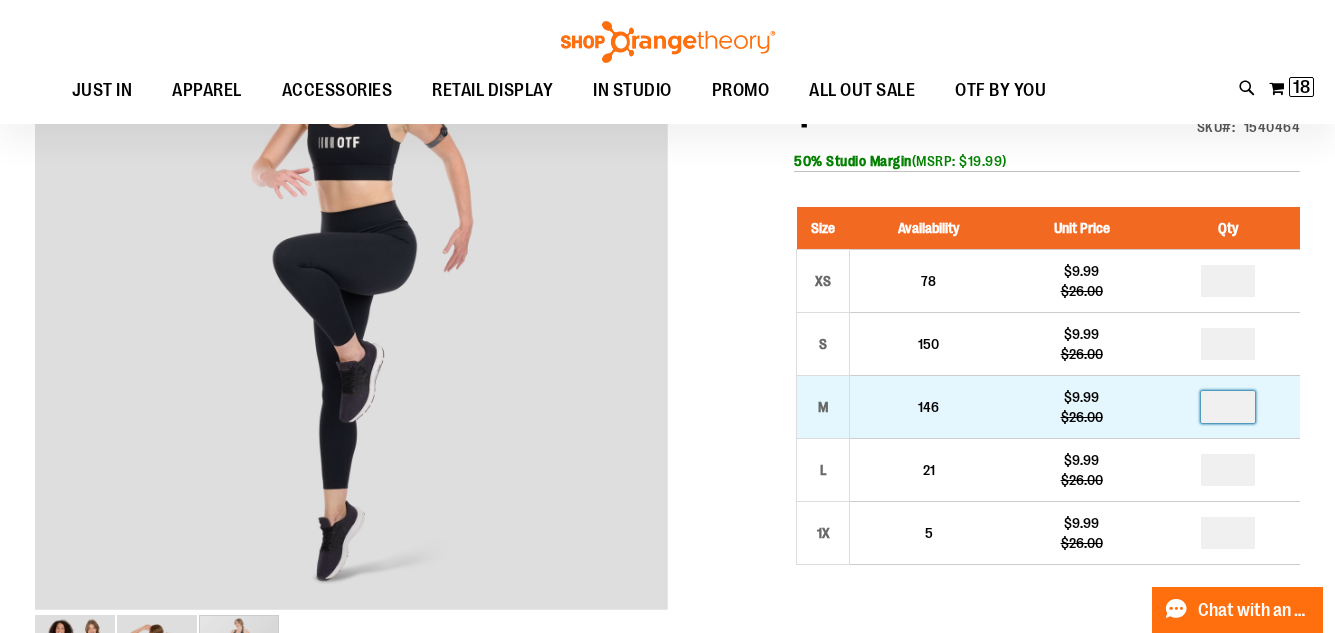 click at bounding box center (1228, 407) 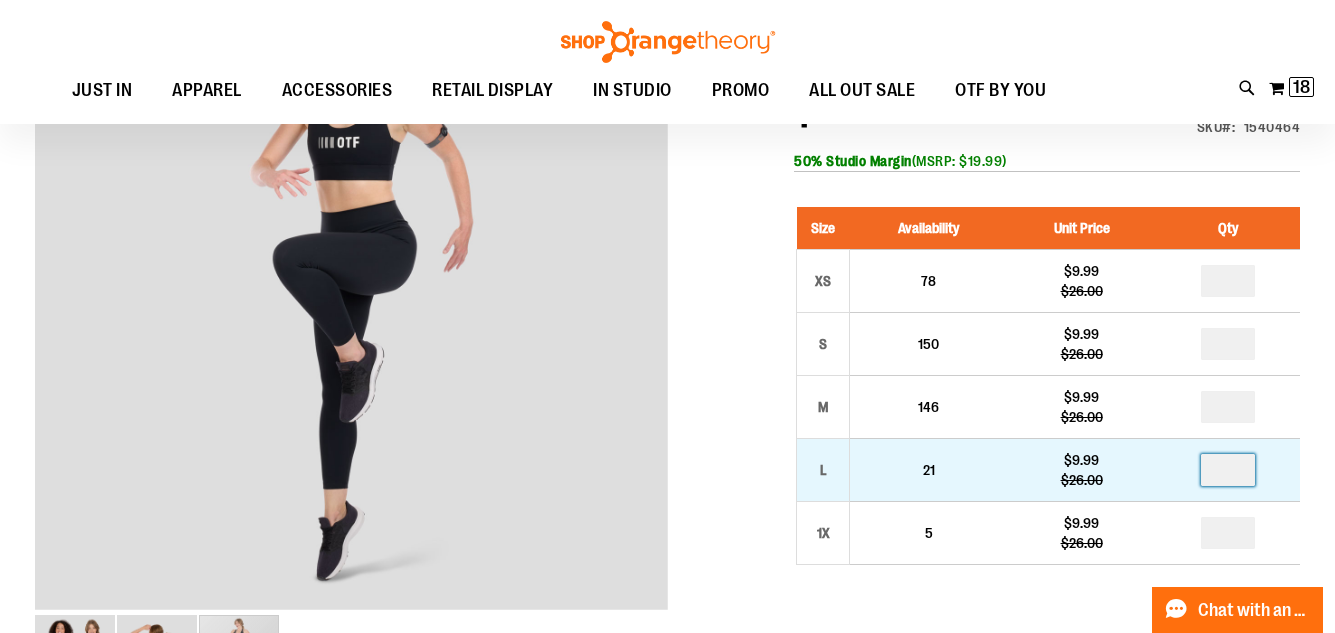 click at bounding box center [1228, 470] 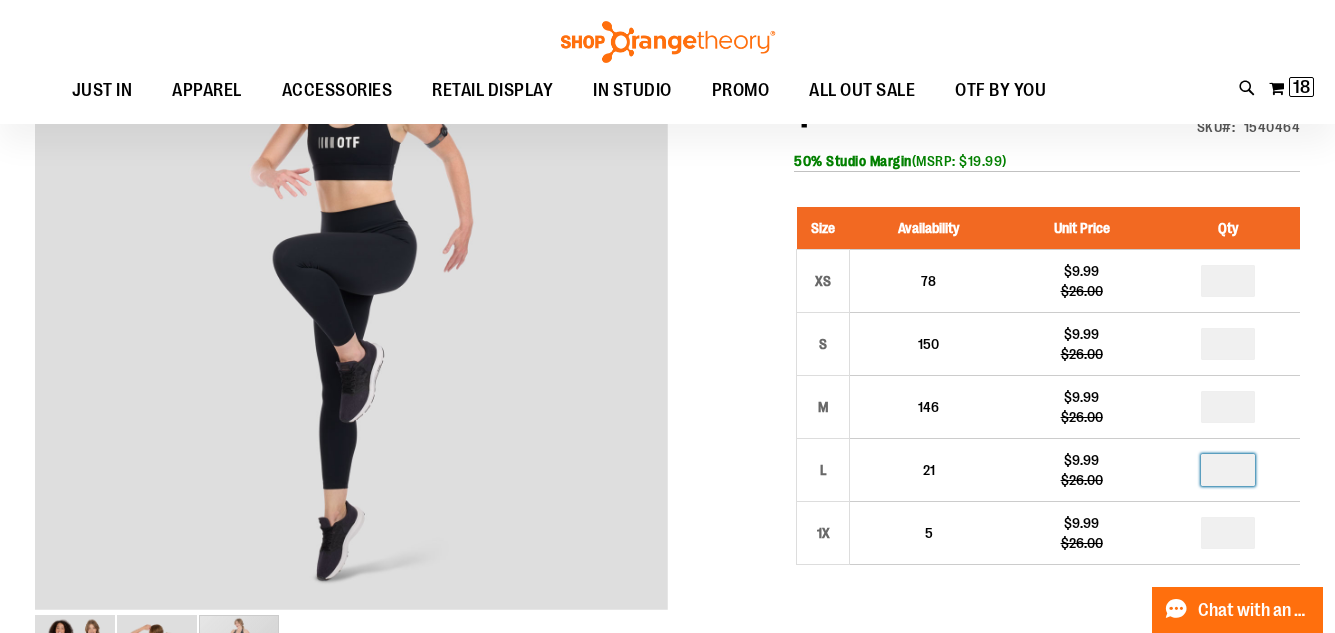 click on "Lift Sports Bra
$9.99
Regular Price
$26.00
In stock
Only  %1  left
SKU
1540464
50% Studio Margin  (MSRP: $19.99)
Size
Availability
Unit Price
Qty
XS
78
*" at bounding box center (667, 865) 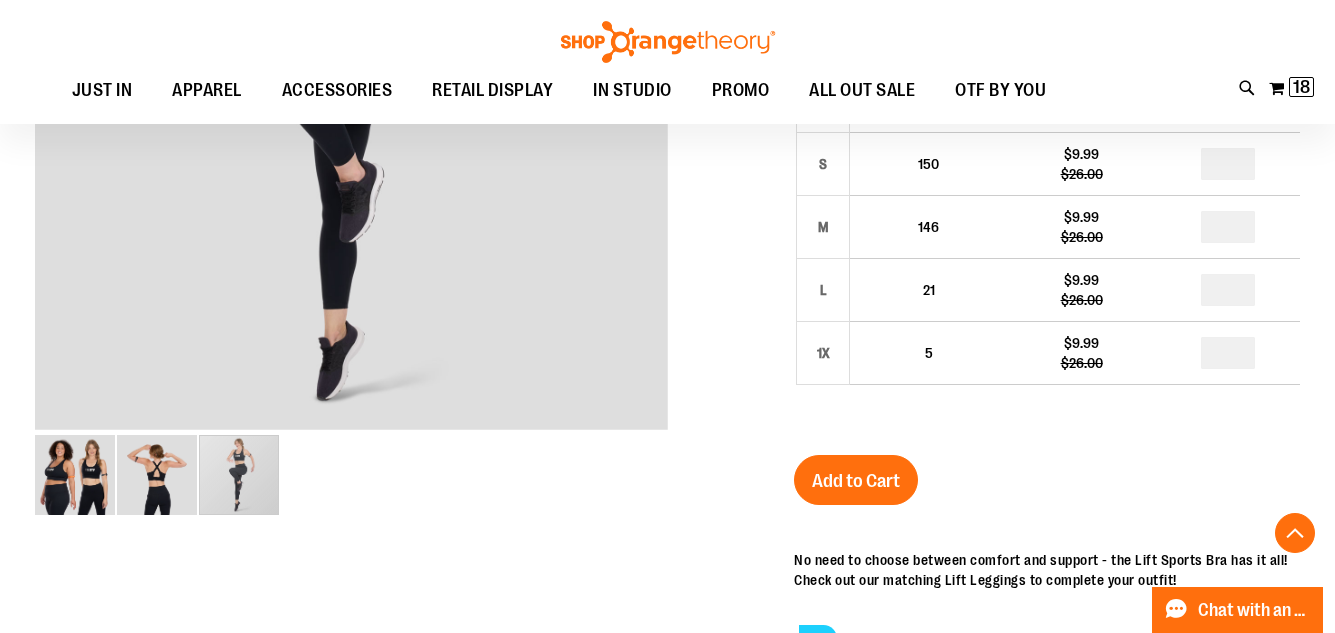 scroll, scrollTop: 499, scrollLeft: 0, axis: vertical 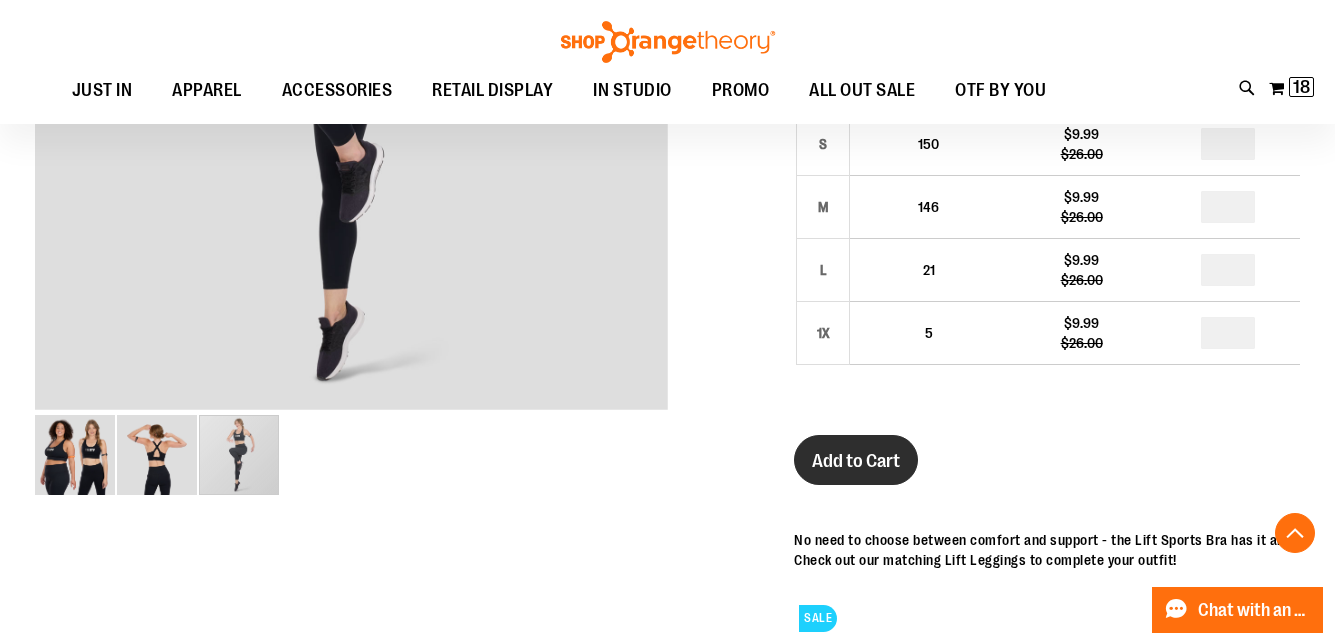 click on "Add to Cart" at bounding box center [856, 461] 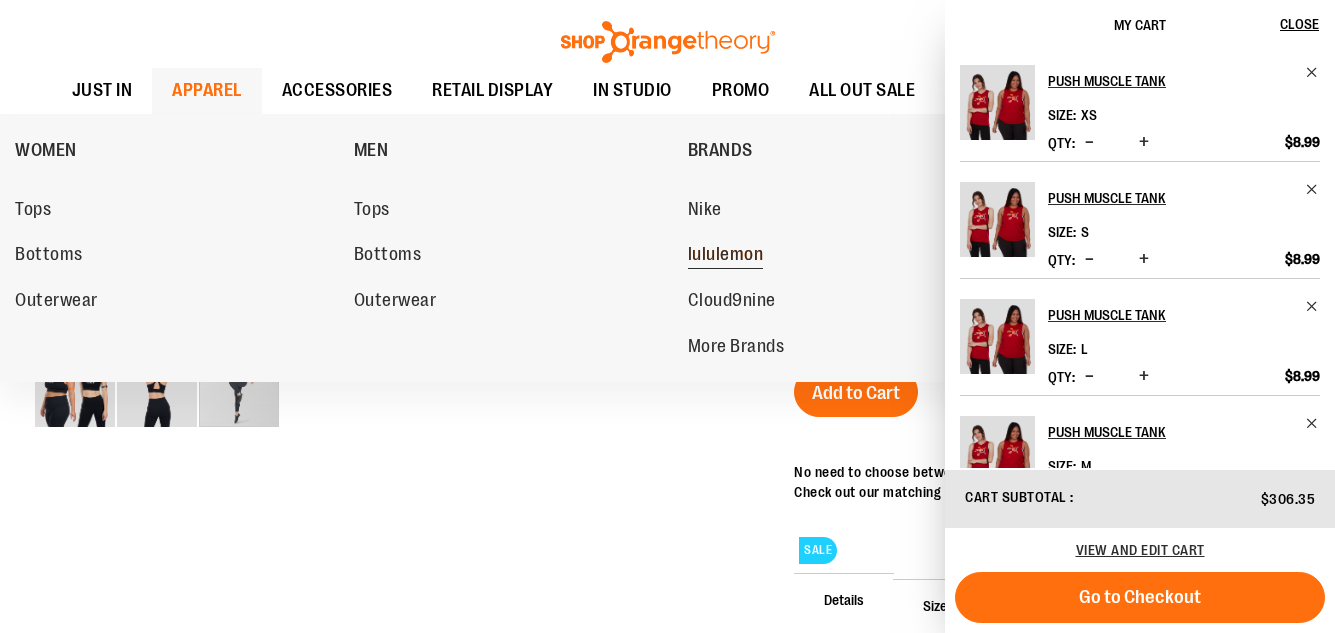 scroll, scrollTop: 599, scrollLeft: 0, axis: vertical 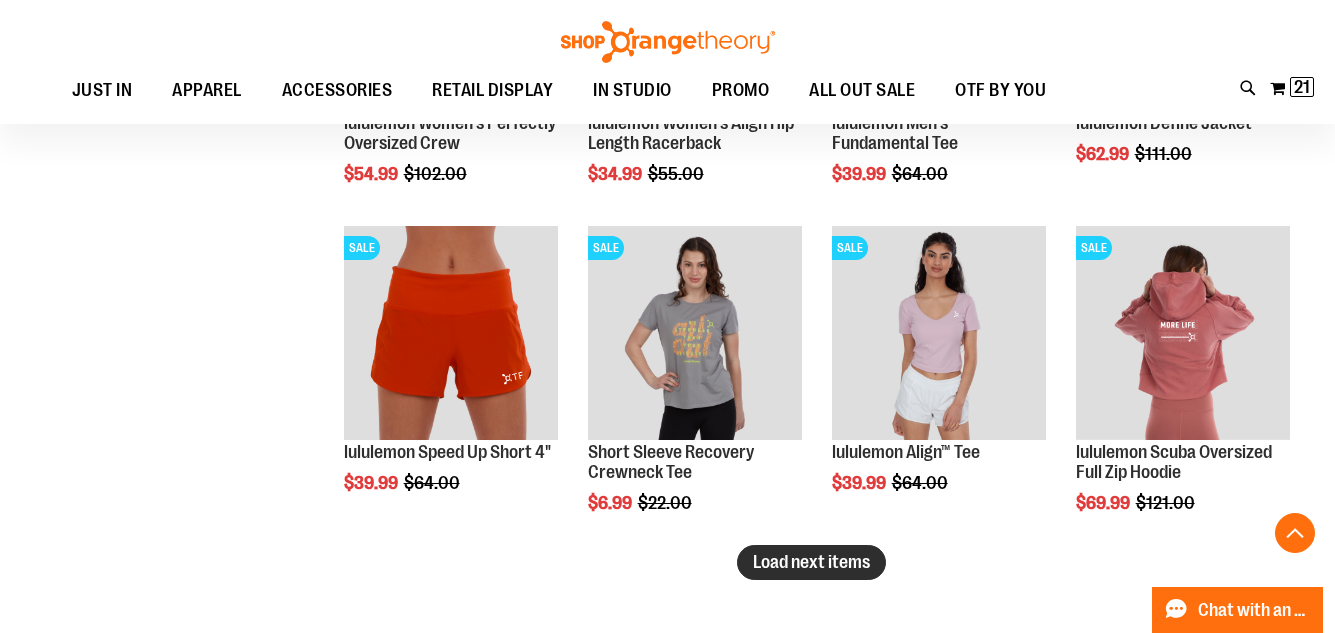type on "**********" 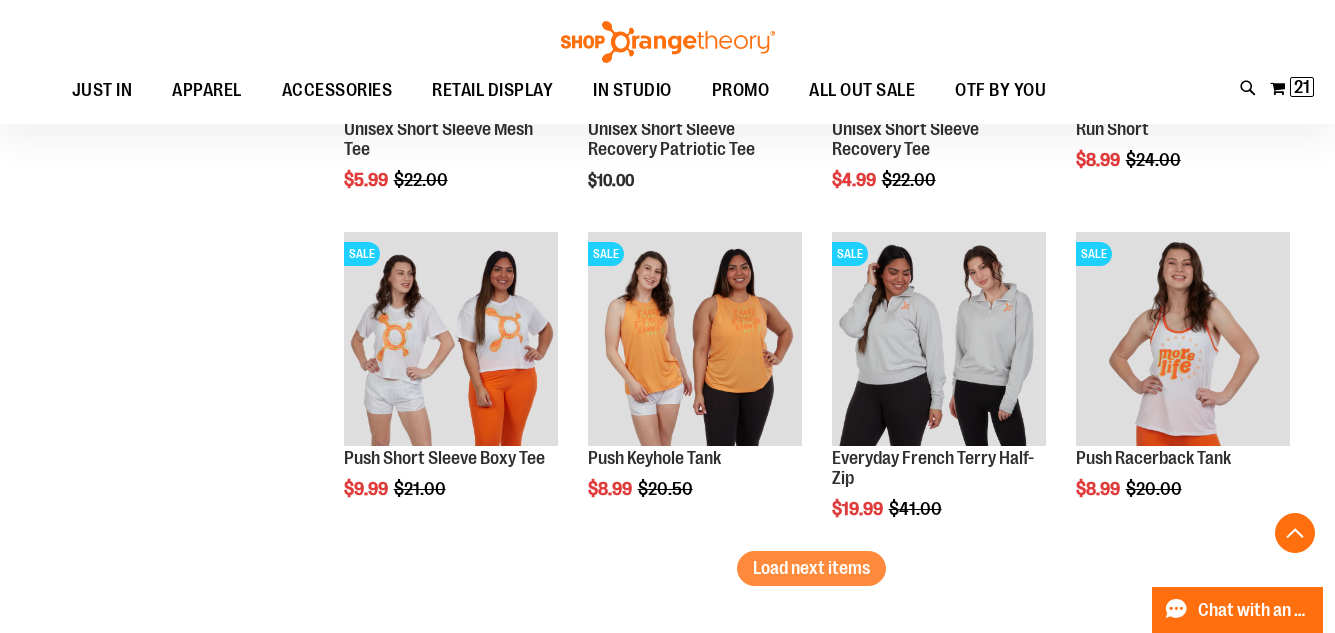 scroll, scrollTop: 3593, scrollLeft: 0, axis: vertical 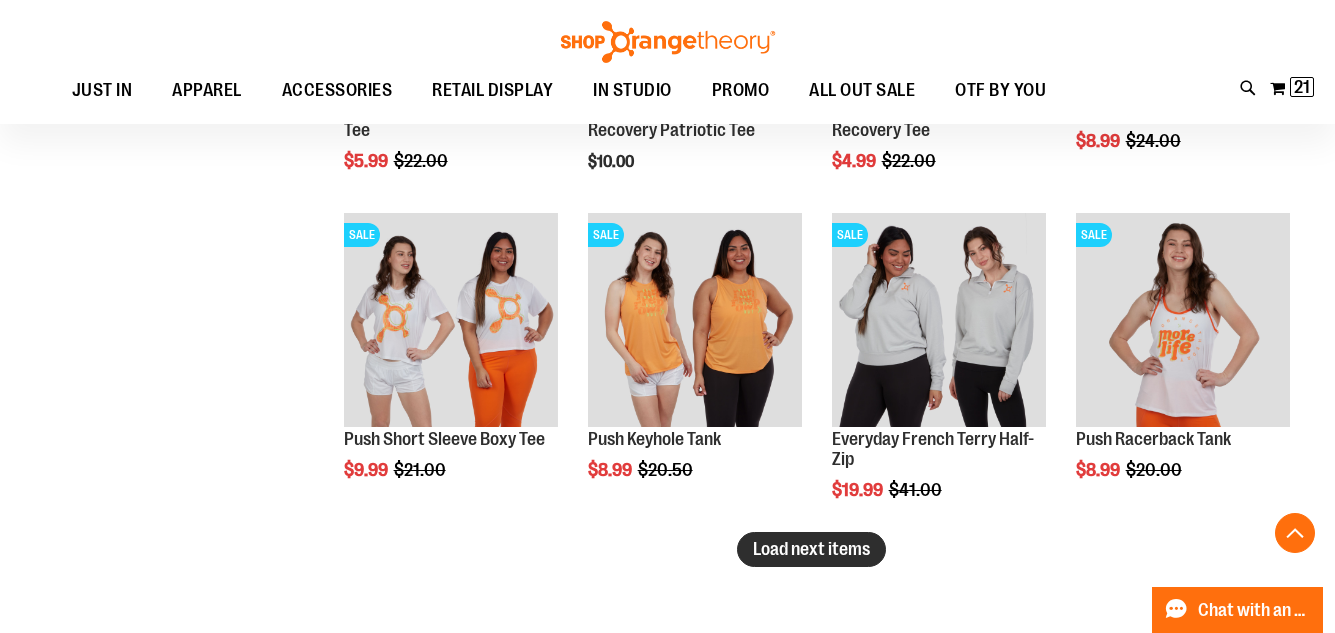click on "Load next items" at bounding box center (811, 549) 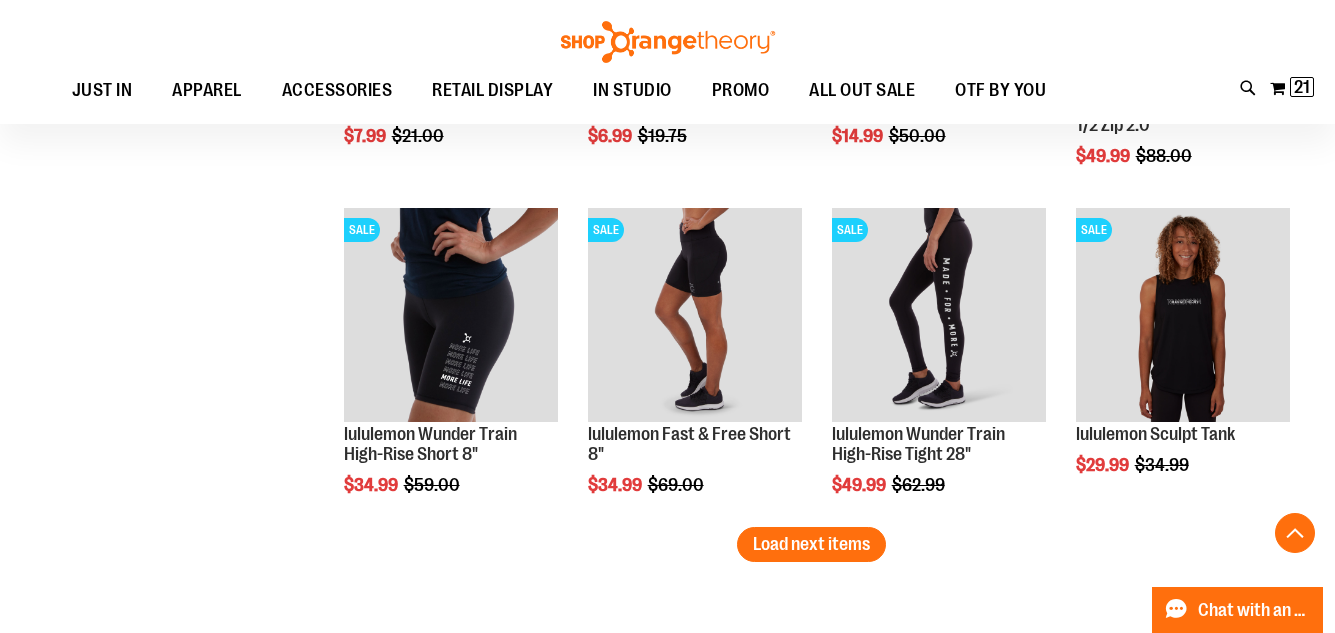 scroll, scrollTop: 4593, scrollLeft: 0, axis: vertical 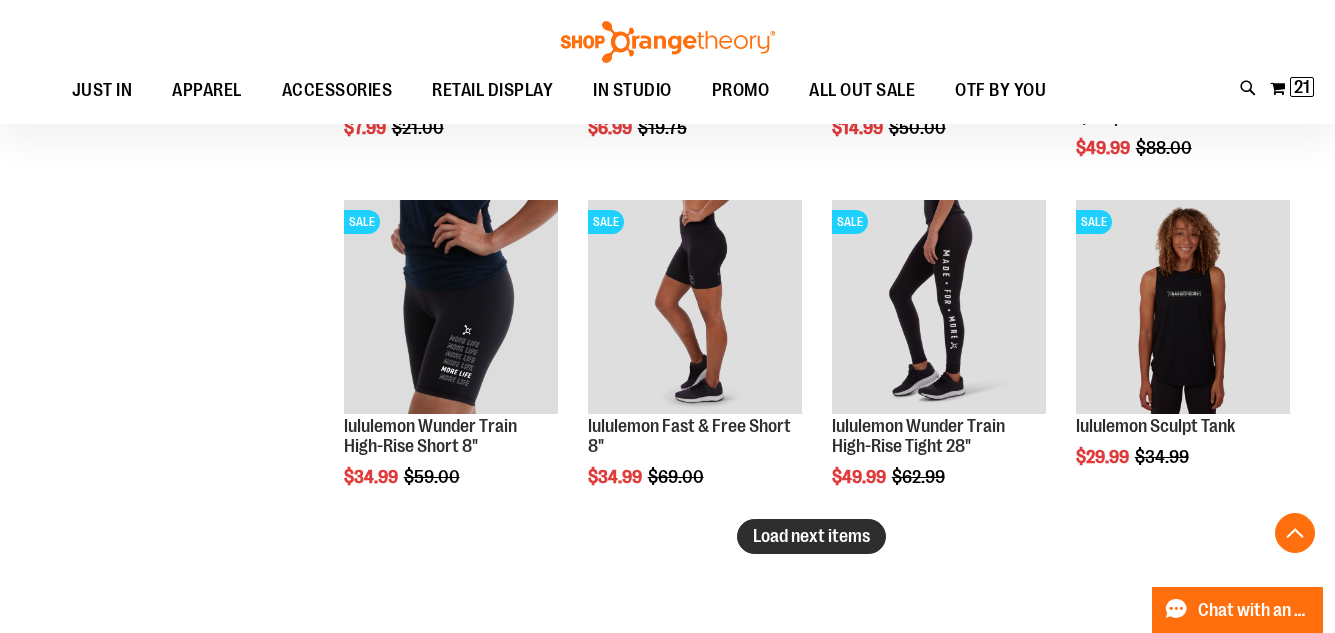 click on "Load next items" at bounding box center (811, 536) 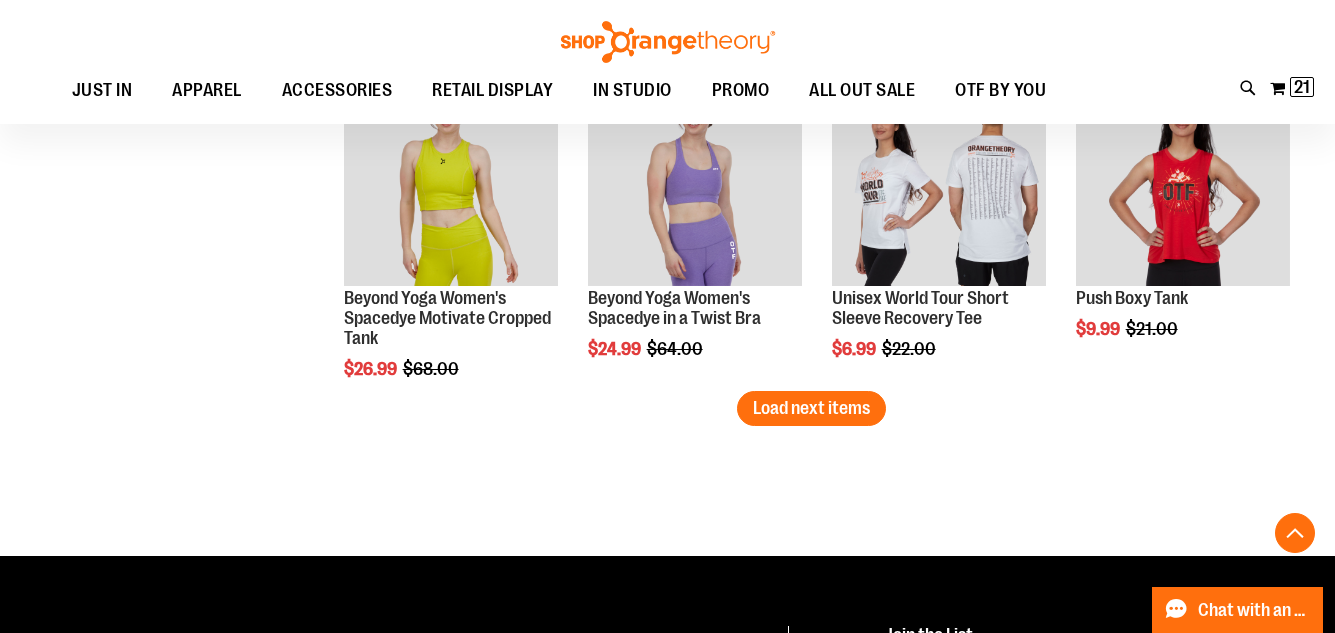 scroll, scrollTop: 5593, scrollLeft: 0, axis: vertical 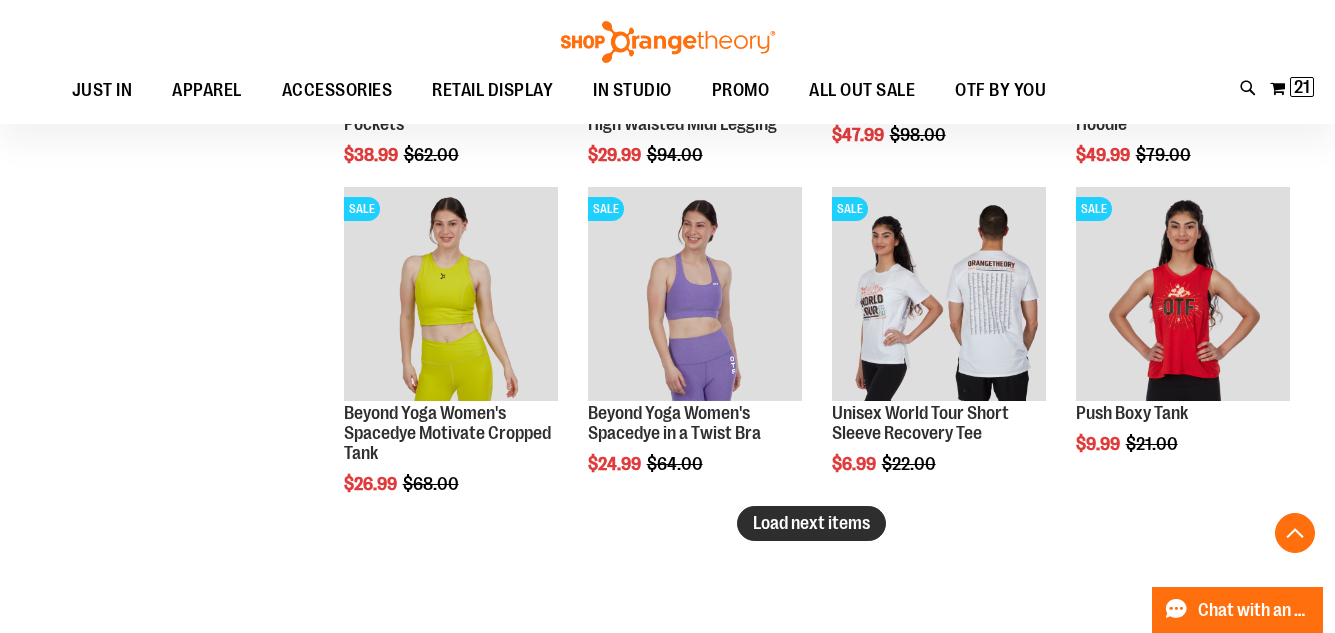 click on "Load next items" at bounding box center (811, 523) 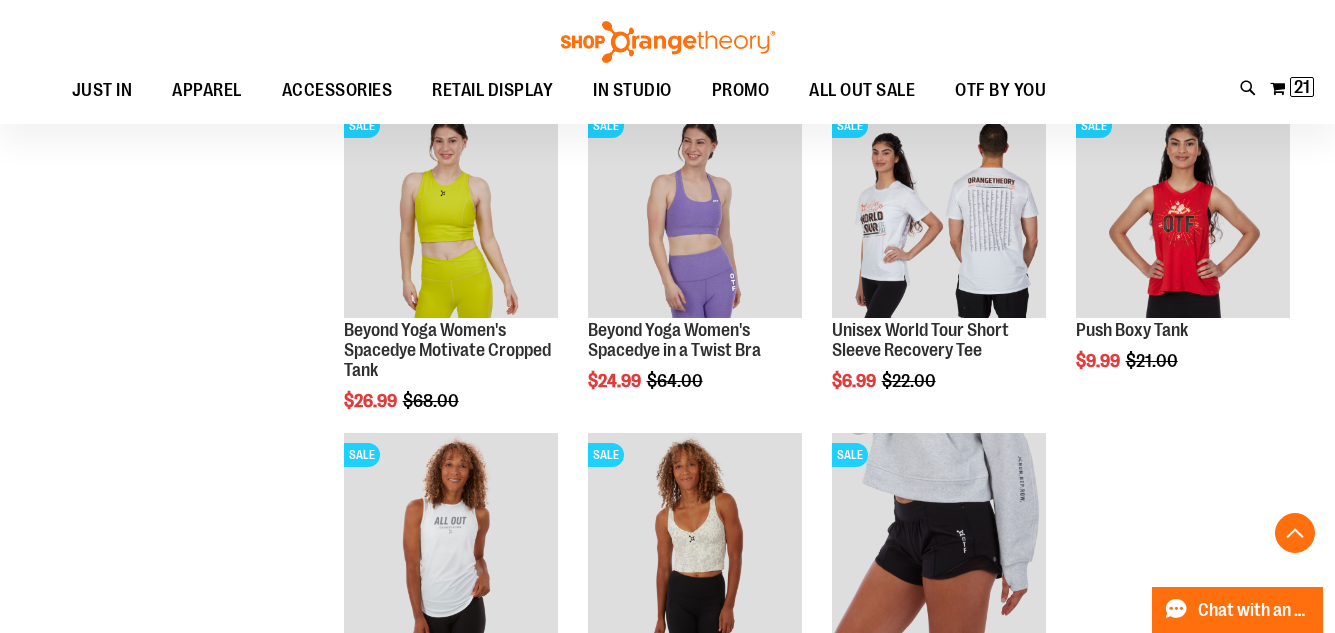 scroll, scrollTop: 5793, scrollLeft: 0, axis: vertical 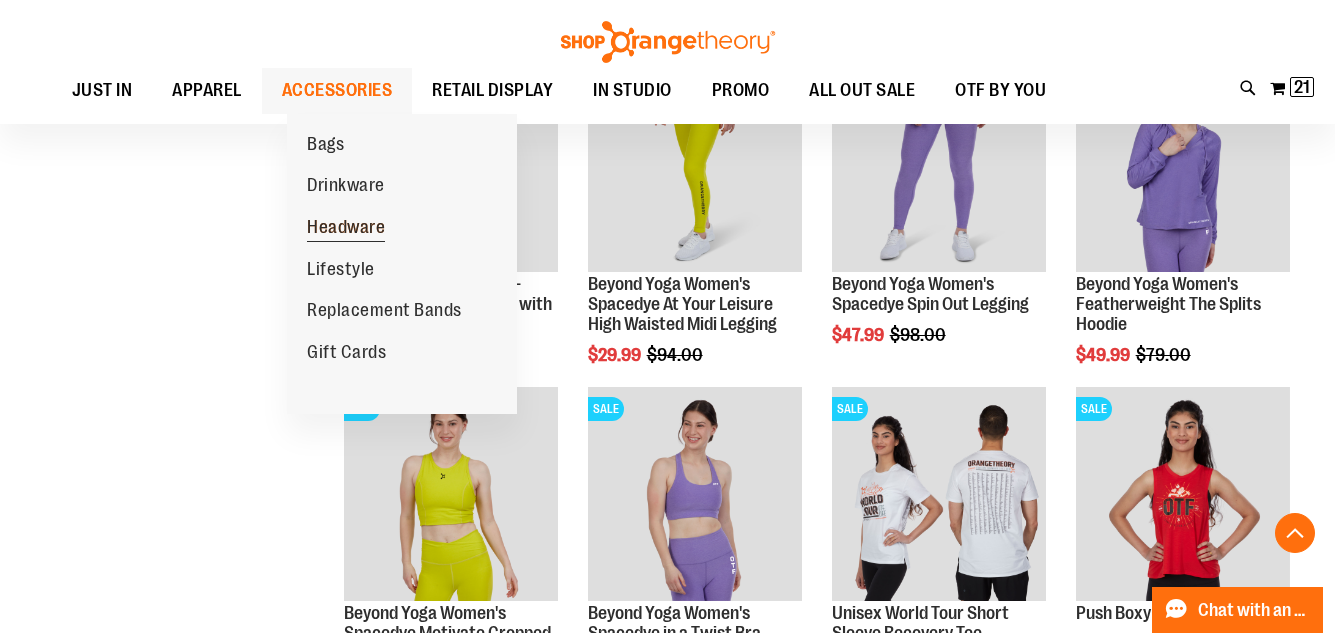 click on "Headware" at bounding box center [346, 229] 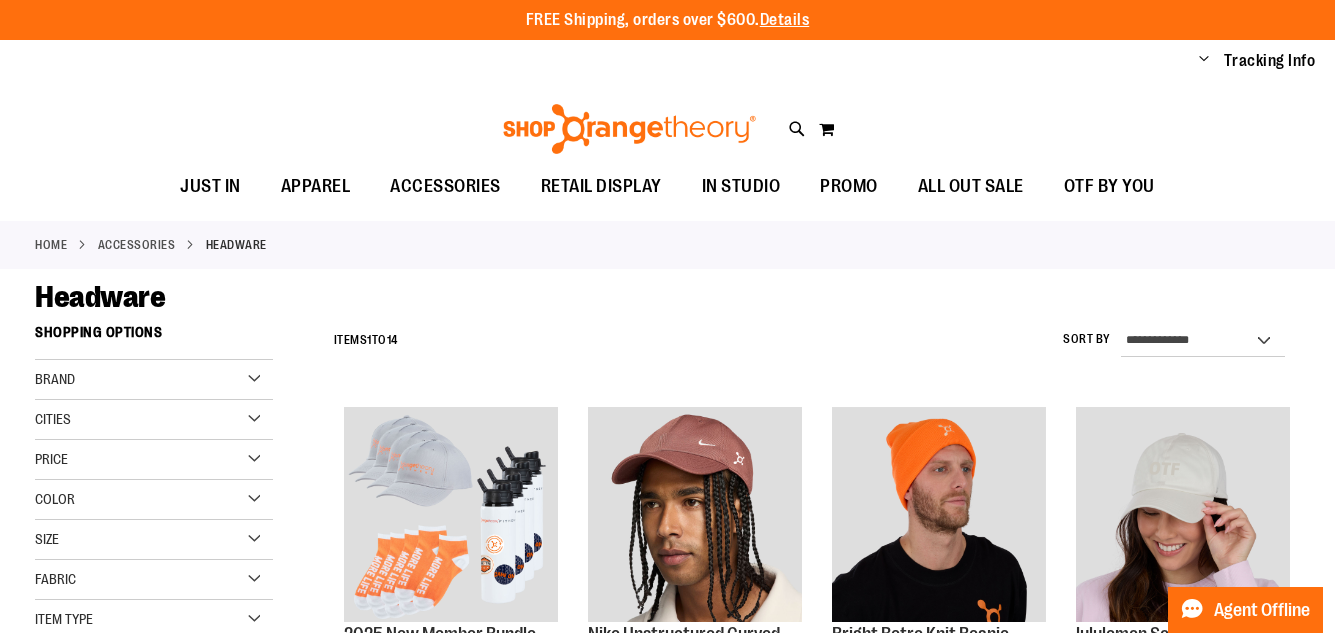 scroll, scrollTop: 0, scrollLeft: 0, axis: both 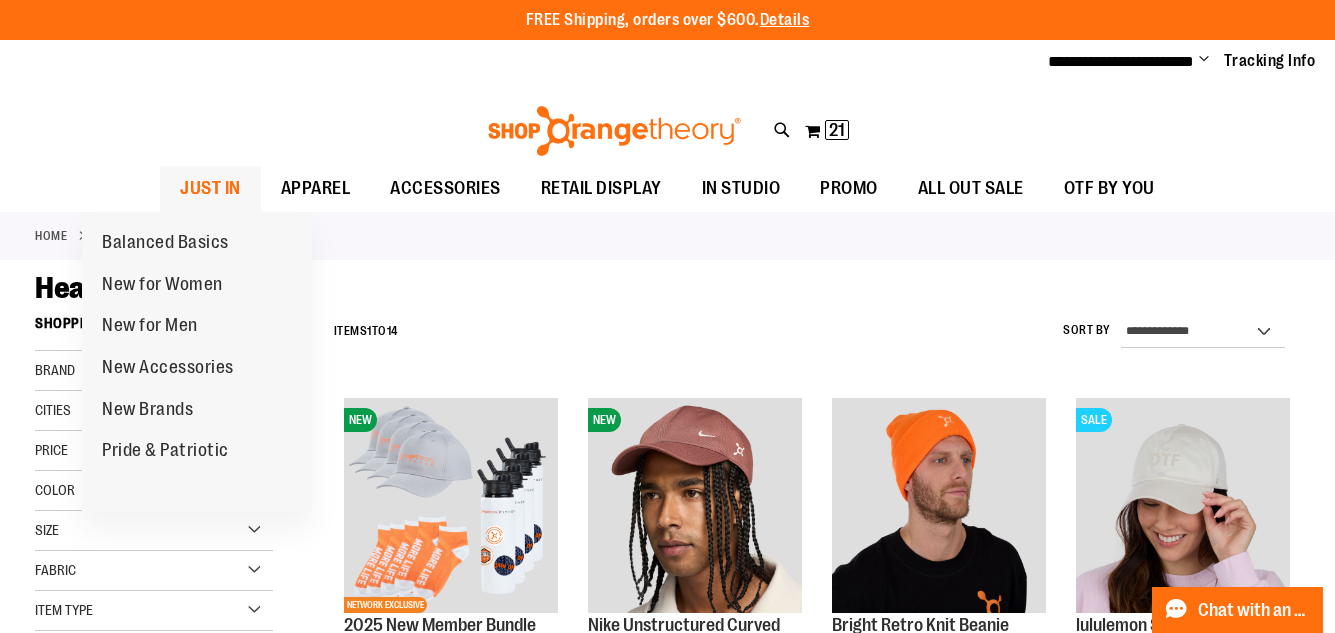 type on "**********" 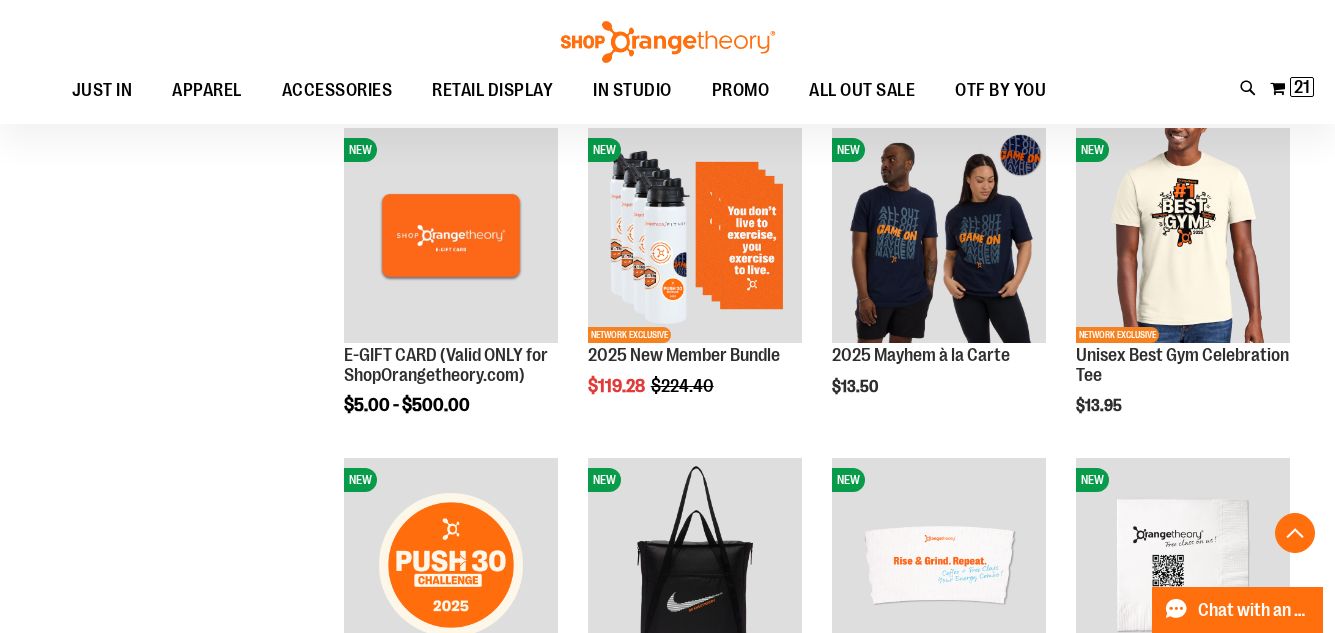 scroll, scrollTop: 599, scrollLeft: 0, axis: vertical 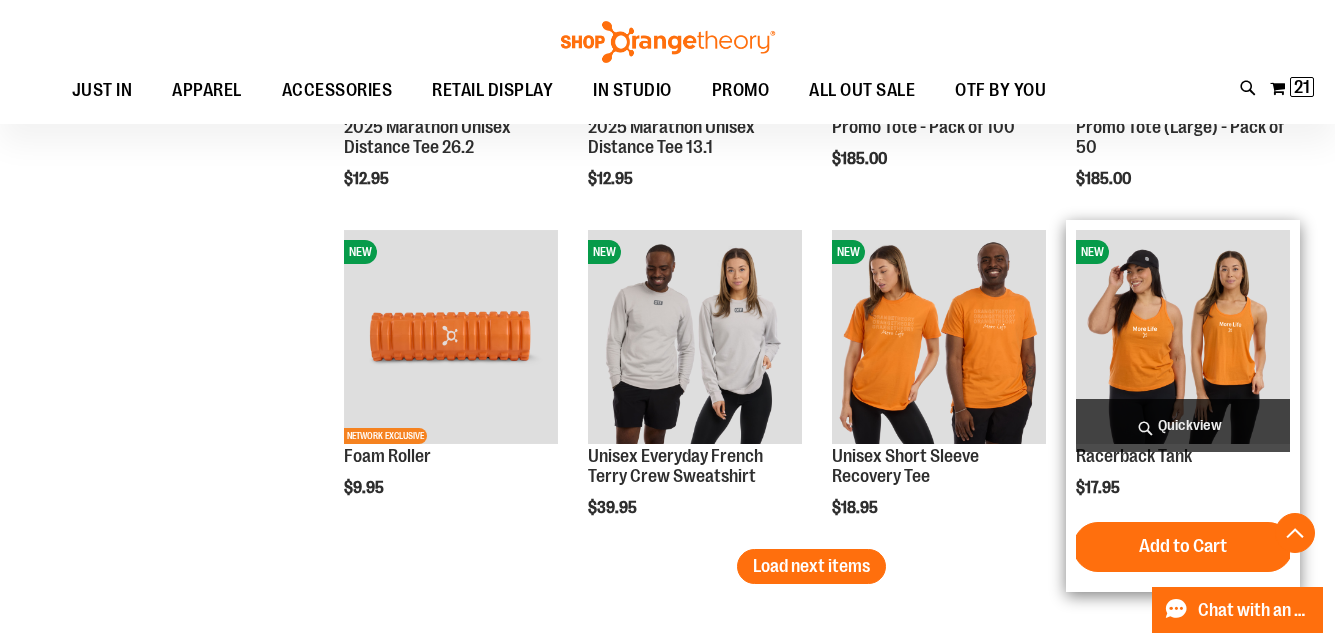 type on "**********" 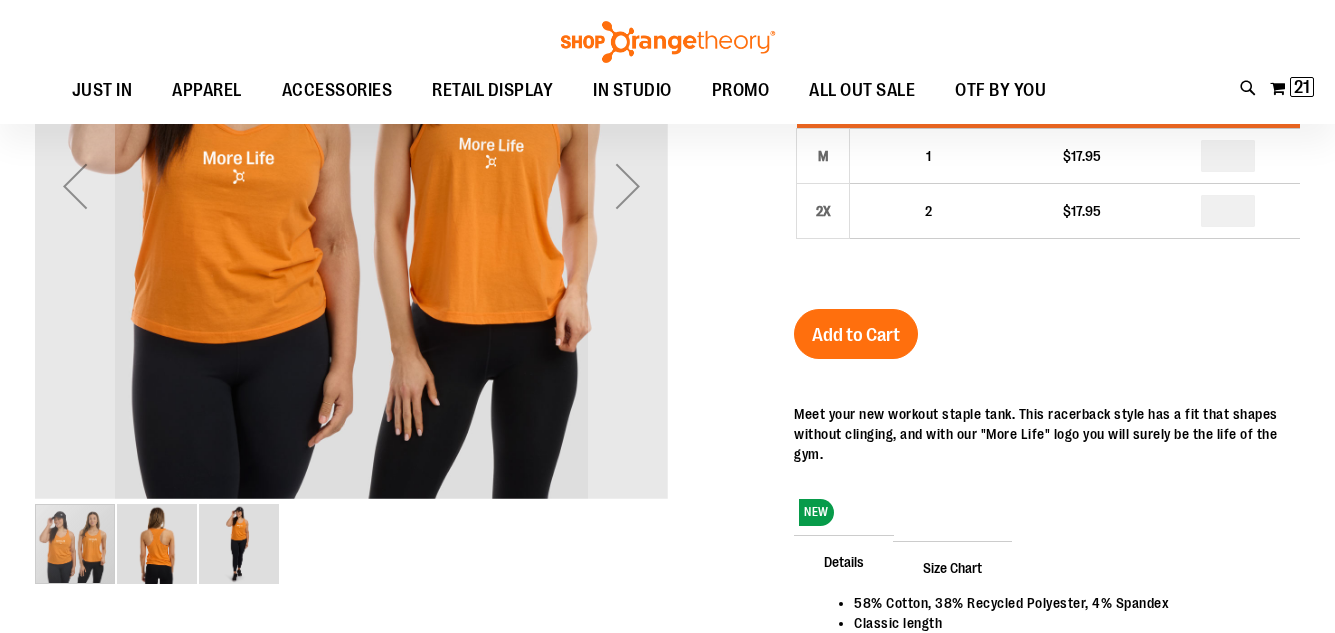 scroll, scrollTop: 0, scrollLeft: 0, axis: both 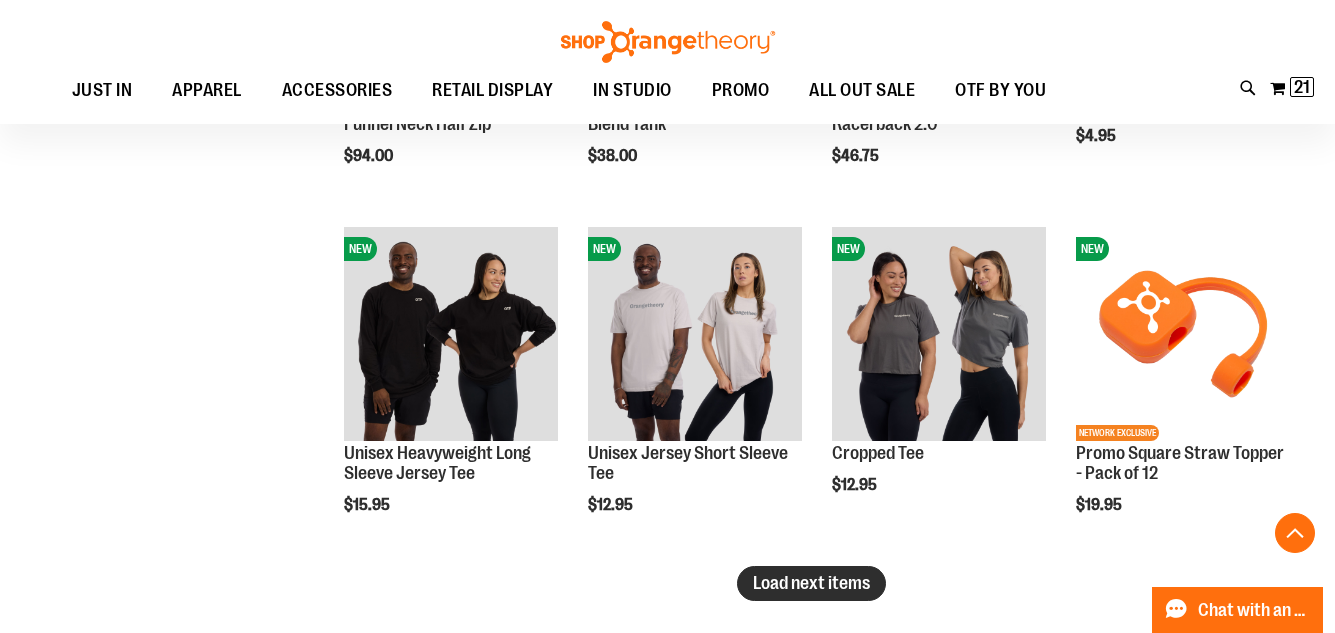 type on "**********" 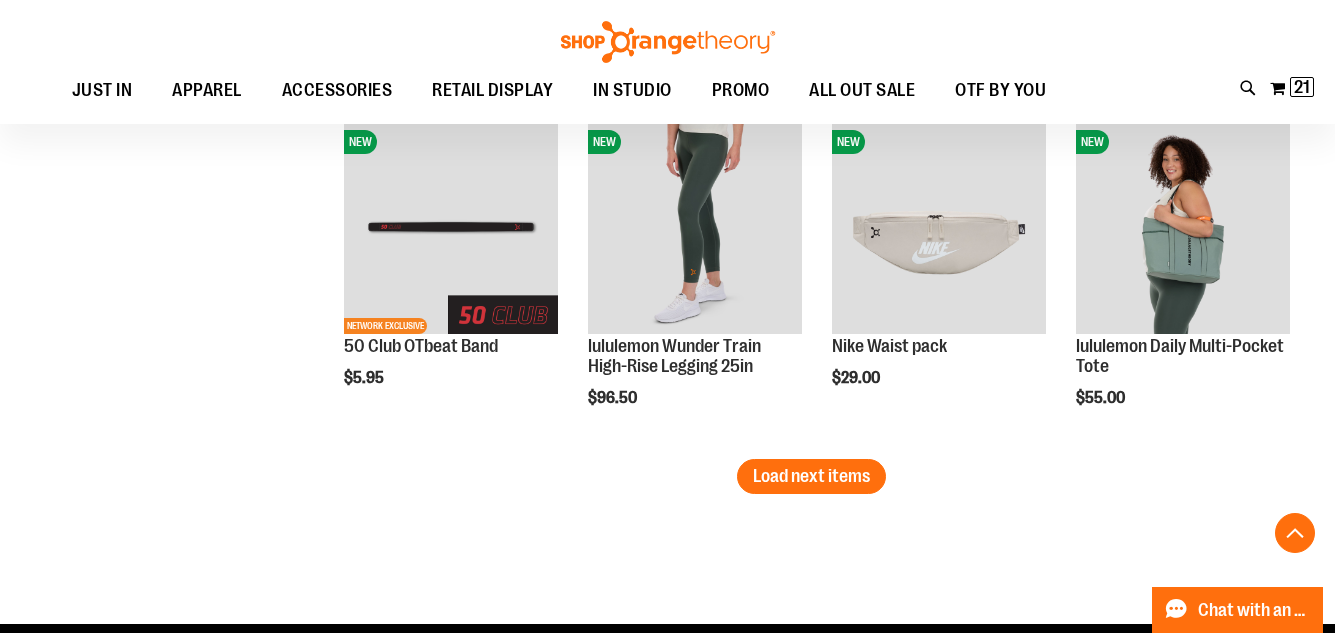 scroll, scrollTop: 4000, scrollLeft: 0, axis: vertical 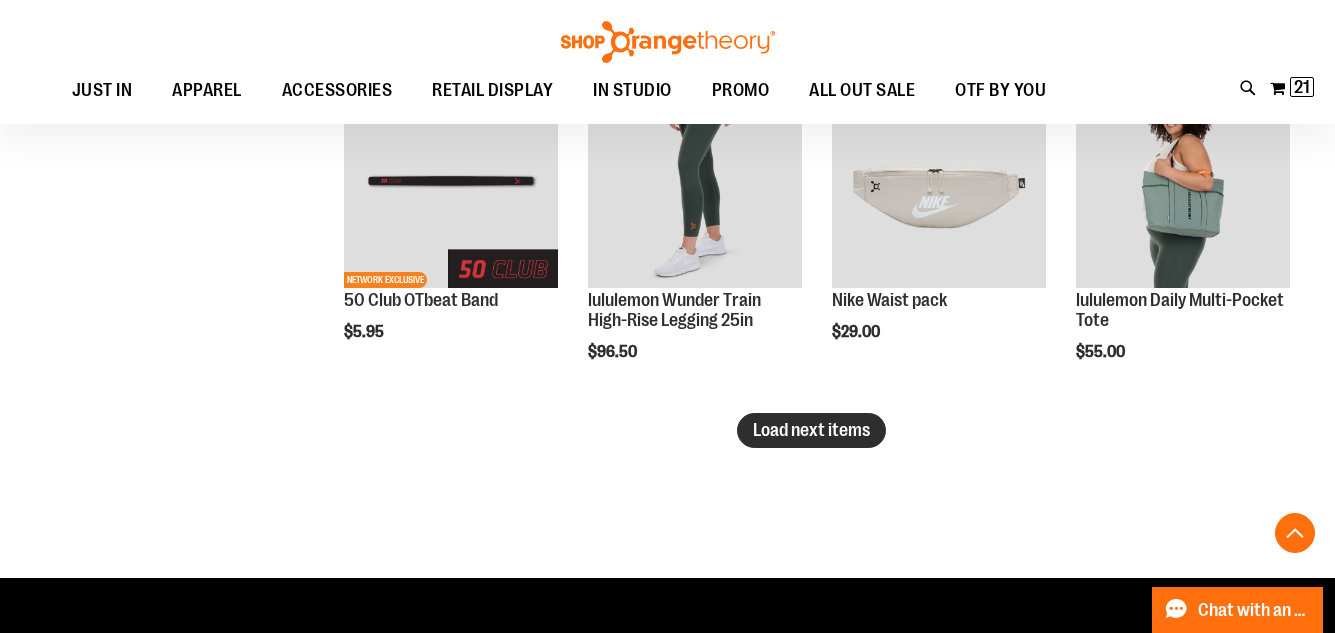 click on "Load next items" at bounding box center [811, 430] 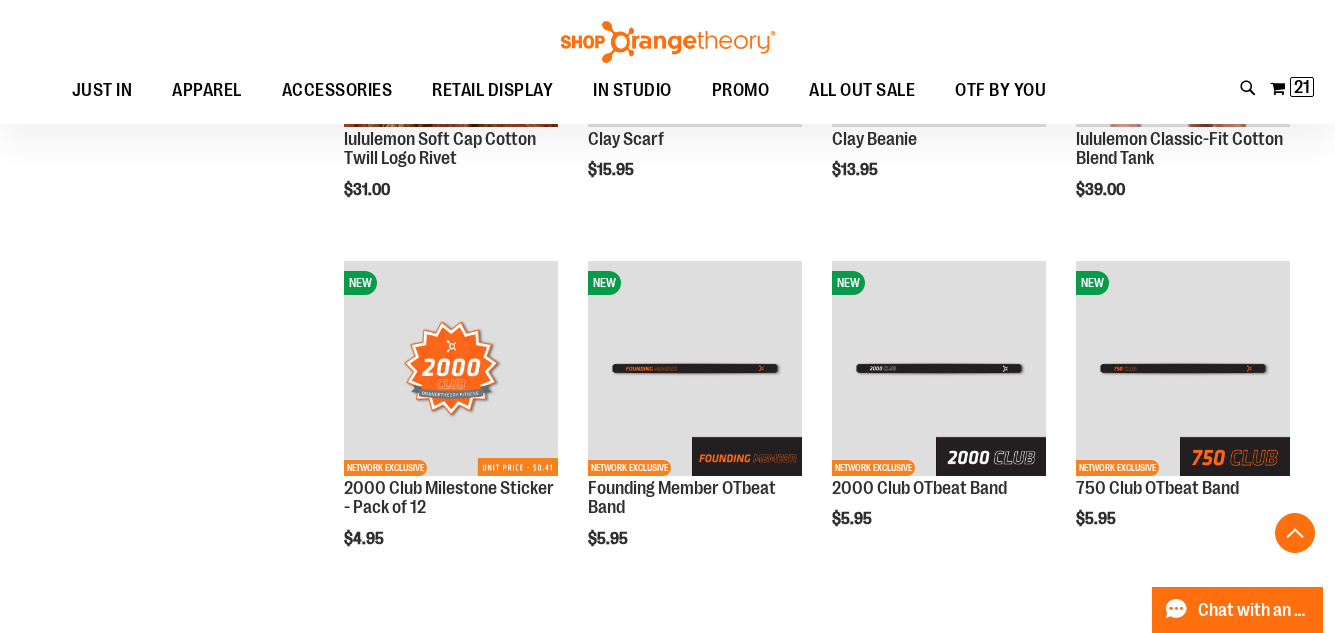 scroll, scrollTop: 4900, scrollLeft: 0, axis: vertical 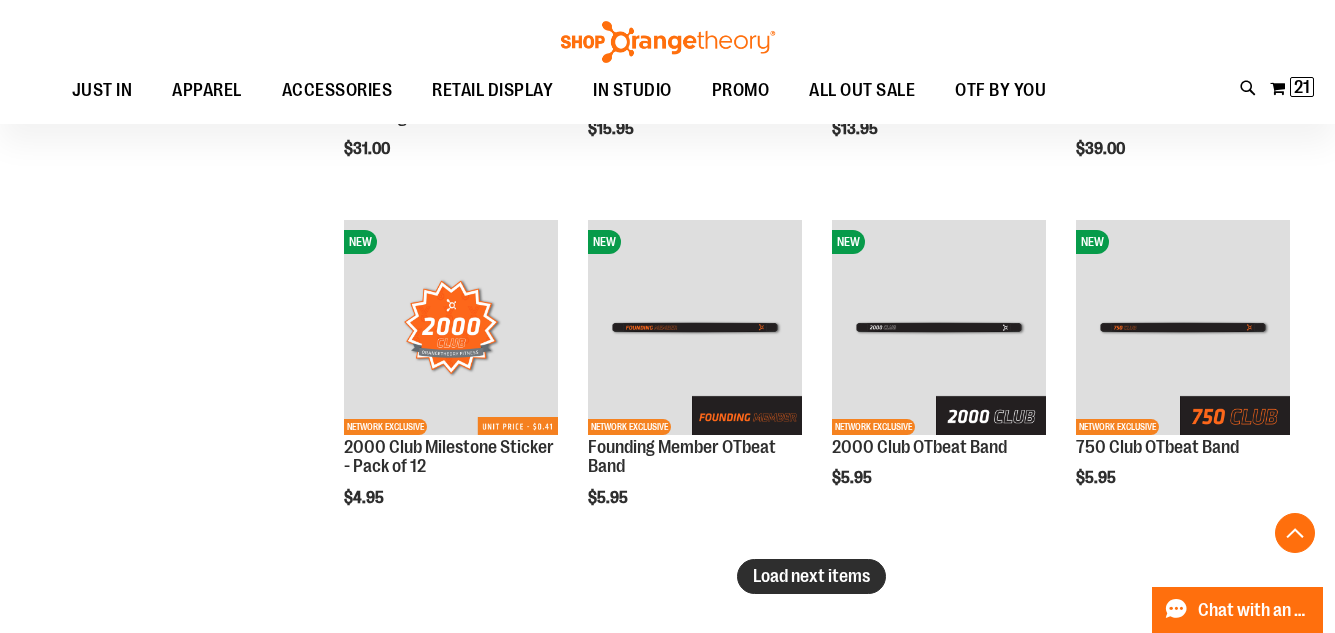click on "Load next items" at bounding box center (811, 576) 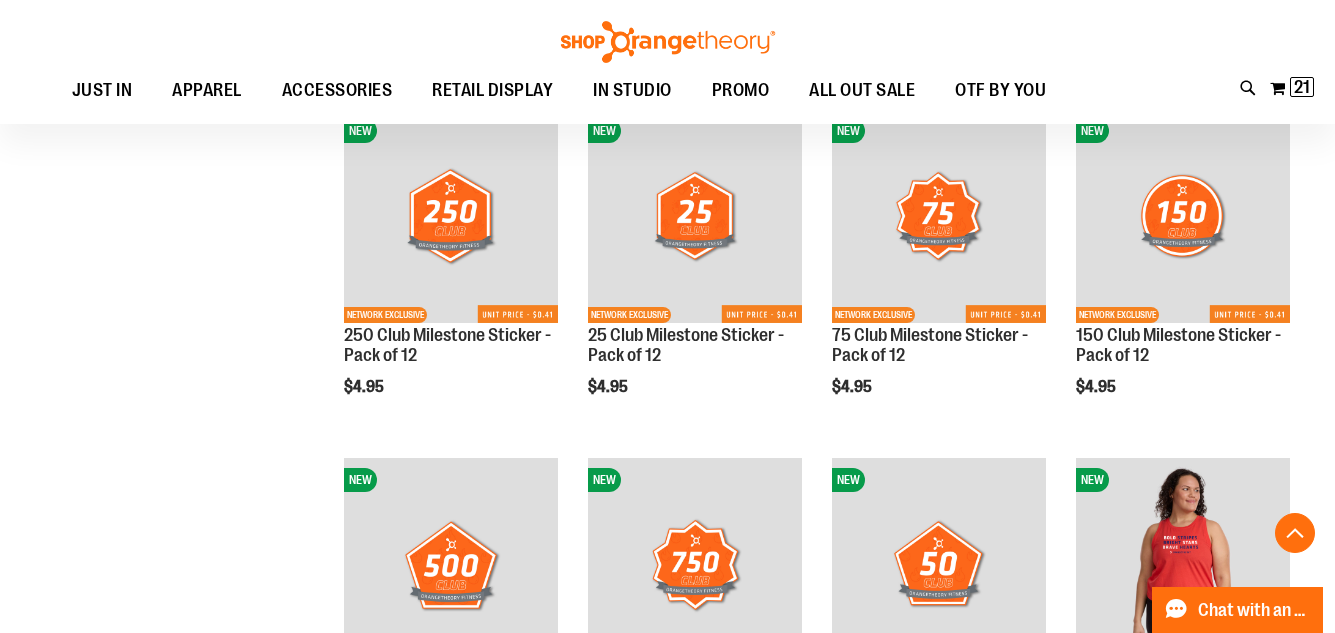 scroll, scrollTop: 5600, scrollLeft: 0, axis: vertical 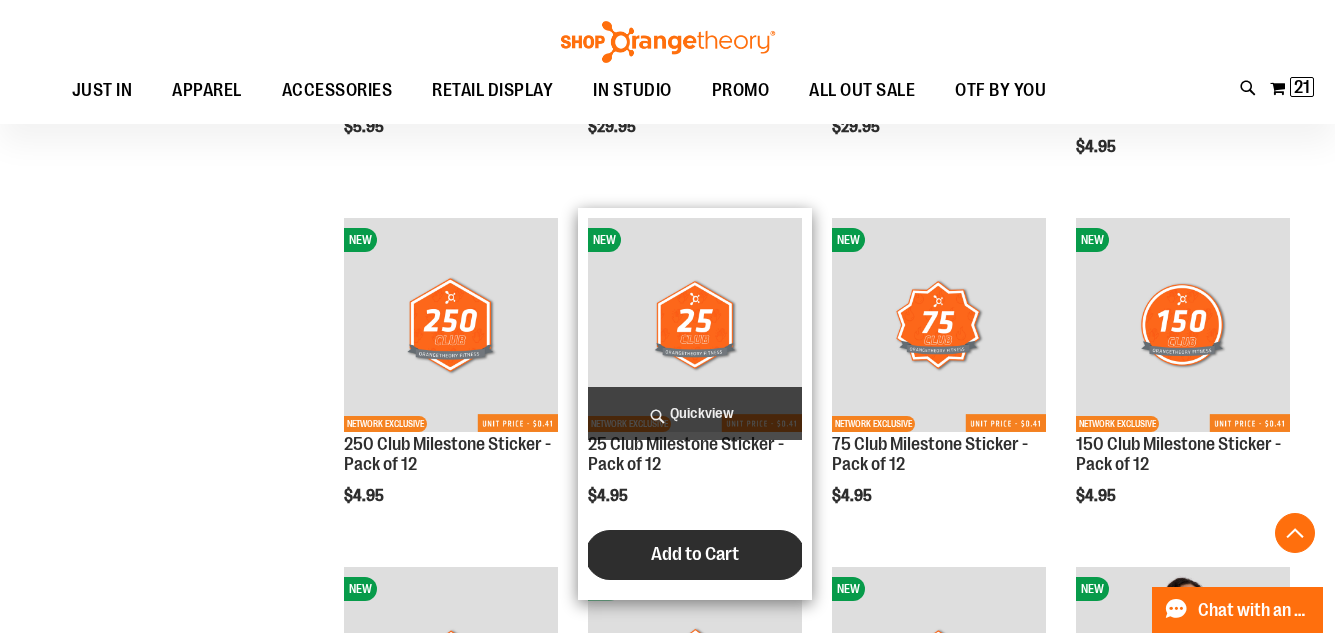 click on "Add to Cart" at bounding box center [695, 554] 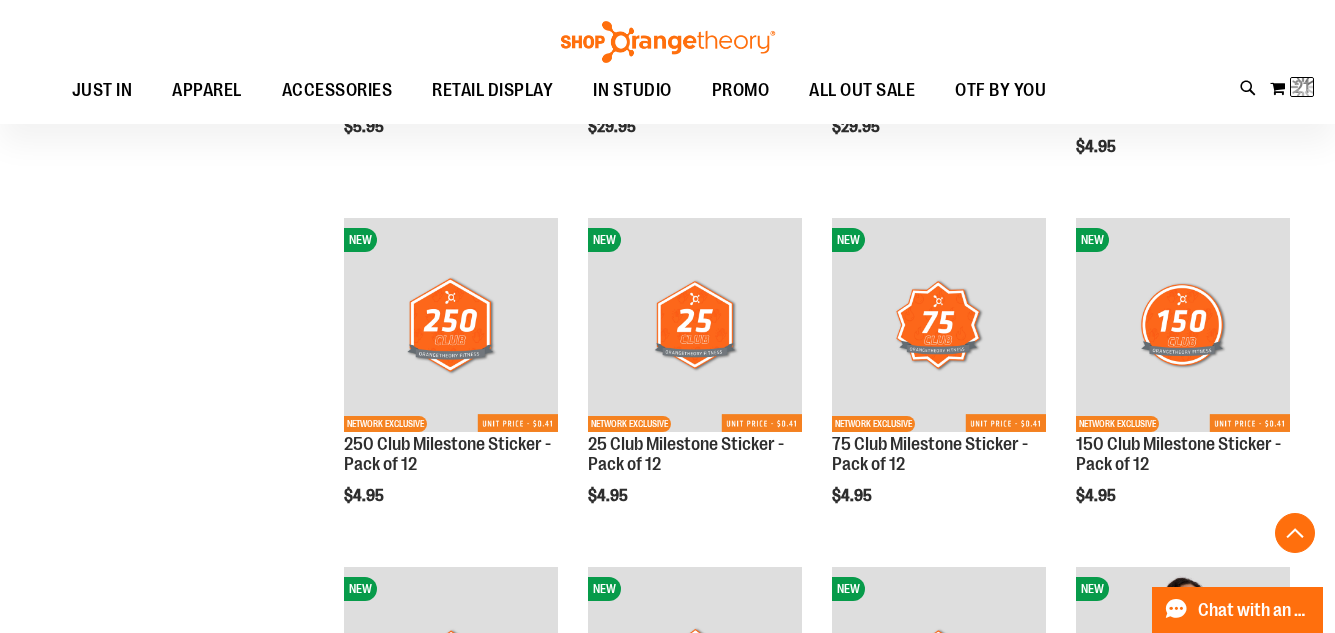 scroll, scrollTop: 5300, scrollLeft: 0, axis: vertical 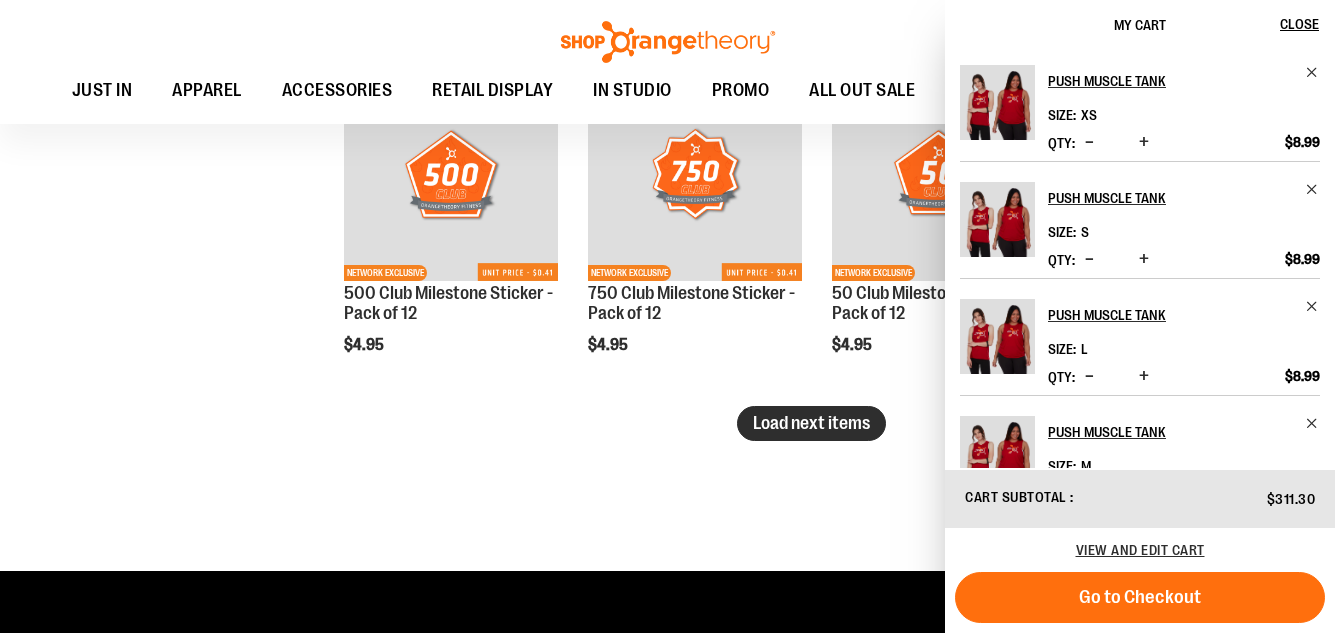 click on "Load next items" at bounding box center [811, 423] 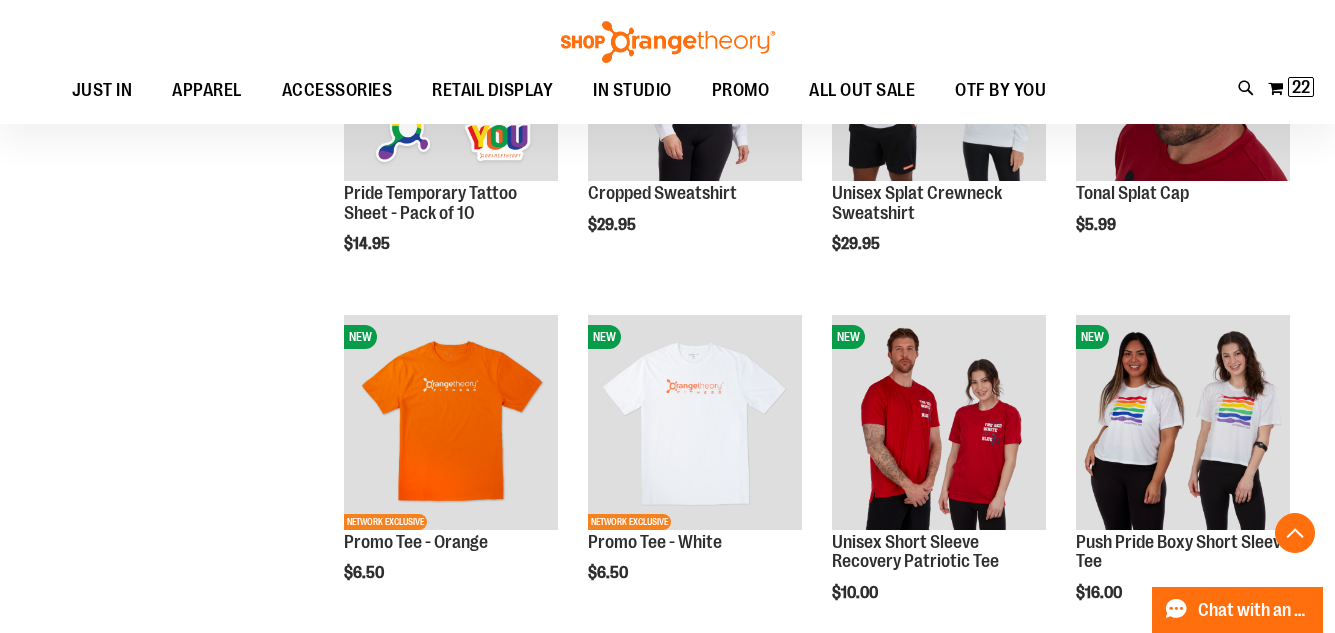 scroll, scrollTop: 6500, scrollLeft: 0, axis: vertical 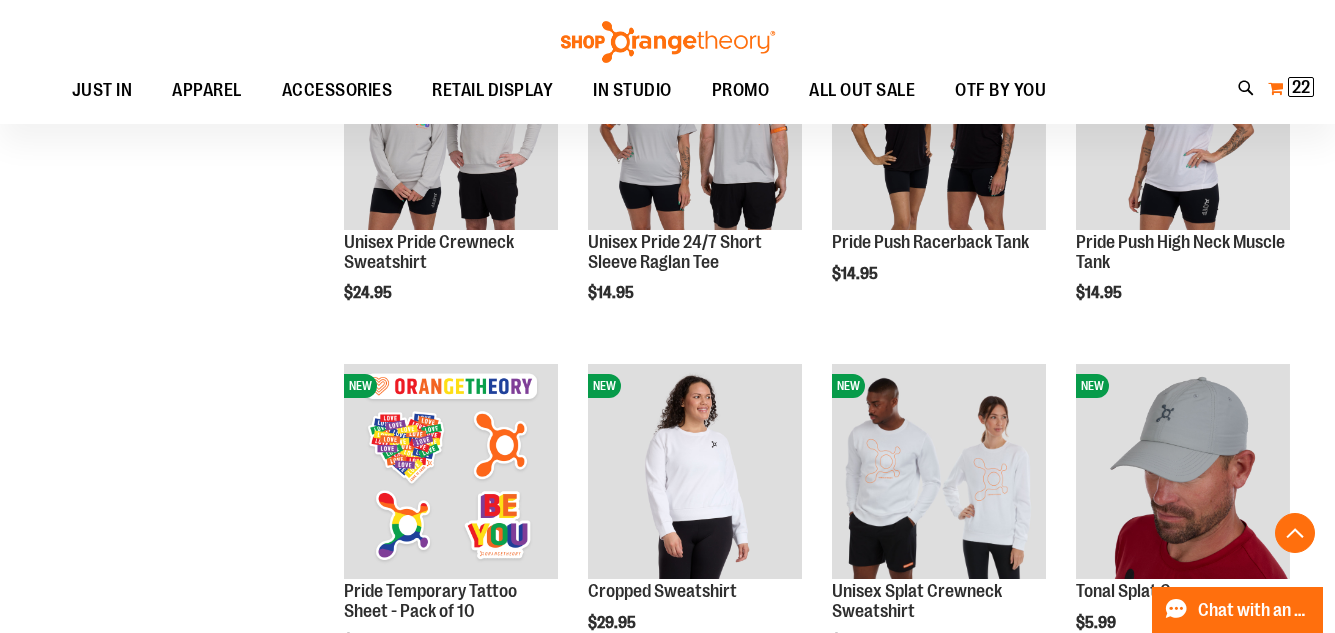 click on "22" at bounding box center (1301, 87) 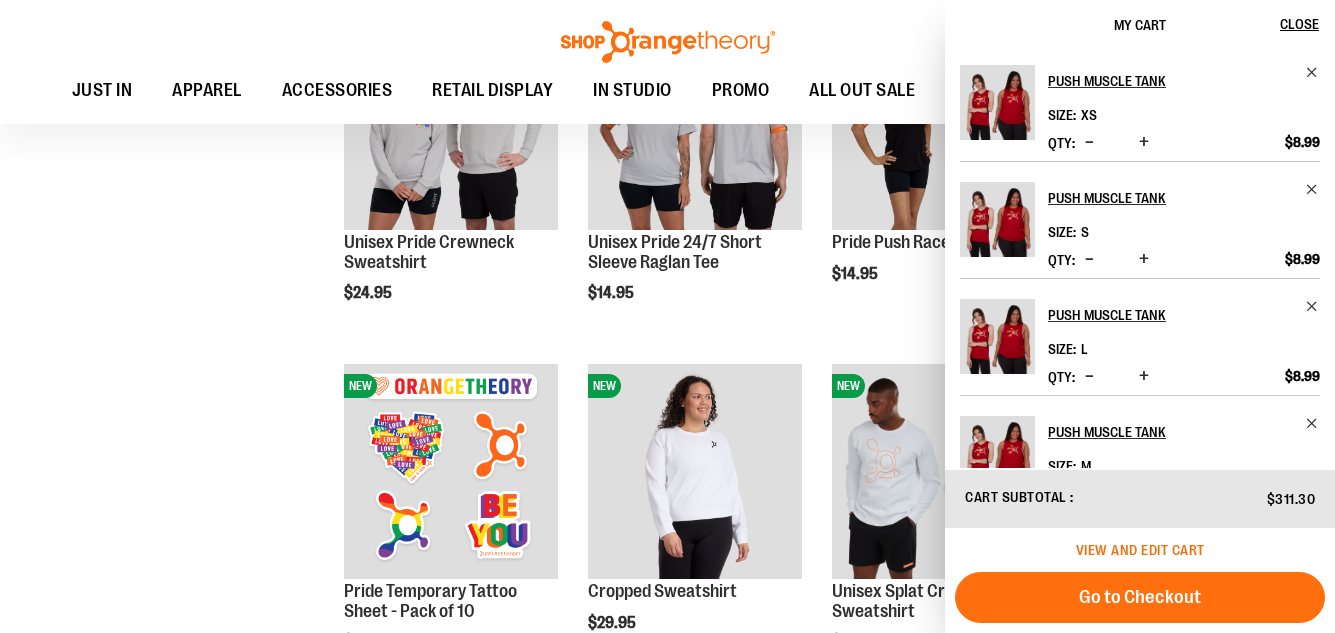 click on "View and edit cart" at bounding box center (1140, 550) 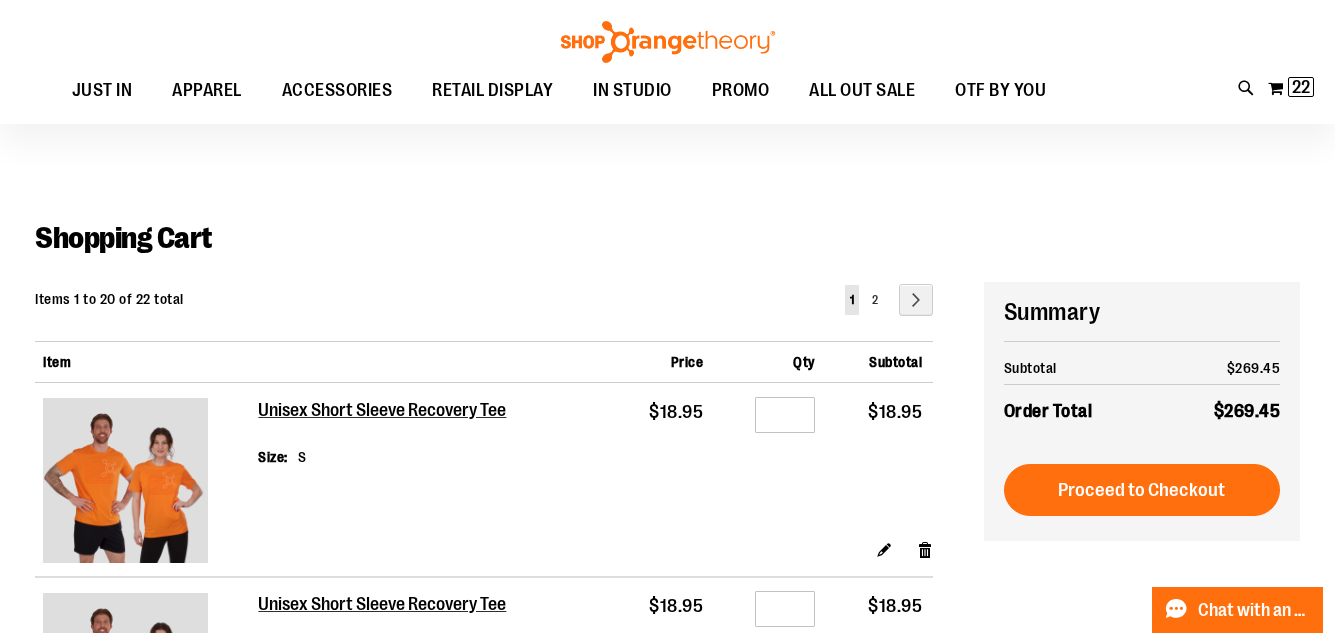 scroll, scrollTop: 99, scrollLeft: 0, axis: vertical 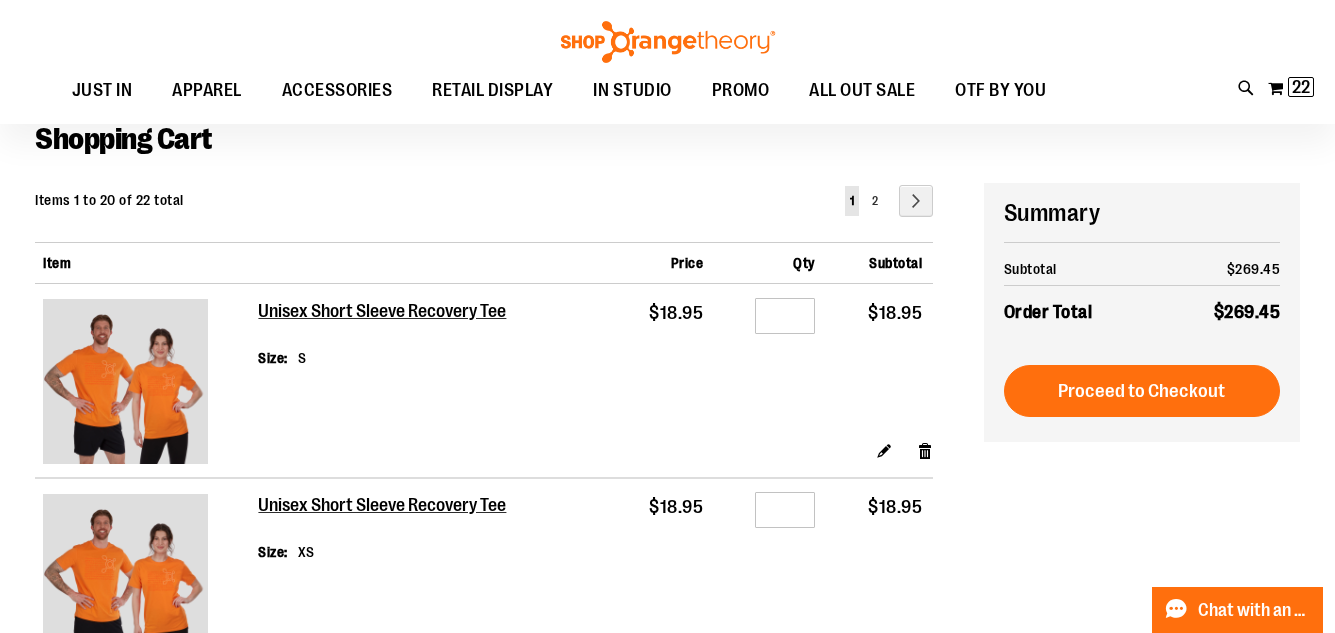 type on "**********" 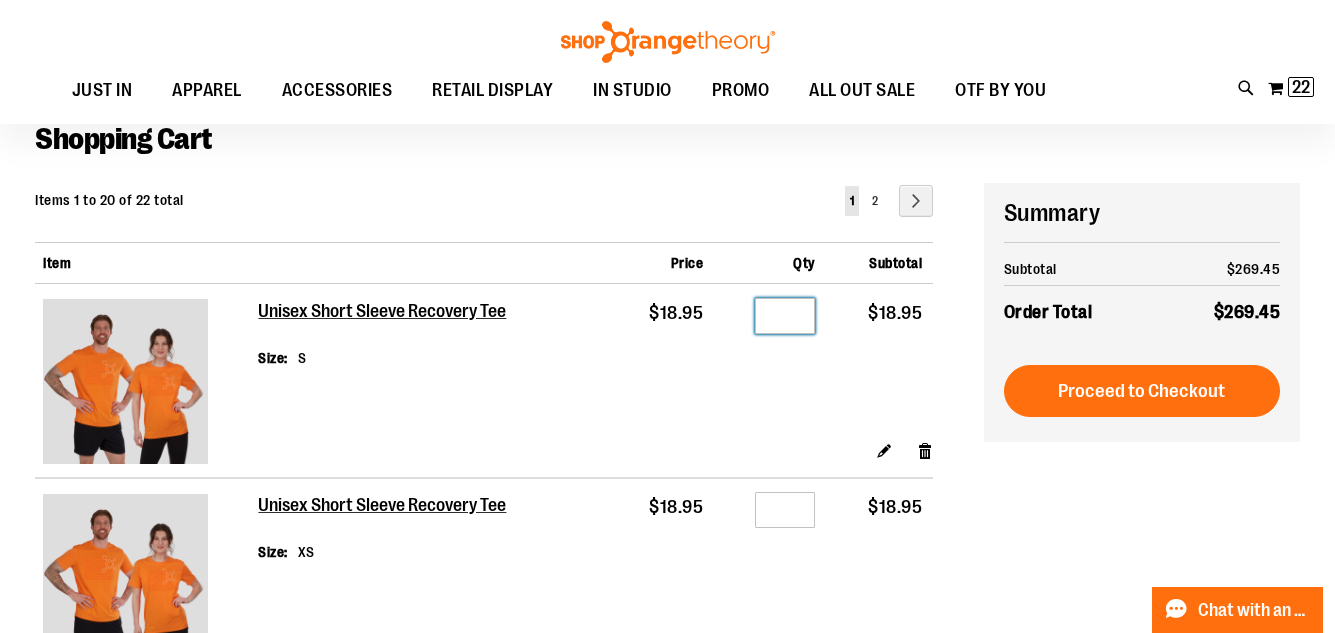 click on "*" at bounding box center [785, 316] 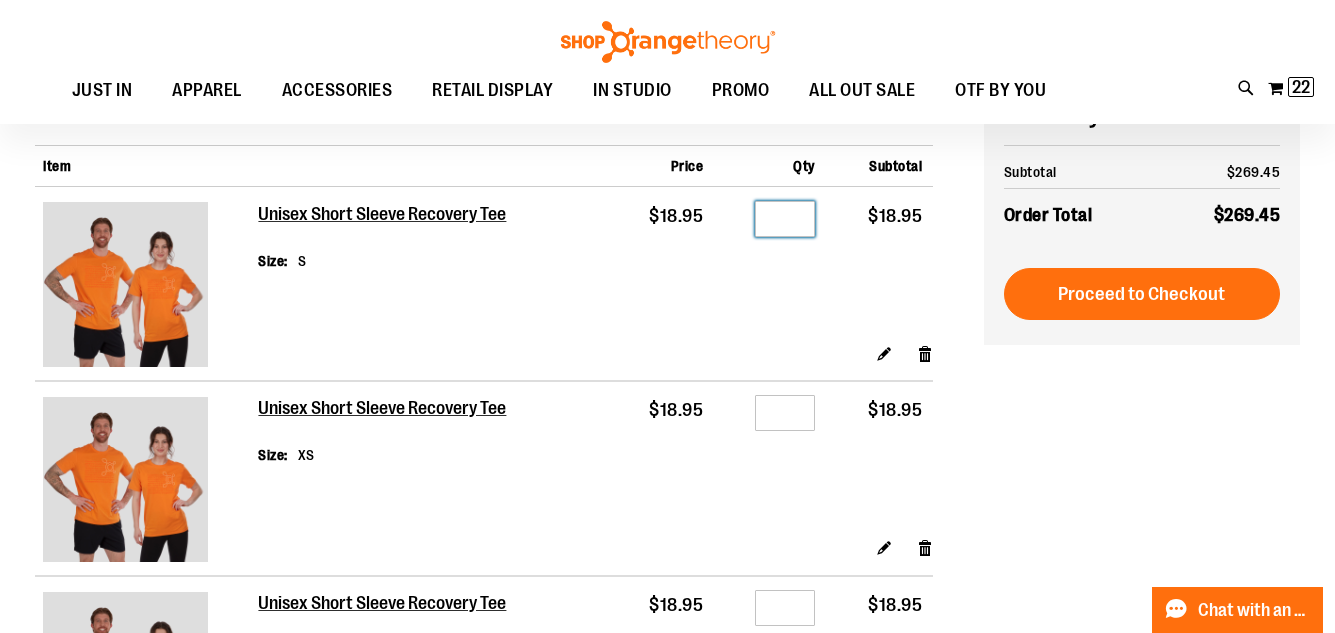 scroll, scrollTop: 99, scrollLeft: 0, axis: vertical 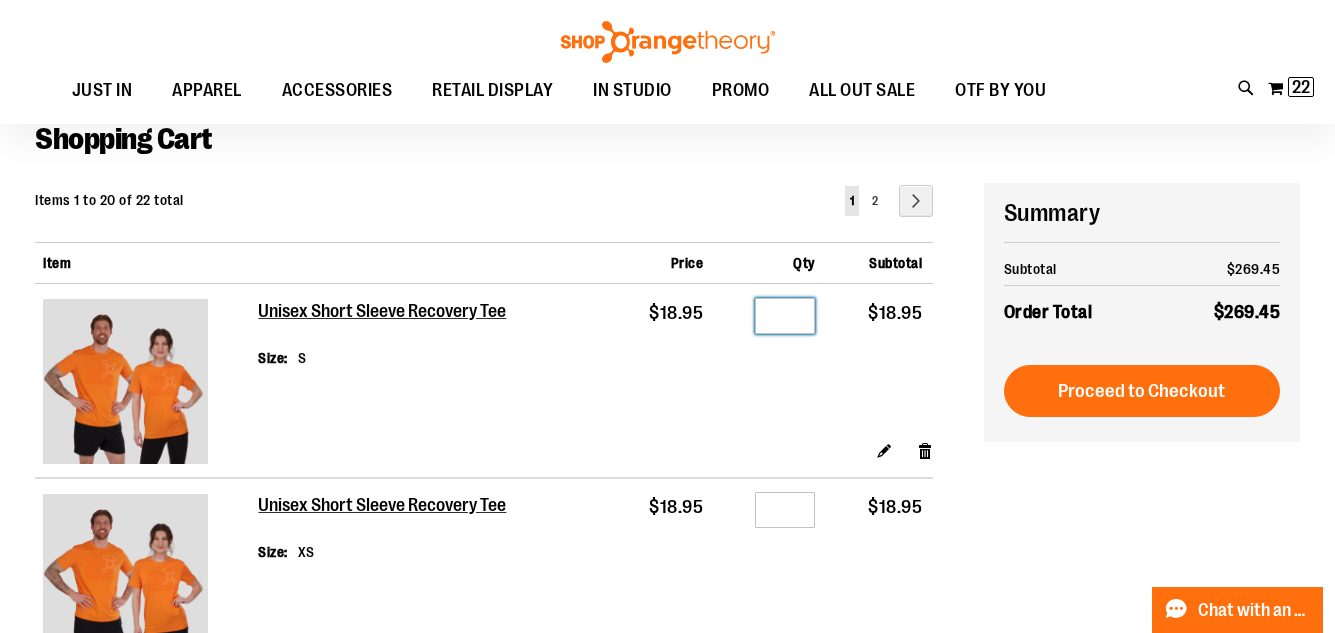 type on "*" 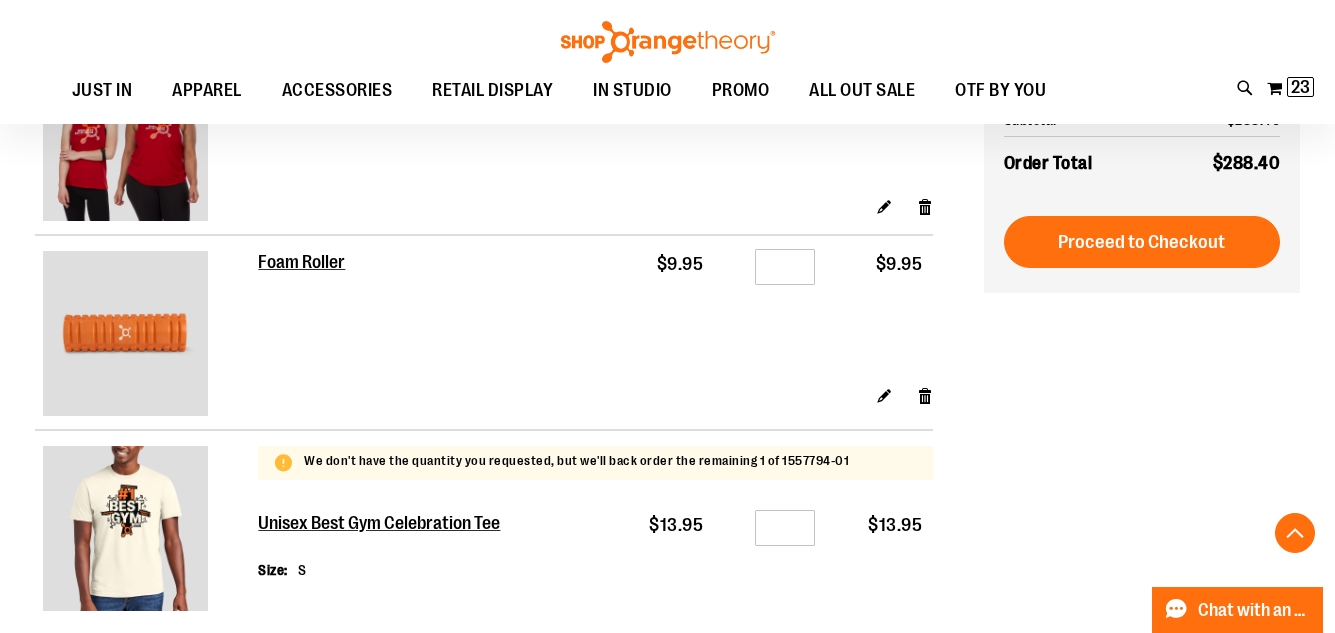 scroll, scrollTop: 2099, scrollLeft: 0, axis: vertical 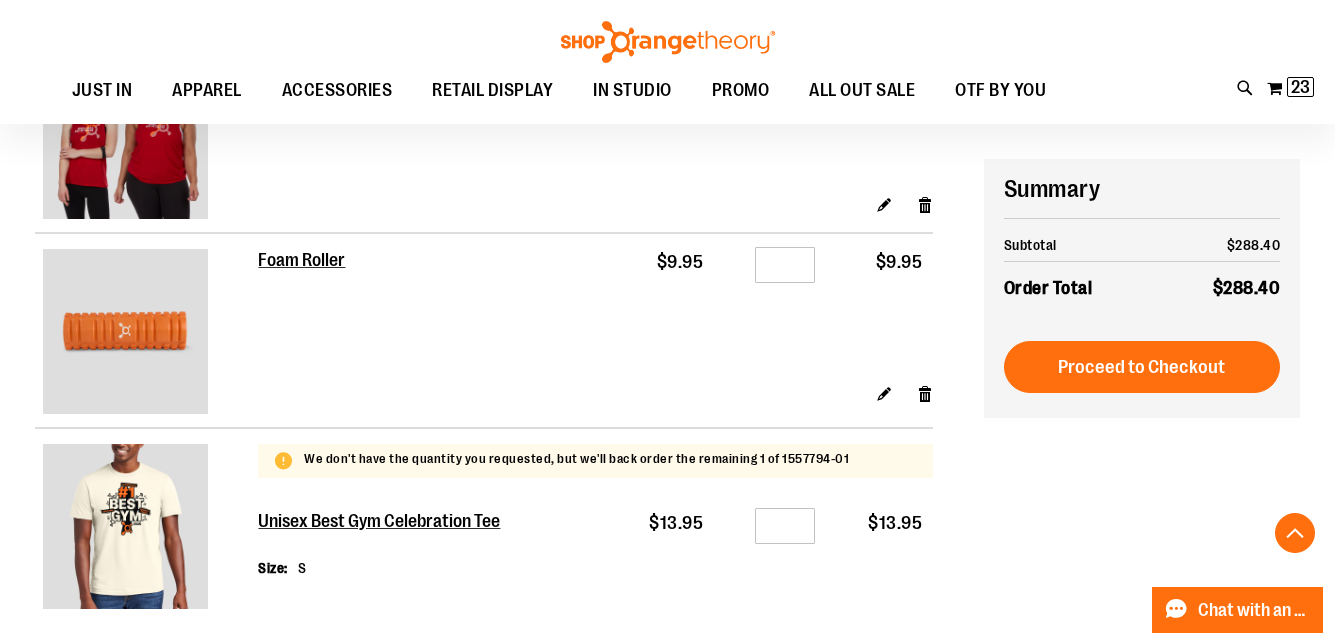 type on "**********" 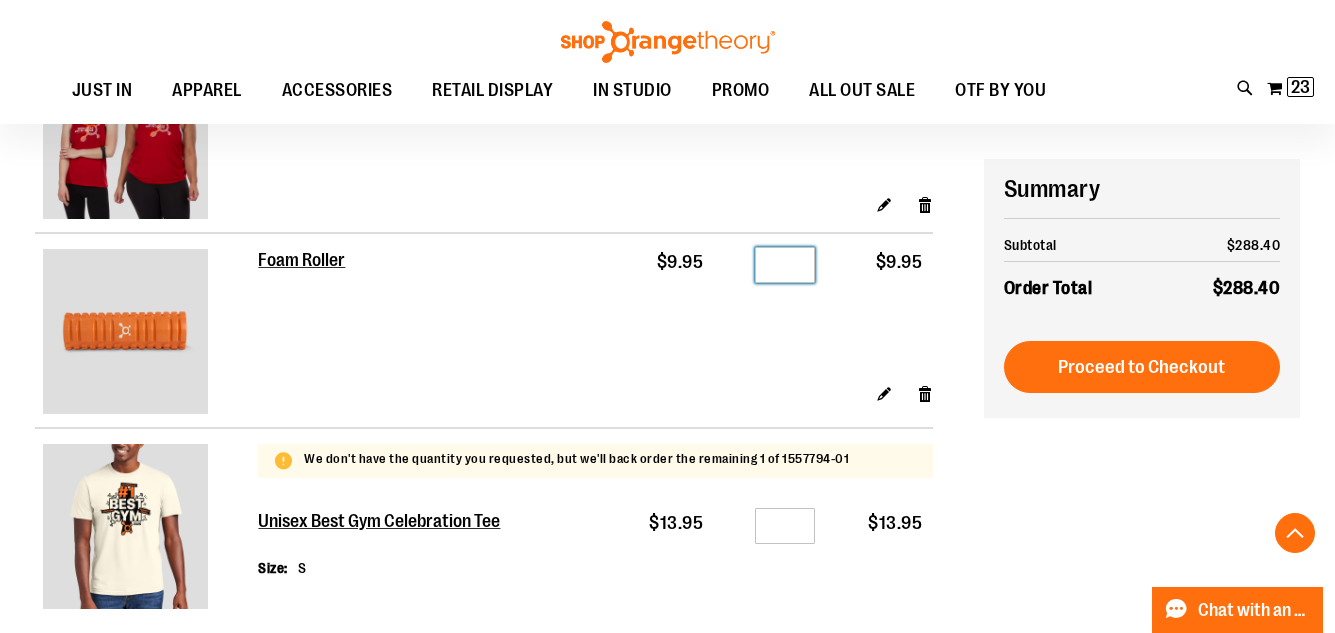 click on "*" at bounding box center (785, 265) 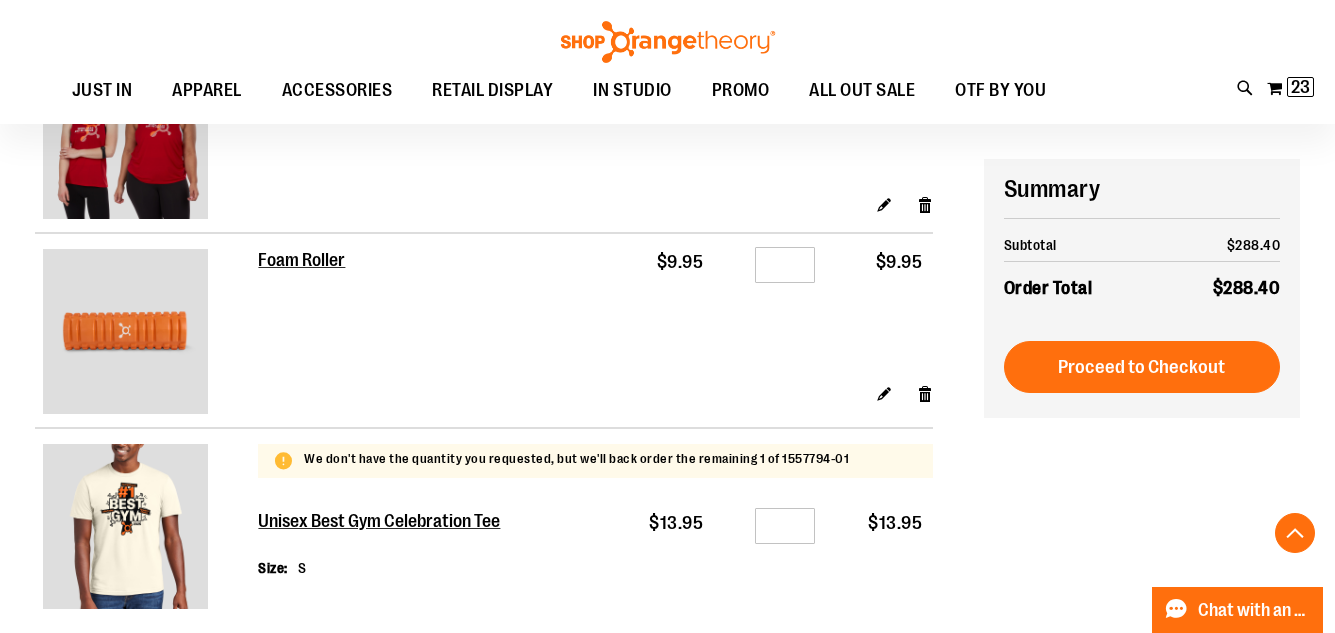 click on "Qty
*" at bounding box center (770, 308) 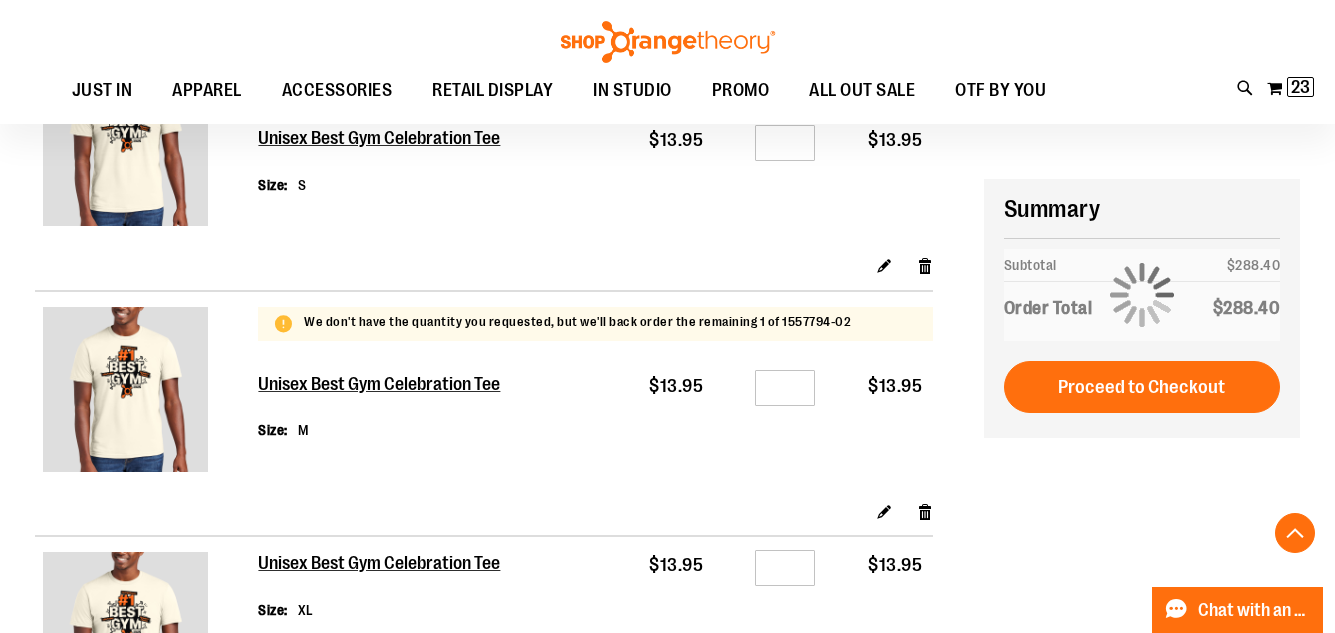 scroll, scrollTop: 2499, scrollLeft: 0, axis: vertical 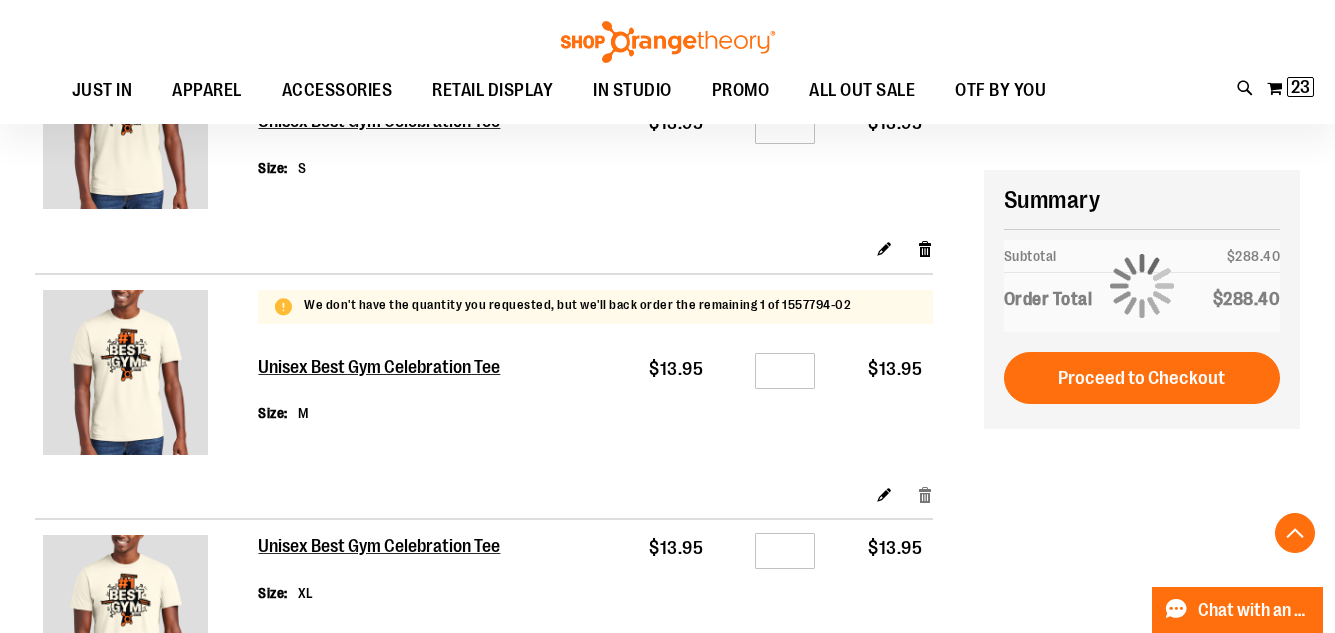 click on "Remove item" at bounding box center [925, 493] 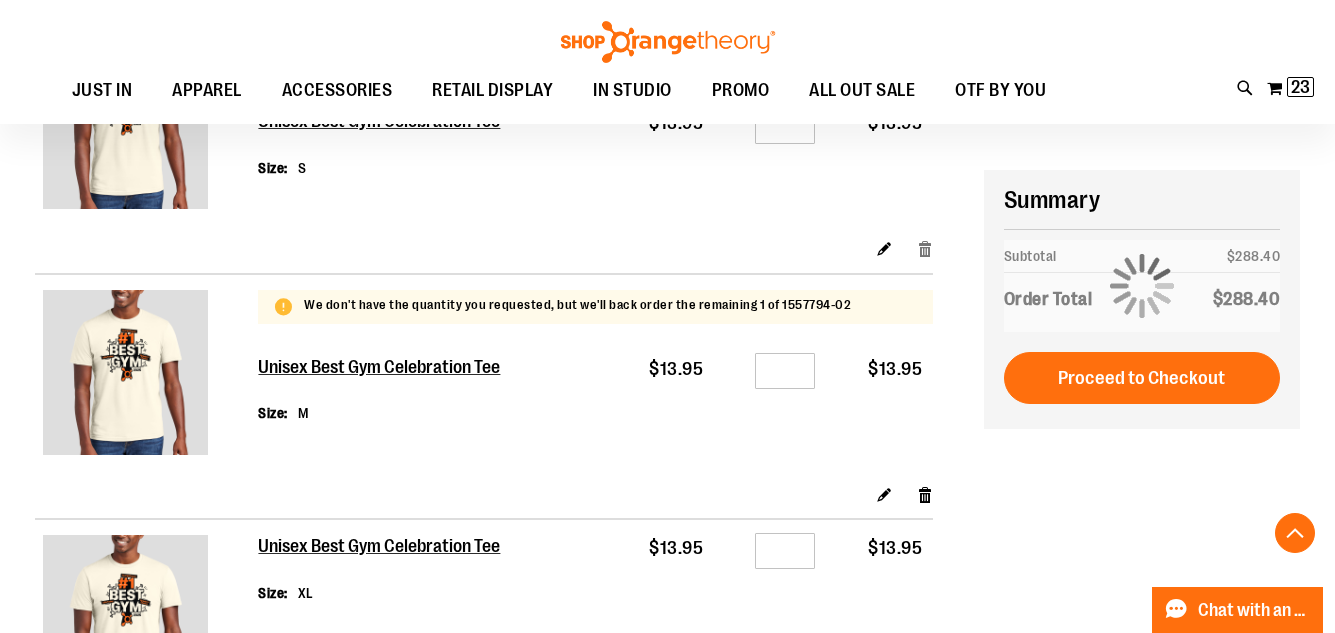 click on "Remove item" at bounding box center [925, 248] 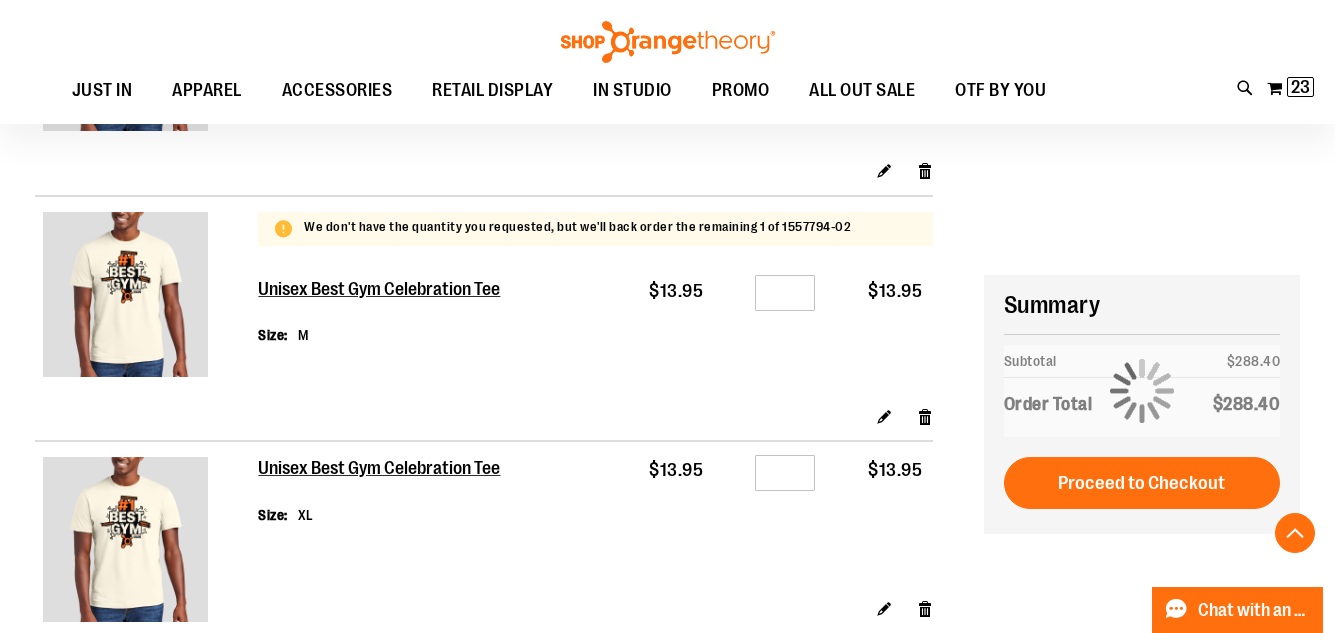 scroll, scrollTop: 2699, scrollLeft: 0, axis: vertical 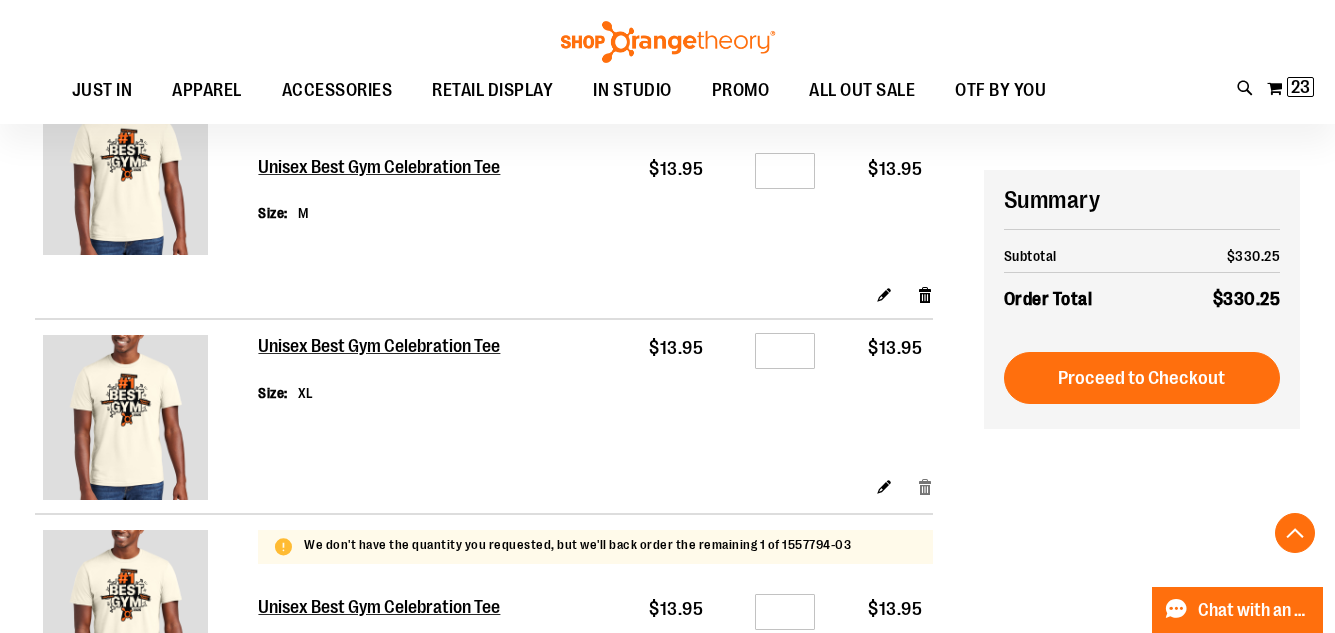 click on "Remove item" at bounding box center (925, 485) 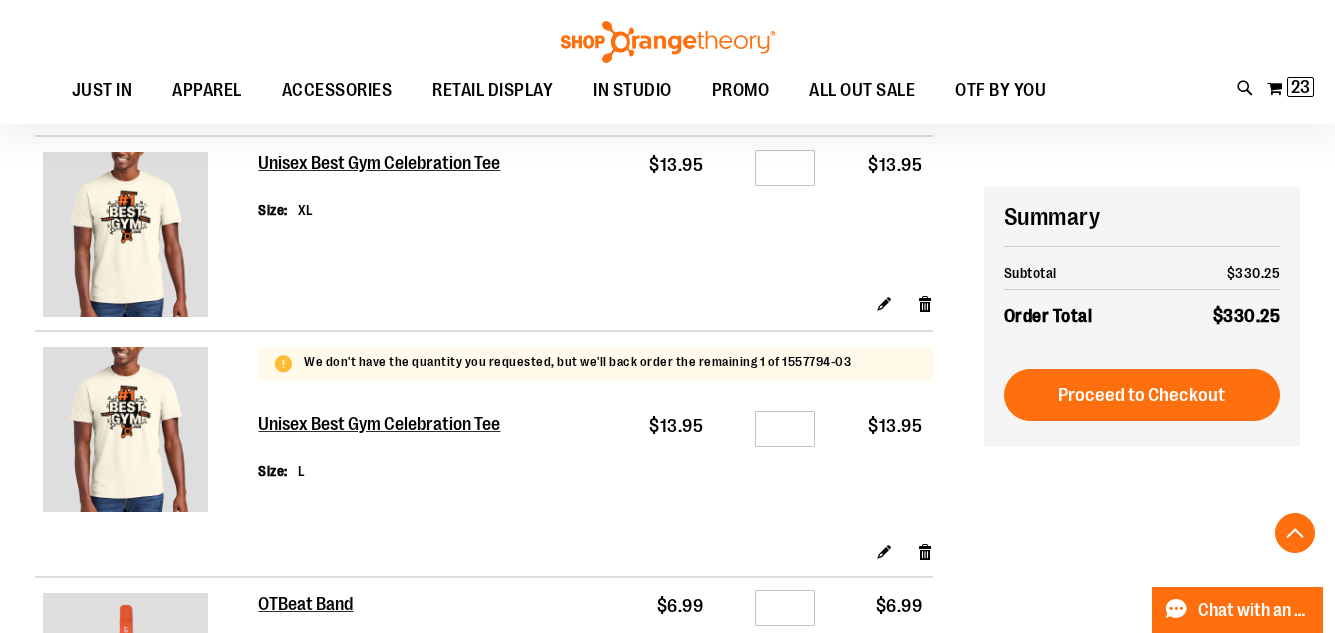 scroll, scrollTop: 2899, scrollLeft: 0, axis: vertical 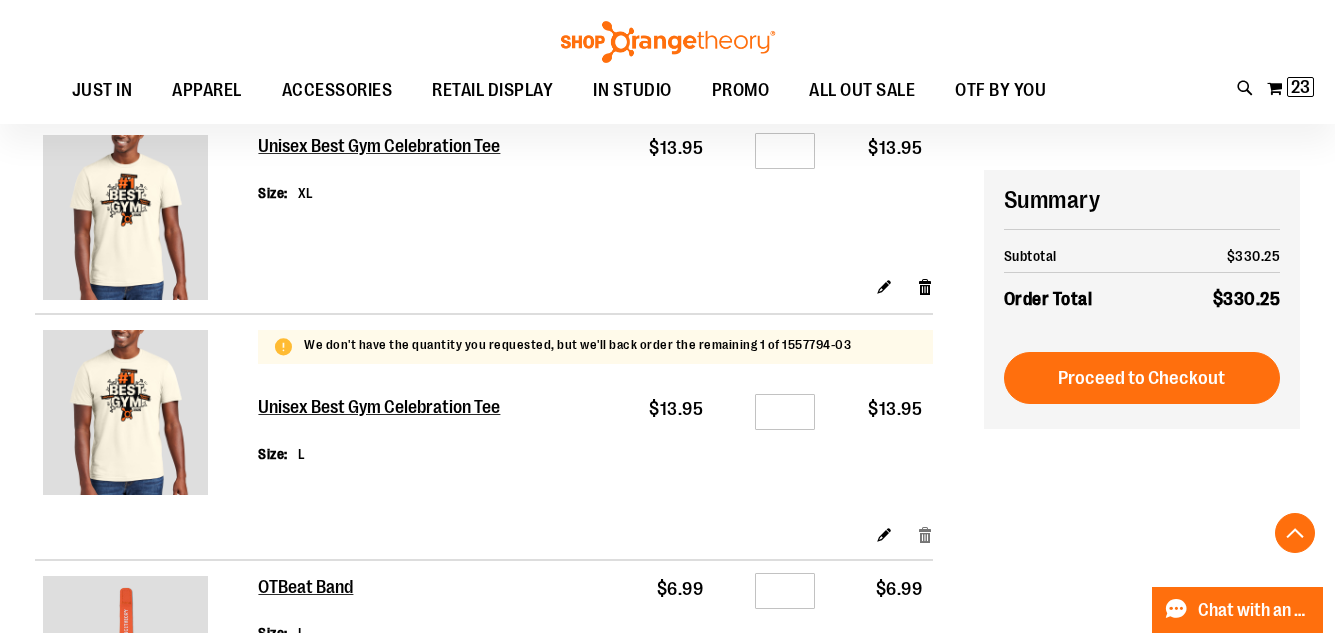 click on "Remove item" at bounding box center [925, 534] 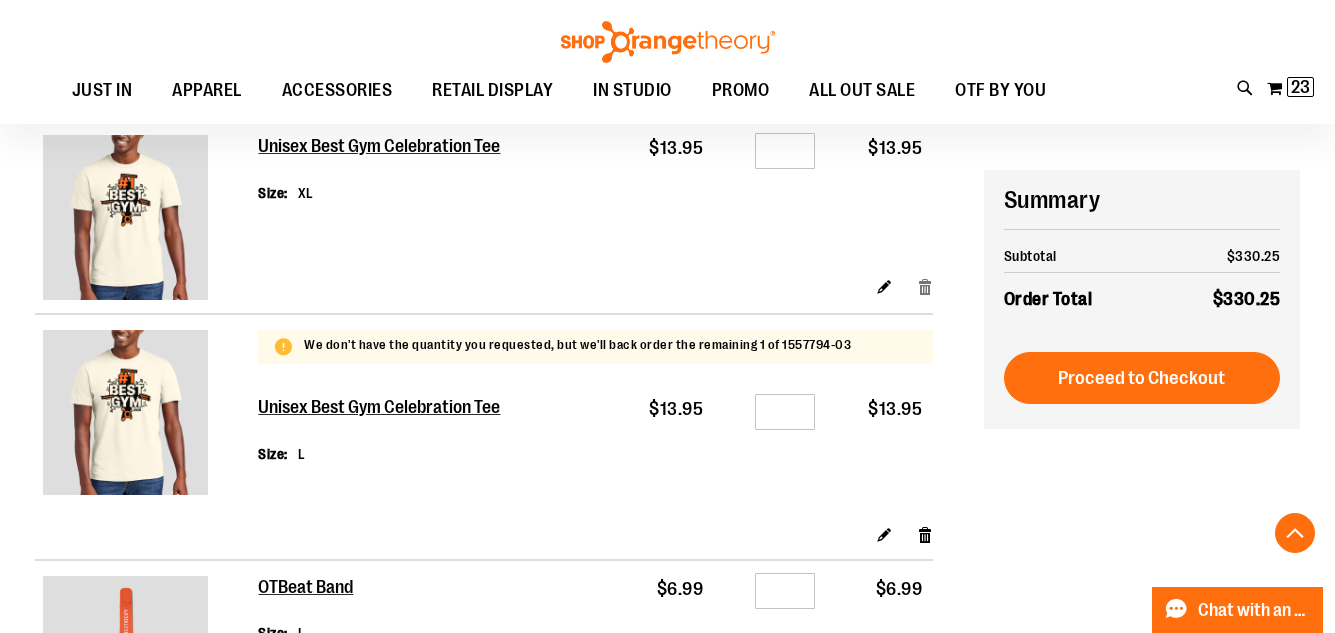 click on "Remove item" at bounding box center [925, 285] 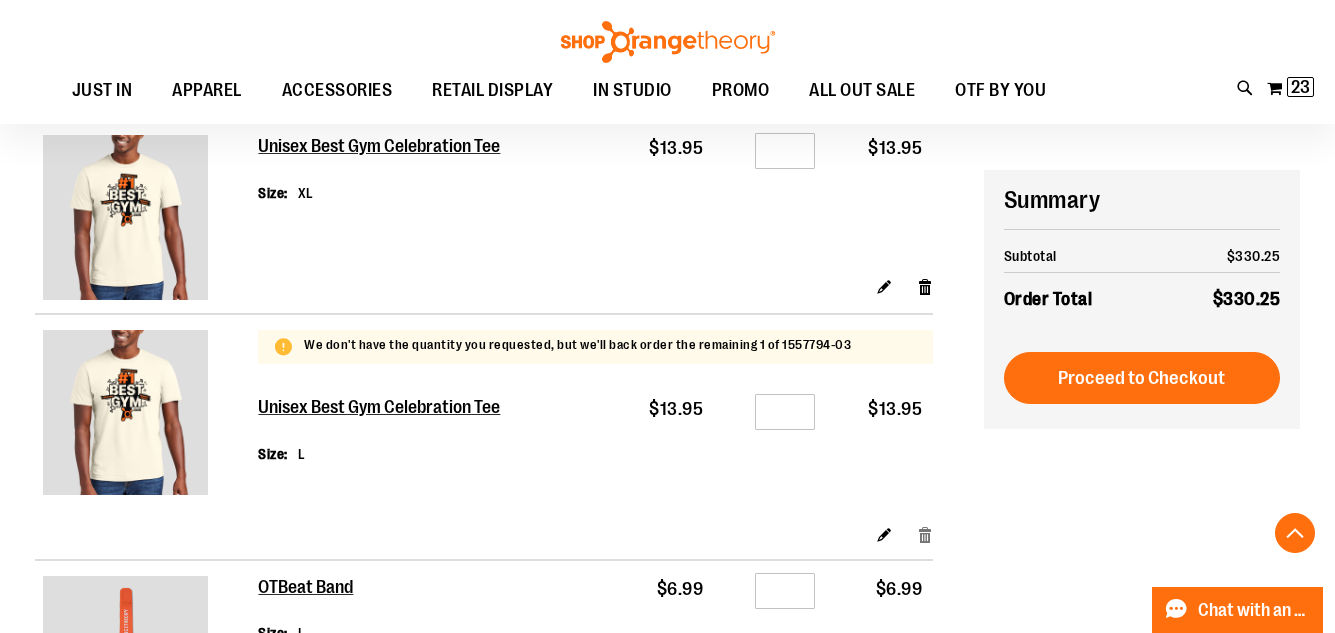 click on "Remove item" at bounding box center [925, 534] 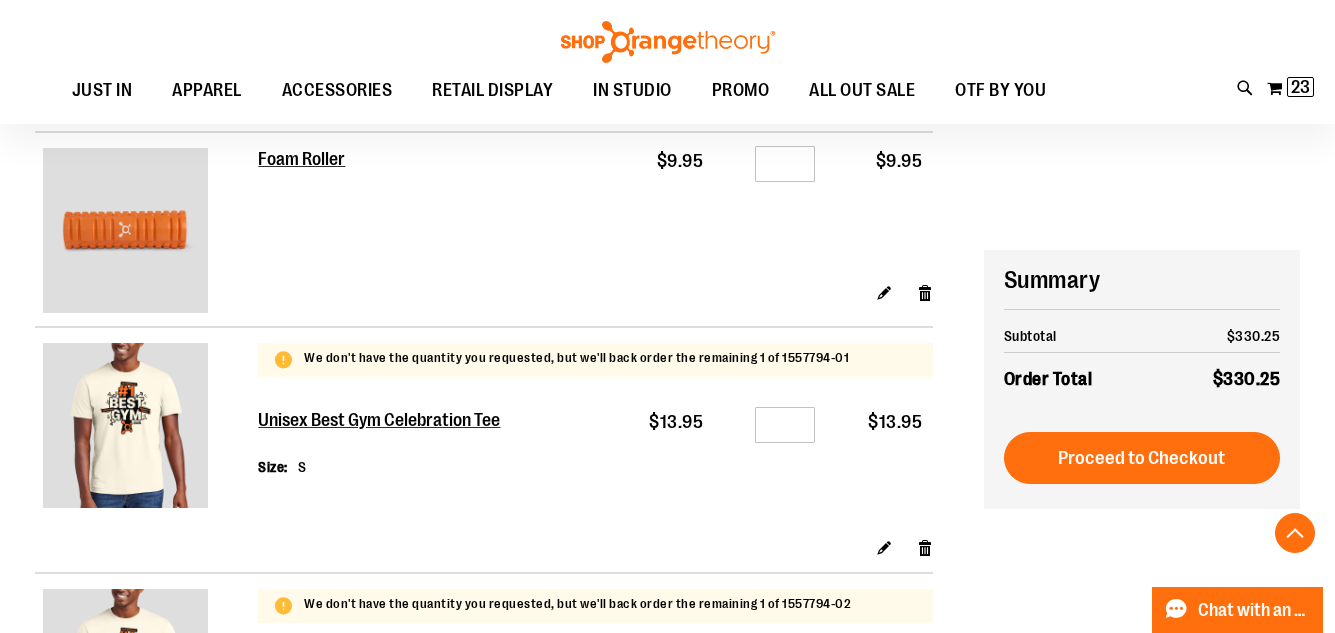 scroll, scrollTop: 2199, scrollLeft: 0, axis: vertical 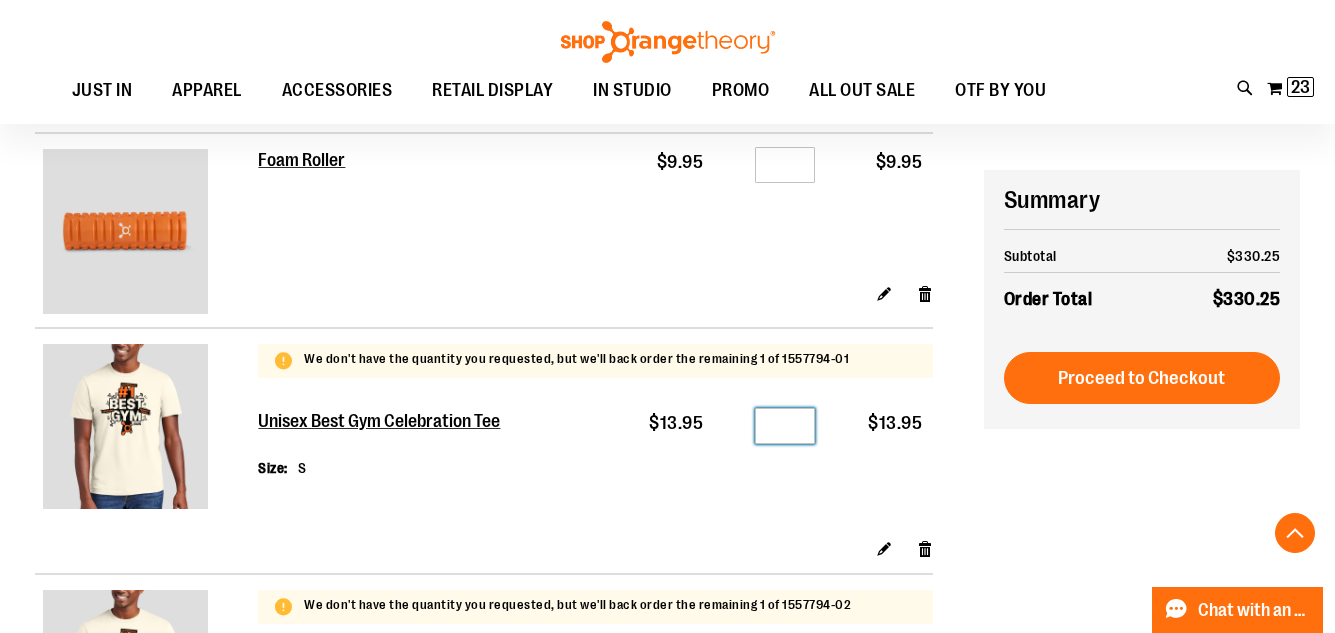click on "*" at bounding box center (785, 426) 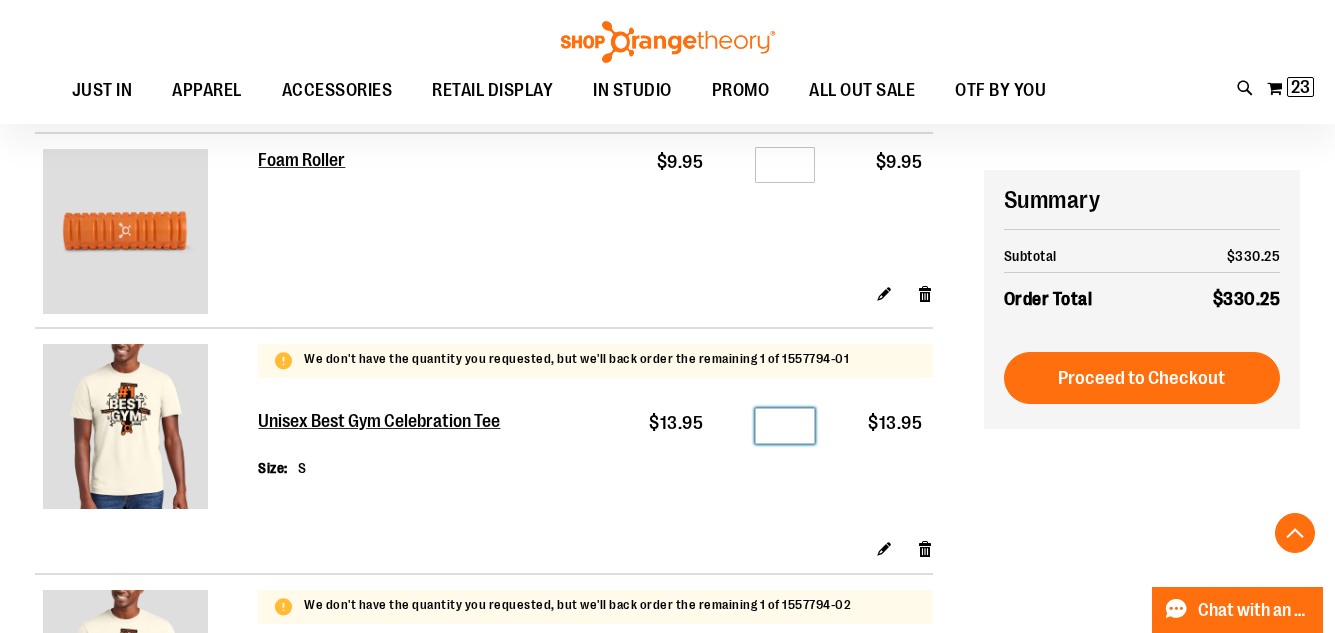 type on "*" 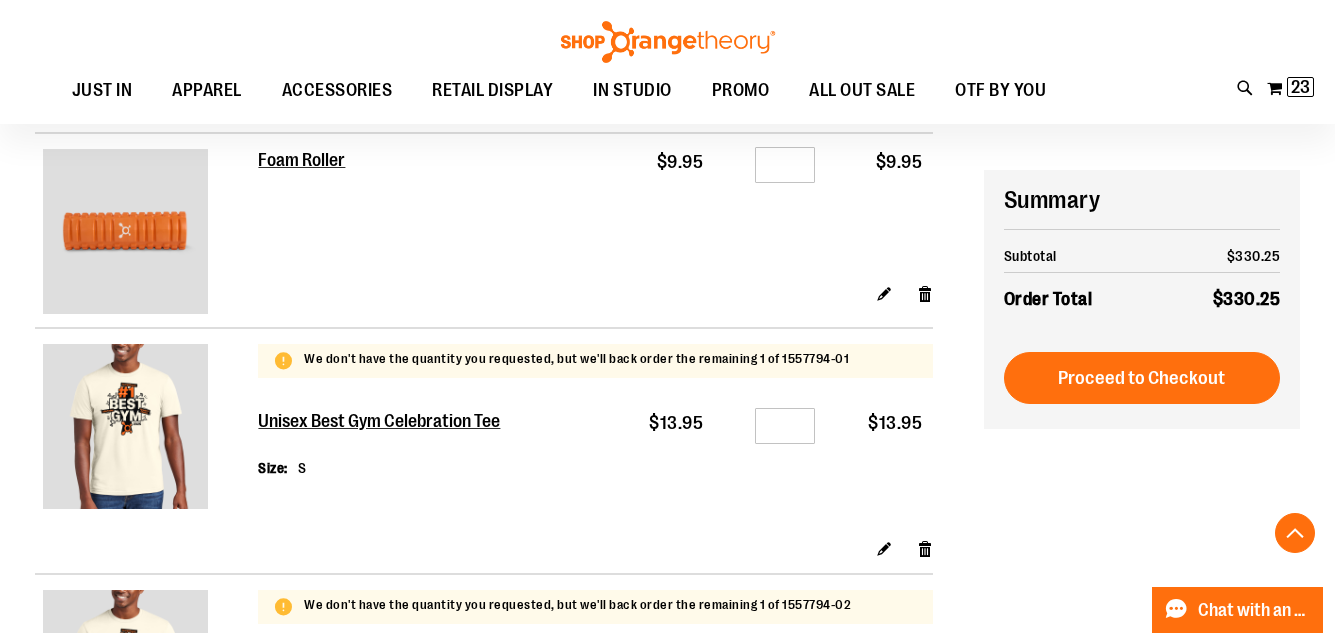click on "$13.95" at bounding box center [880, 466] 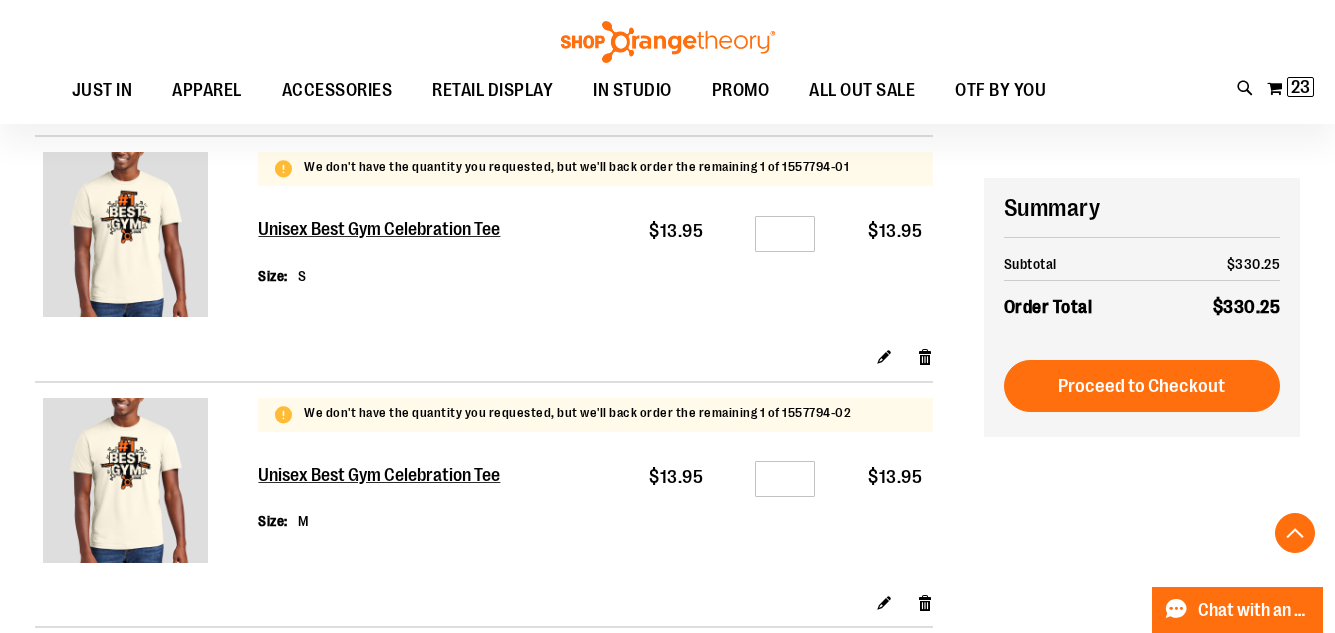 scroll, scrollTop: 2399, scrollLeft: 0, axis: vertical 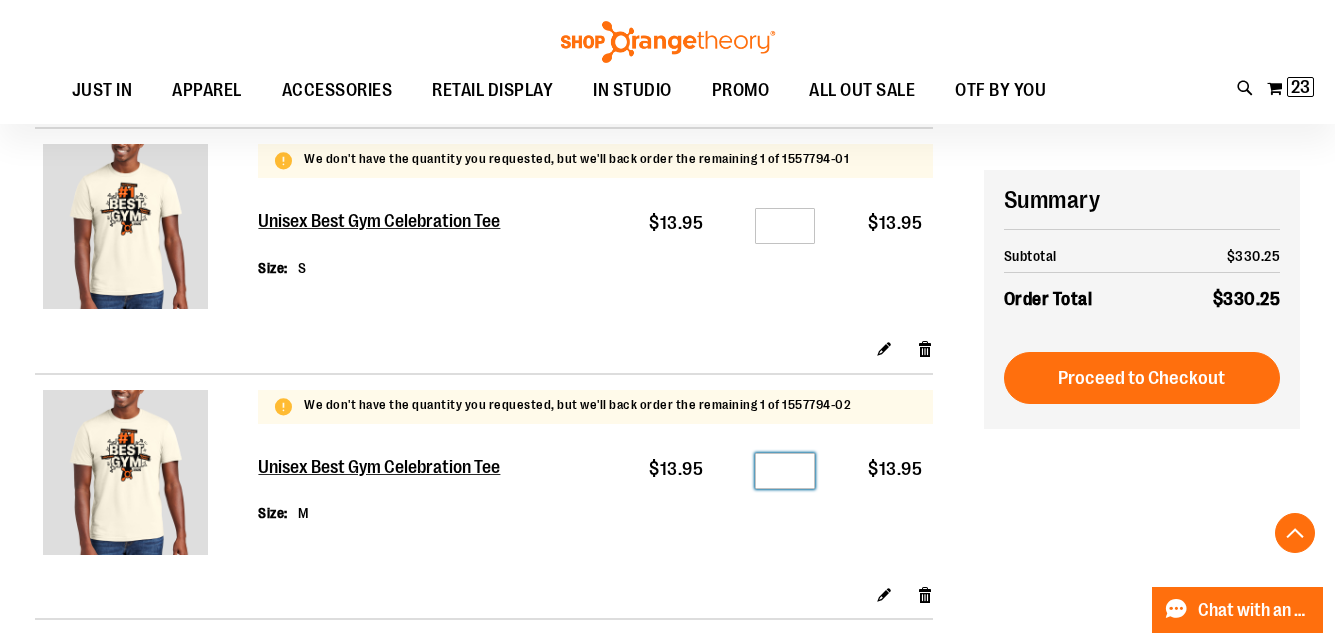 click on "*" at bounding box center [785, 471] 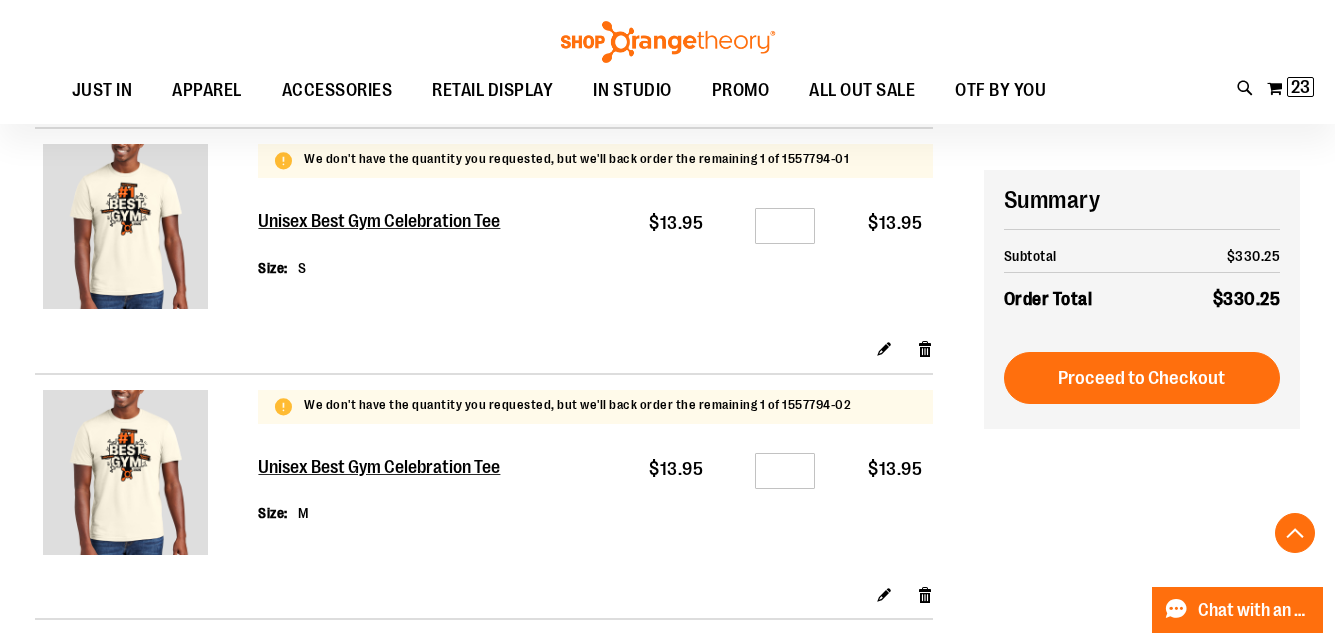 click on "Qty
*" at bounding box center (770, 512) 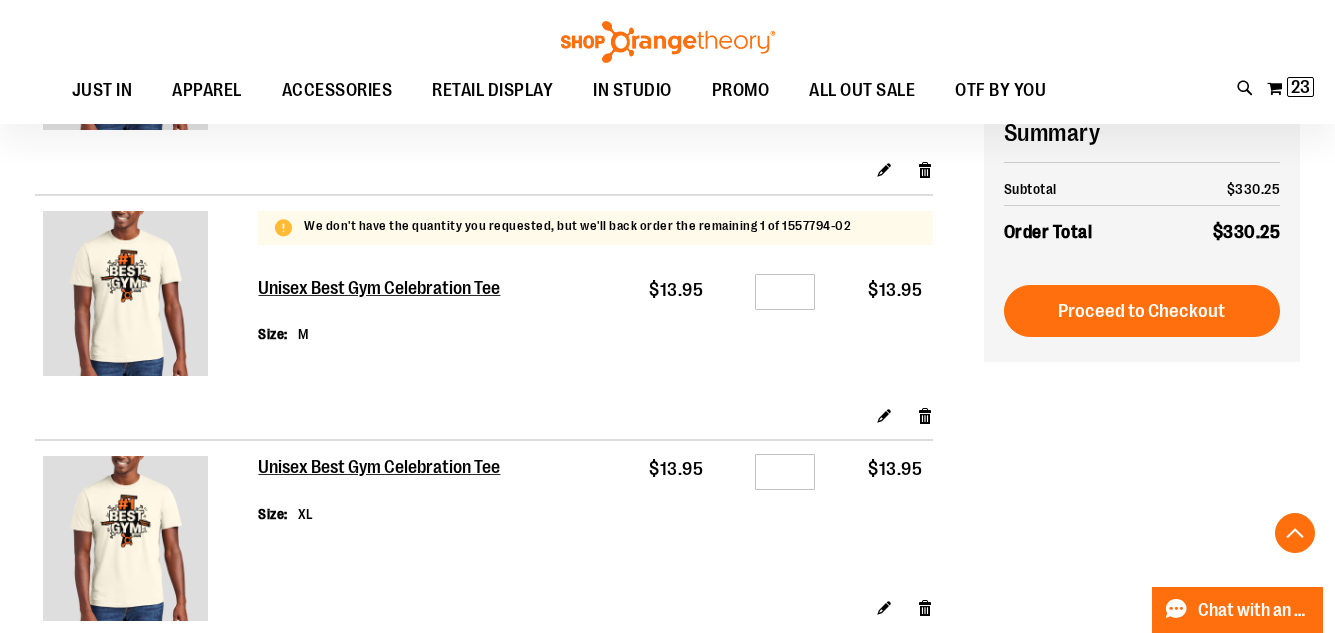 scroll, scrollTop: 2599, scrollLeft: 0, axis: vertical 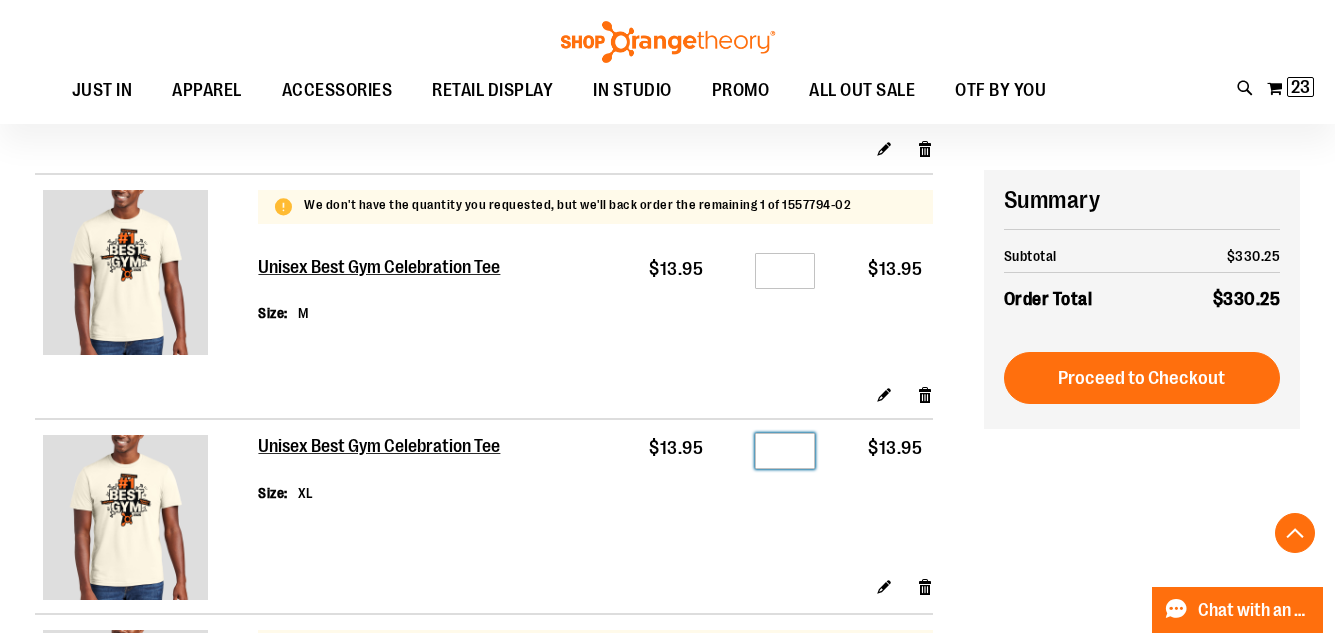 drag, startPoint x: 802, startPoint y: 451, endPoint x: 785, endPoint y: 447, distance: 17.464249 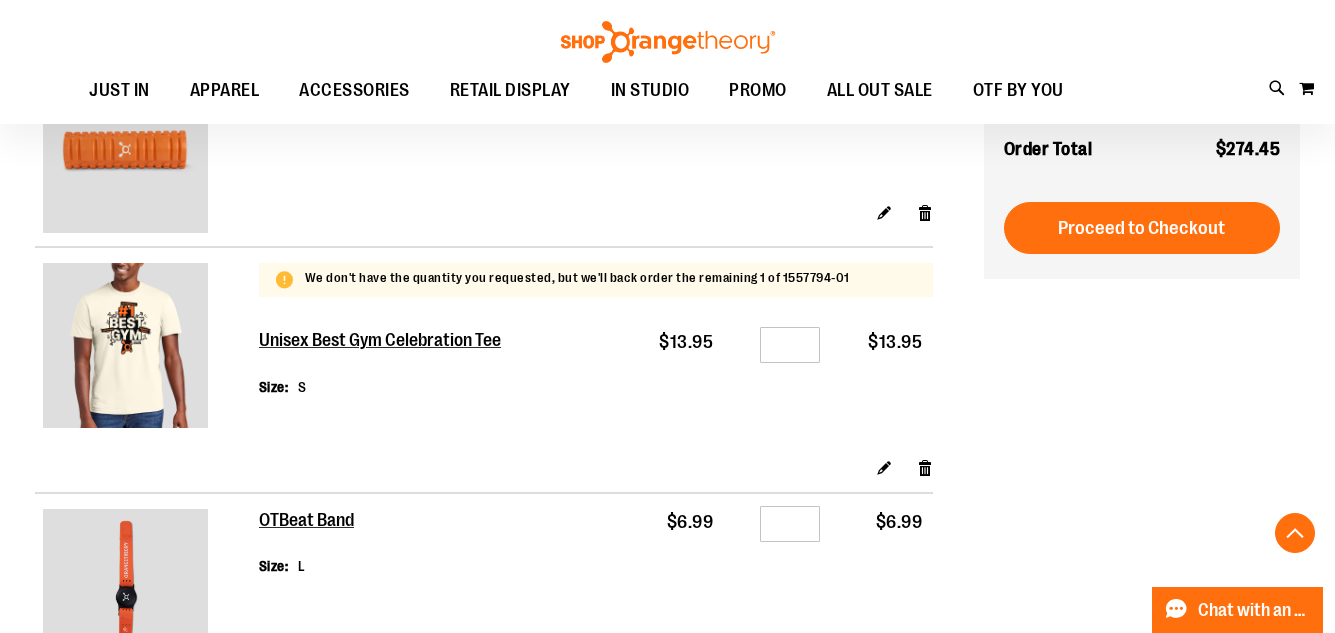 scroll, scrollTop: 2100, scrollLeft: 0, axis: vertical 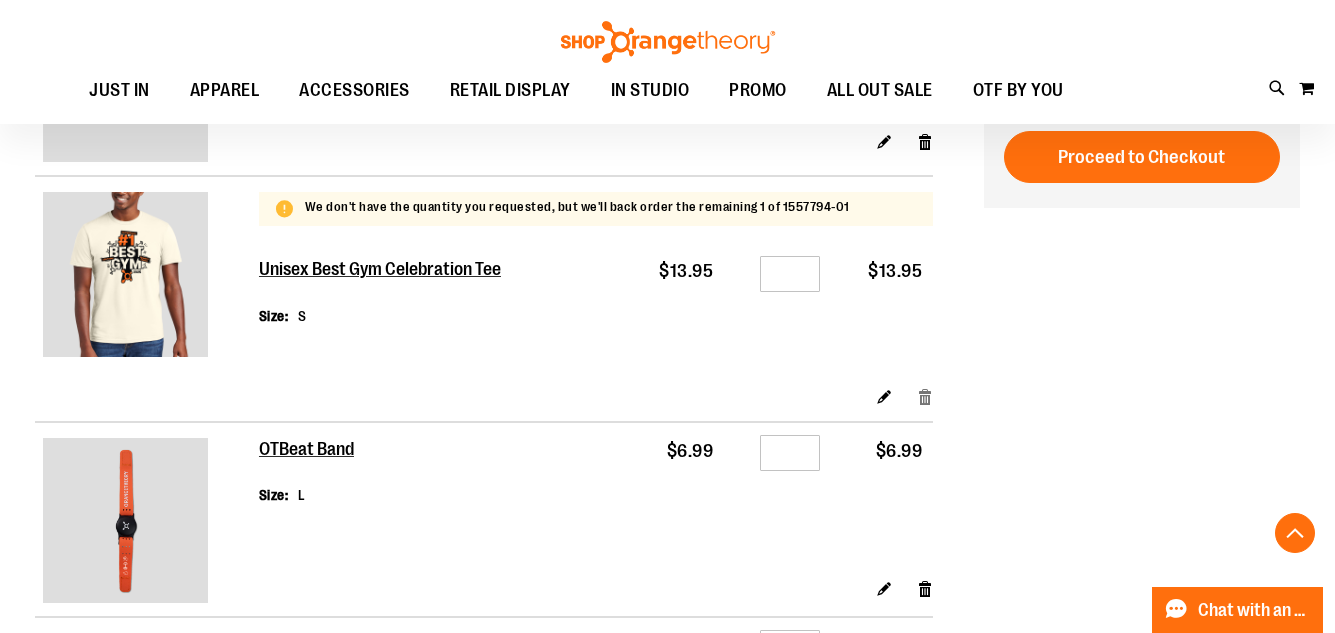 type on "**********" 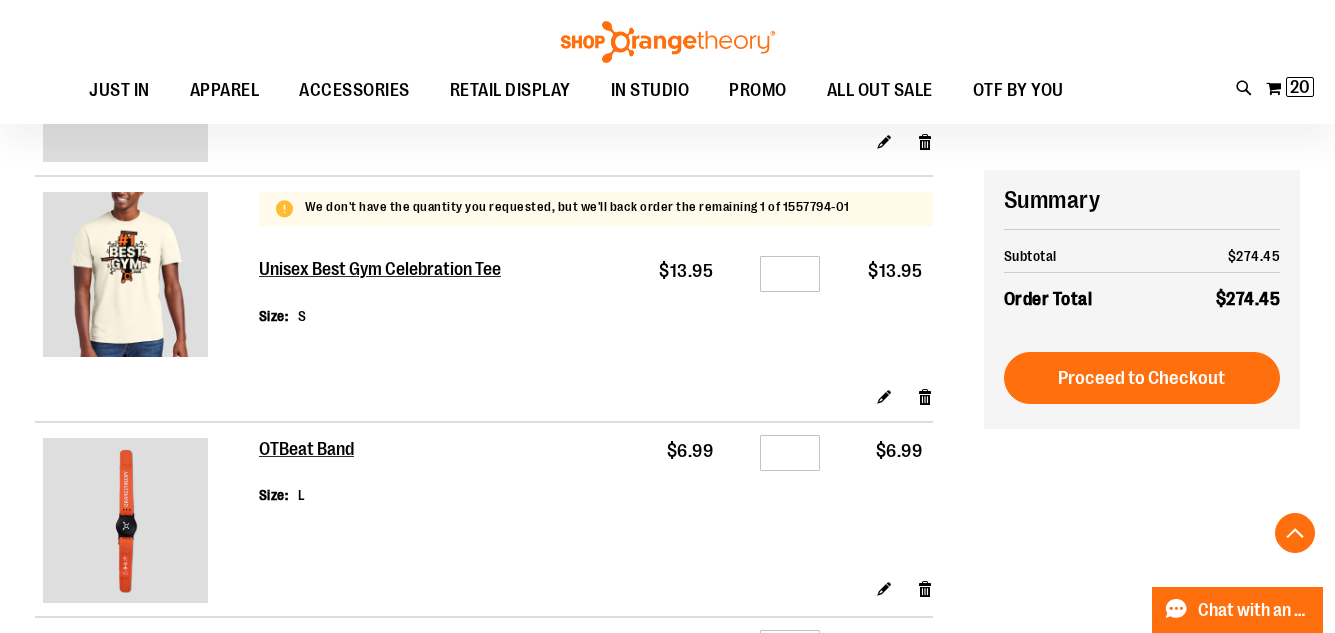 scroll, scrollTop: 2179, scrollLeft: 0, axis: vertical 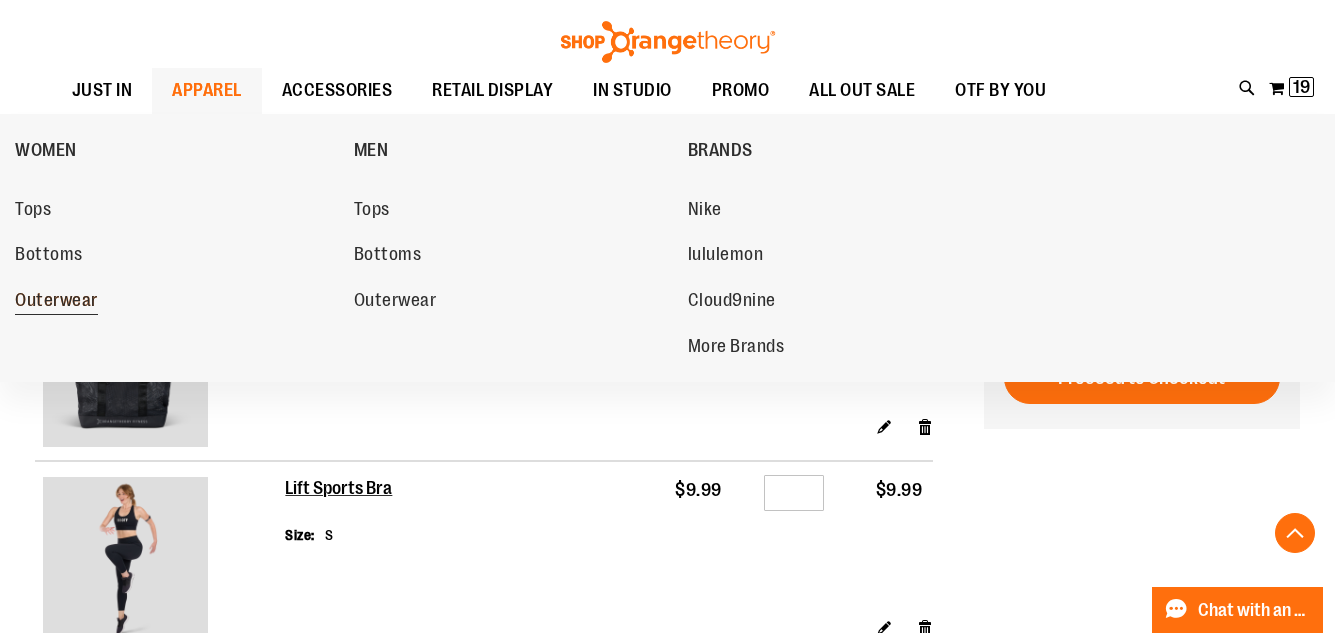 type on "**********" 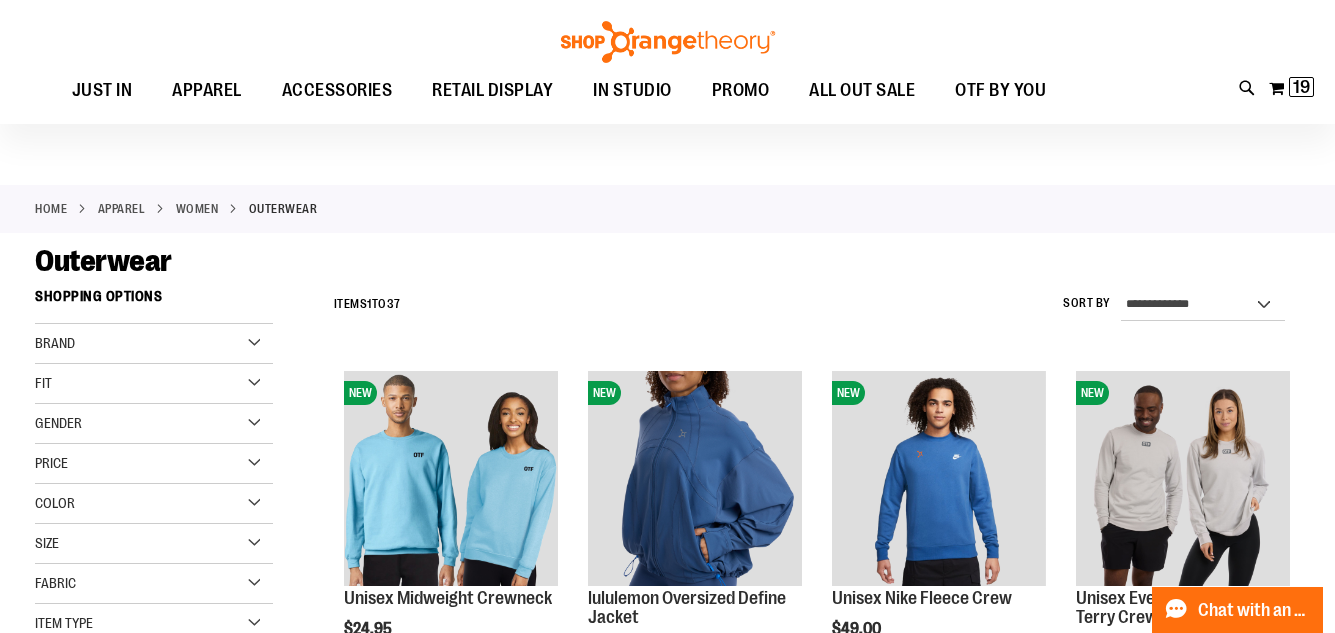 scroll, scrollTop: 399, scrollLeft: 0, axis: vertical 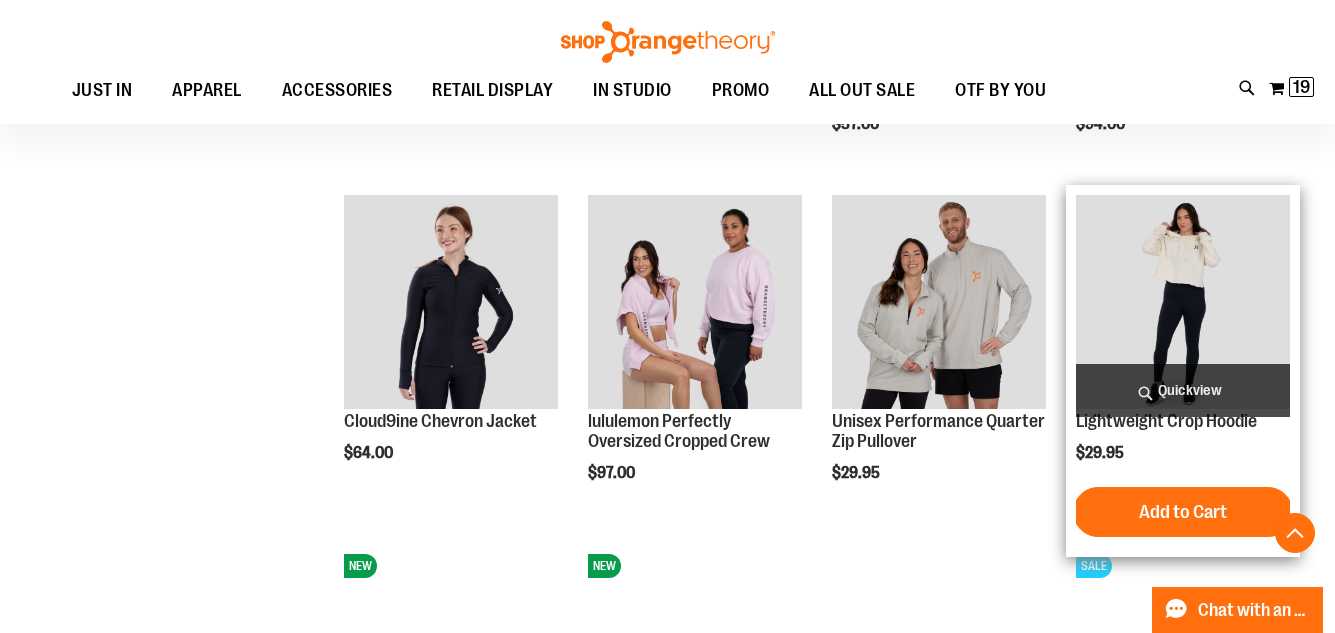 type on "**********" 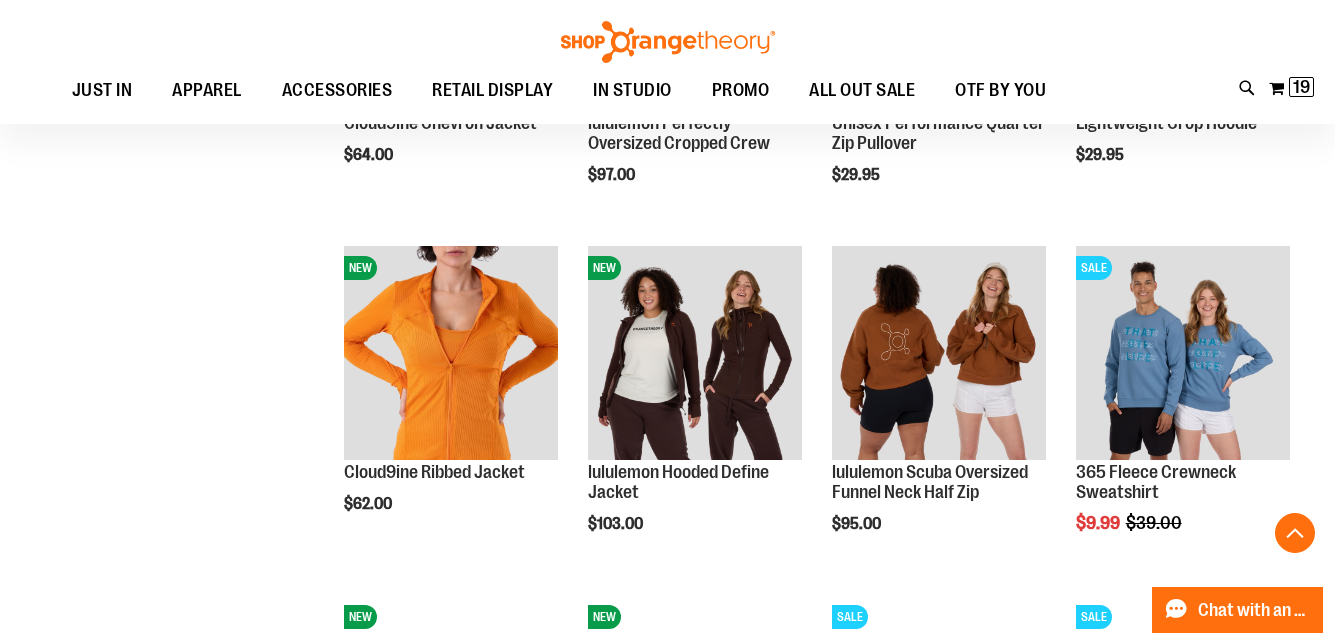 scroll, scrollTop: 1199, scrollLeft: 0, axis: vertical 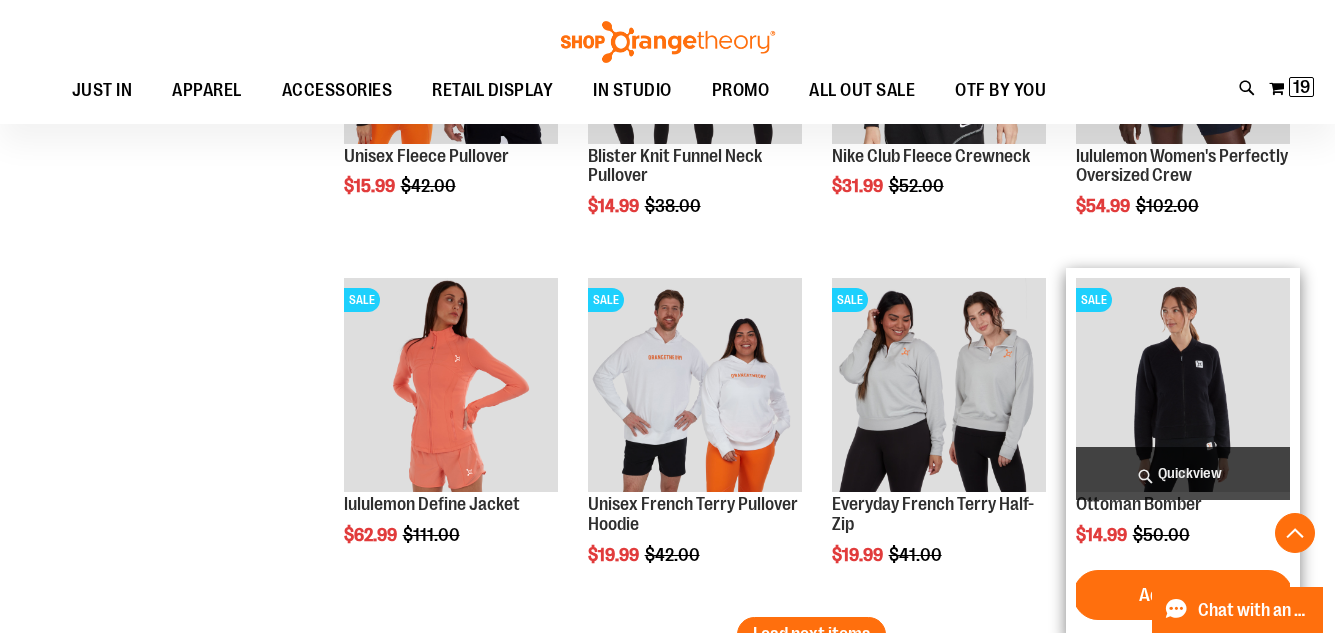 type on "**********" 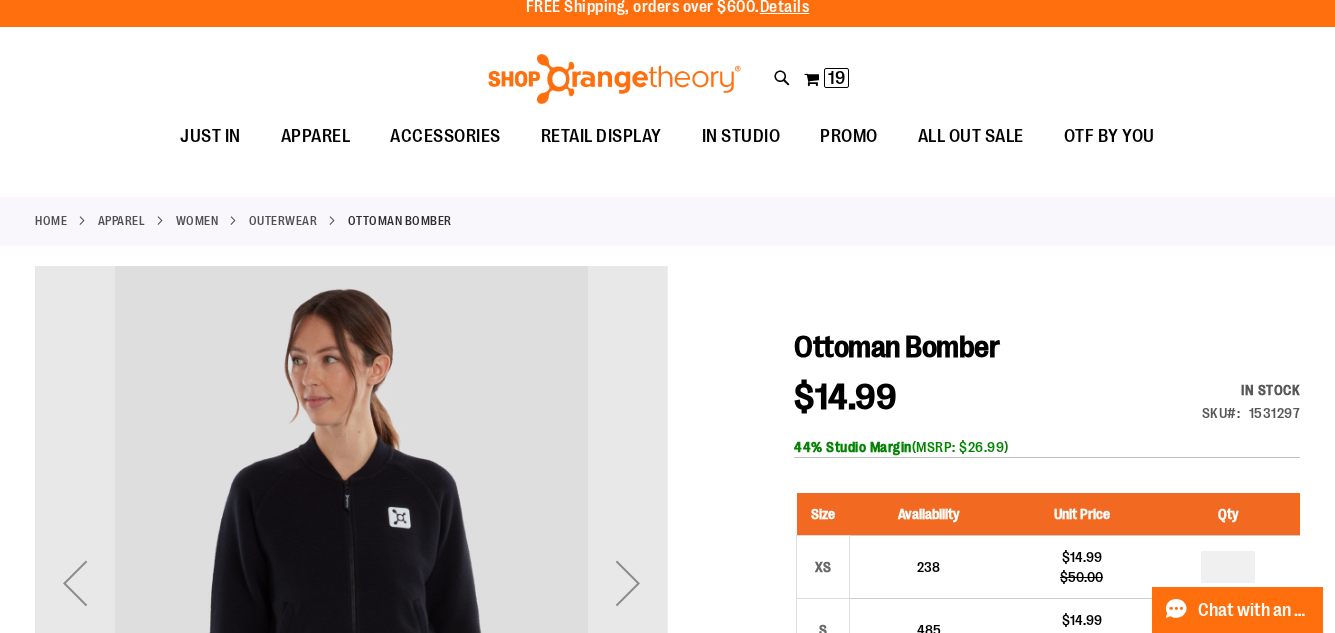 scroll, scrollTop: 0, scrollLeft: 0, axis: both 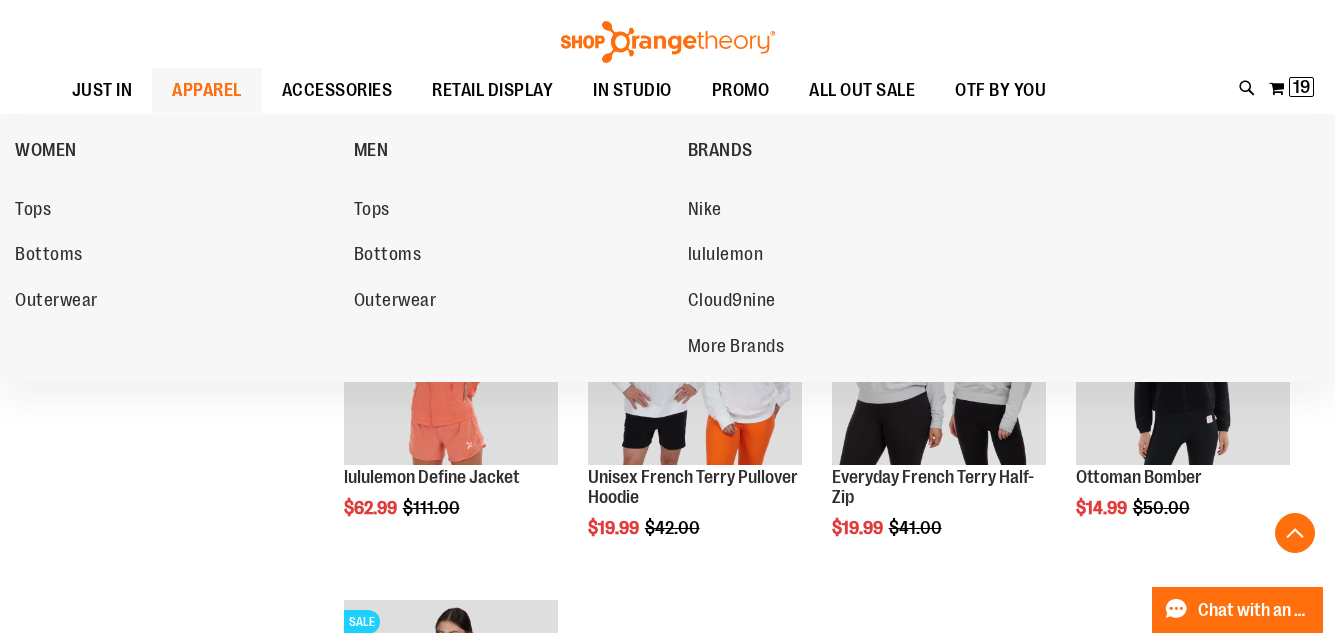 type on "**********" 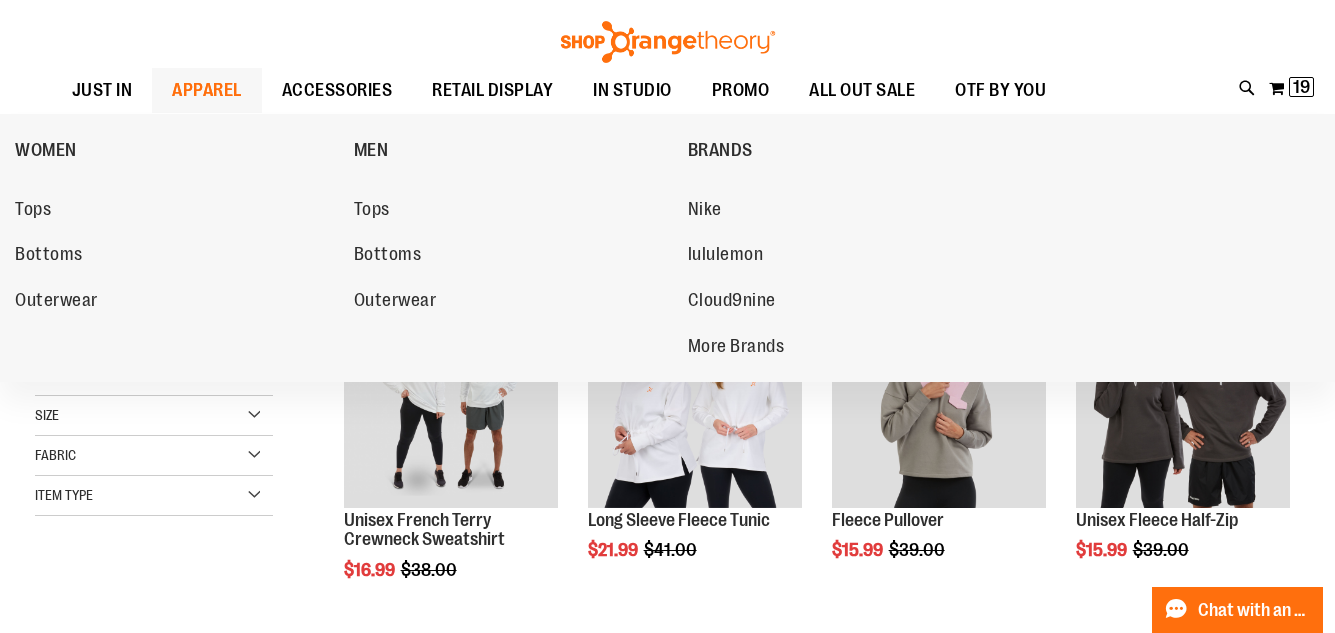 scroll, scrollTop: 0, scrollLeft: 0, axis: both 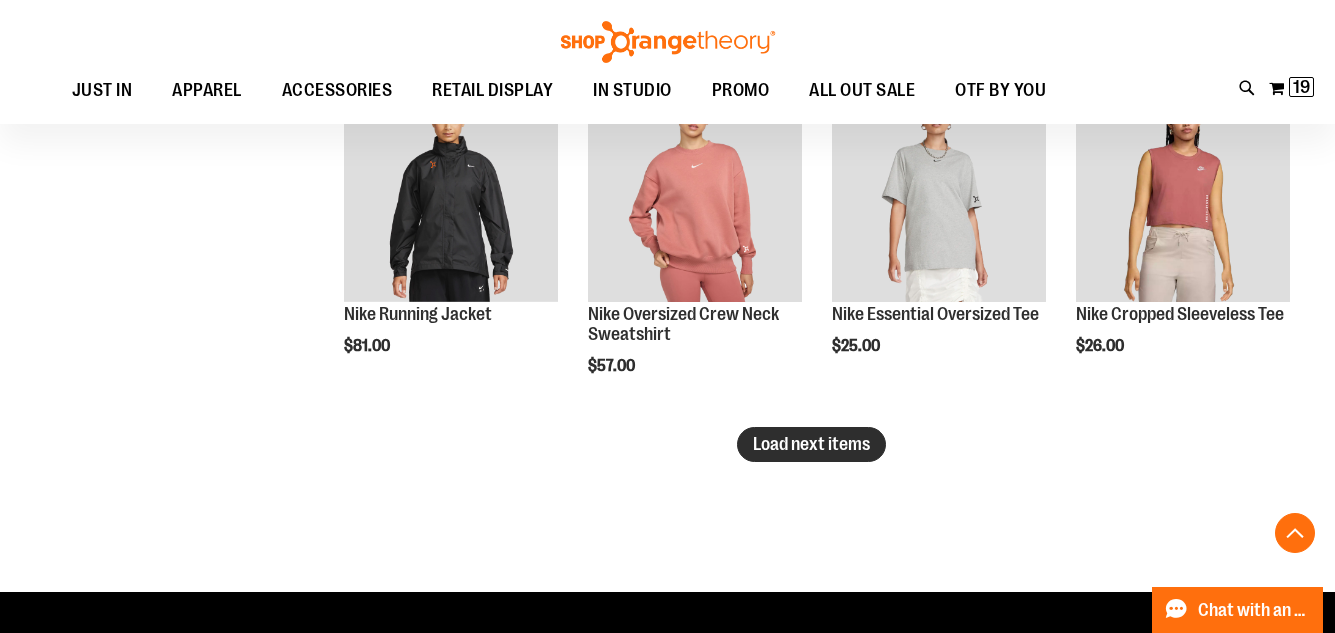 type on "**********" 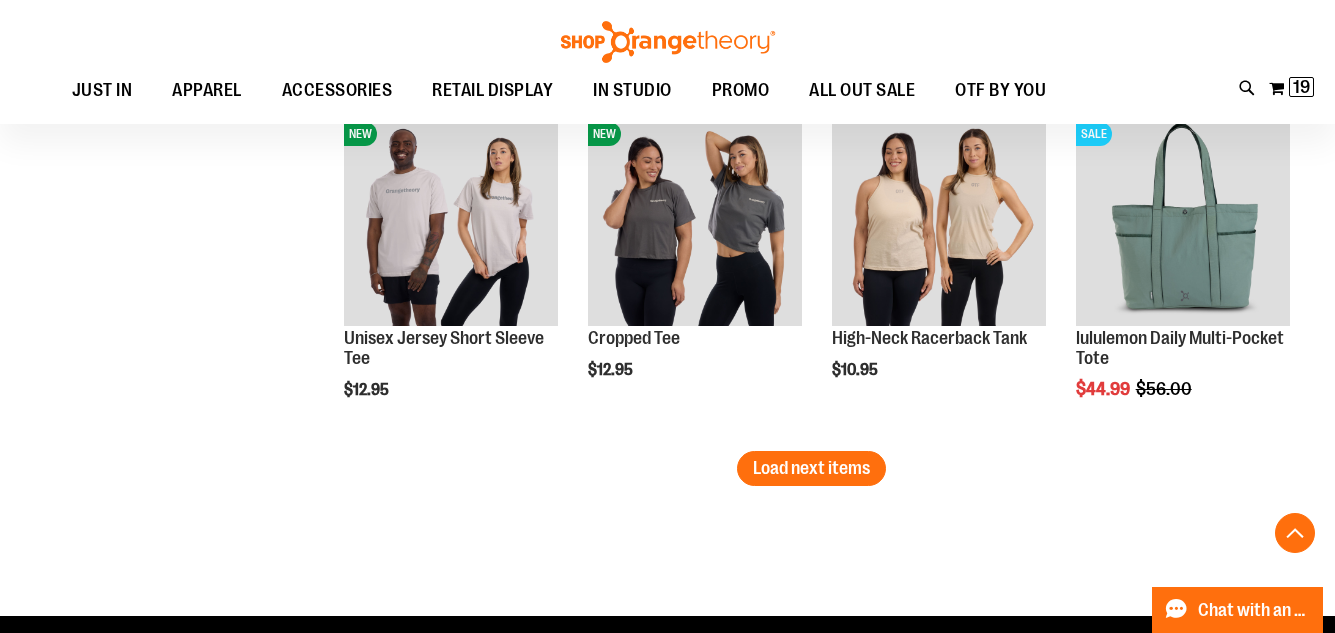scroll, scrollTop: 4199, scrollLeft: 0, axis: vertical 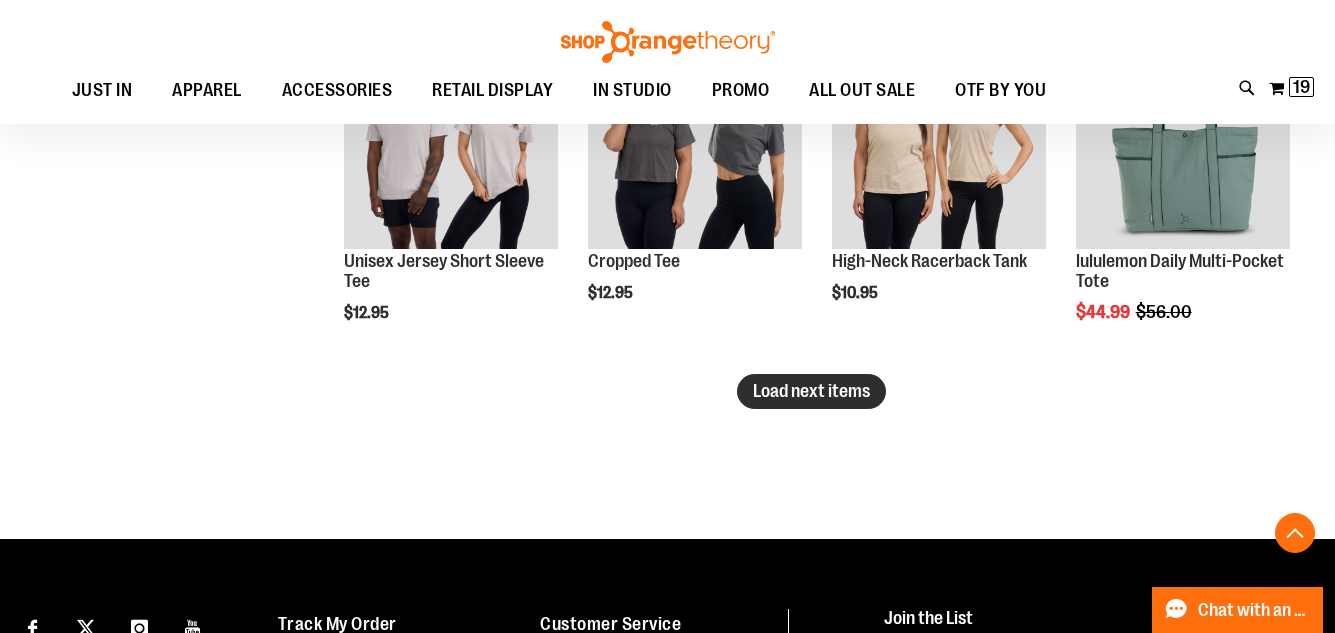 click on "Load next items" at bounding box center [811, 391] 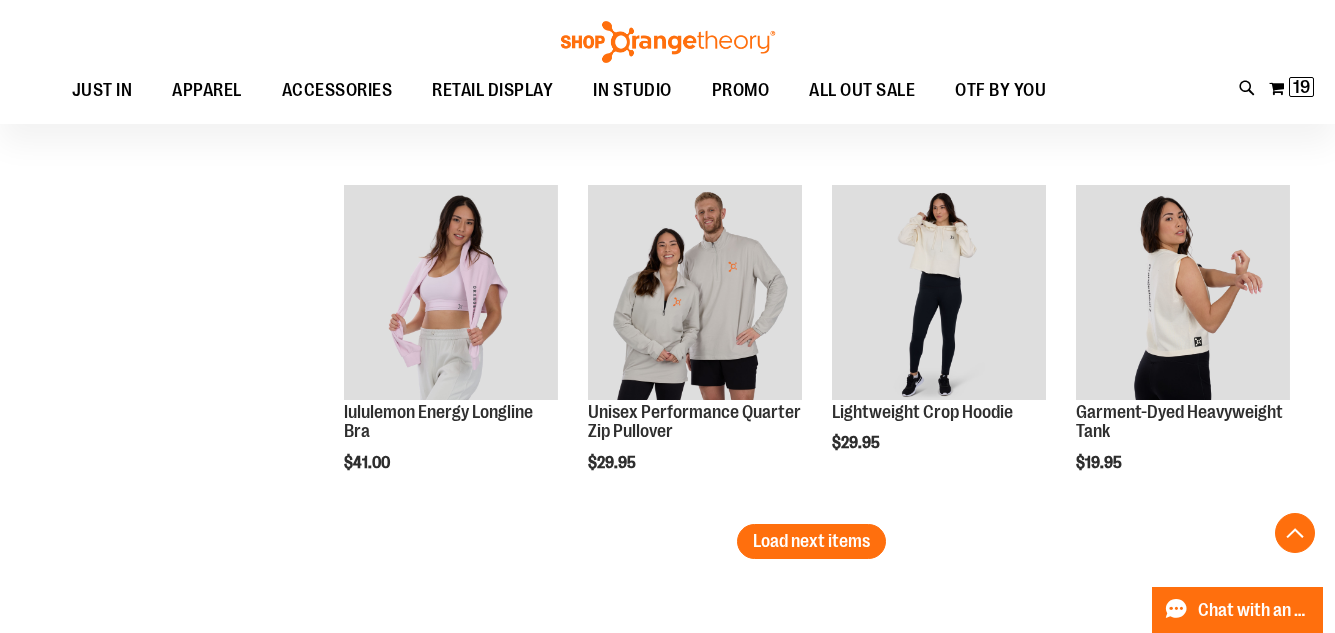 scroll, scrollTop: 5099, scrollLeft: 0, axis: vertical 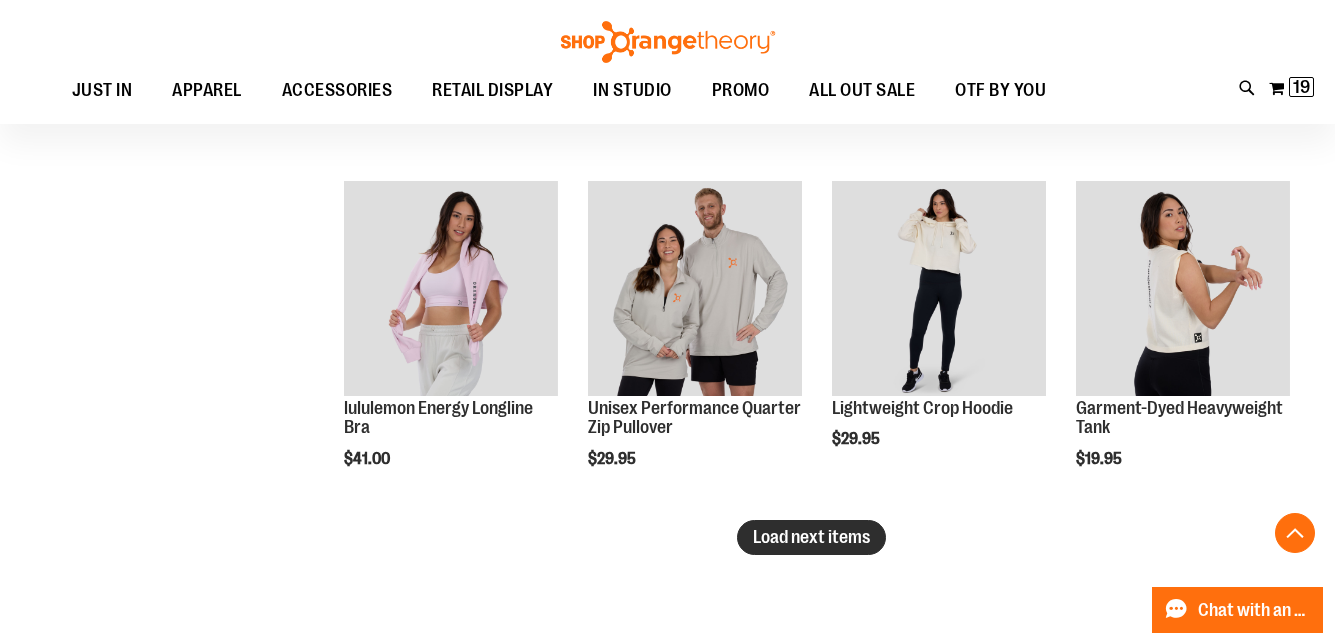 click on "Load next items" at bounding box center [811, 537] 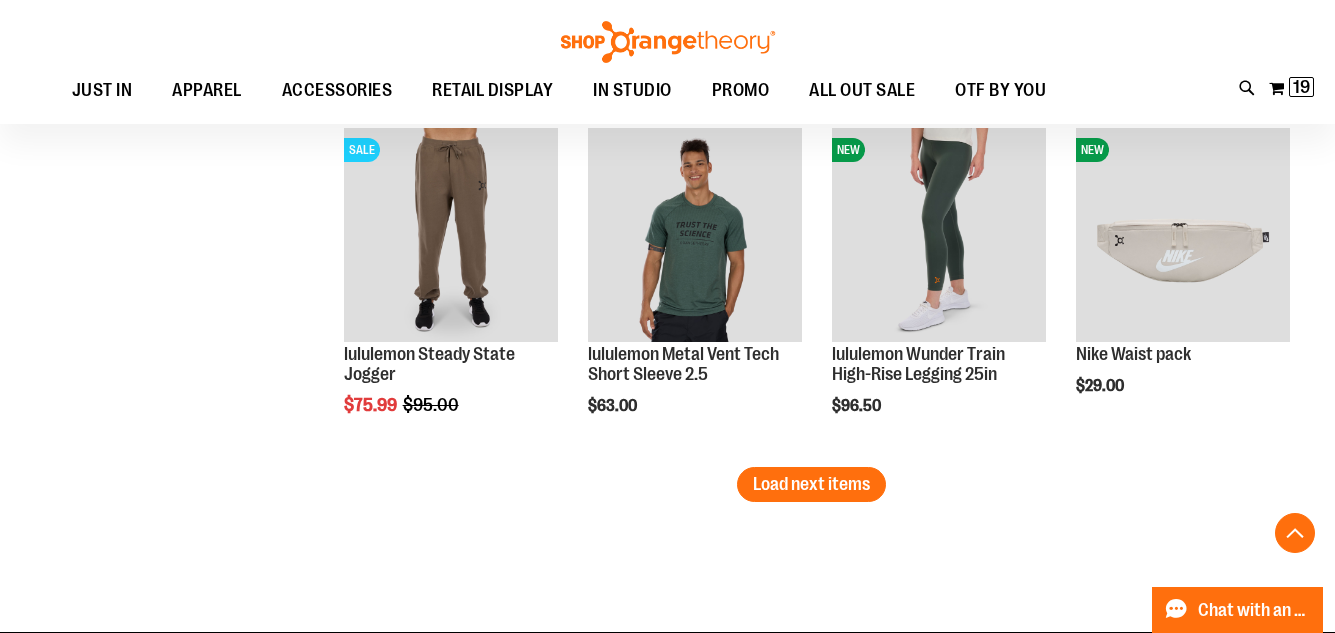 scroll, scrollTop: 6299, scrollLeft: 0, axis: vertical 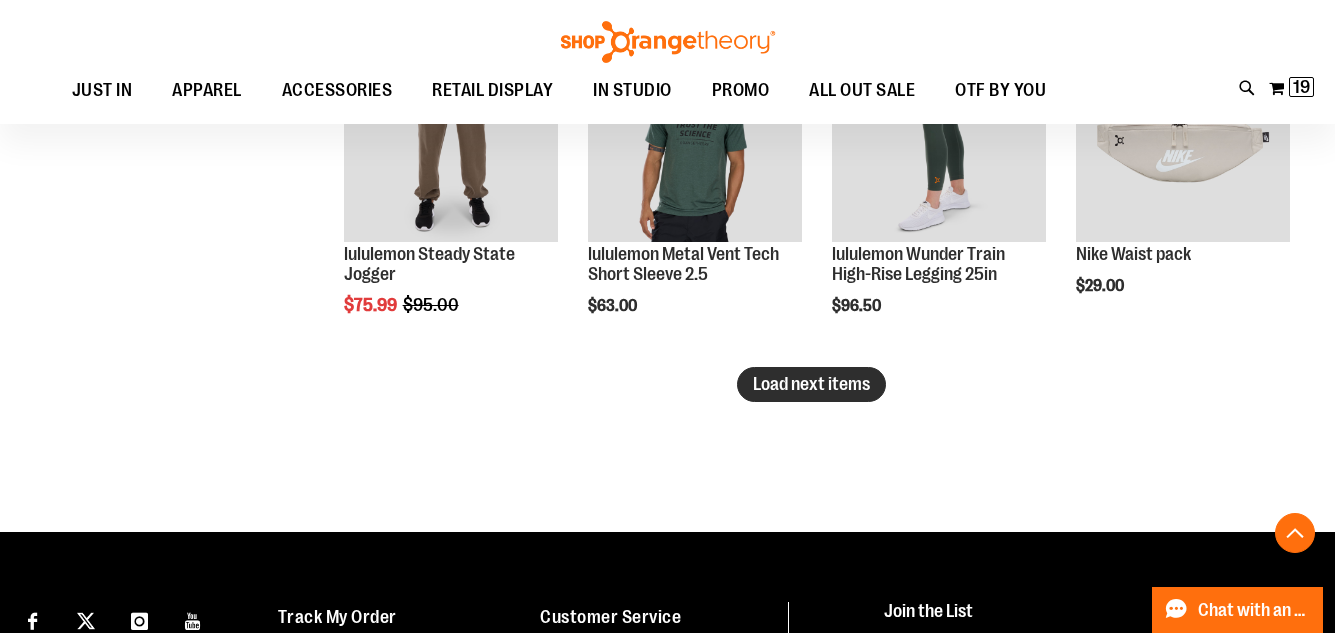 click on "Load next items" at bounding box center (811, 384) 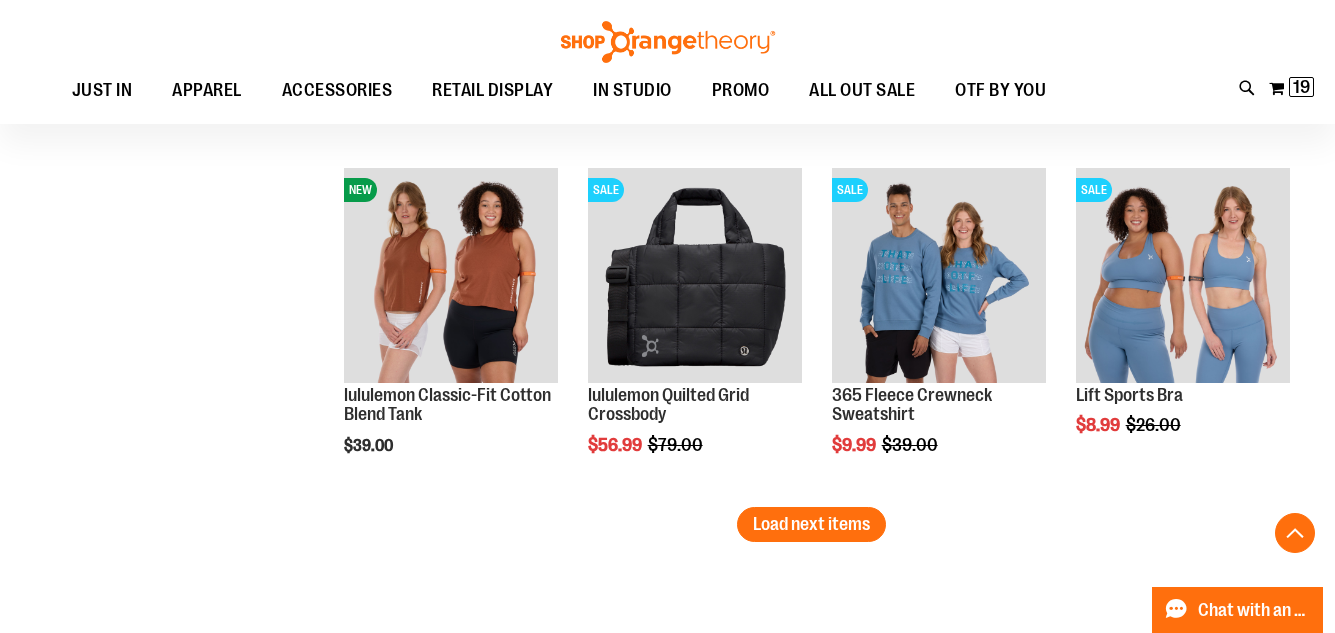 scroll, scrollTop: 7299, scrollLeft: 0, axis: vertical 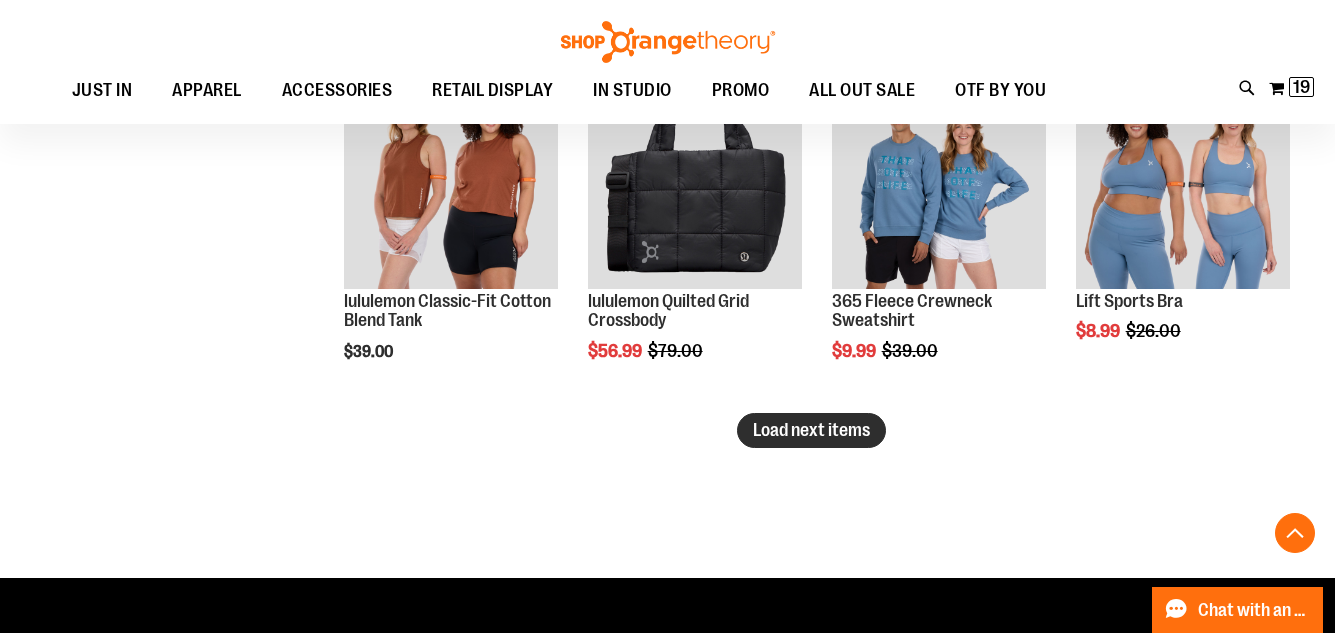 click on "Load next items" at bounding box center [811, 430] 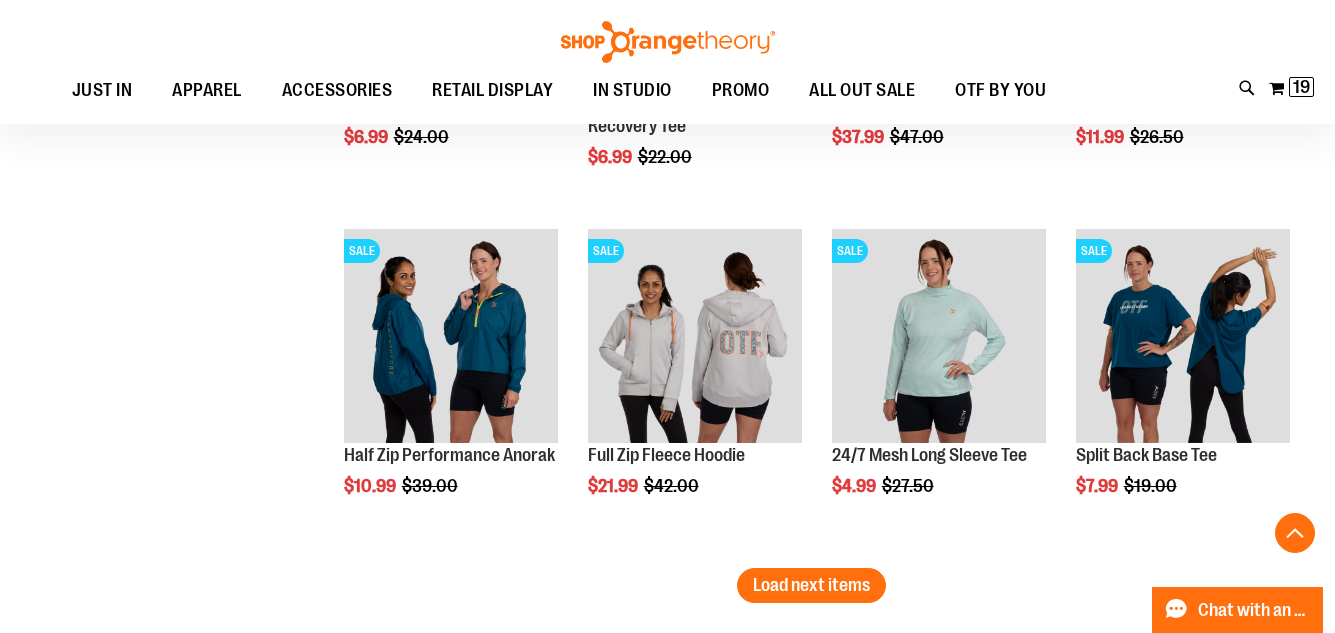 scroll, scrollTop: 8299, scrollLeft: 0, axis: vertical 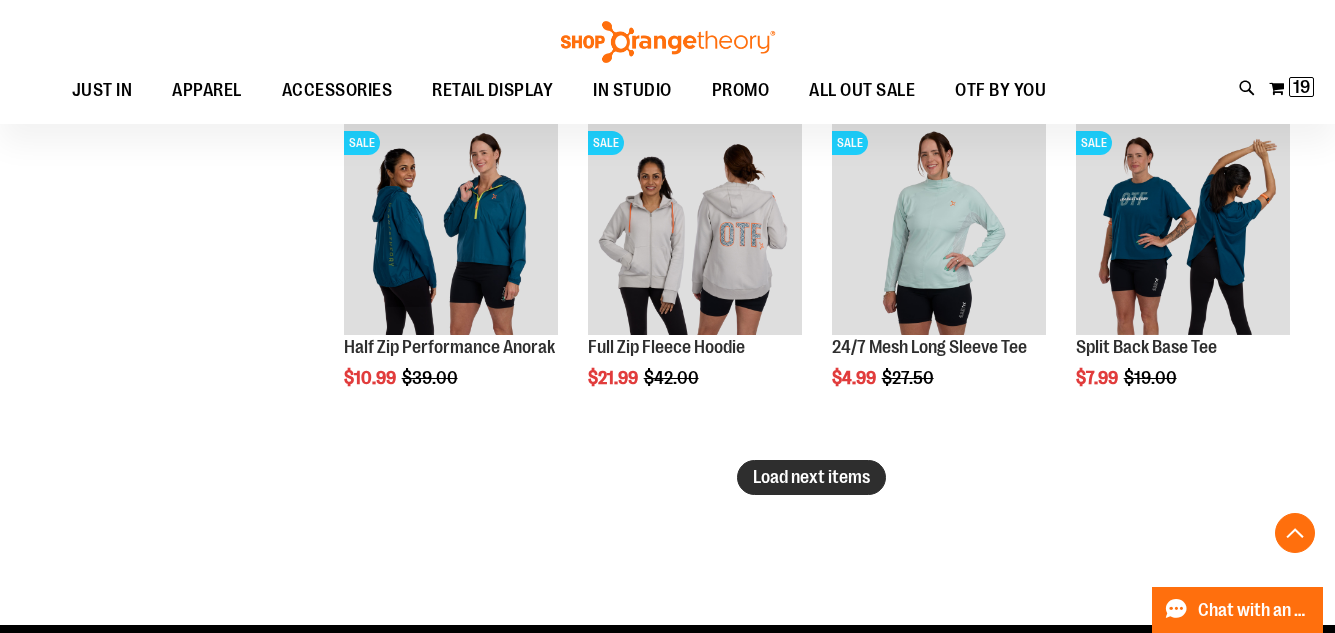 click on "Load next items" at bounding box center [811, 477] 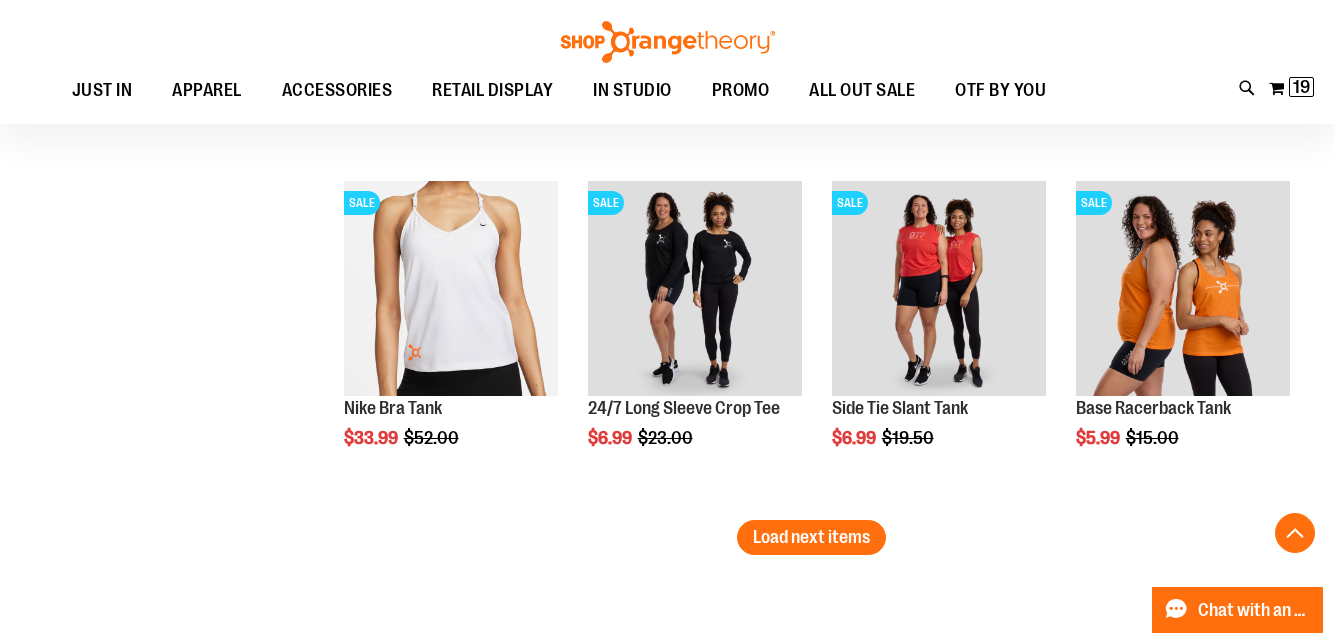 scroll, scrollTop: 9299, scrollLeft: 0, axis: vertical 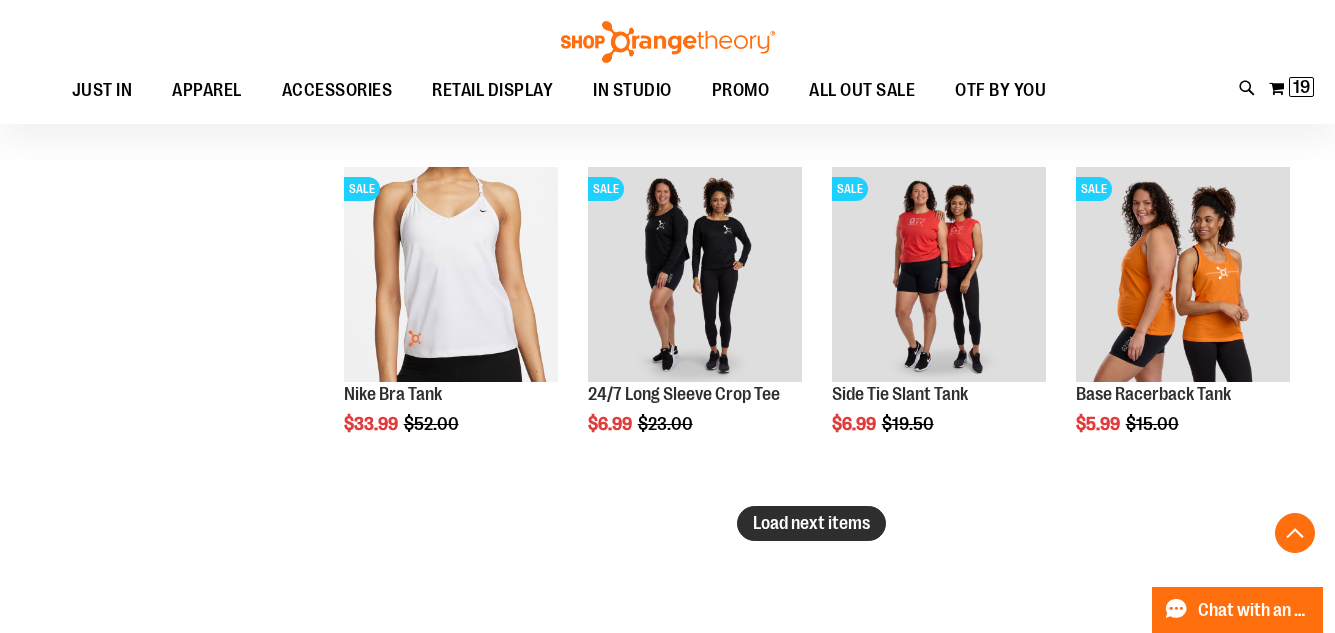click on "Load next items" at bounding box center [811, 523] 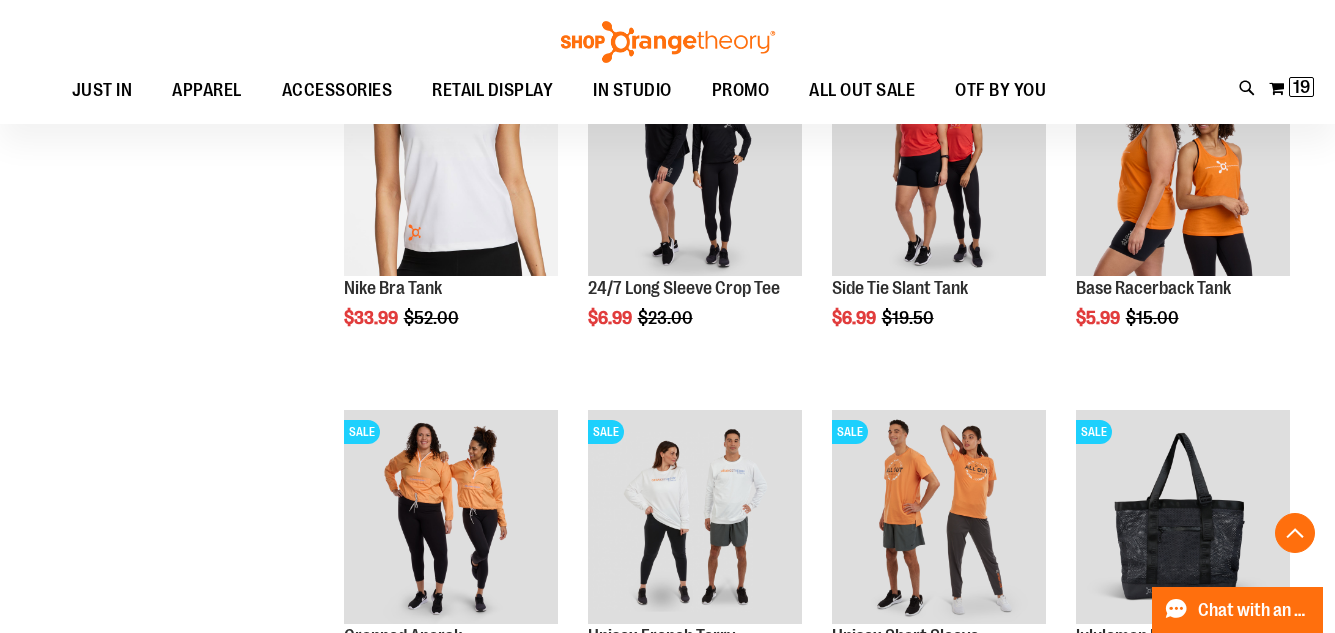 scroll, scrollTop: 9499, scrollLeft: 0, axis: vertical 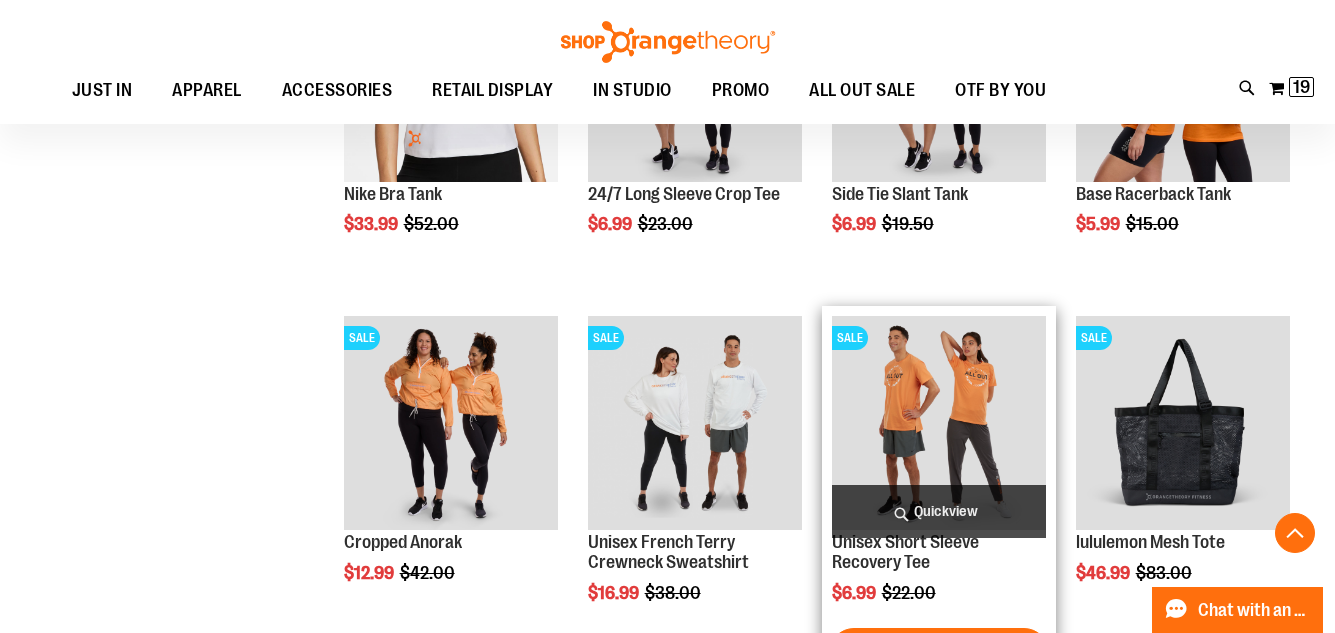 click at bounding box center (939, 423) 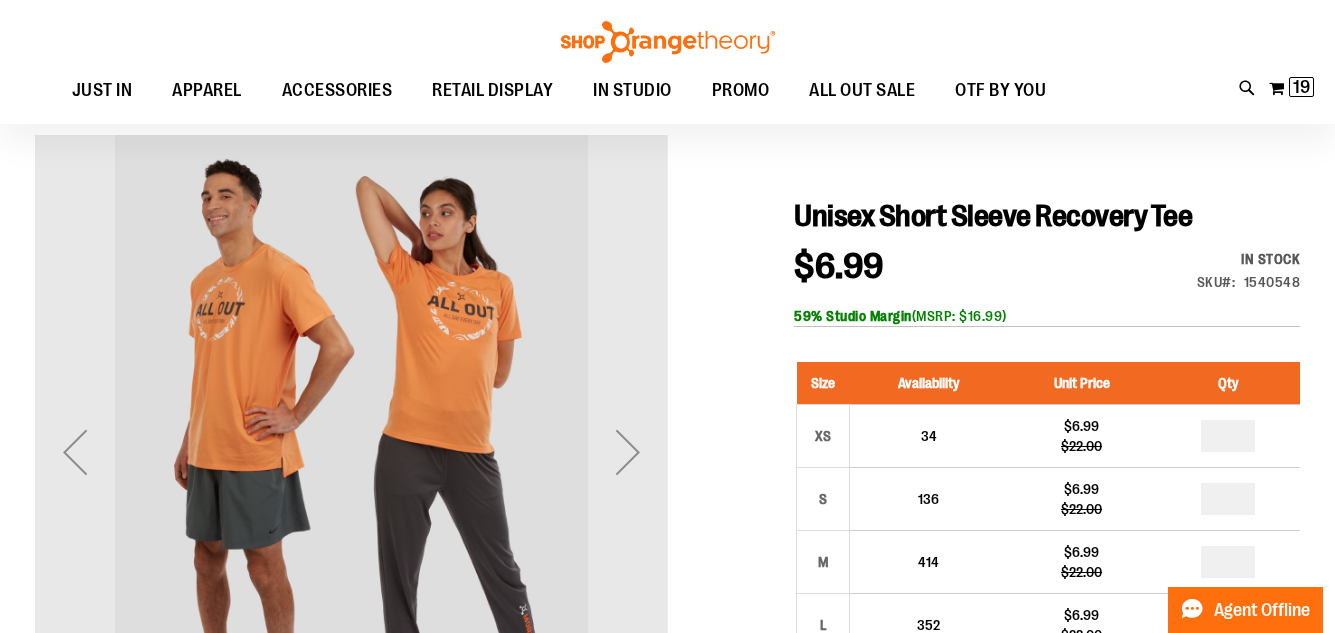 scroll, scrollTop: 199, scrollLeft: 0, axis: vertical 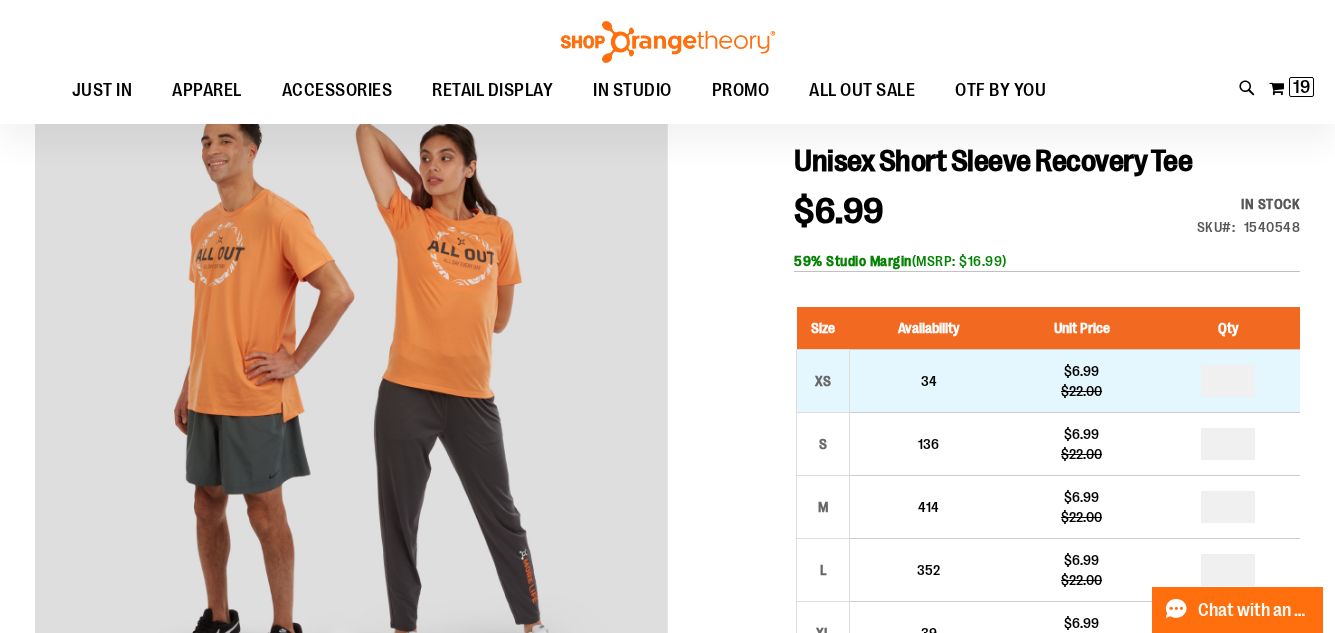 type on "**********" 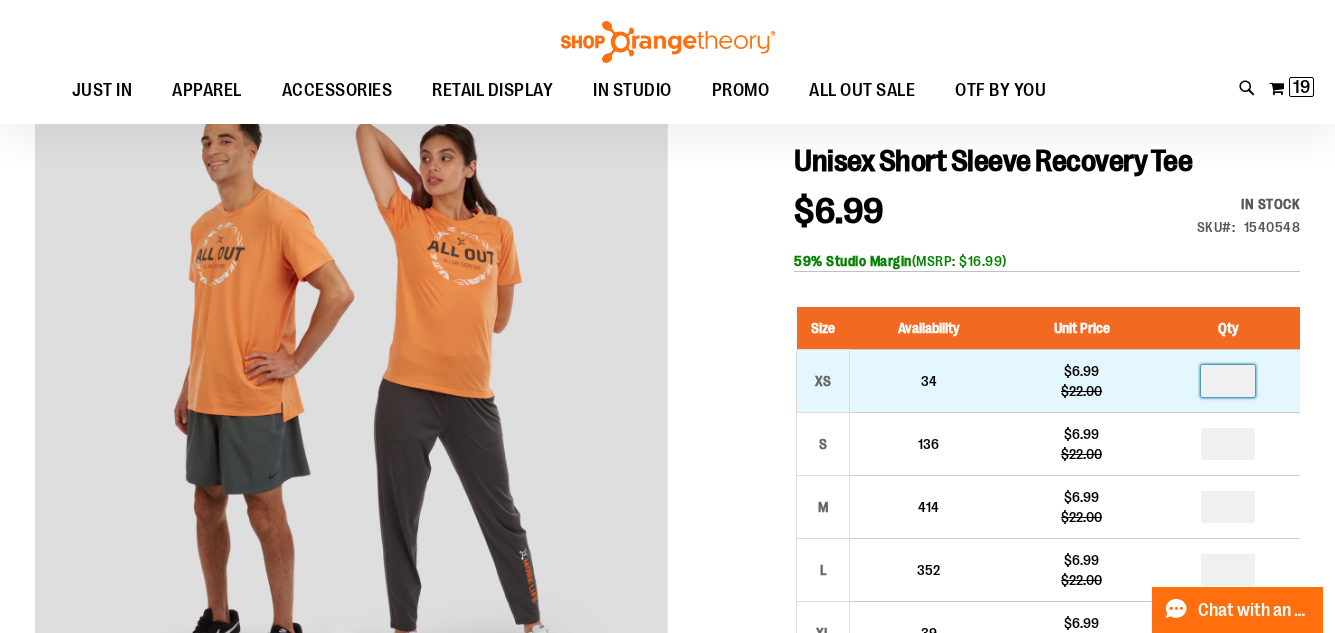 click at bounding box center (1228, 381) 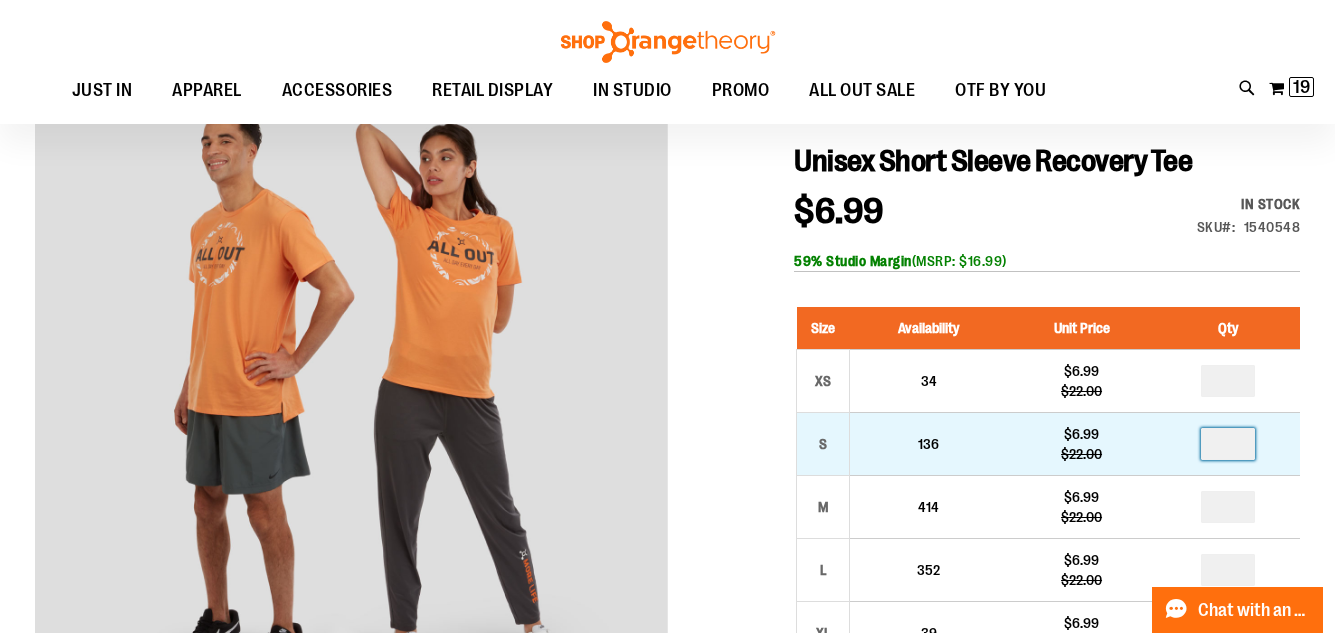 click at bounding box center [1228, 444] 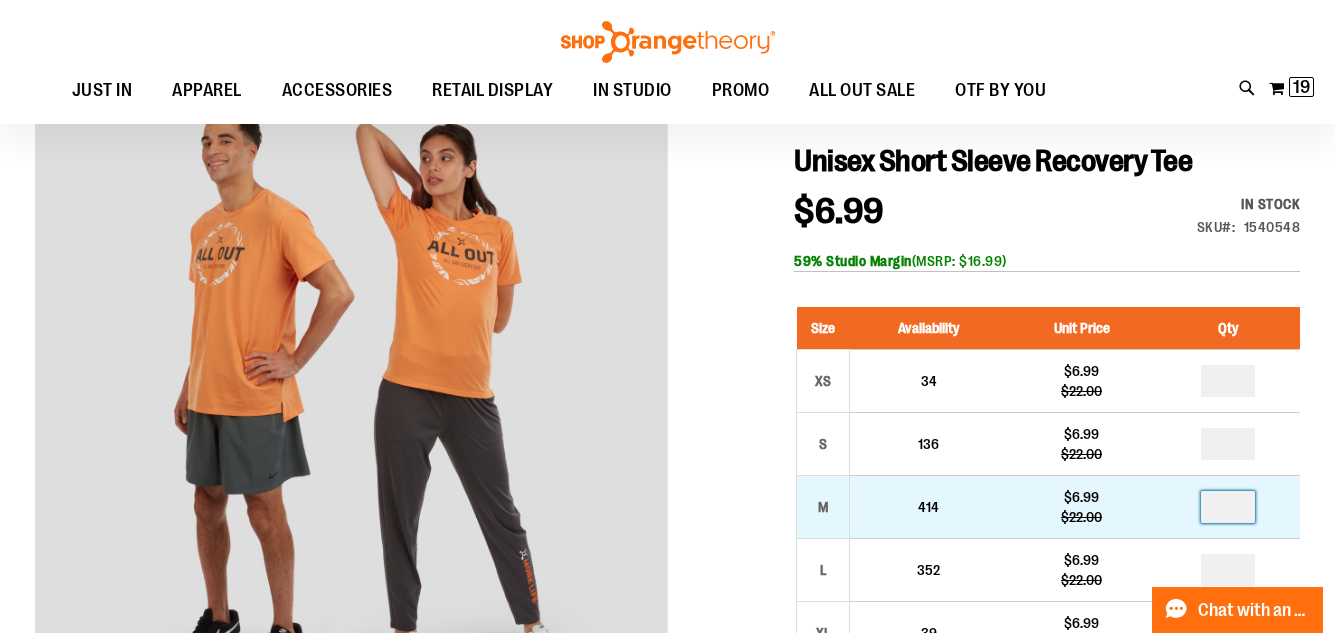 click at bounding box center [1228, 507] 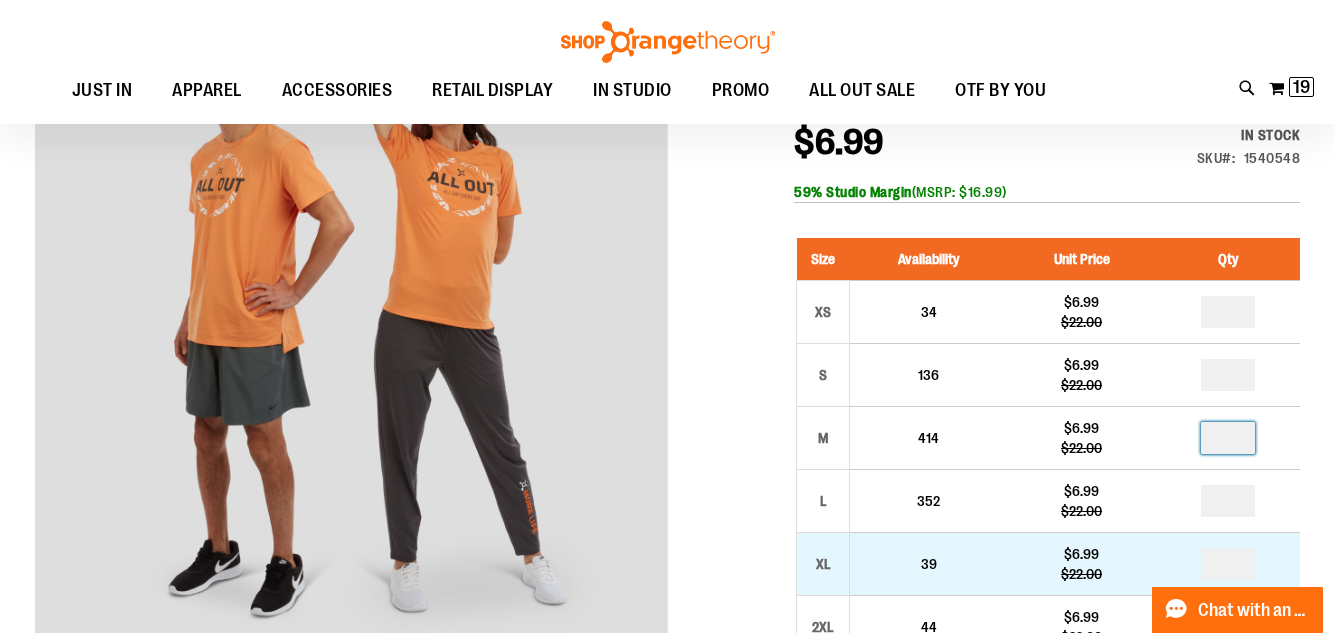 scroll, scrollTop: 399, scrollLeft: 0, axis: vertical 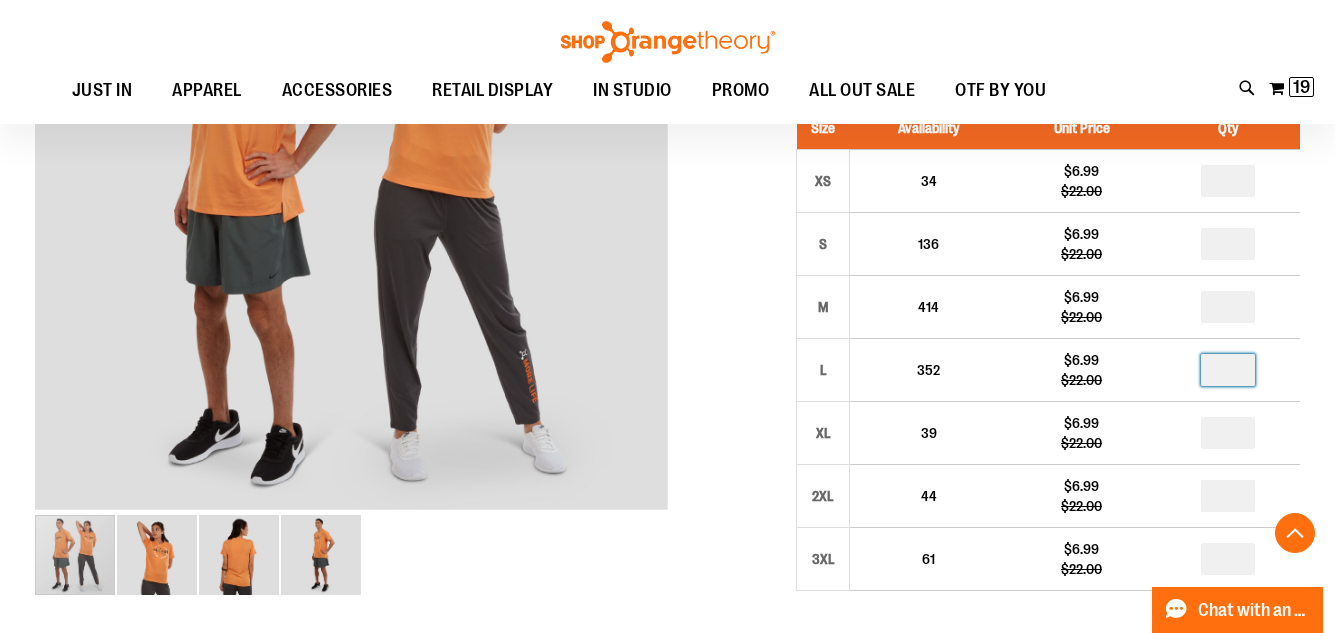 click at bounding box center (1228, 370) 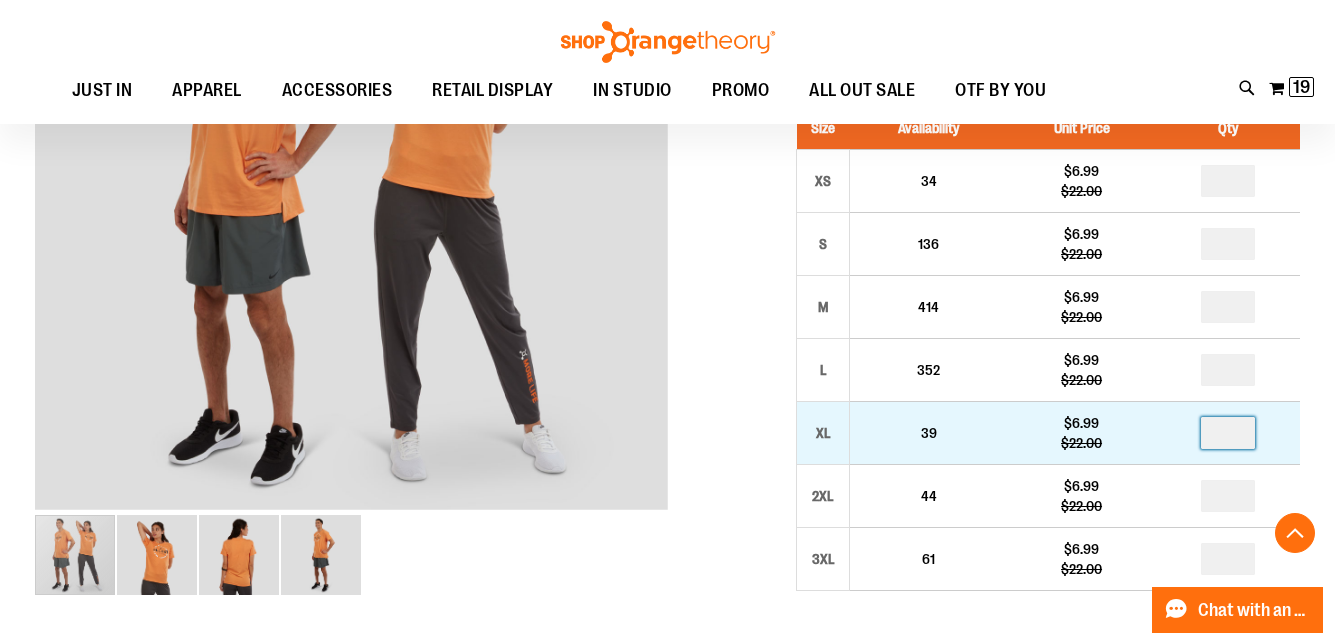 click at bounding box center (1228, 433) 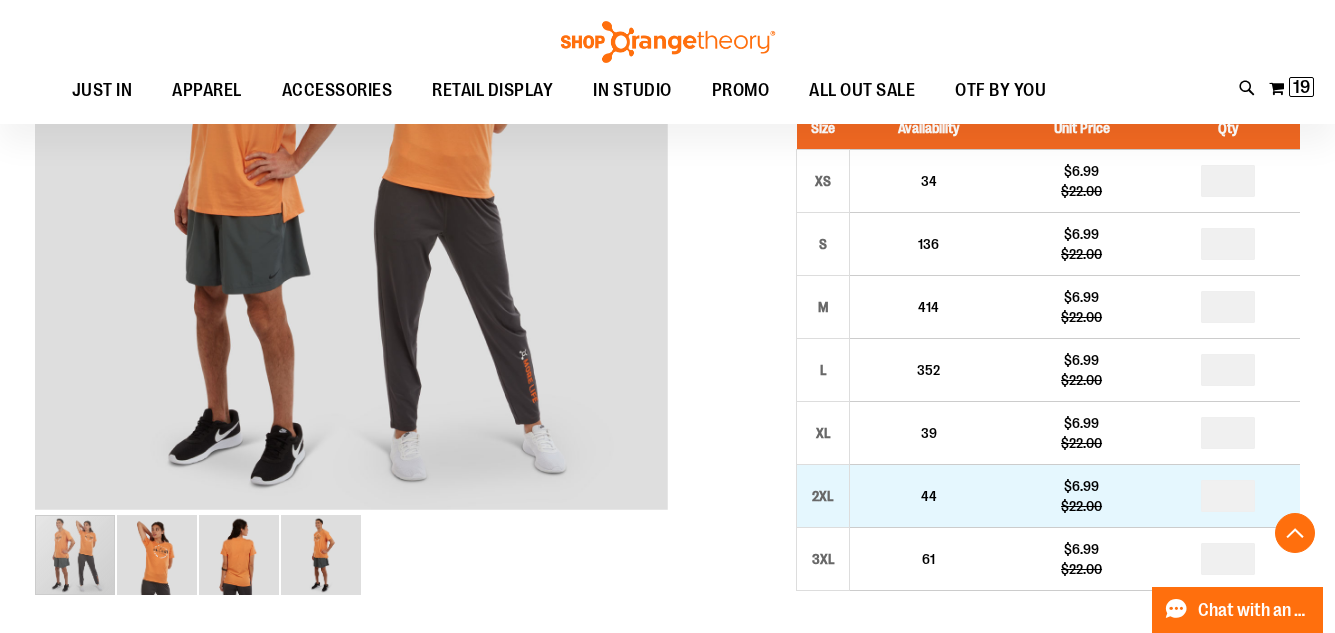 type on "*" 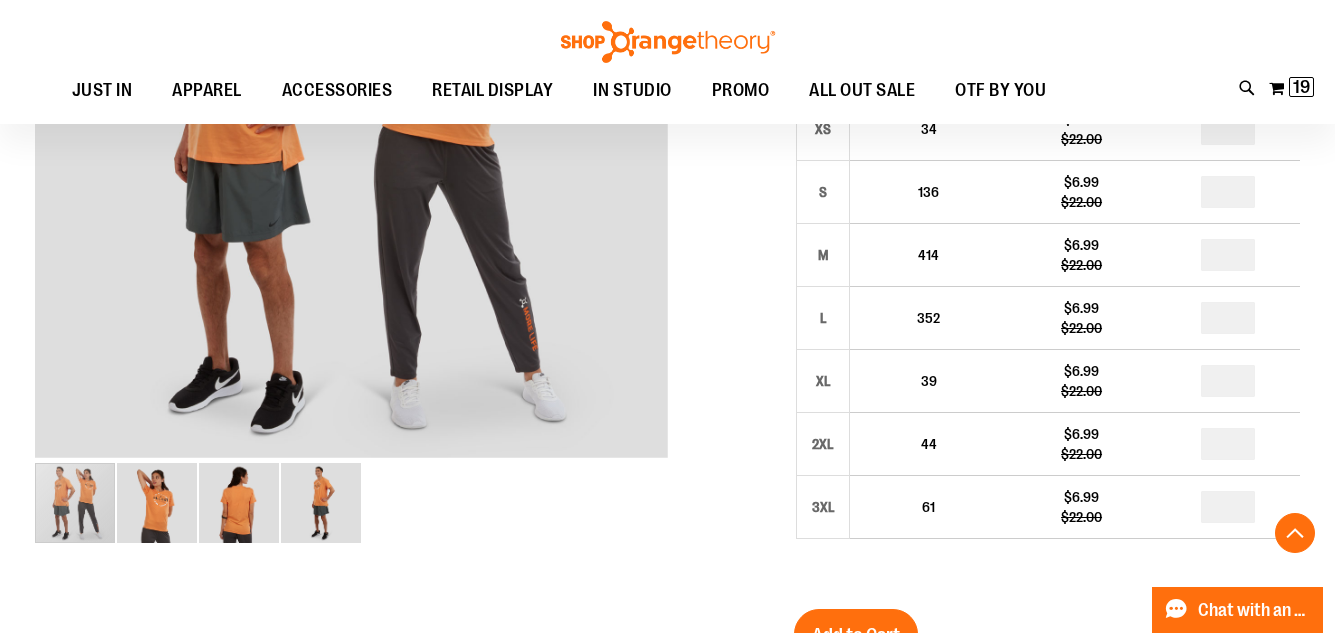 scroll, scrollTop: 599, scrollLeft: 0, axis: vertical 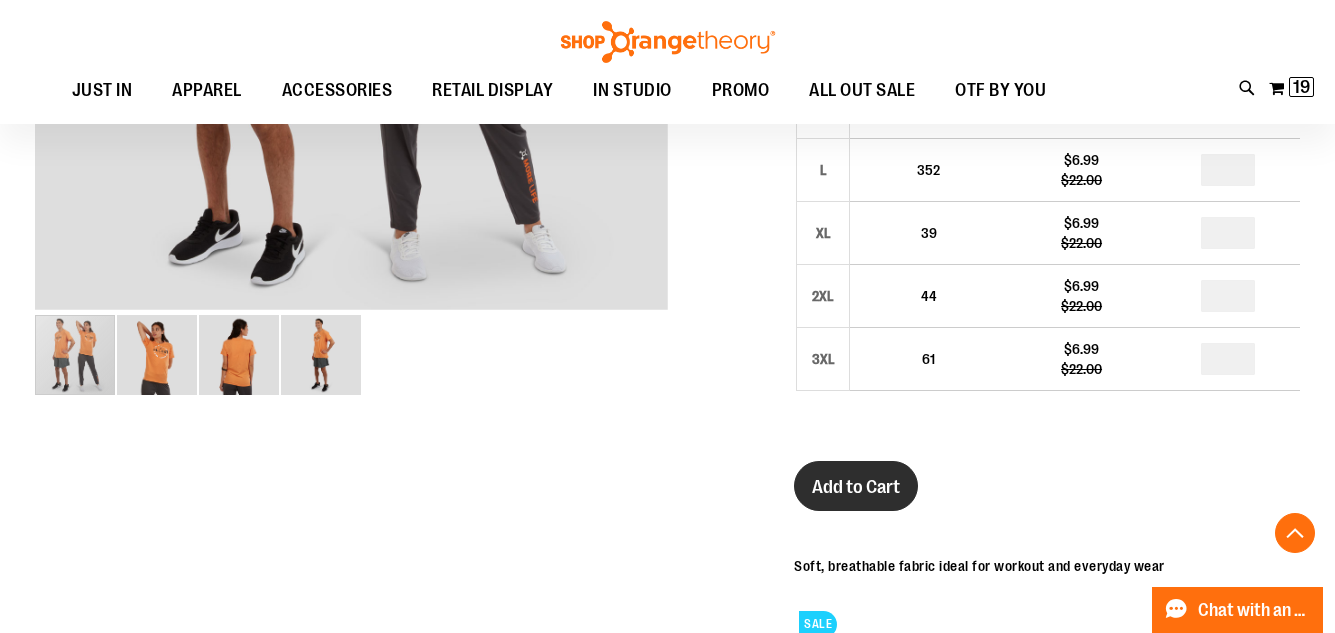 click on "Add to Cart" at bounding box center [856, 487] 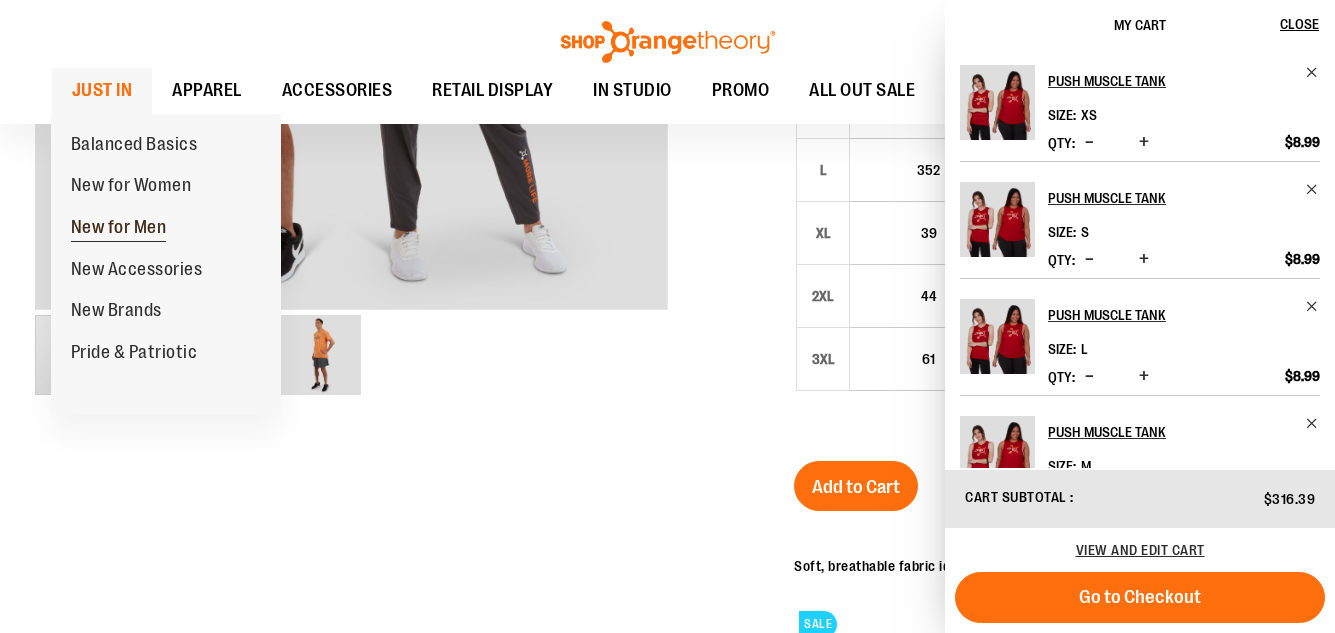 click on "New for Men" at bounding box center [119, 229] 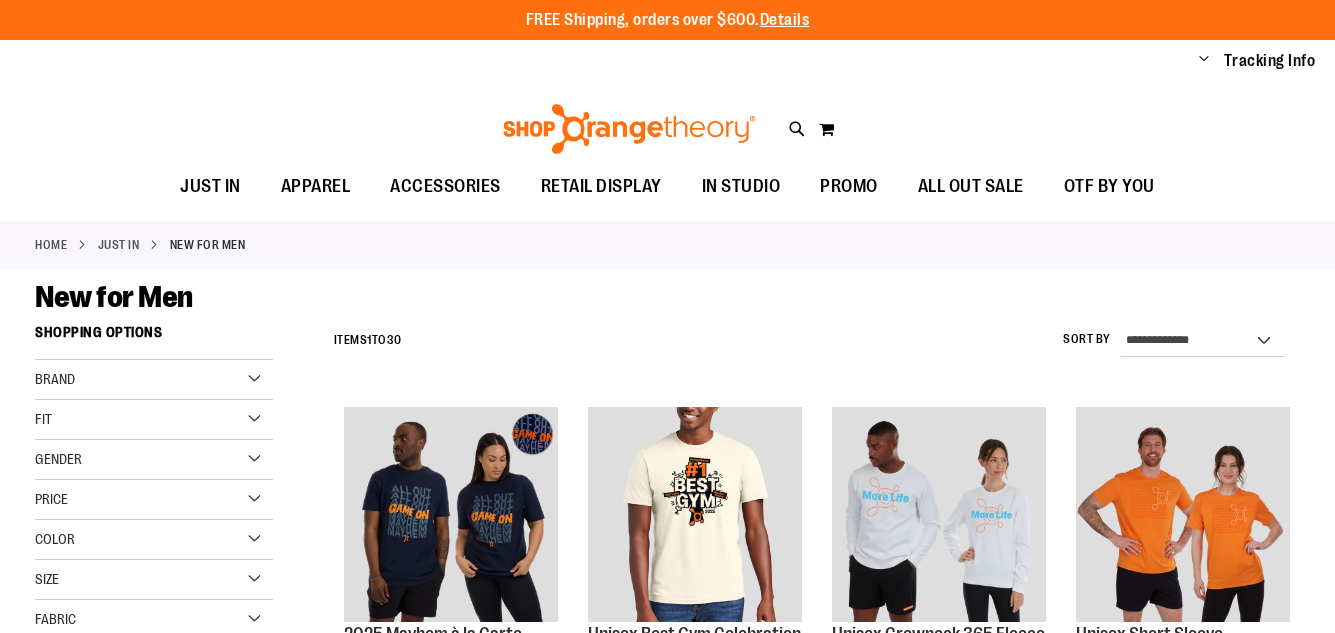 scroll, scrollTop: 0, scrollLeft: 0, axis: both 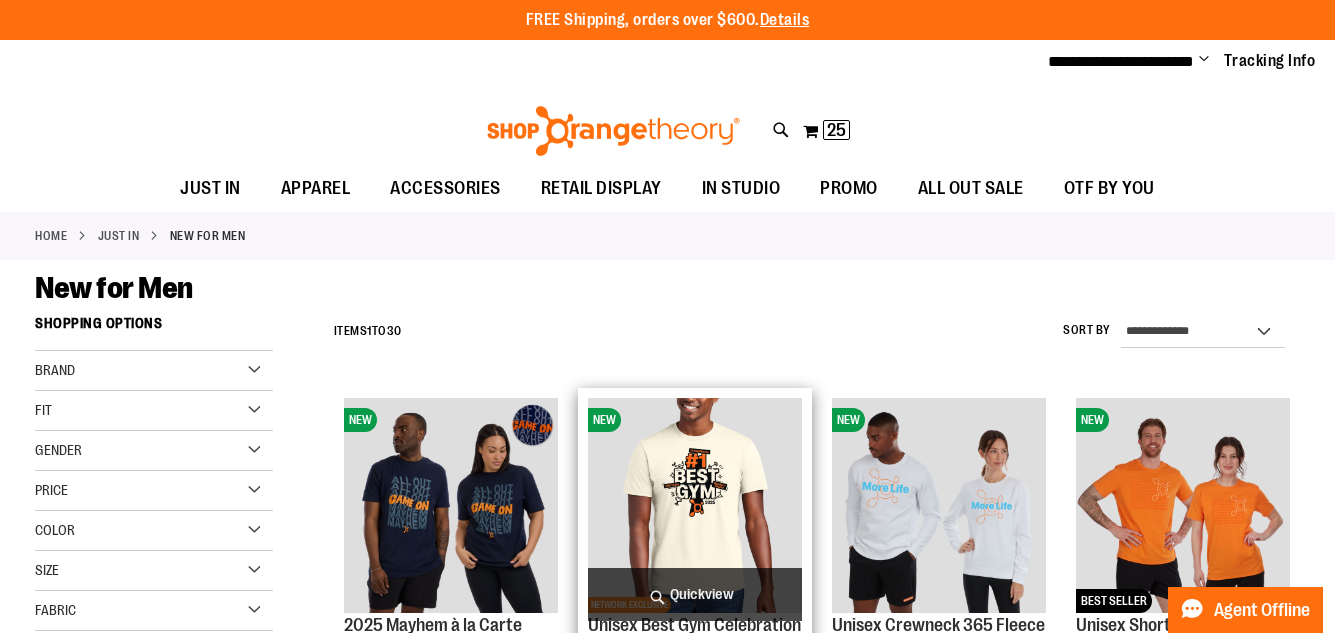 click at bounding box center (695, 505) 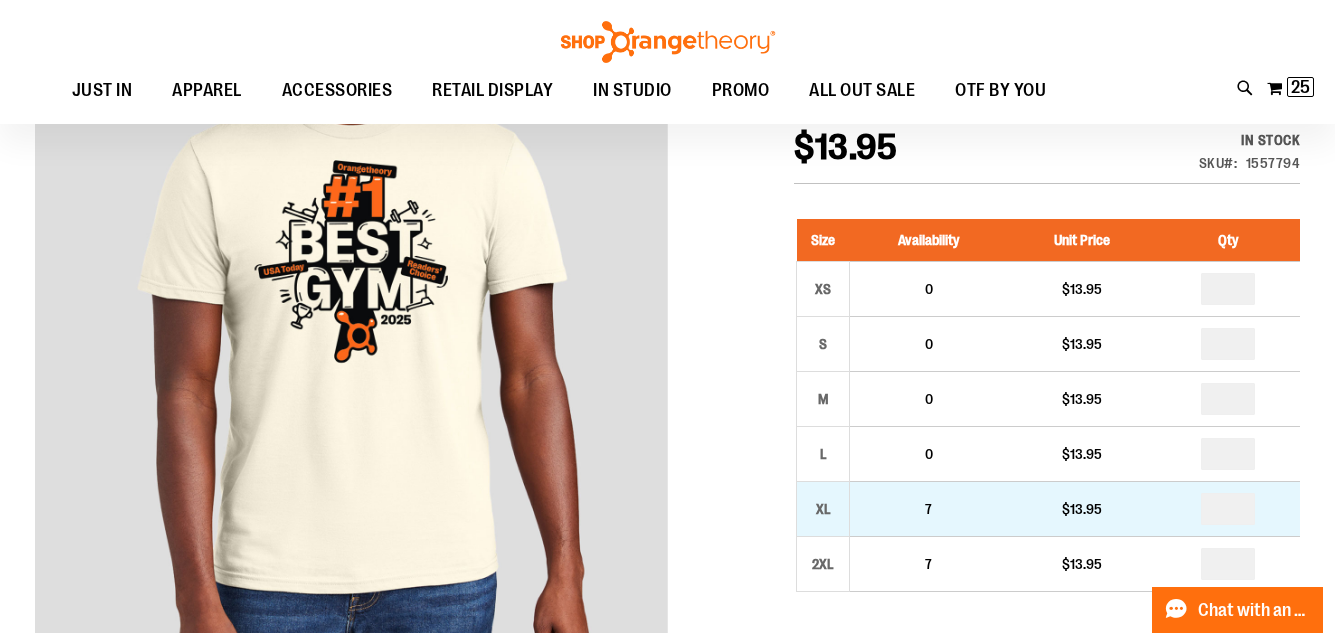 scroll, scrollTop: 98, scrollLeft: 0, axis: vertical 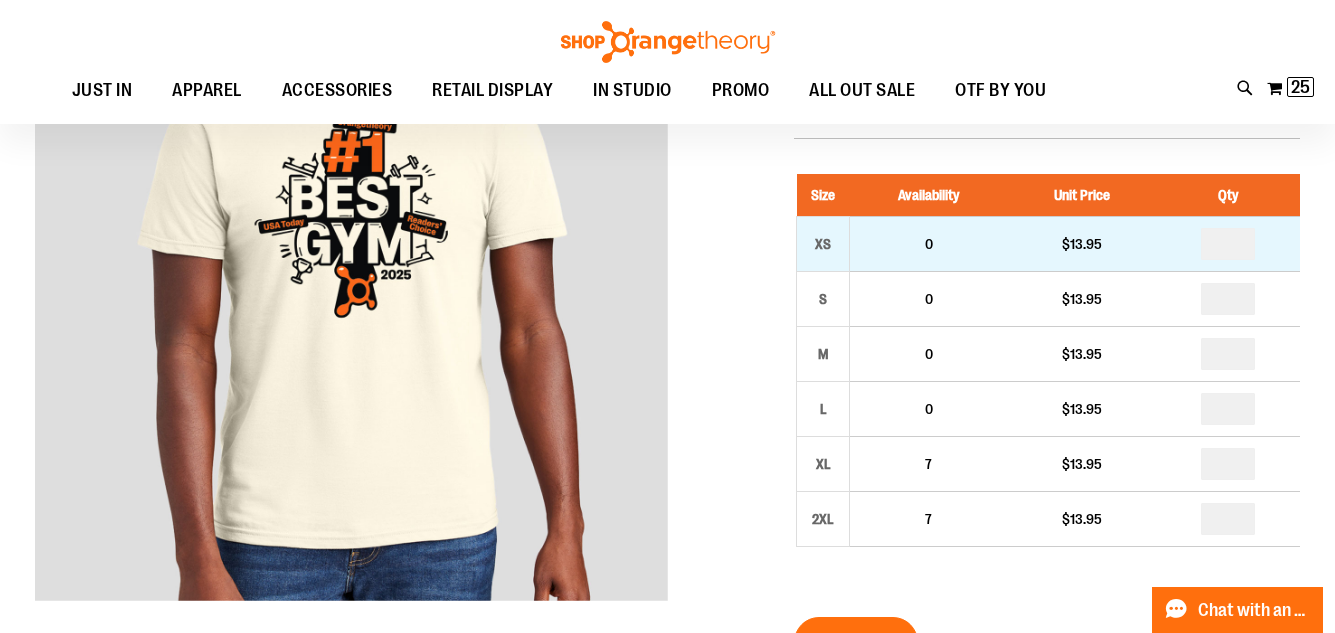 type on "**********" 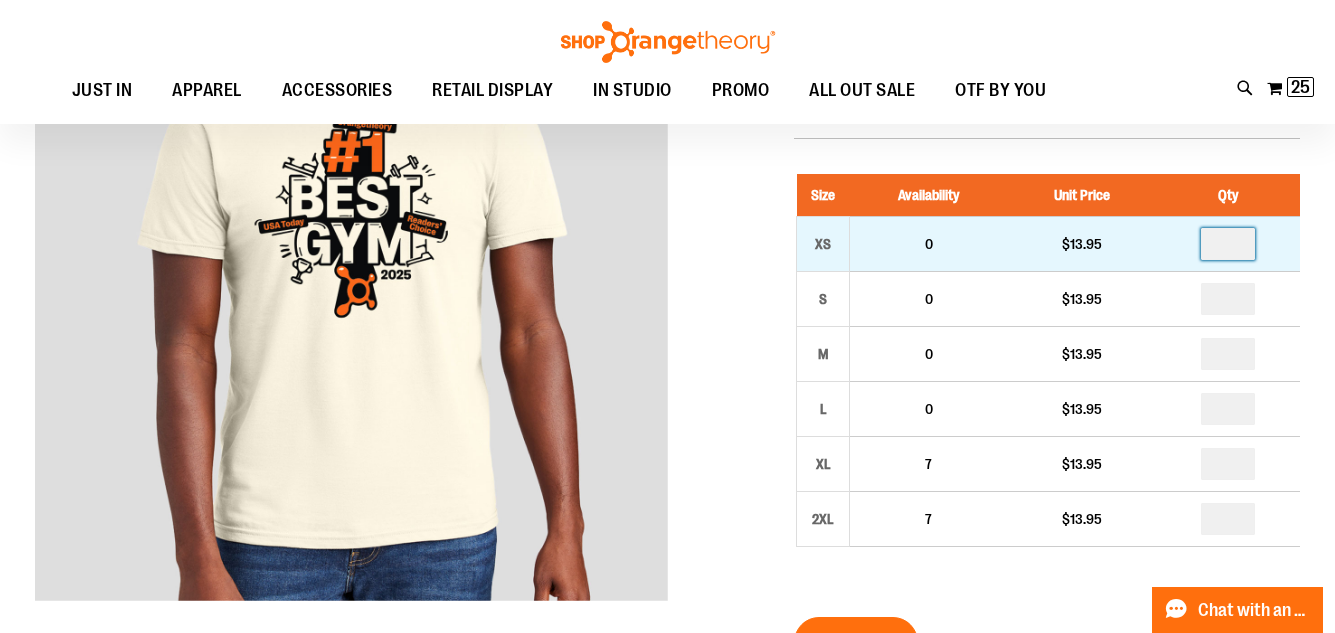 click at bounding box center (1228, 244) 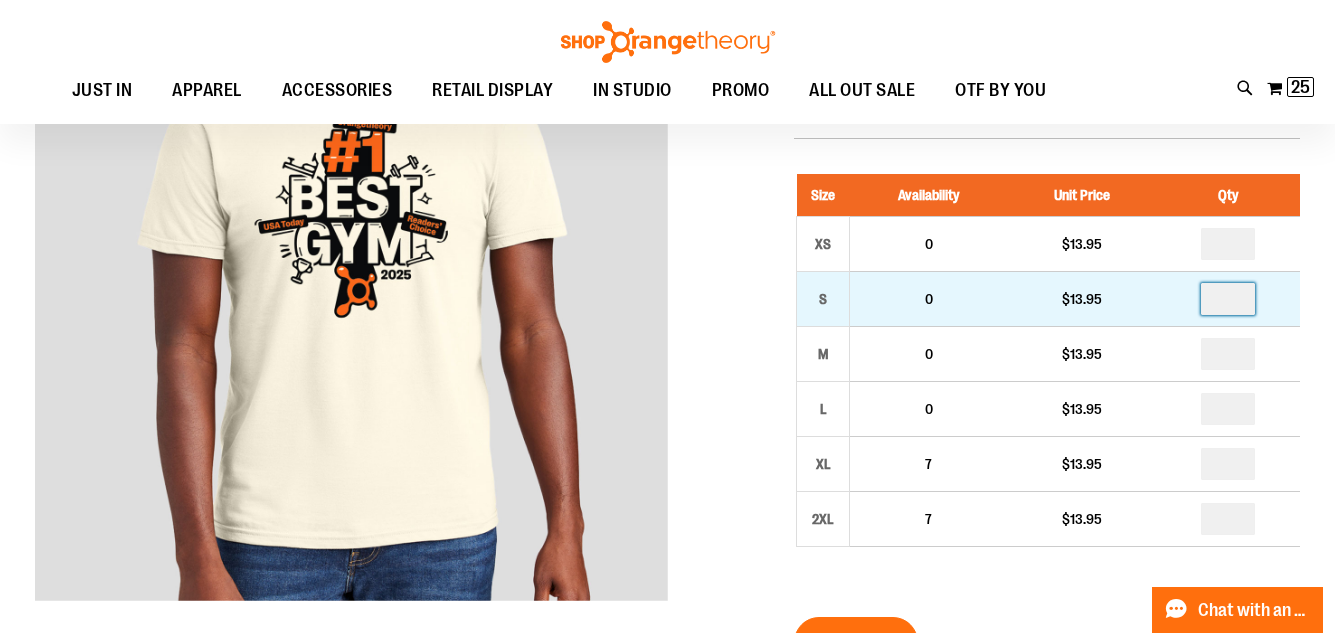 click at bounding box center (1228, 299) 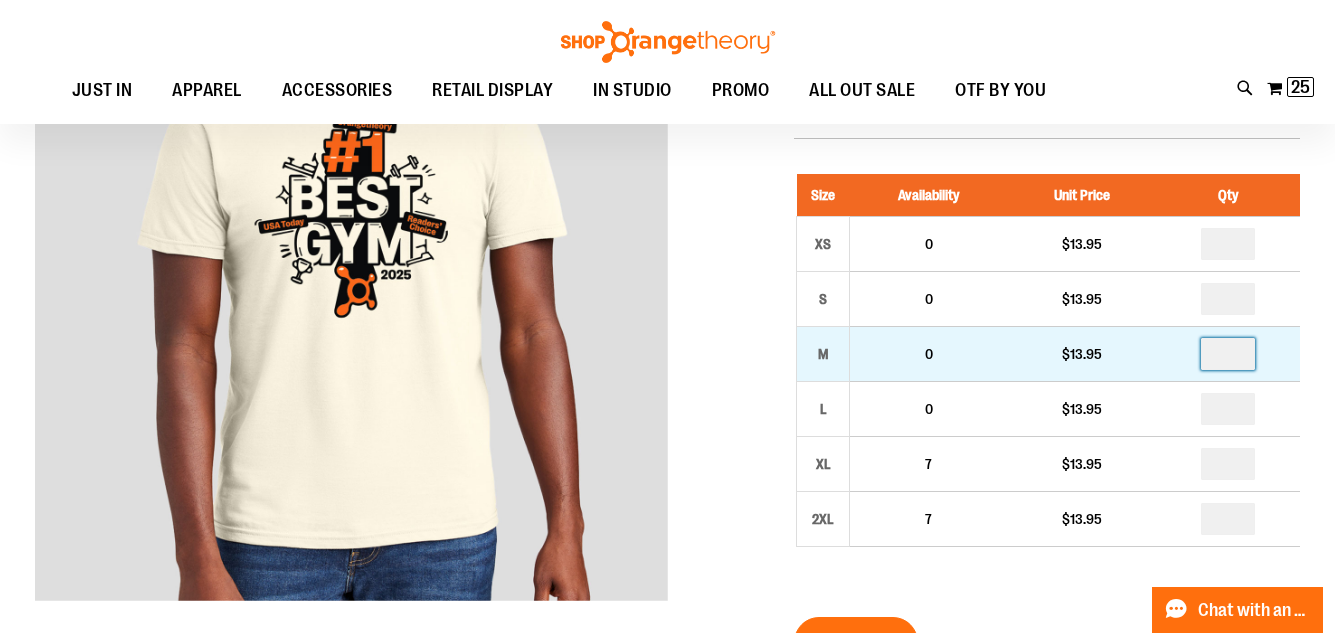 click at bounding box center [1228, 354] 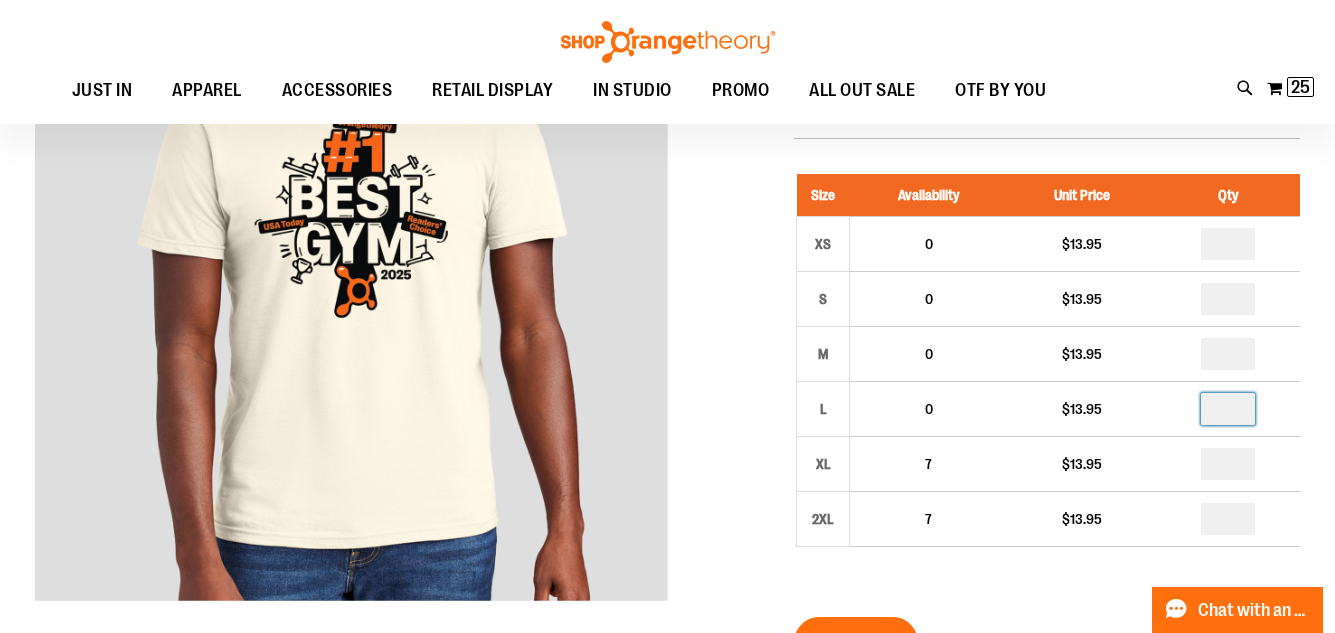 click at bounding box center [1228, 409] 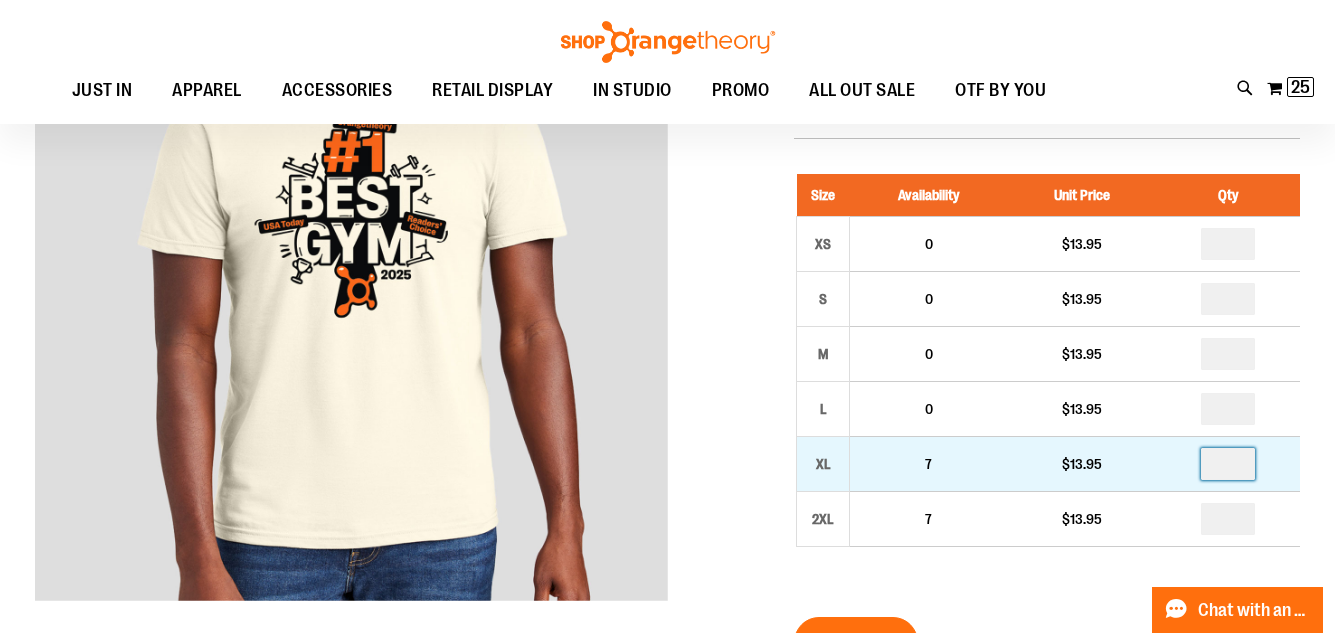 click at bounding box center (1228, 464) 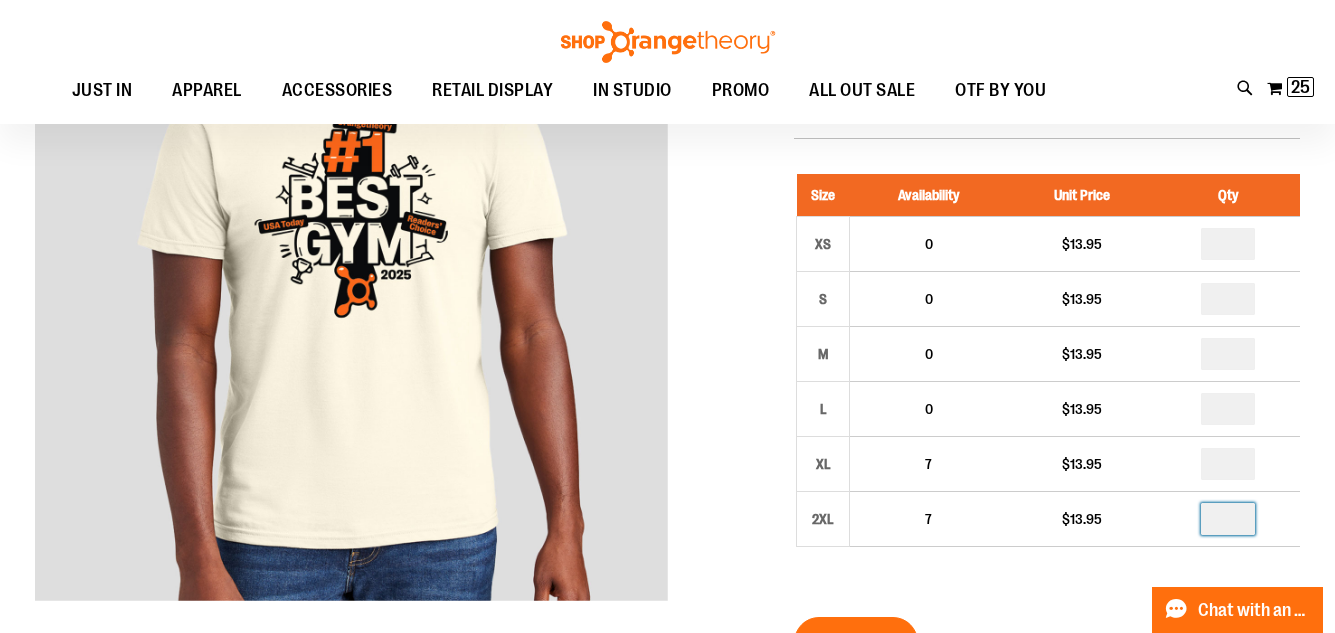 click at bounding box center (1228, 519) 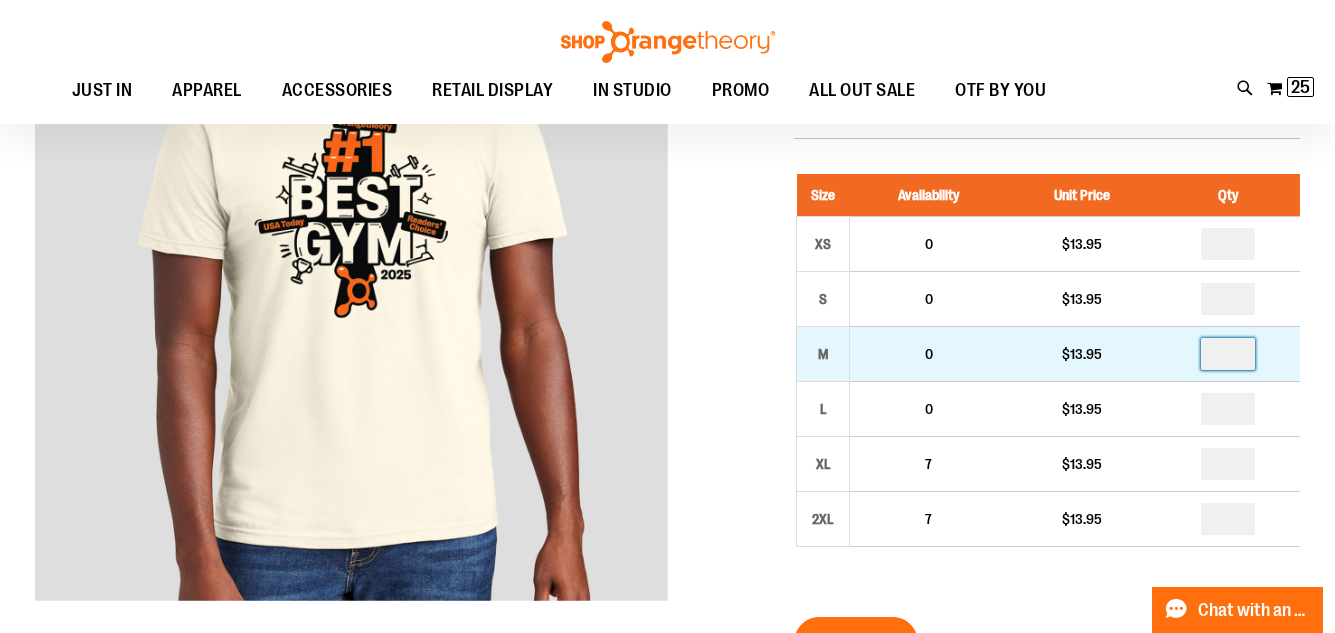click on "*" at bounding box center [1228, 354] 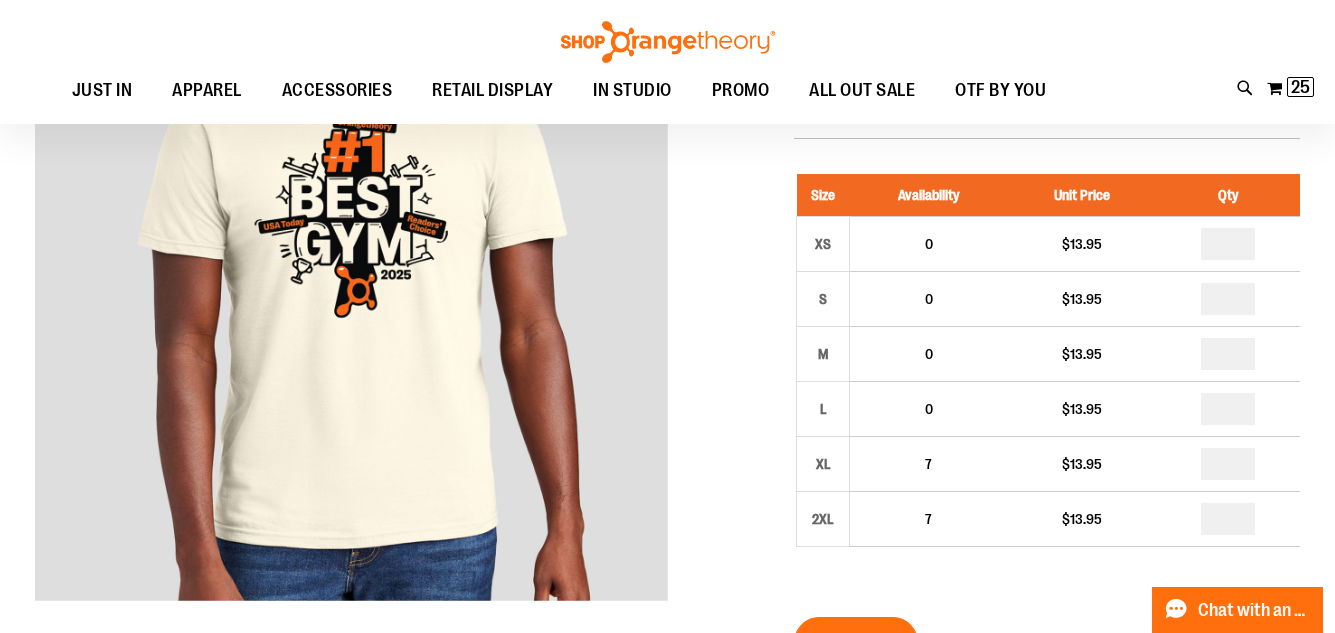 click on "Unisex Best Gym Celebration Tee
$13.95
In stock
Only  %1  left
SKU
1557794
Size
Availability
Unit Price
Qty
XS
0
$13.95
* S" at bounding box center (667, 896) 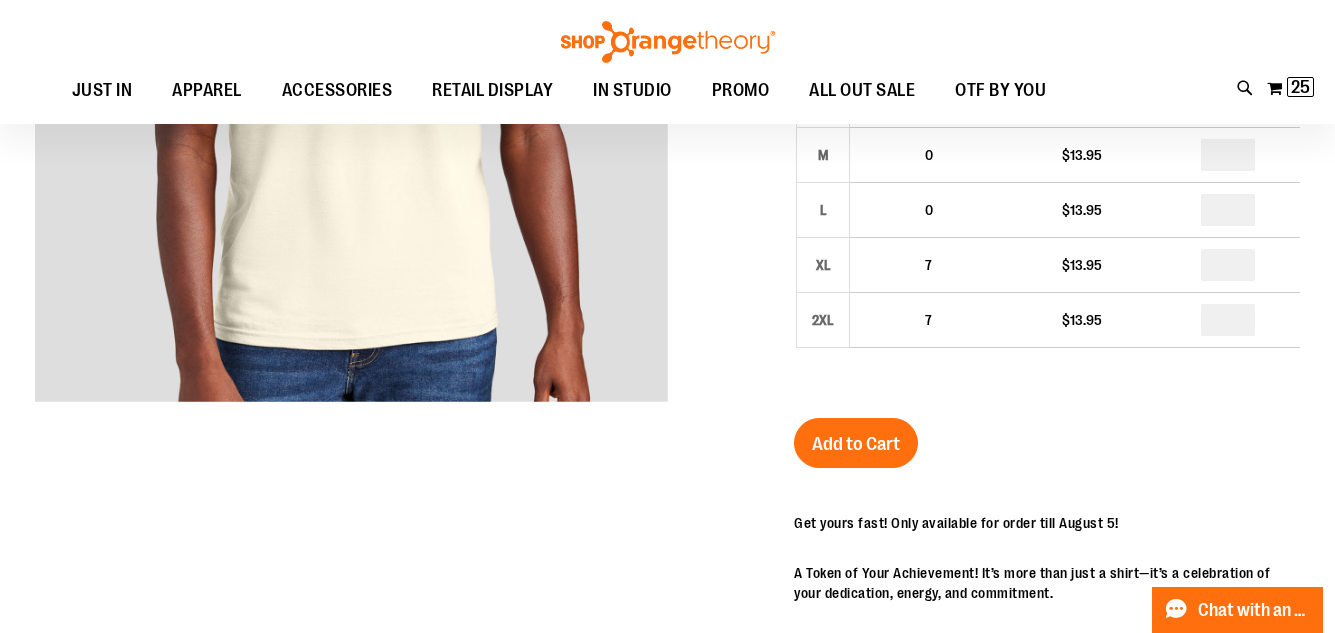 scroll, scrollTop: 298, scrollLeft: 0, axis: vertical 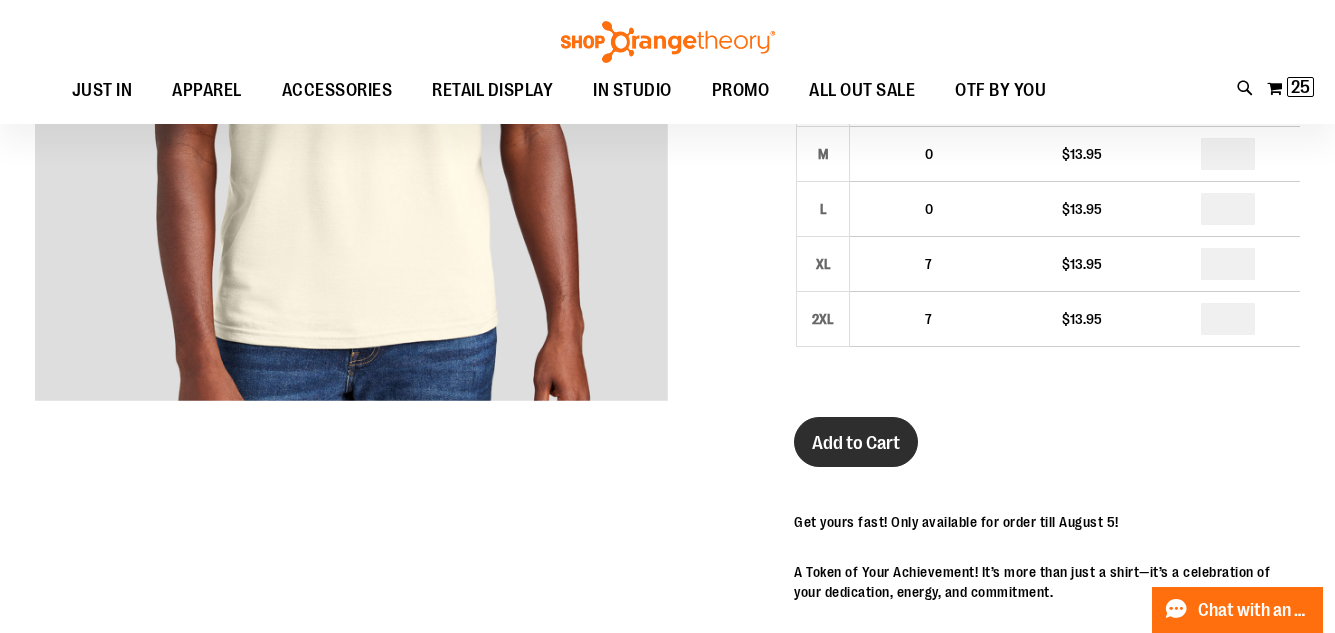 click on "Add to Cart" at bounding box center [856, 443] 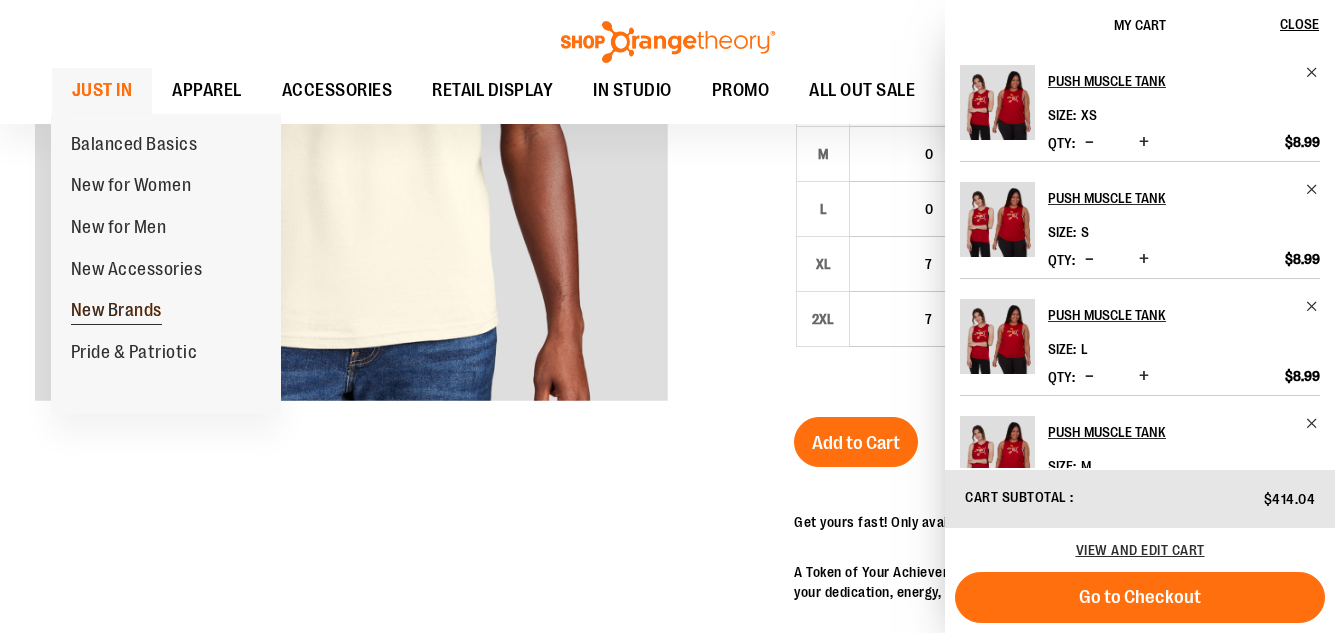 click on "New Brands" at bounding box center (116, 312) 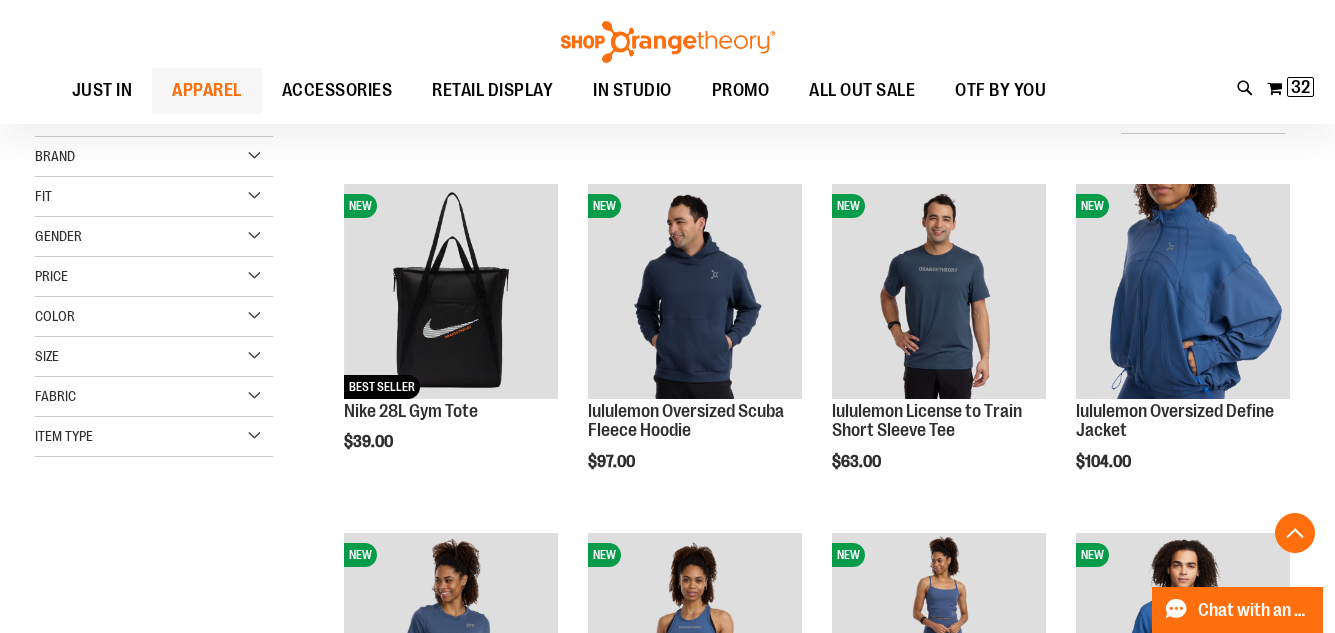 scroll, scrollTop: 0, scrollLeft: 0, axis: both 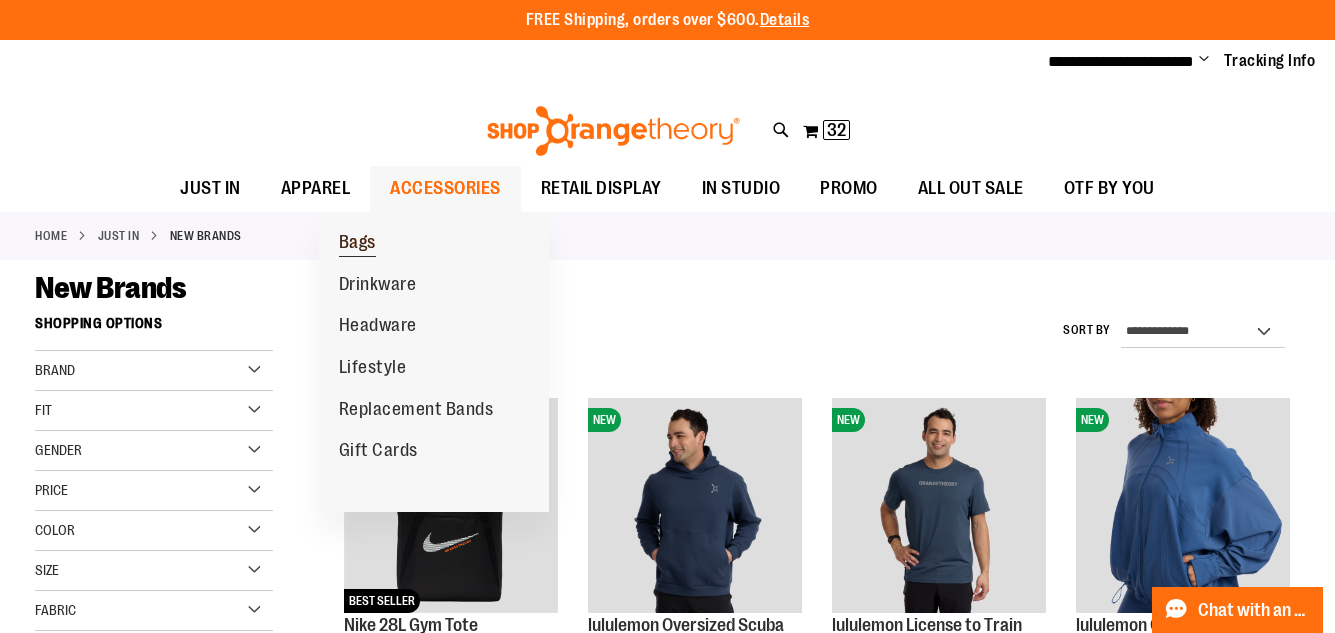type on "**********" 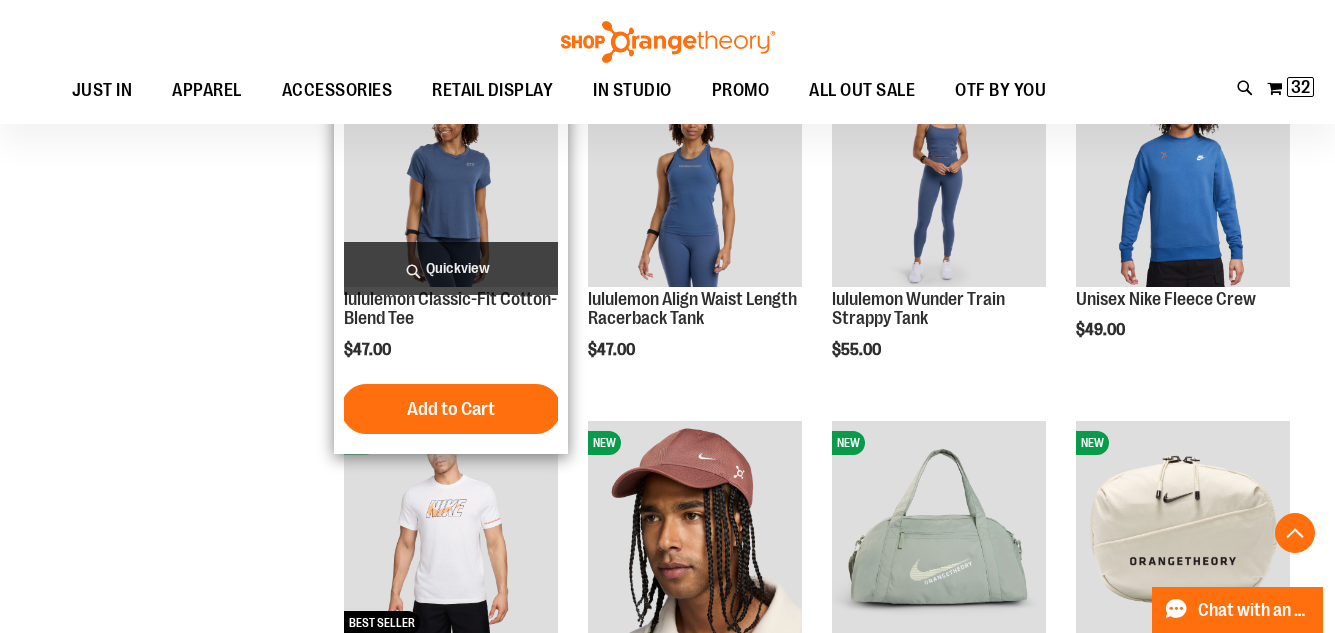 scroll, scrollTop: 699, scrollLeft: 0, axis: vertical 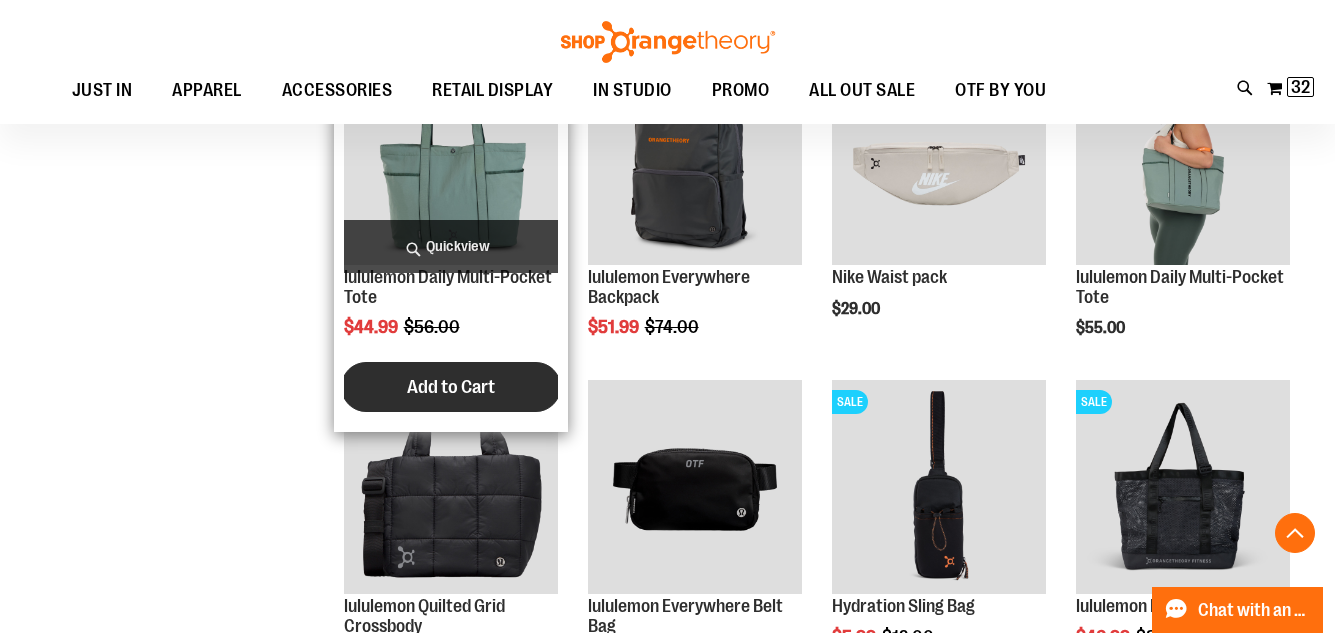 type on "**********" 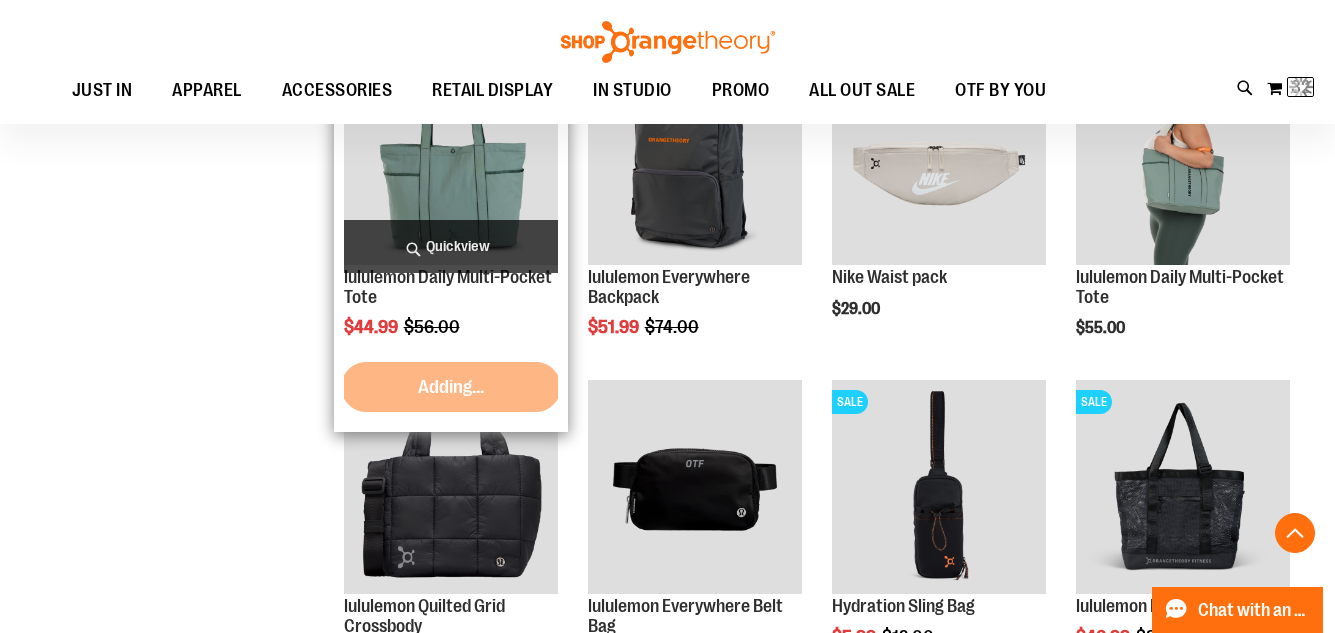 scroll, scrollTop: 694, scrollLeft: 0, axis: vertical 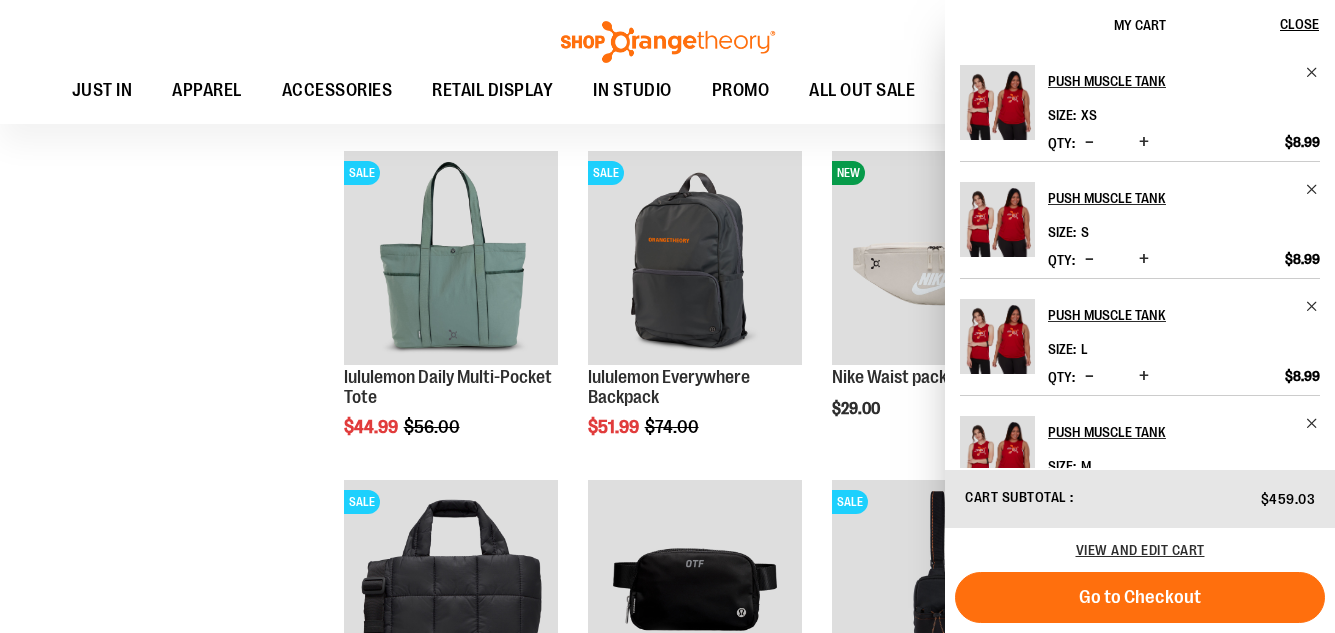 click on "Toggle Nav
Search
Popular Suggestions
Advanced Search" at bounding box center [667, 62] 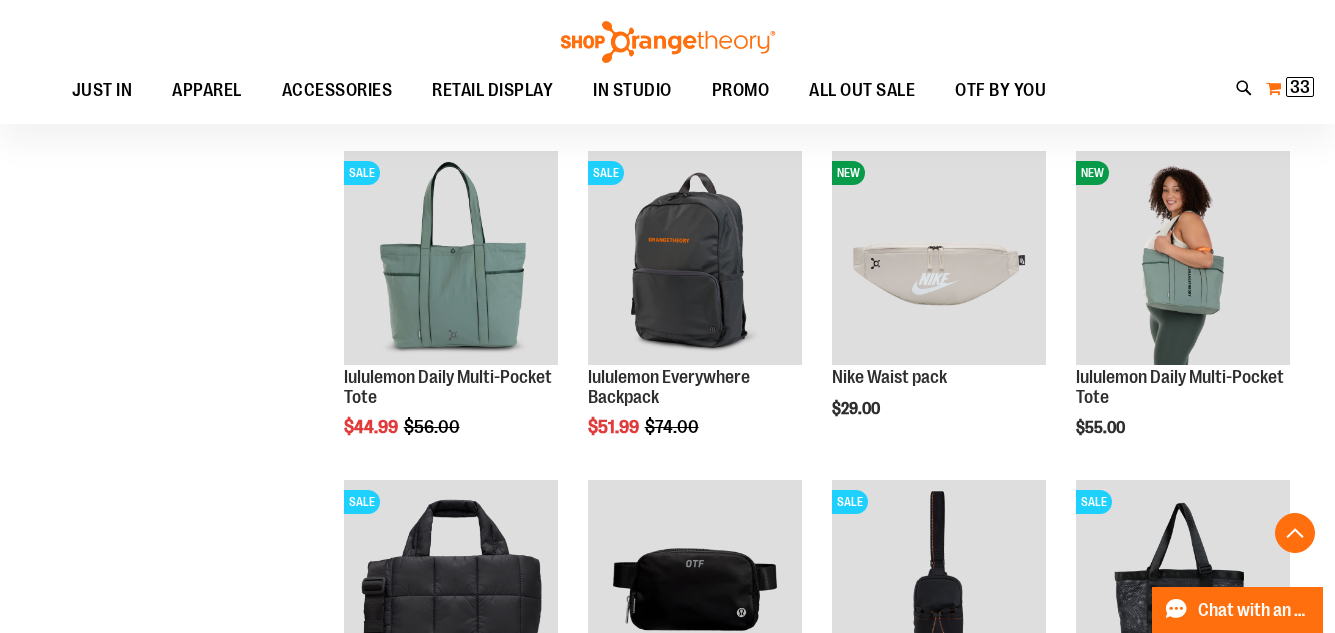 click on "33" at bounding box center [1300, 87] 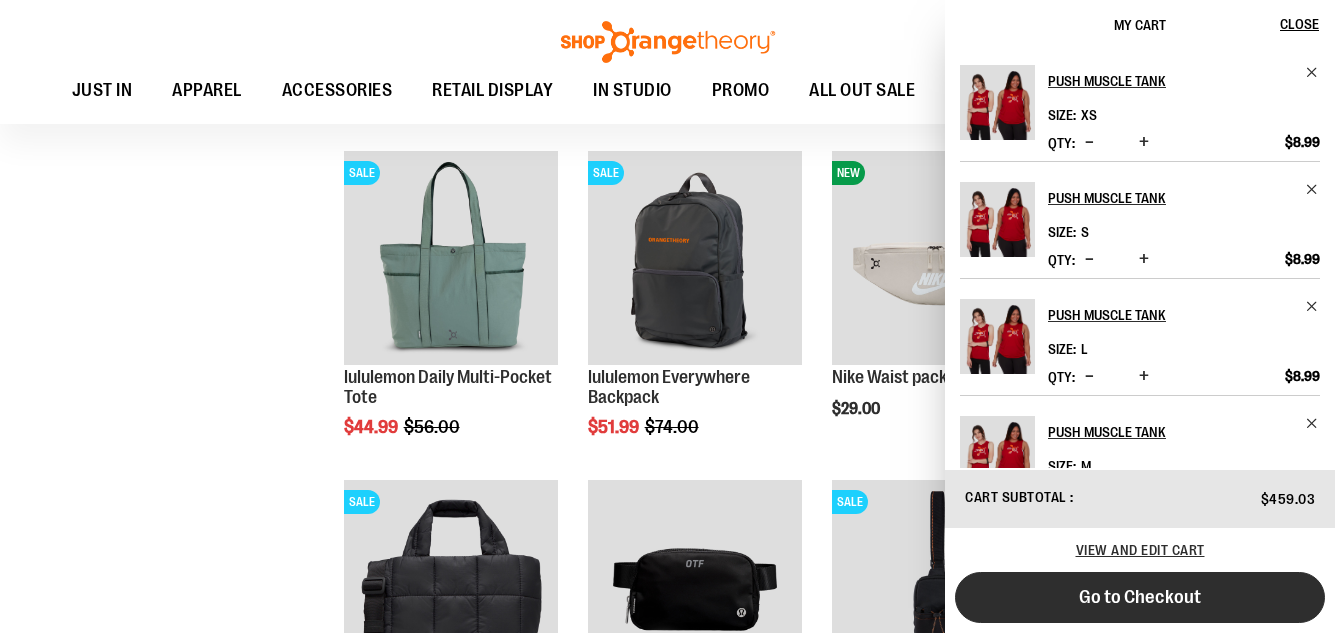 click on "Go to Checkout" at bounding box center [1140, 597] 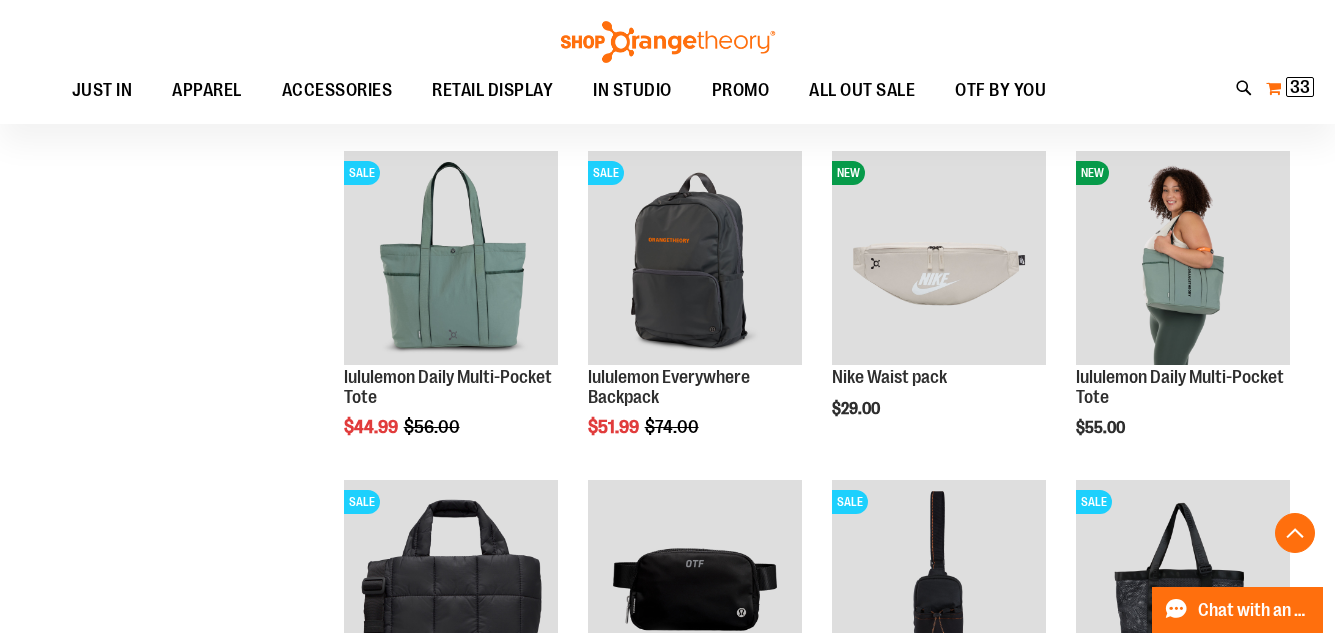 click on "33" at bounding box center (1300, 87) 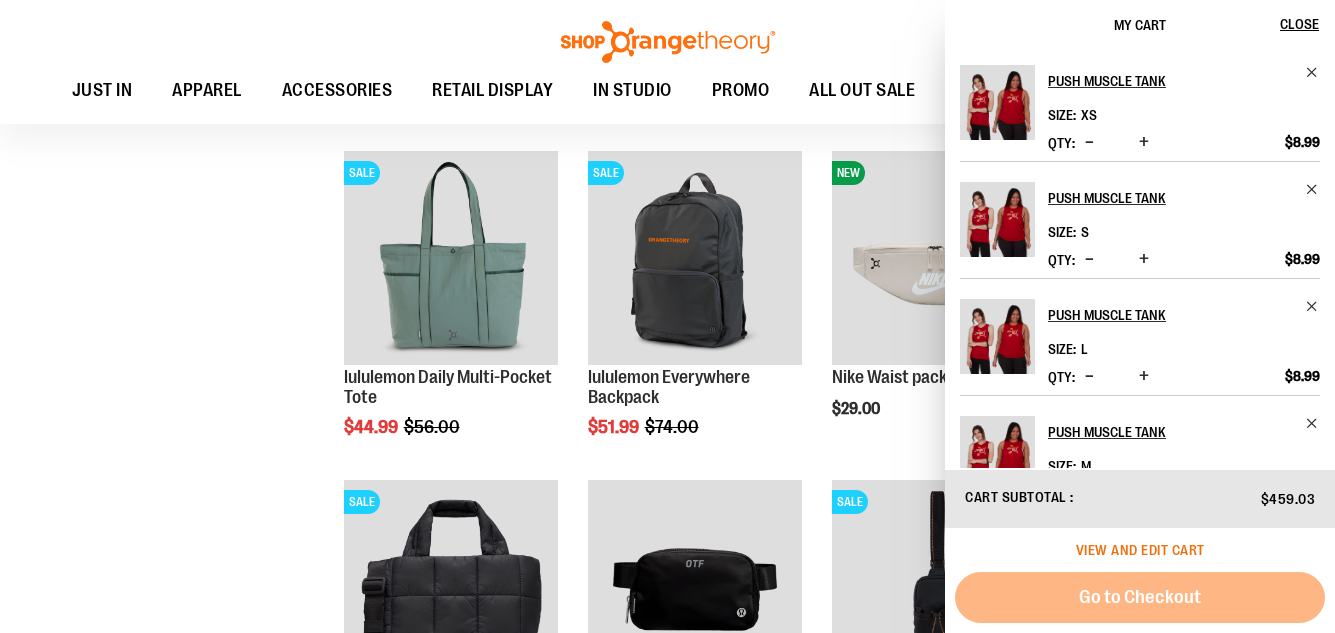 click on "View and edit cart" at bounding box center [1140, 550] 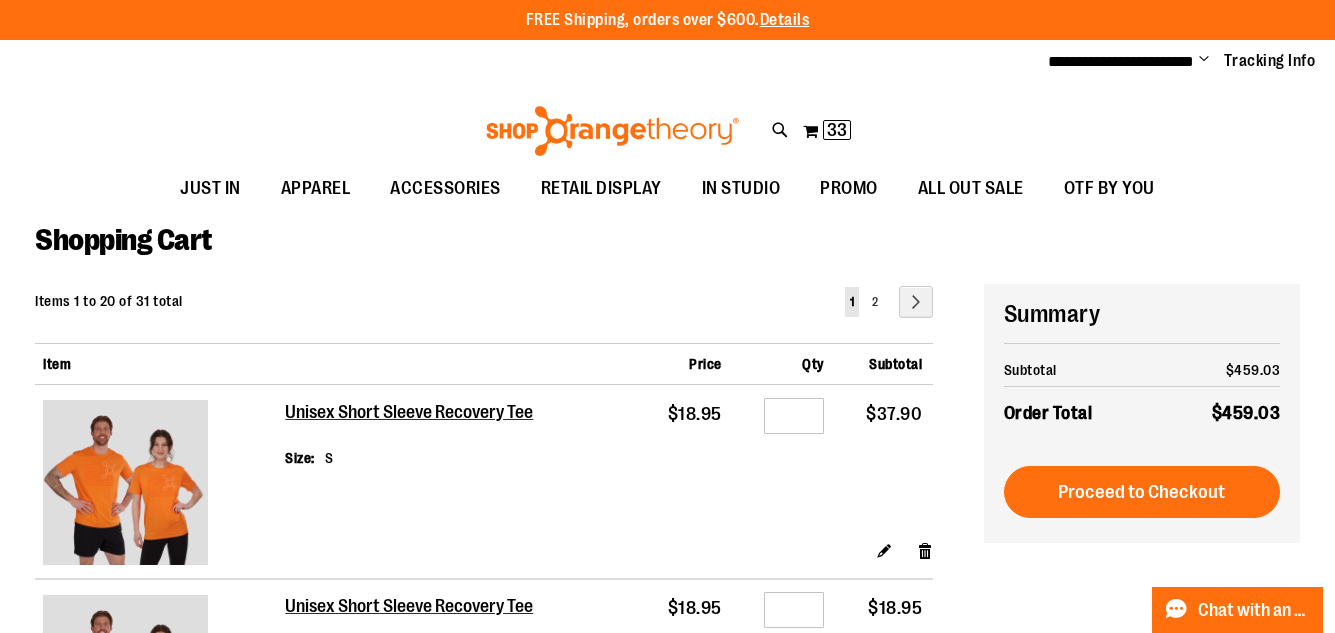 scroll, scrollTop: 0, scrollLeft: 0, axis: both 